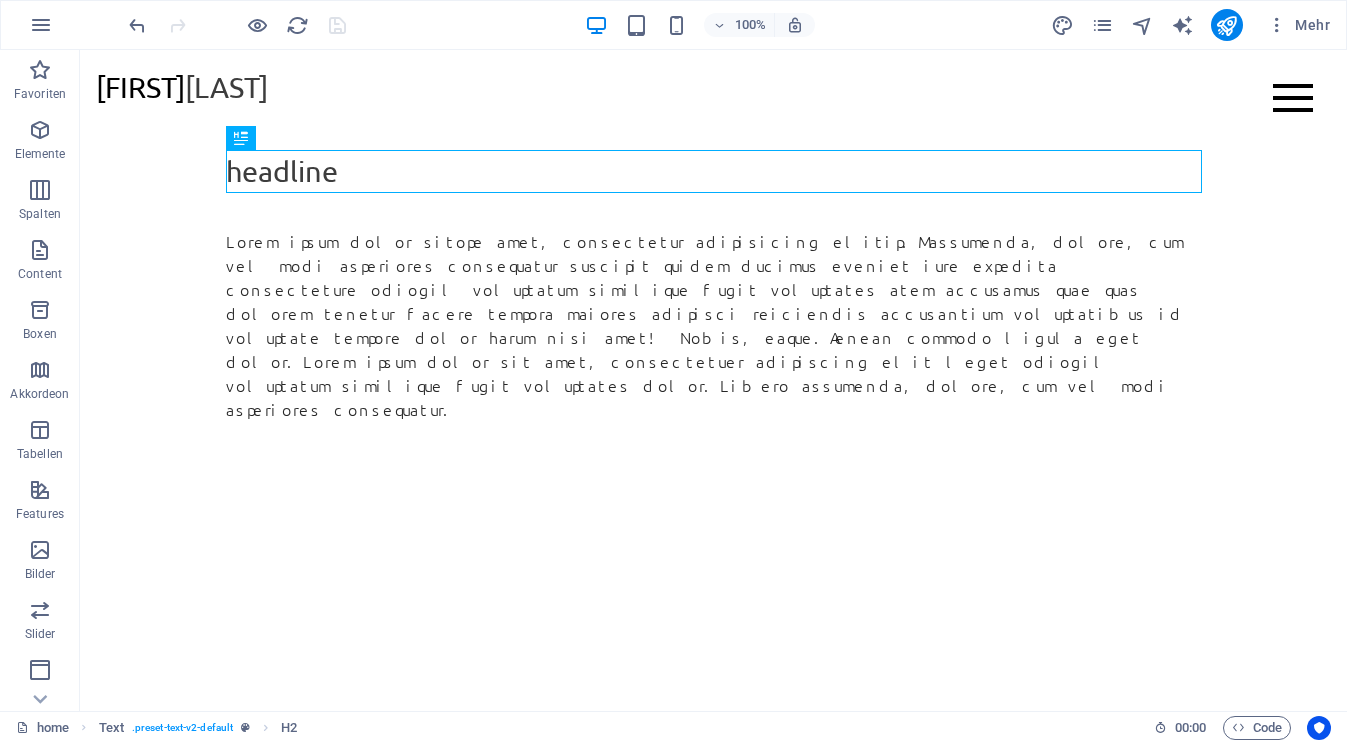 scroll, scrollTop: 0, scrollLeft: 0, axis: both 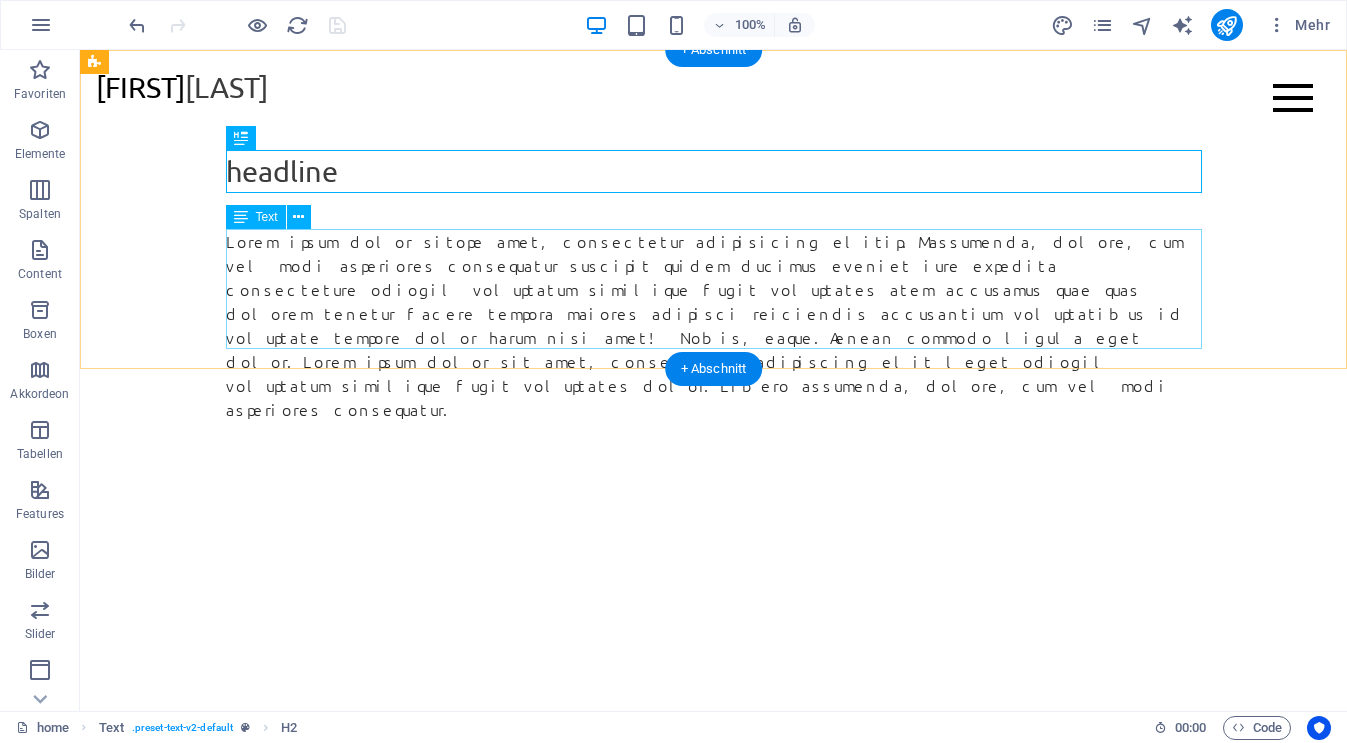 click on "Lorem ipsum dolor sitope amet, consectetur adipisicing elitip. Massumenda, dolore, cum vel modi asperiores consequatur suscipit quidem ducimus eveniet iure expedita consecteture odiogil voluptatum similique fugit voluptates atem accusamus quae quas dolorem tenetur facere tempora maiores adipisci reiciendis accusantium voluptatibus id voluptate tempore dolor harum nisi amet! Nobis, eaque. Aenean commodo ligula eget dolor. Lorem ipsum dolor sit amet, consectetuer adipiscing elit leget odiogil voluptatum similique fugit voluptates dolor. Libero assumenda, dolore, cum vel modi asperiores consequatur." at bounding box center (714, 325) 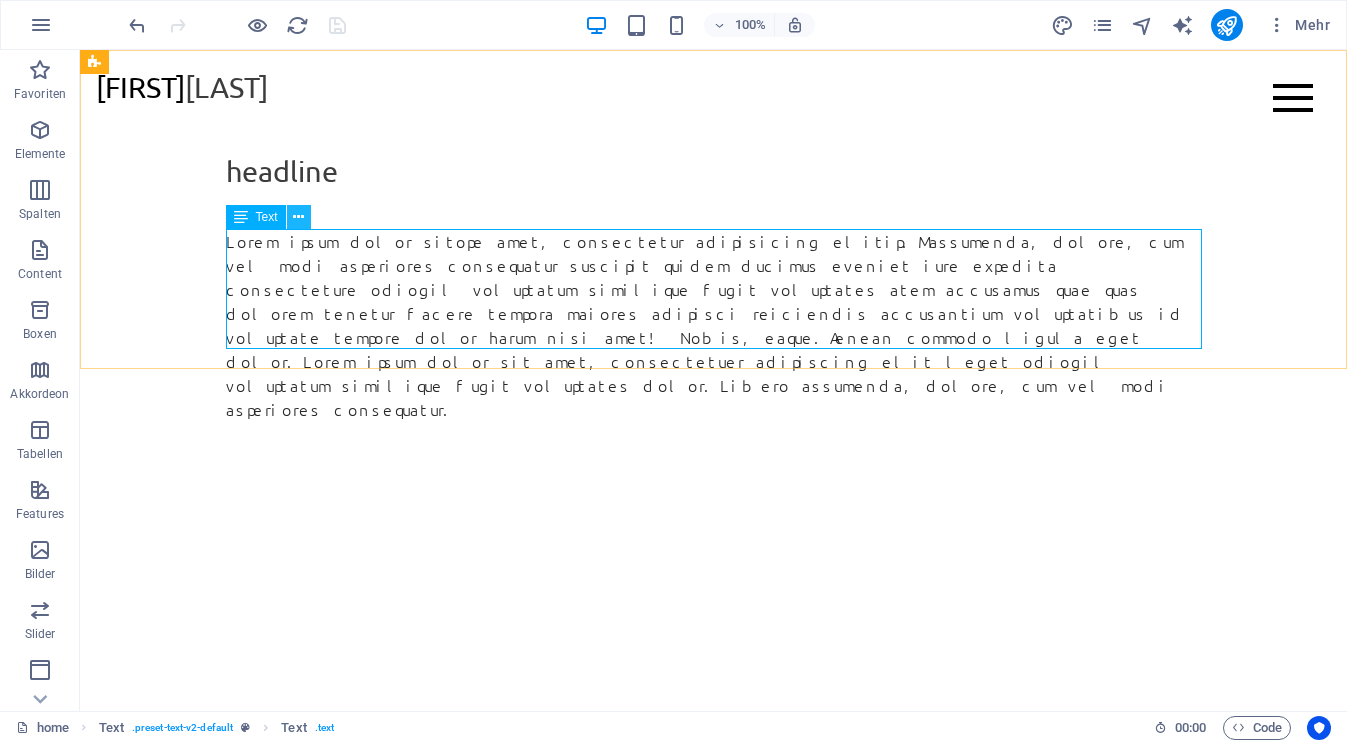 click at bounding box center [298, 217] 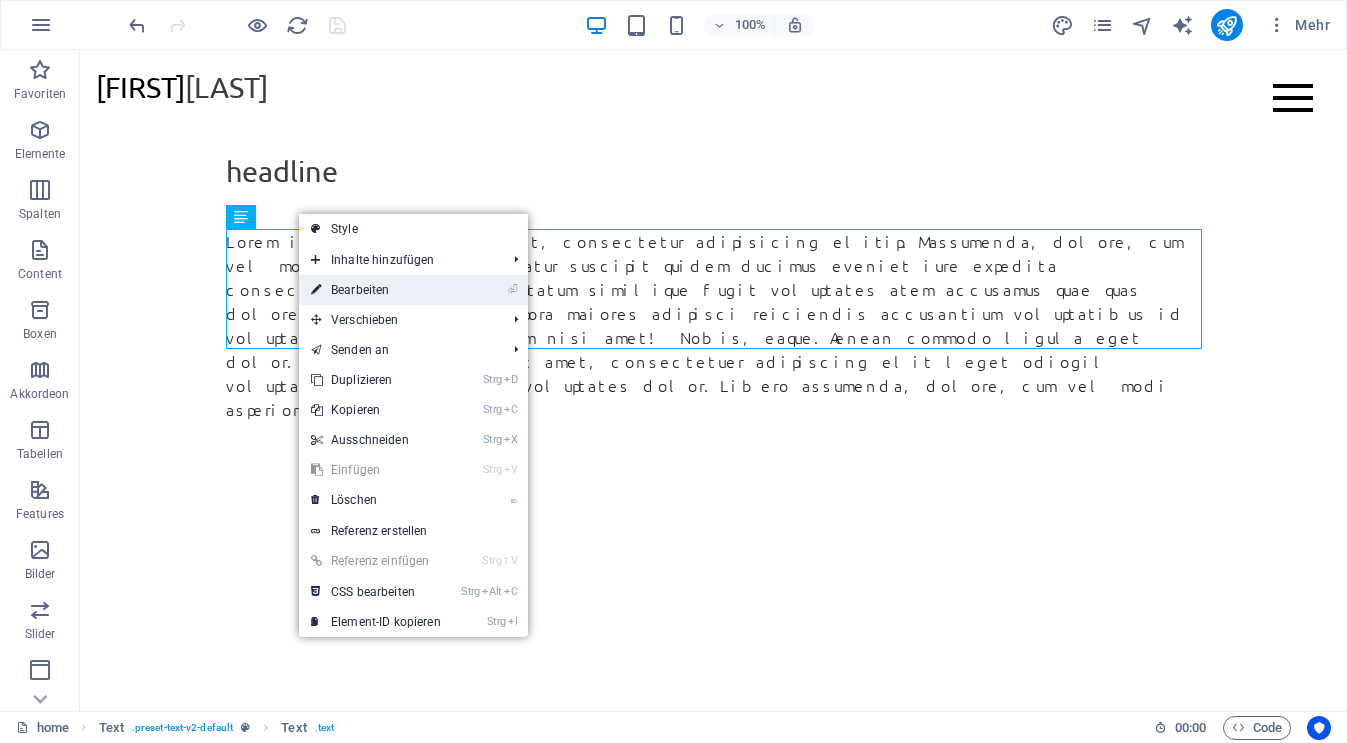 click on "⏎  Bearbeiten" at bounding box center (376, 290) 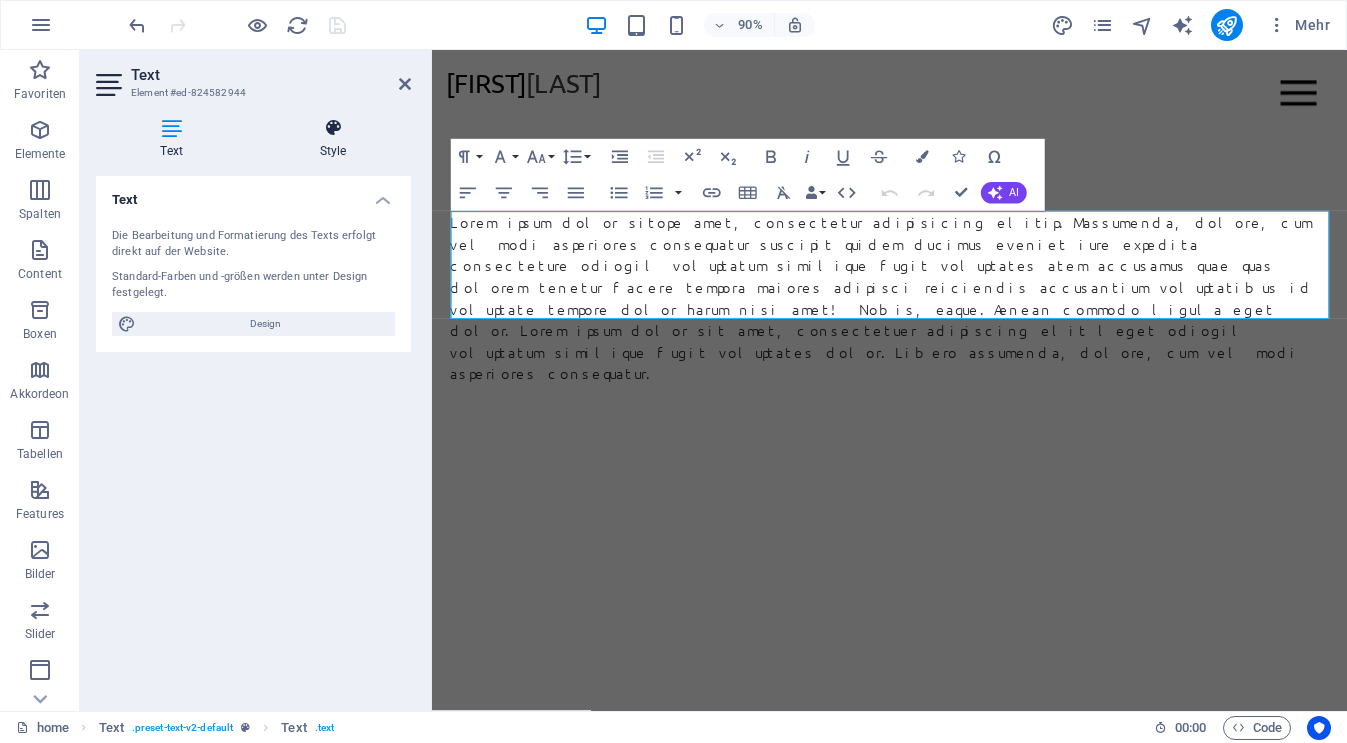 click at bounding box center [333, 128] 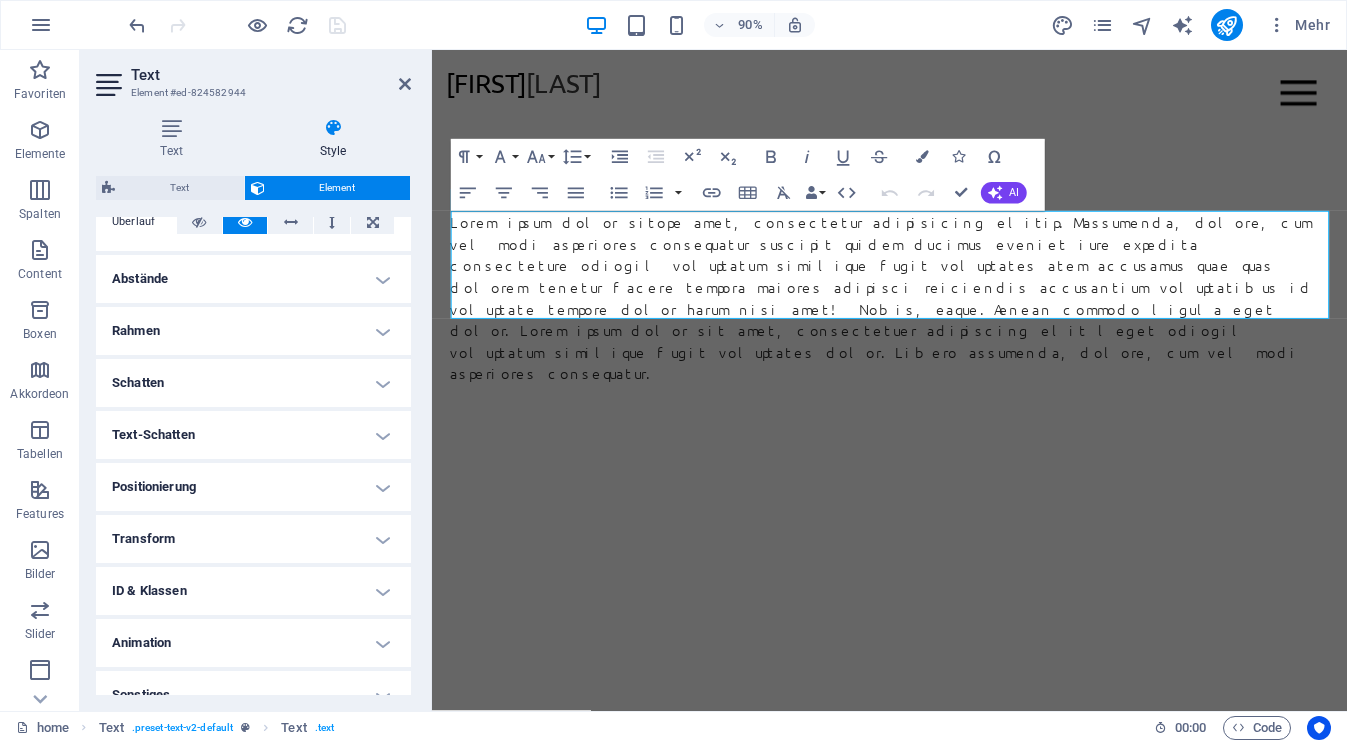 scroll, scrollTop: 384, scrollLeft: 0, axis: vertical 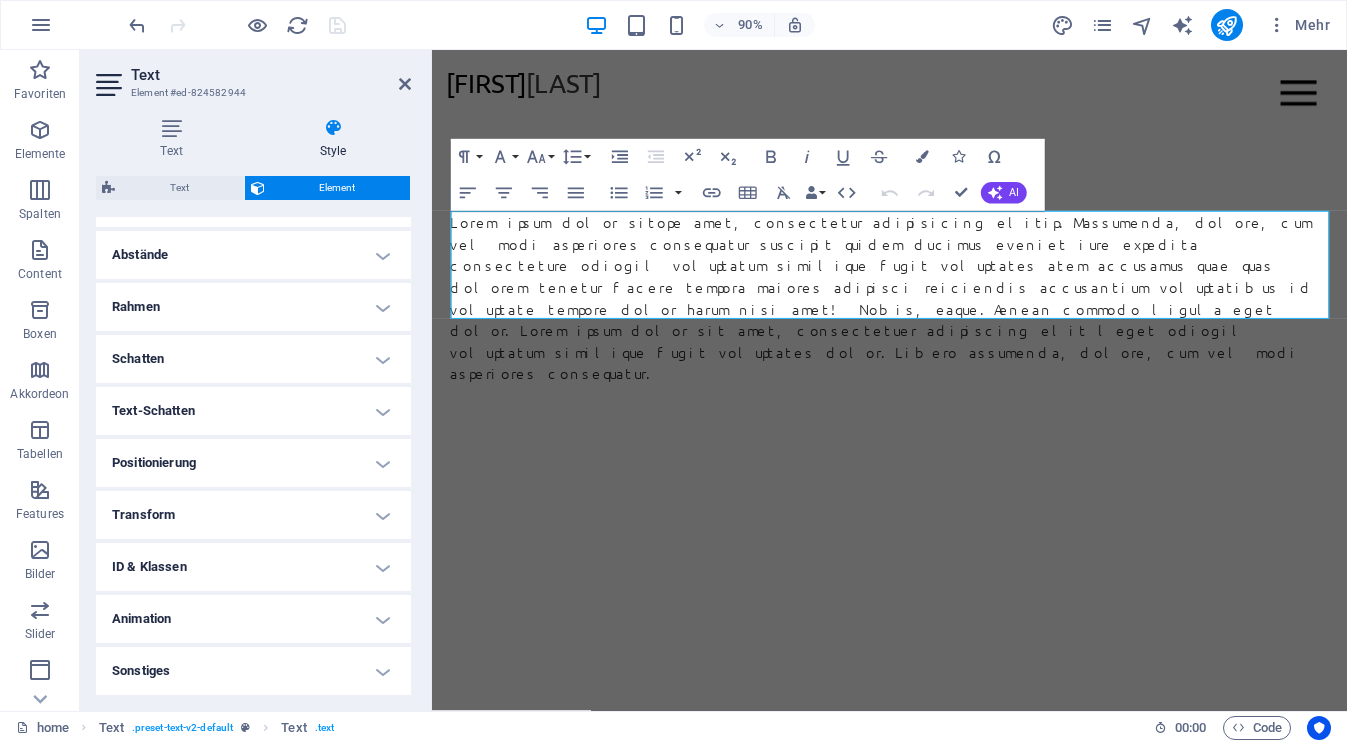 click on "Rahmen" at bounding box center [253, 307] 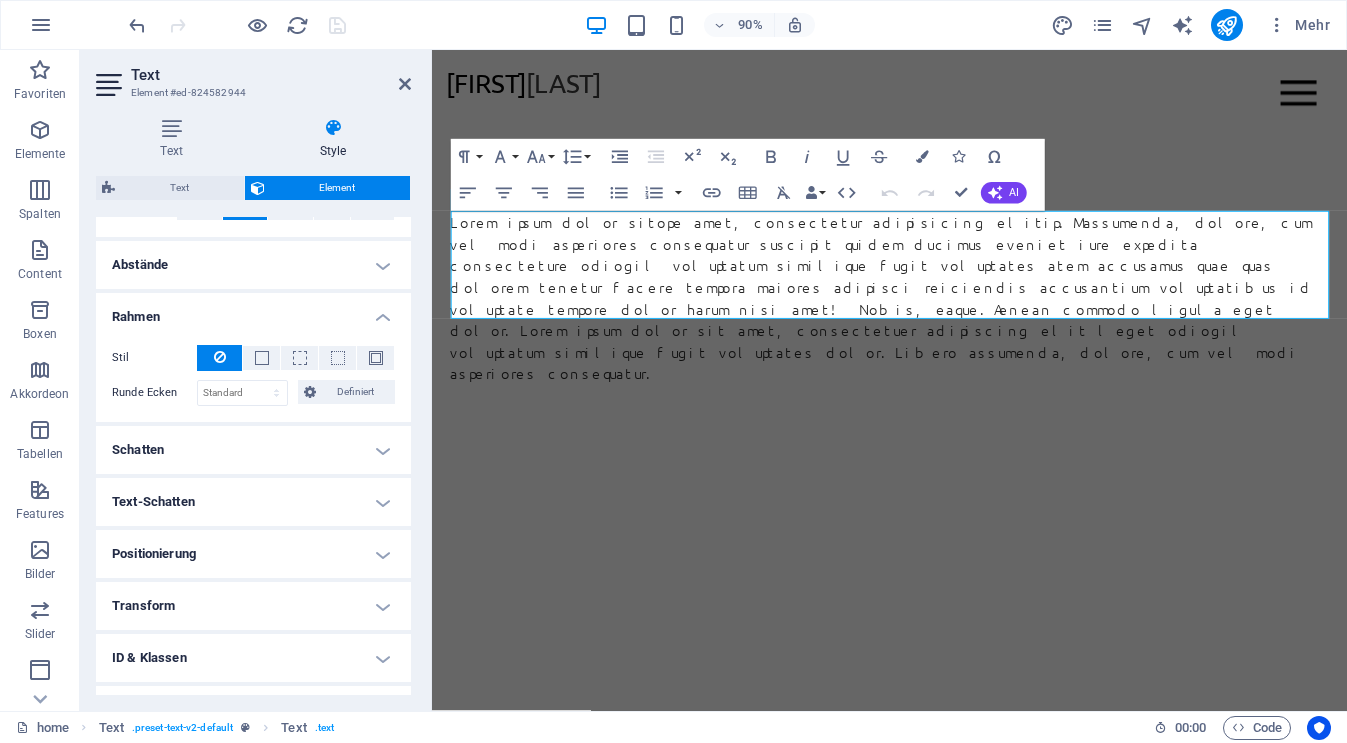 scroll, scrollTop: 0, scrollLeft: 0, axis: both 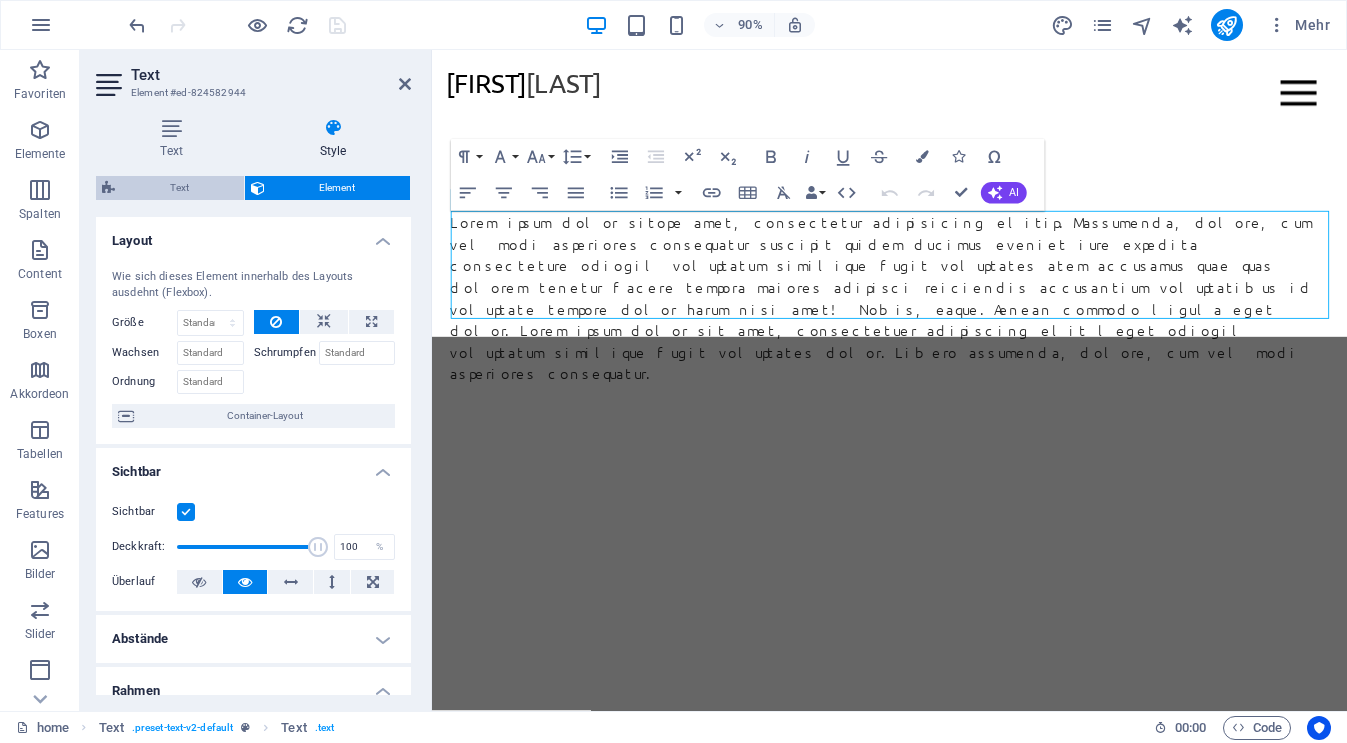 click on "Text" at bounding box center (179, 188) 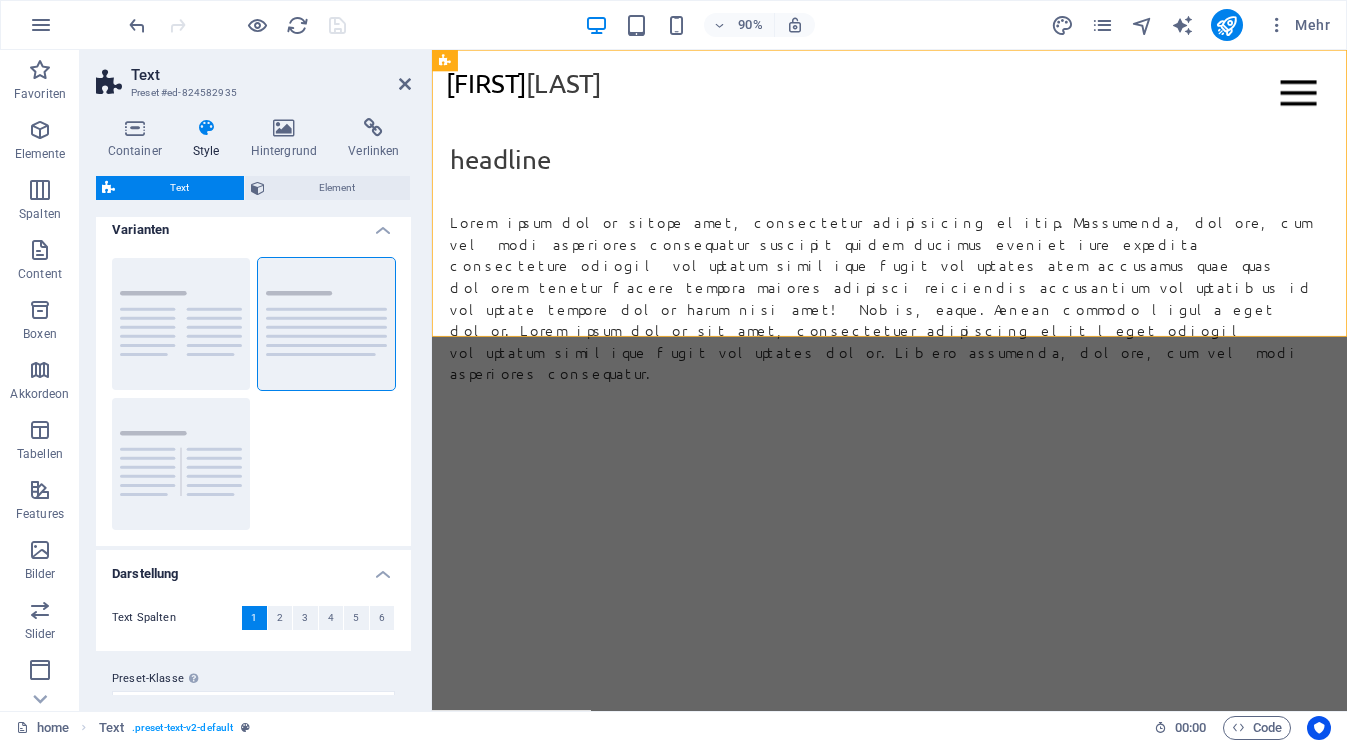 scroll, scrollTop: 0, scrollLeft: 0, axis: both 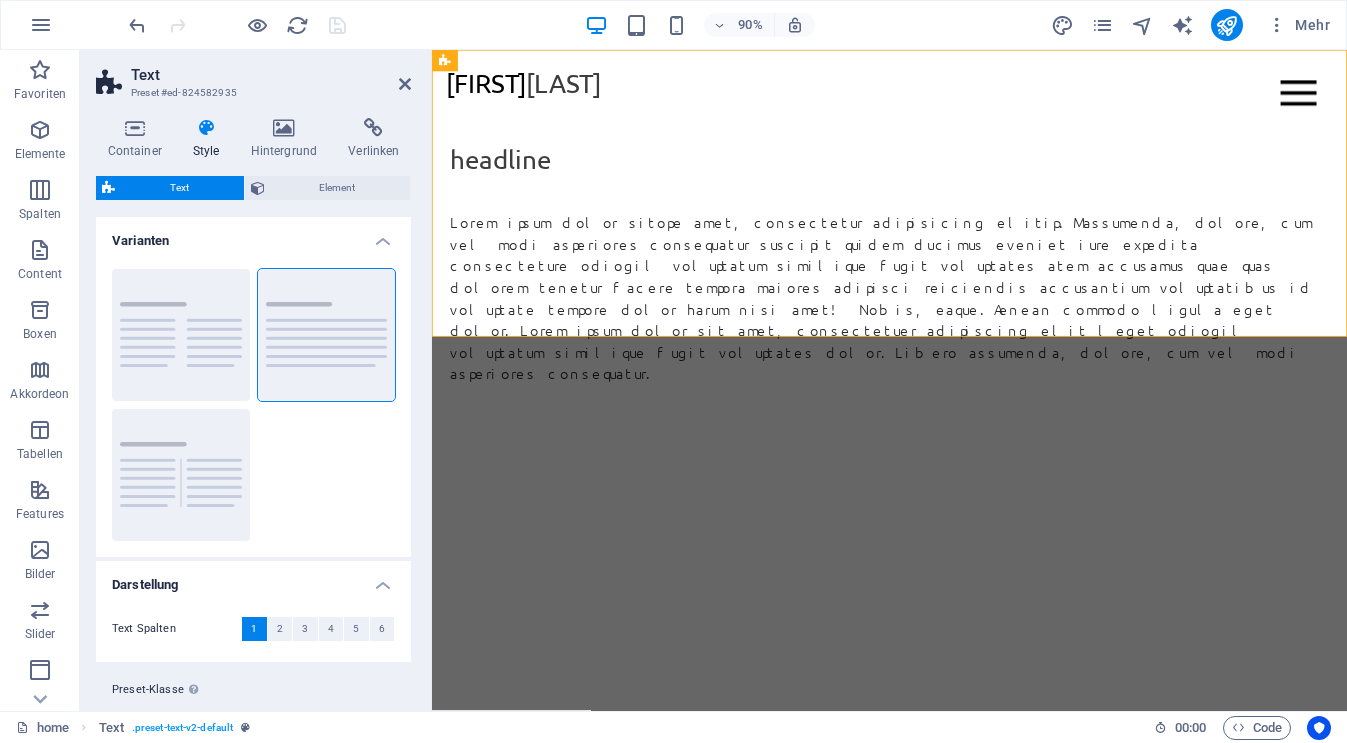 click on "Container Style Hintergrund Verlinken Größe Höhe Standard px rem % vh vw Mind. Höhe Keine px rem % vh vw Breite Standard px rem % em vh vw Mind. Breite Keine px rem % vh vw Inhaltsbreite Standard Breite ändern Breite Standard px rem % em vh vw Mind. Breite Keine px rem % vh vw Standard Abstand Abstand ändern Standard Inhaltsbreite und Abstände werden unter Design festgelegt. Design Layout (Flexbox) Ausrichtung Bestimmt, in welche Richtung das Spaltenverhalten Auswirkungen haben soll (flex-direction). Standard Hauptachse Beeinflusse, wie sich Elemente innerhalb dieses Containers entlang der Hauptsache verhalten sollen (justify-content). Standard Querachse Steuert die vertikale Ausrichtung der Elemente innerhalb des Containers (align-items). Standard Umbrechen Standard An Aus Füllen Steuert die Abstände und Ausrichtung von Elementen auf der Y-Achse bei mehreren Zeilen (align-content). Standard Barrierefreiheit Rolle Die ARIA-Rolle definiert den Zweck eines Elements.  Keine Alert Banner" at bounding box center [253, 406] 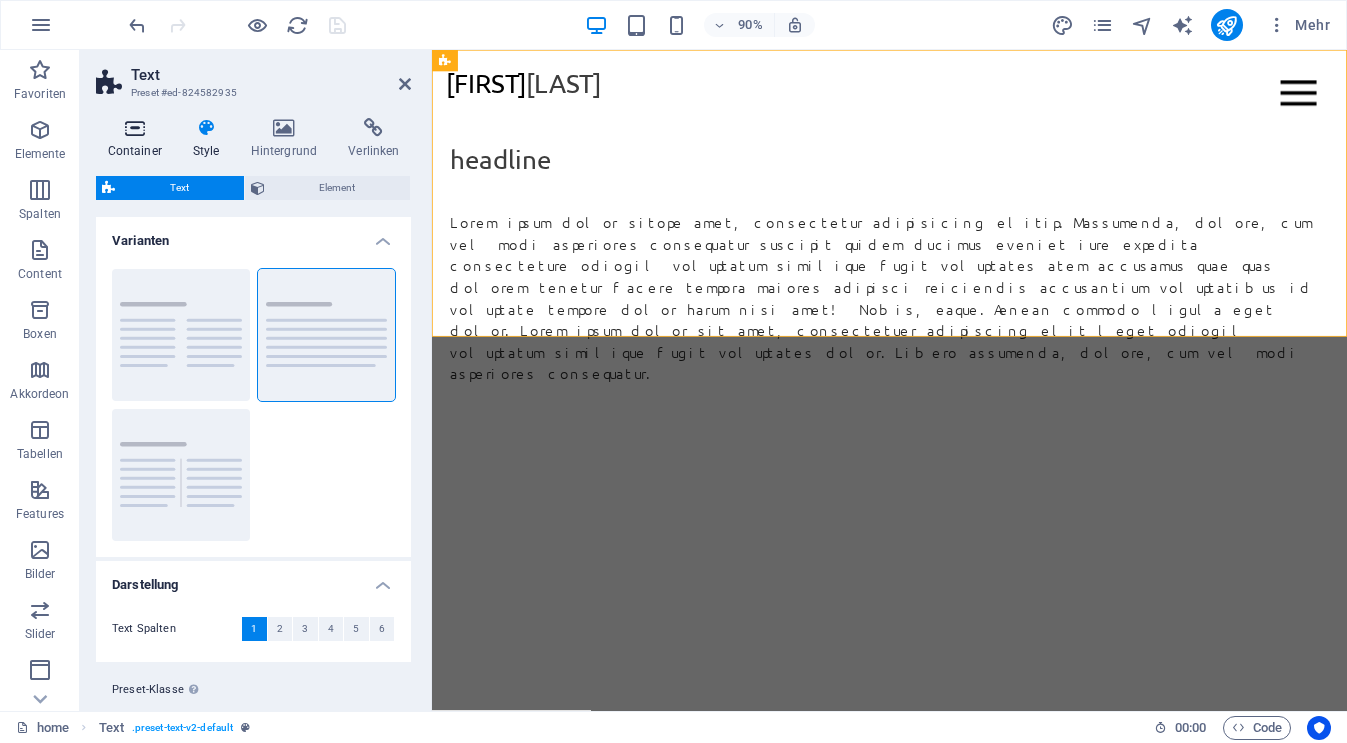 click at bounding box center [134, 128] 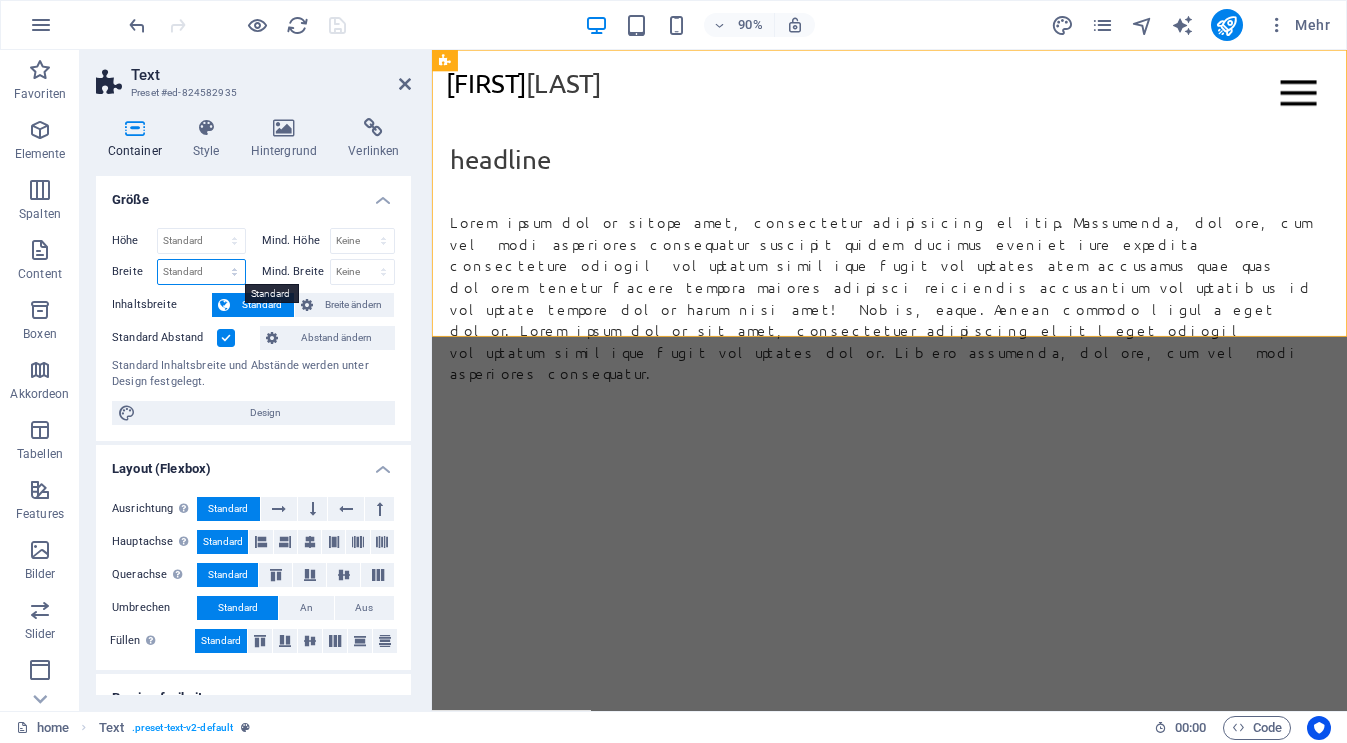 click on "Standard px rem % em vh vw" at bounding box center (201, 272) 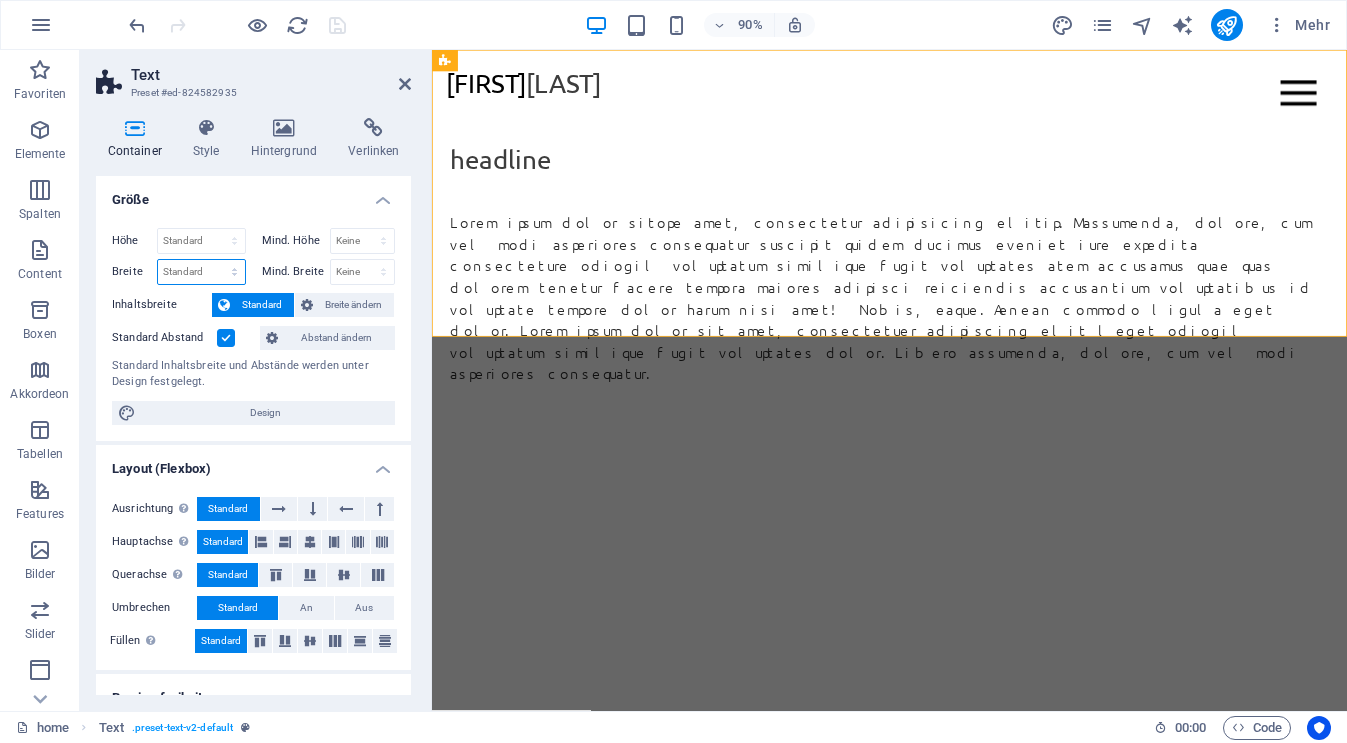 select on "px" 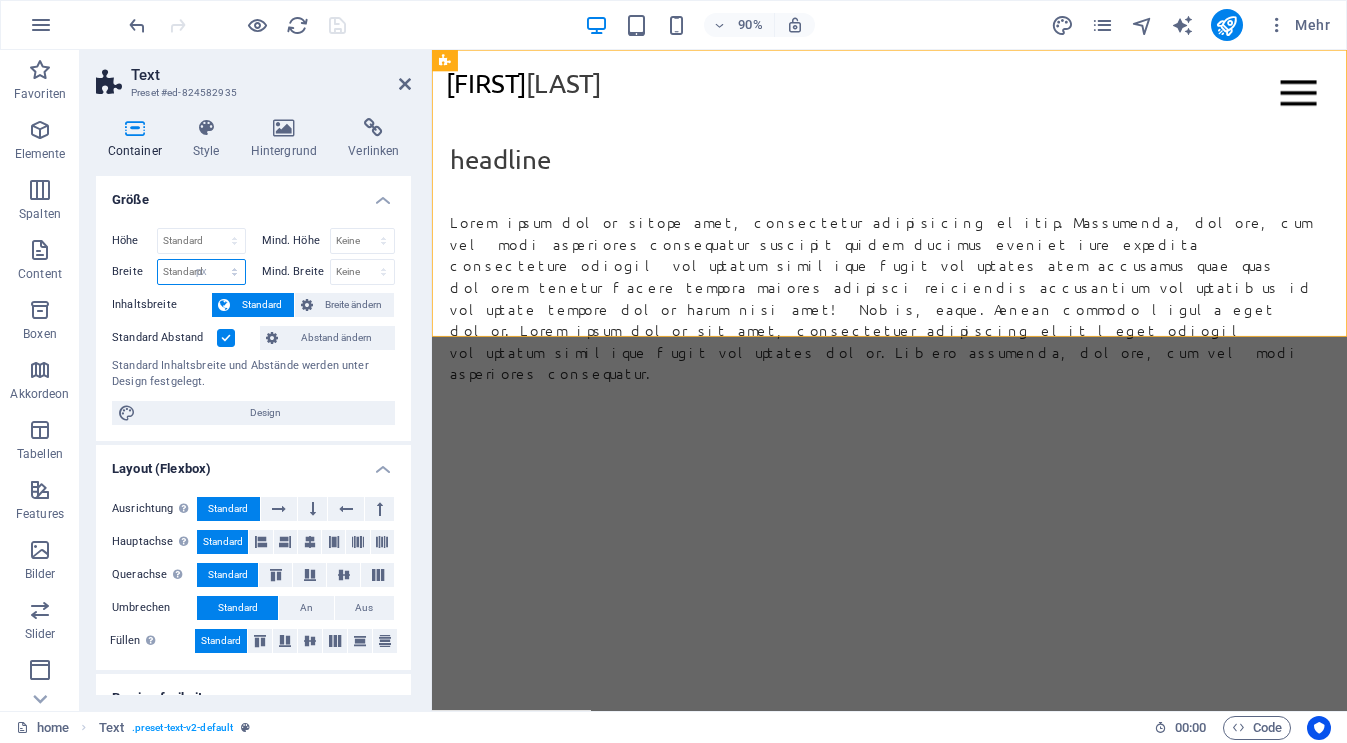 click on "px" at bounding box center [0, 0] 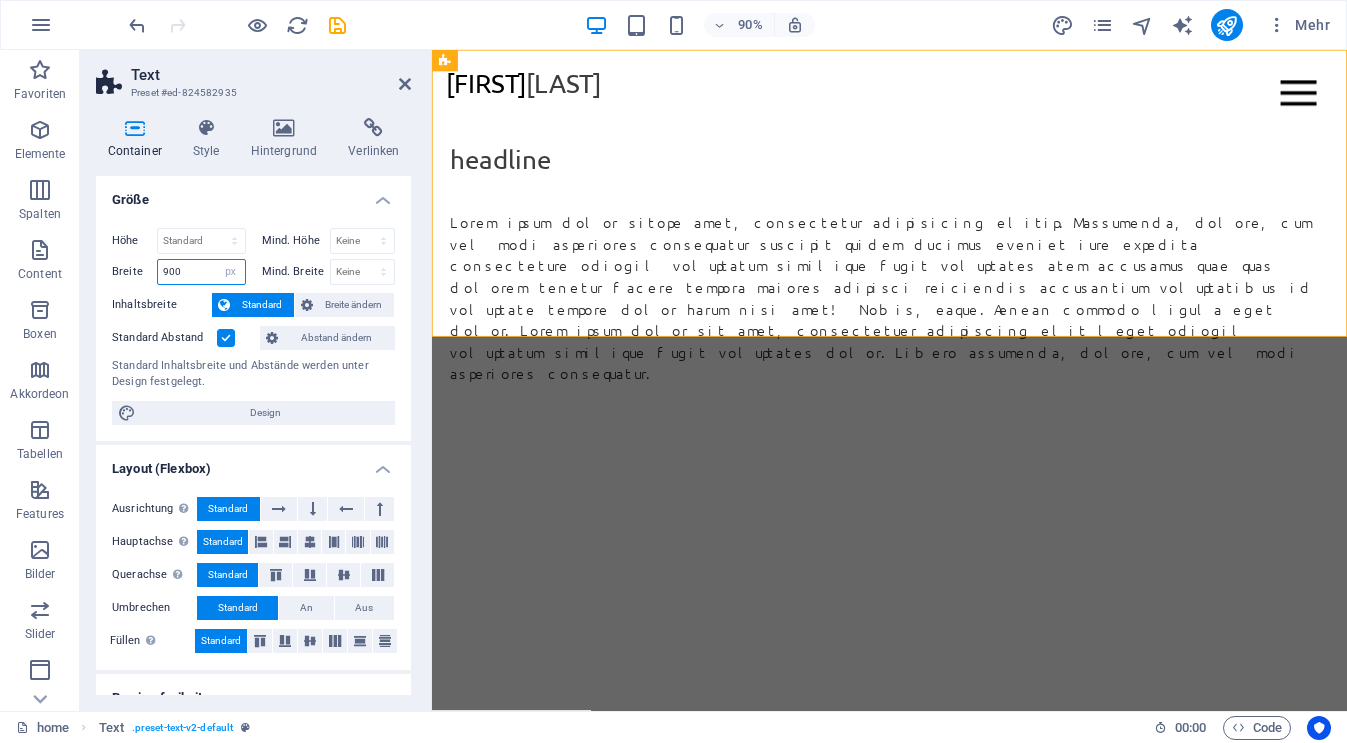 type on "900" 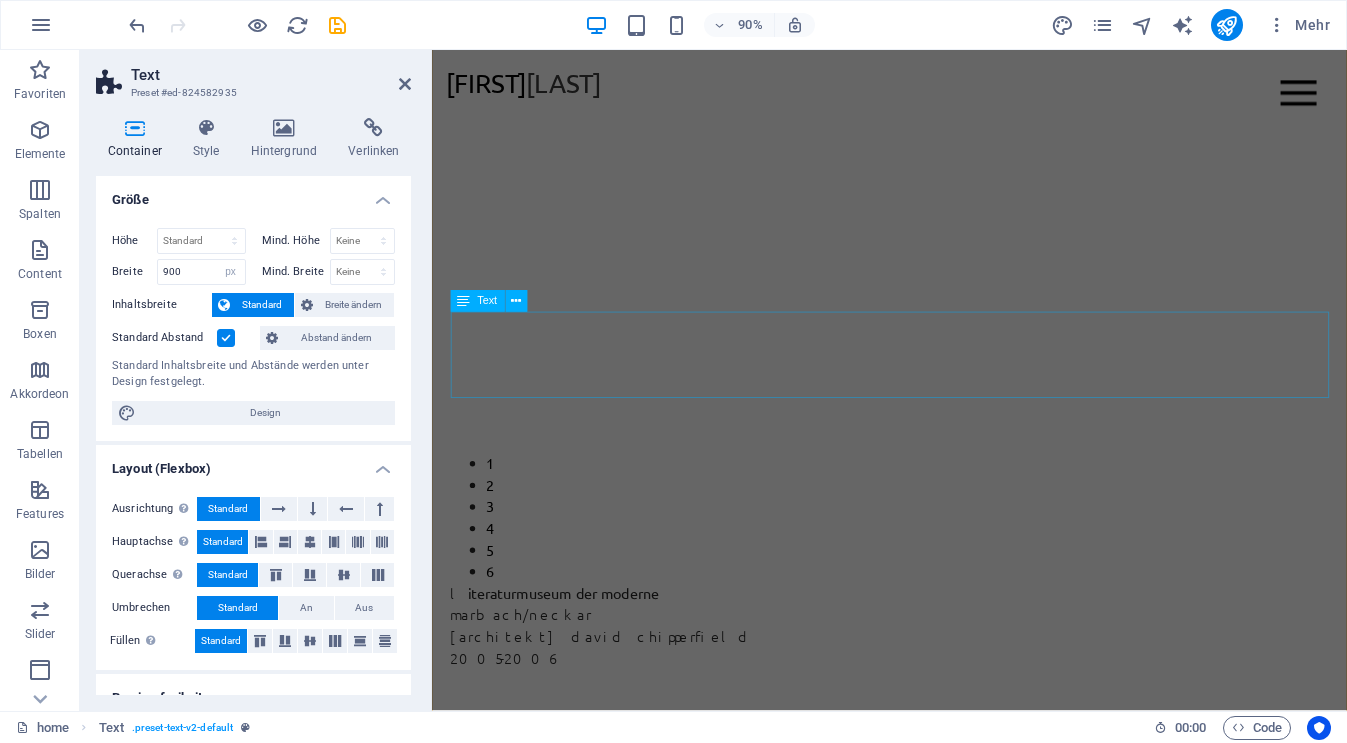 scroll, scrollTop: 815, scrollLeft: 0, axis: vertical 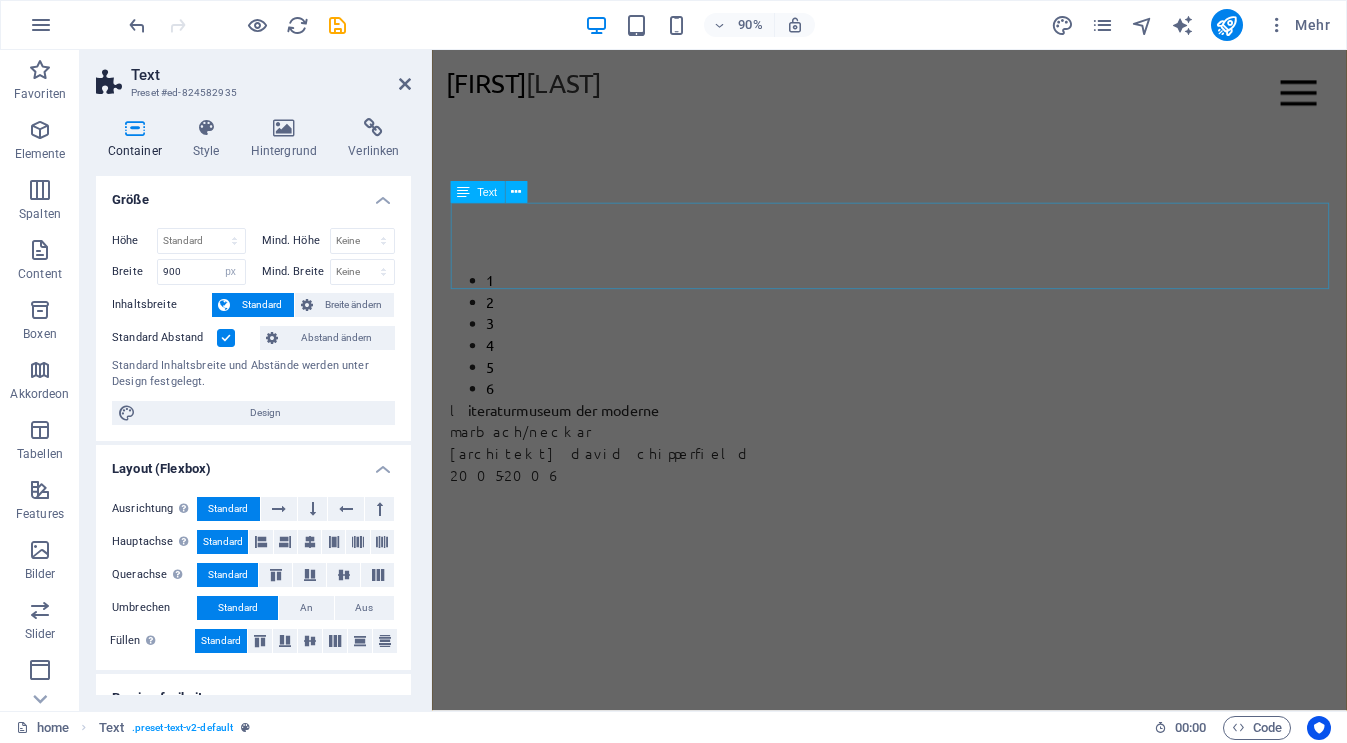click on "l iteraturmuseum der moderne  marbach/neckar [architekt] david chipperfield 2005-2006" at bounding box center (941, 486) 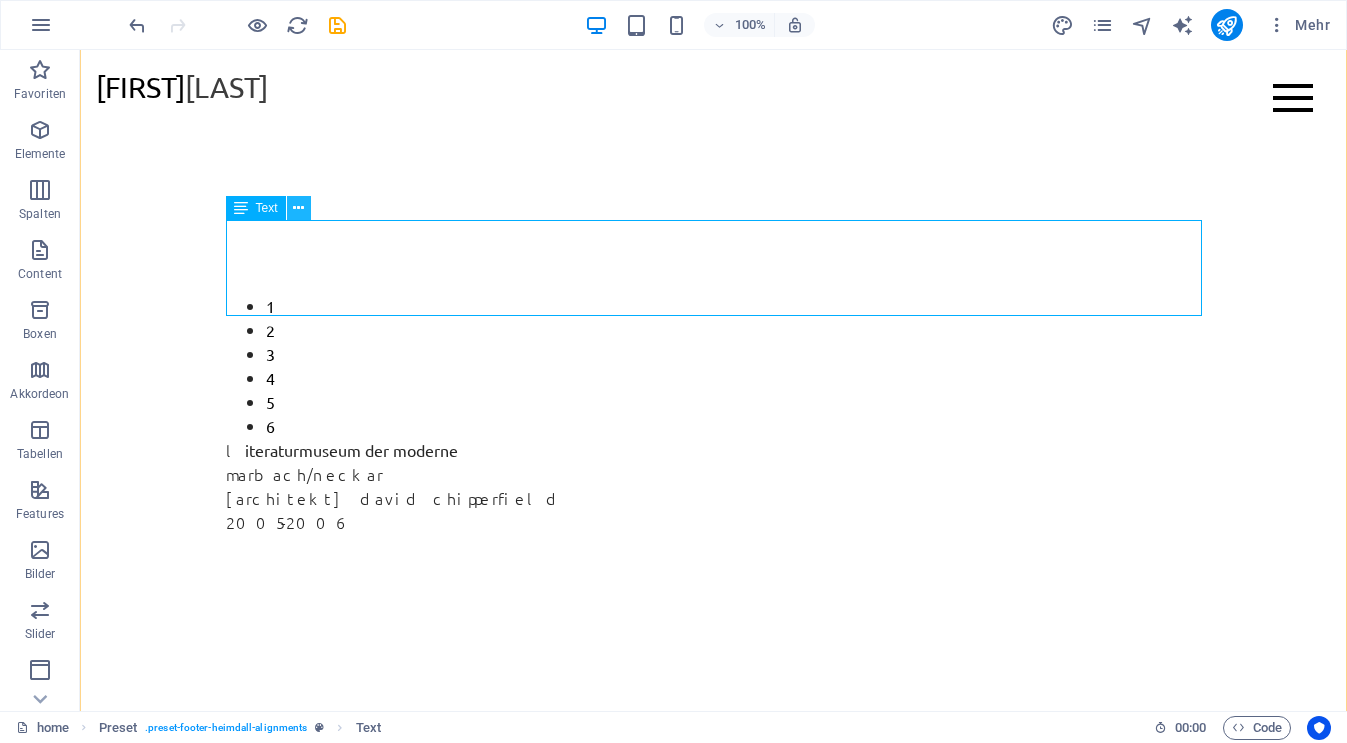 click at bounding box center [298, 208] 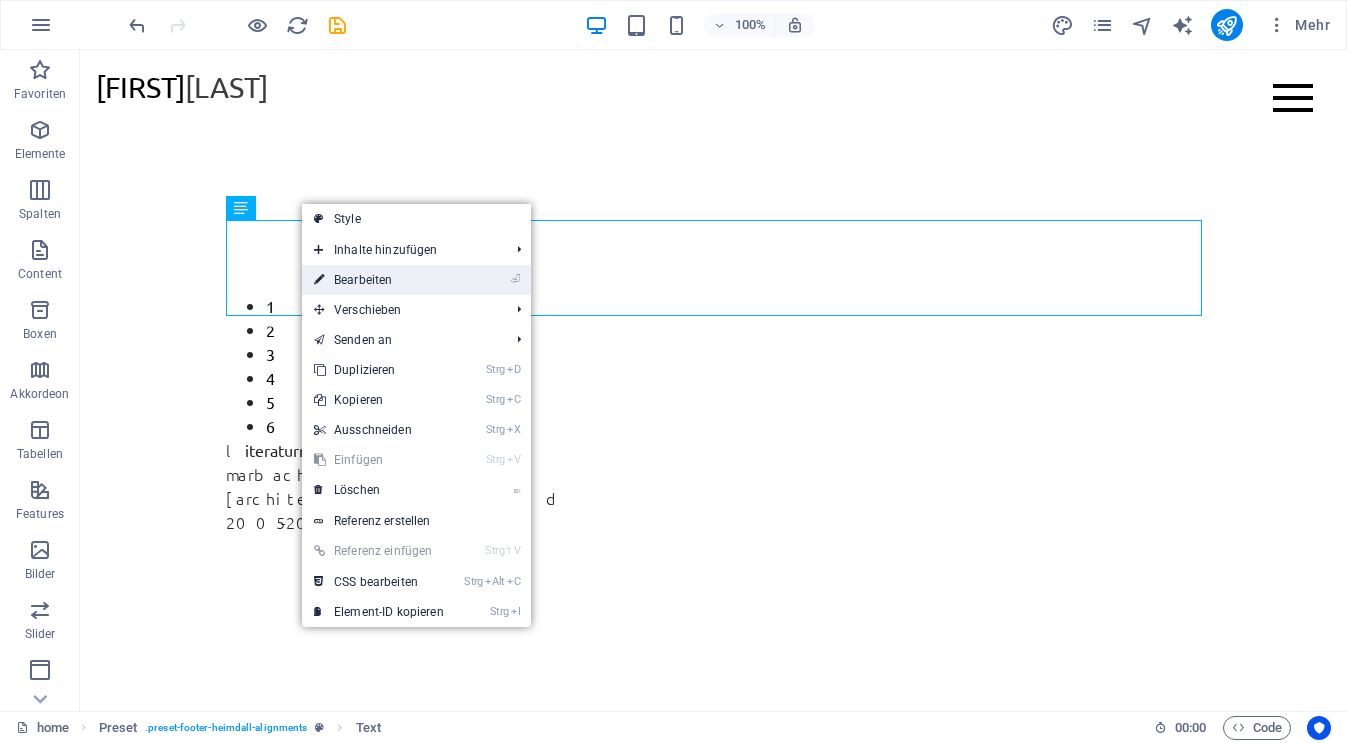 click on "⏎  Bearbeiten" at bounding box center [379, 280] 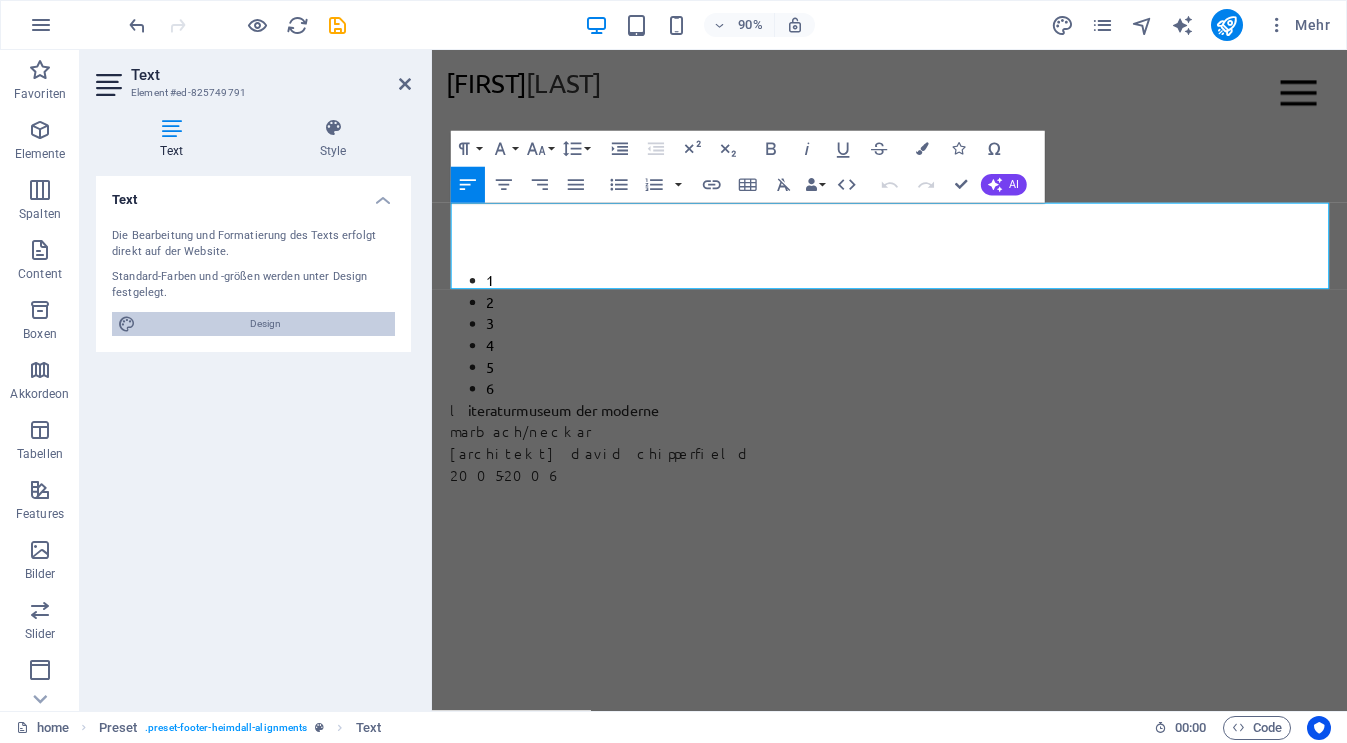 click on "Design" at bounding box center (265, 324) 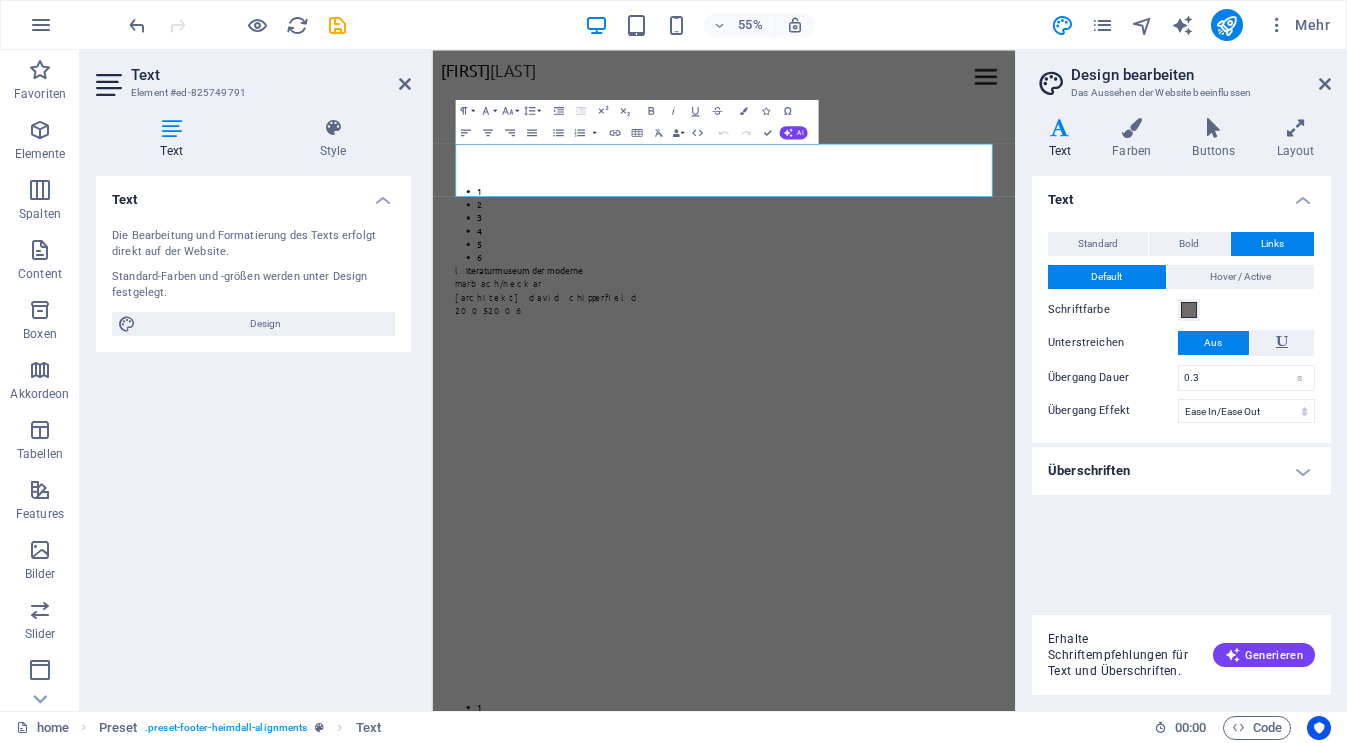 click at bounding box center (171, 128) 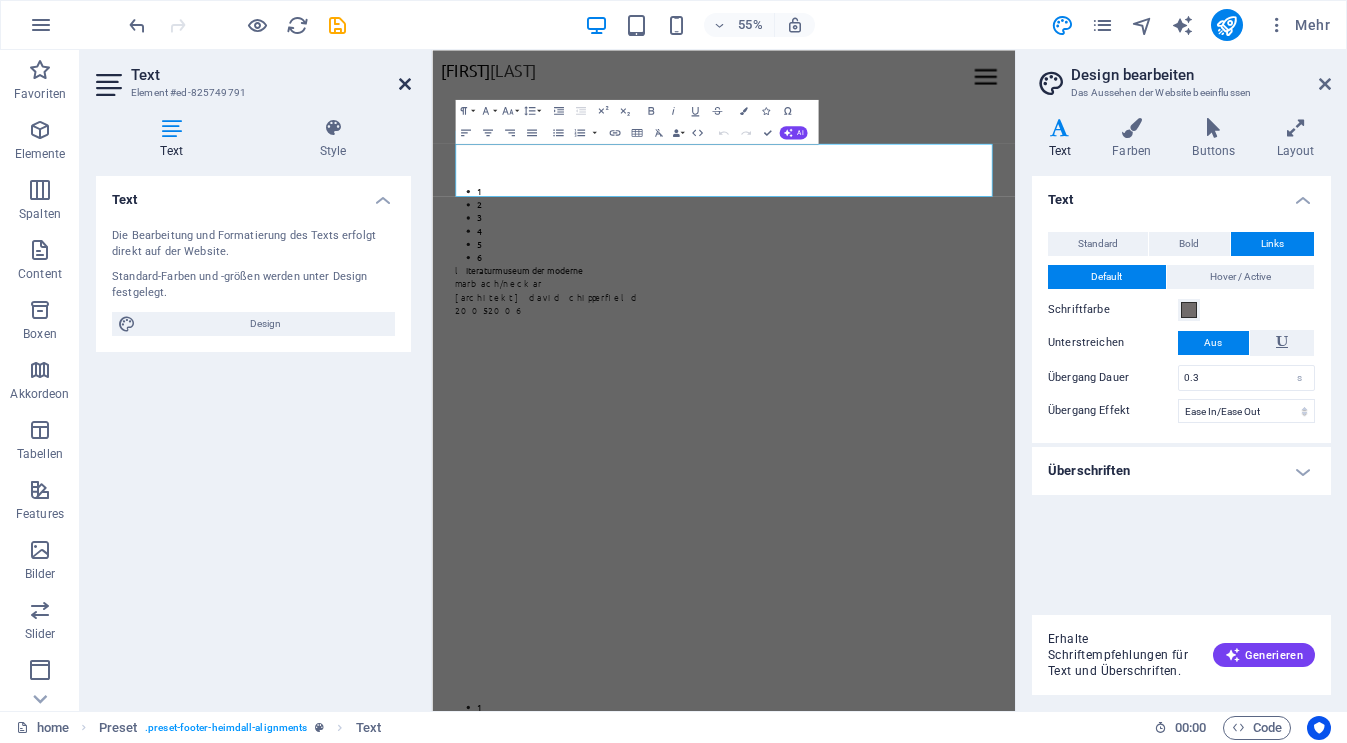 click at bounding box center (405, 84) 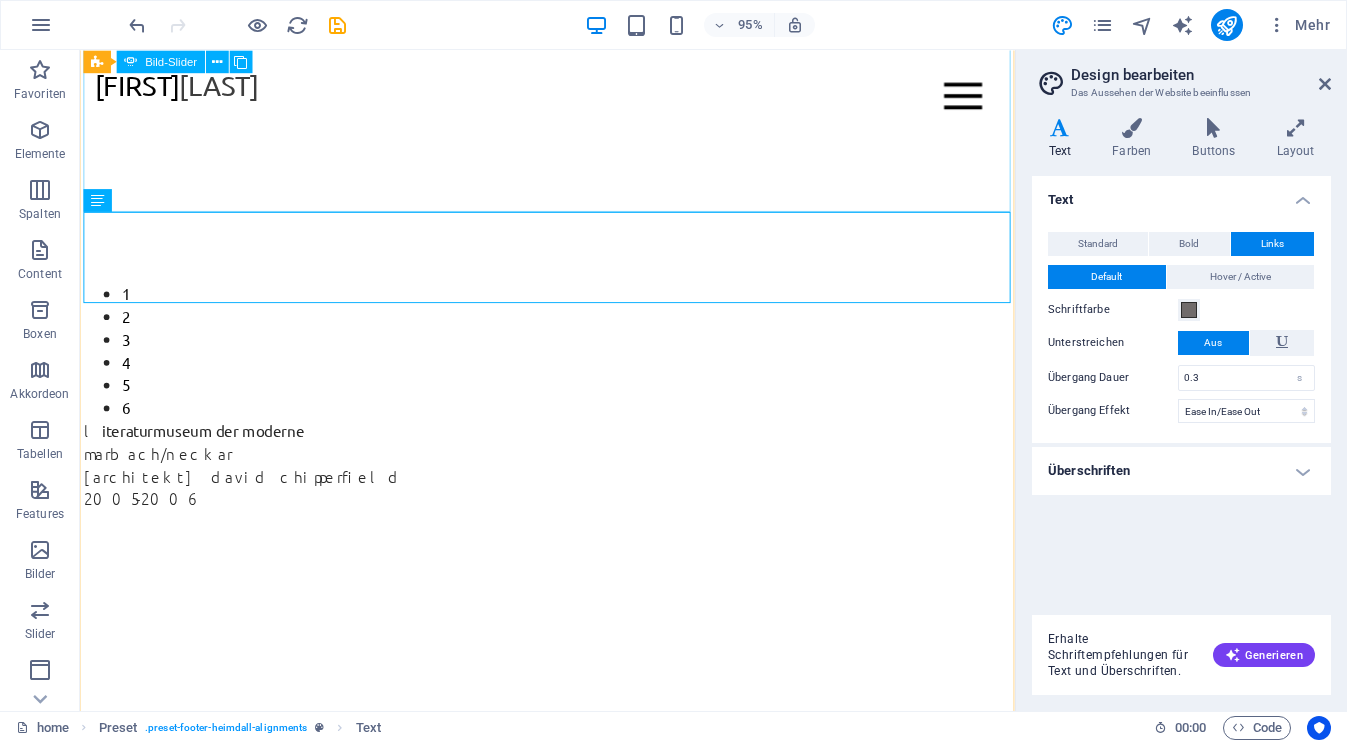 click on "1 2 3 4 5 6" at bounding box center (572, 42) 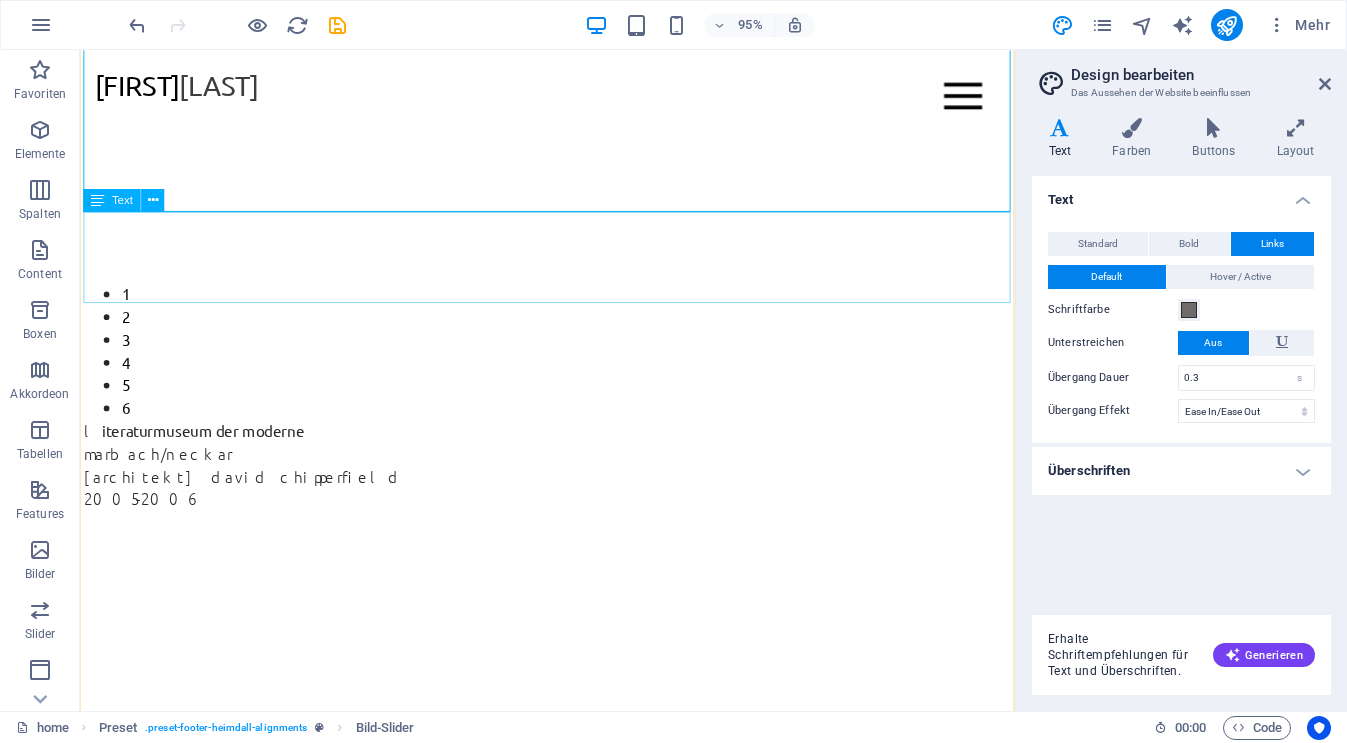 click on "l iteraturmuseum der moderne  marbach/neckar [architekt] david chipperfield 2005-2006" at bounding box center (572, 486) 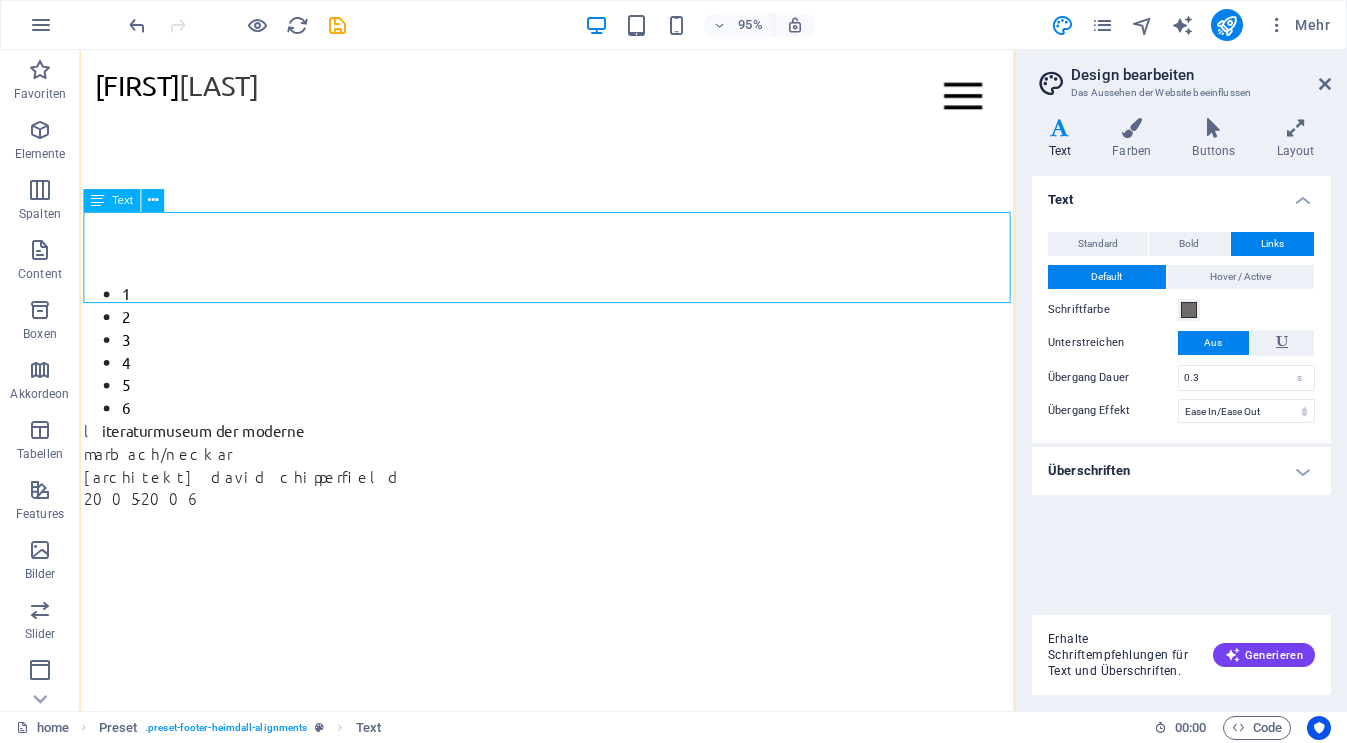 click at bounding box center (97, 200) 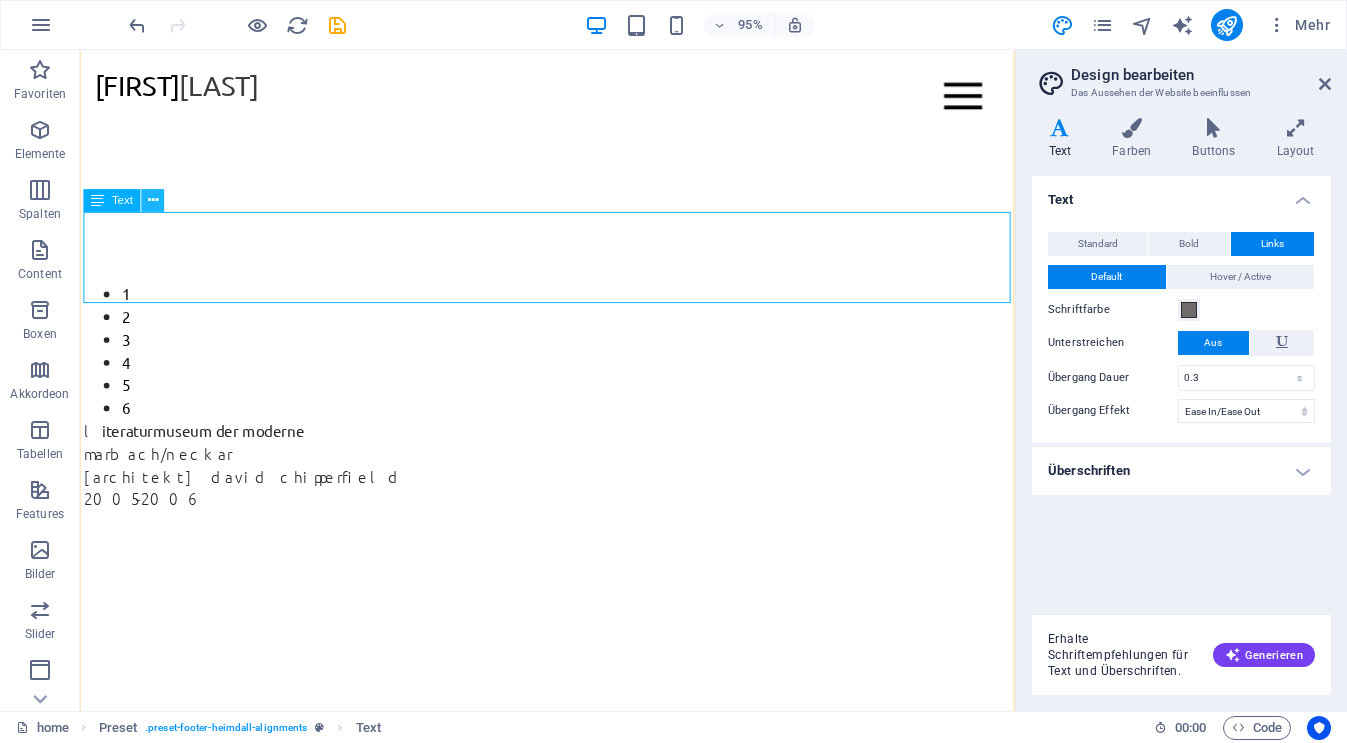 click at bounding box center (153, 200) 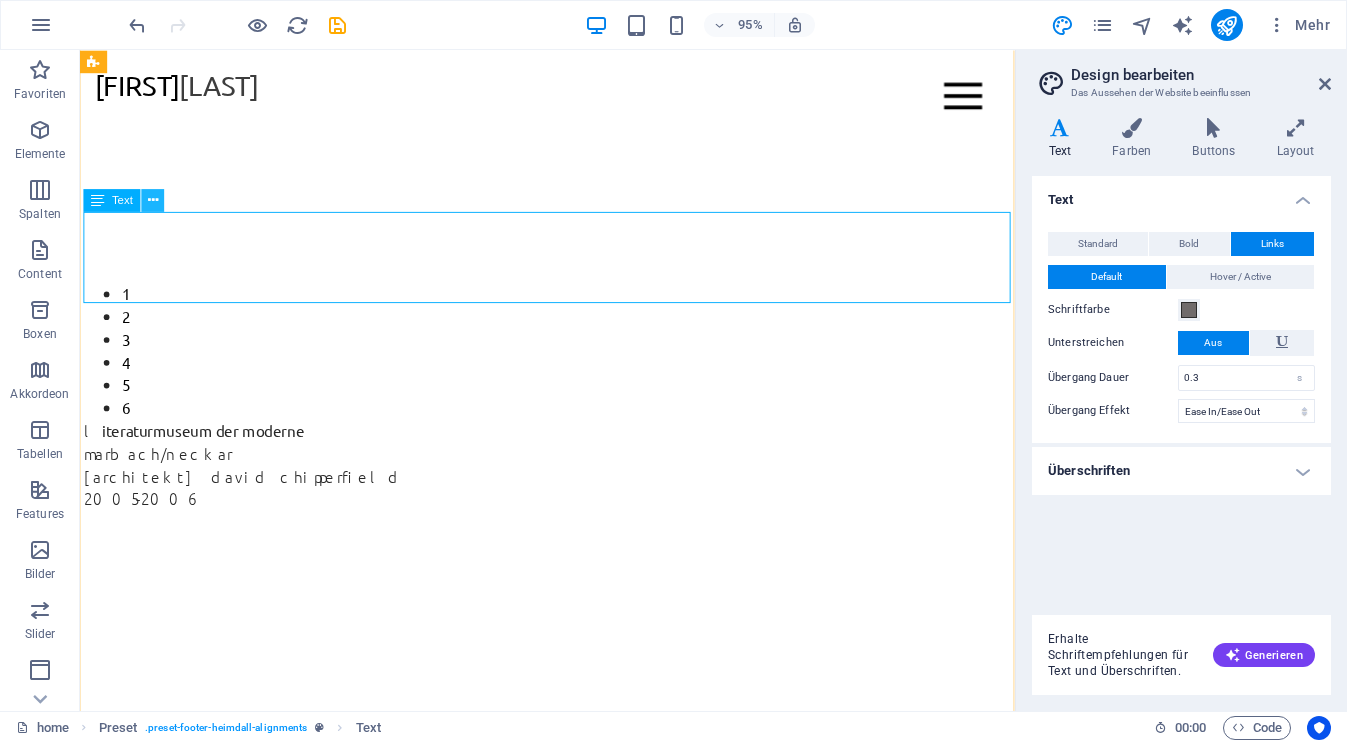 click at bounding box center (153, 200) 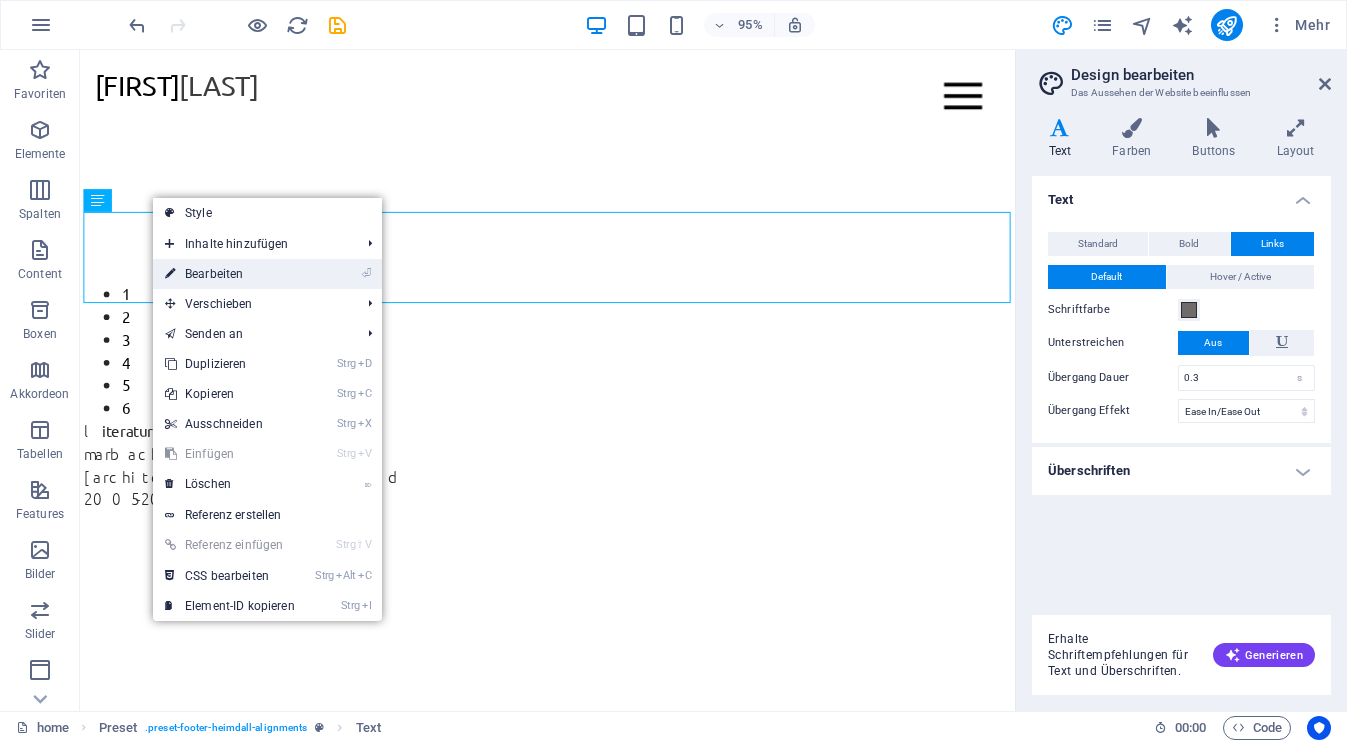 click on "⏎  Bearbeiten" at bounding box center [230, 274] 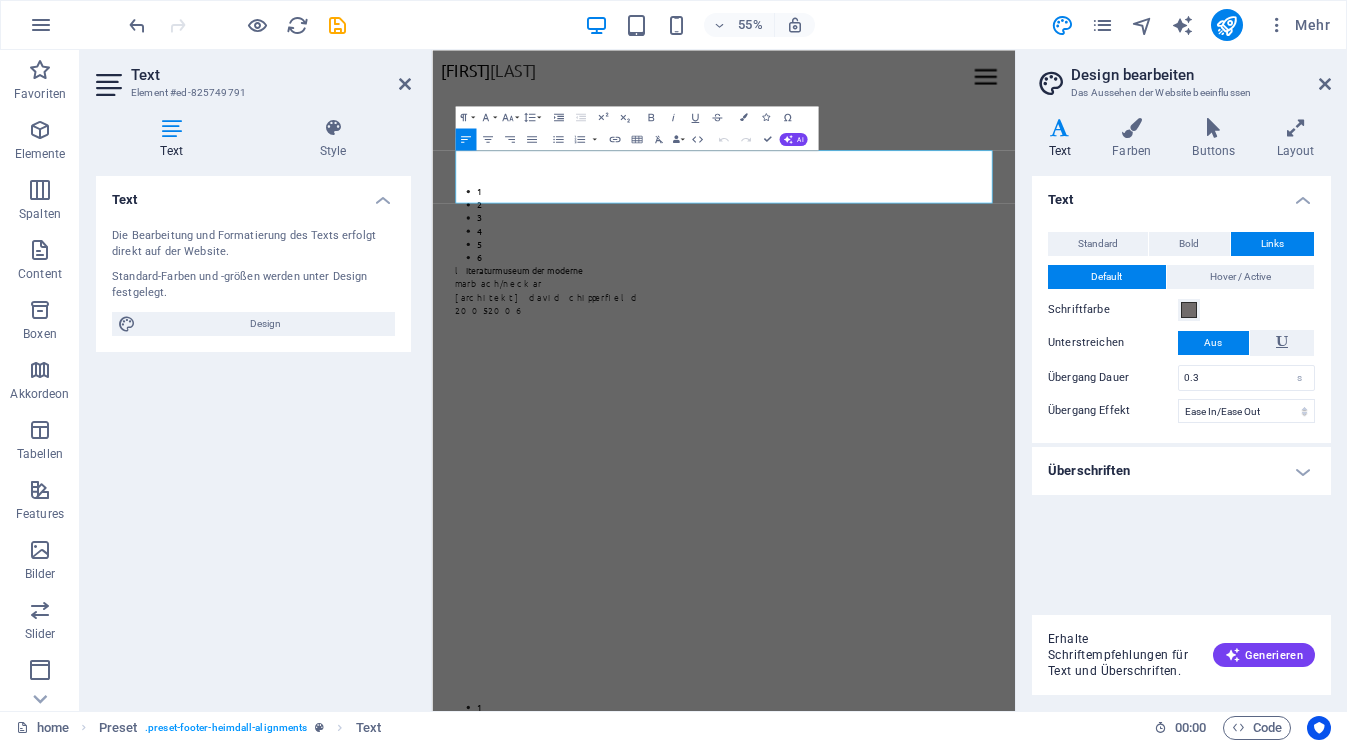 scroll, scrollTop: 804, scrollLeft: 0, axis: vertical 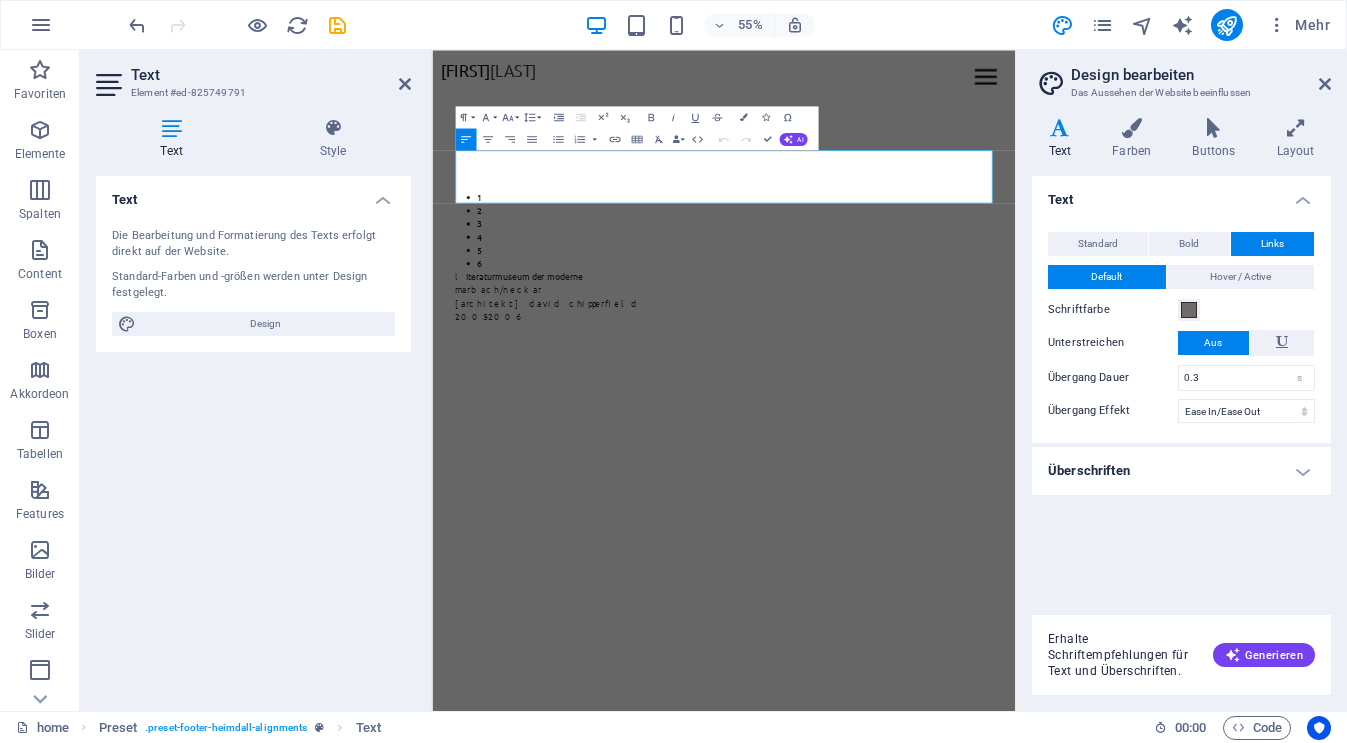 click on "Die Bearbeitung und Formatierung des Texts erfolgt direkt auf der Website. Standard-Farben und -größen werden unter Design festgelegt. Design" at bounding box center [253, 282] 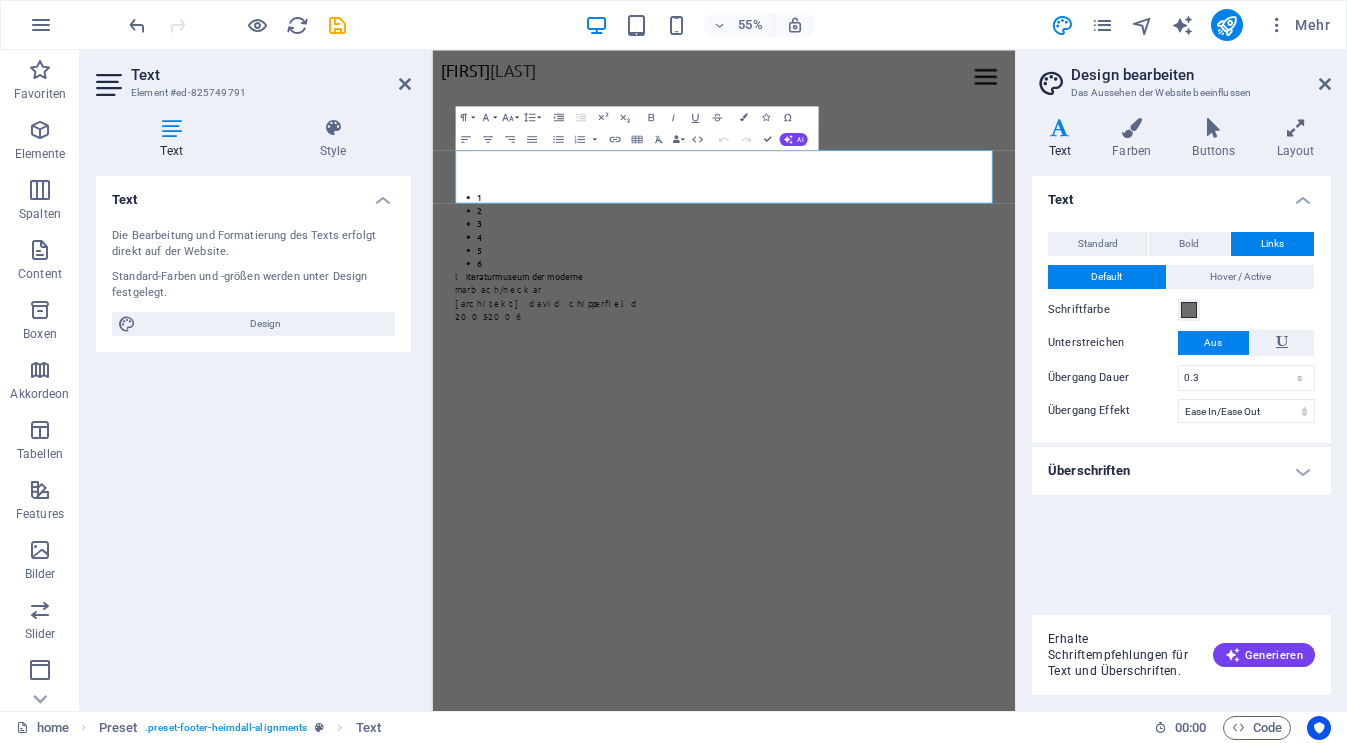 click on "Die Bearbeitung und Formatierung des Texts erfolgt direkt auf der Website. Standard-Farben und -größen werden unter Design festgelegt. Design" at bounding box center (253, 282) 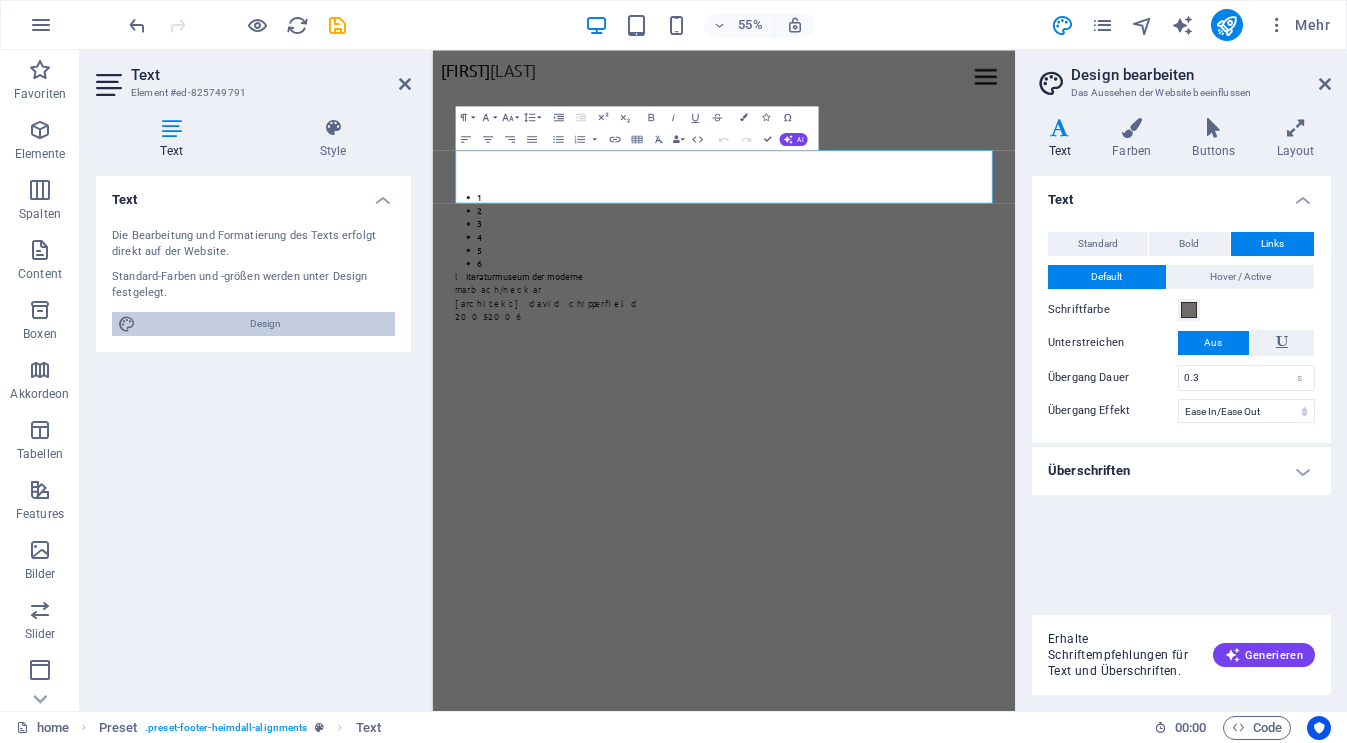 click on "Design" at bounding box center [265, 324] 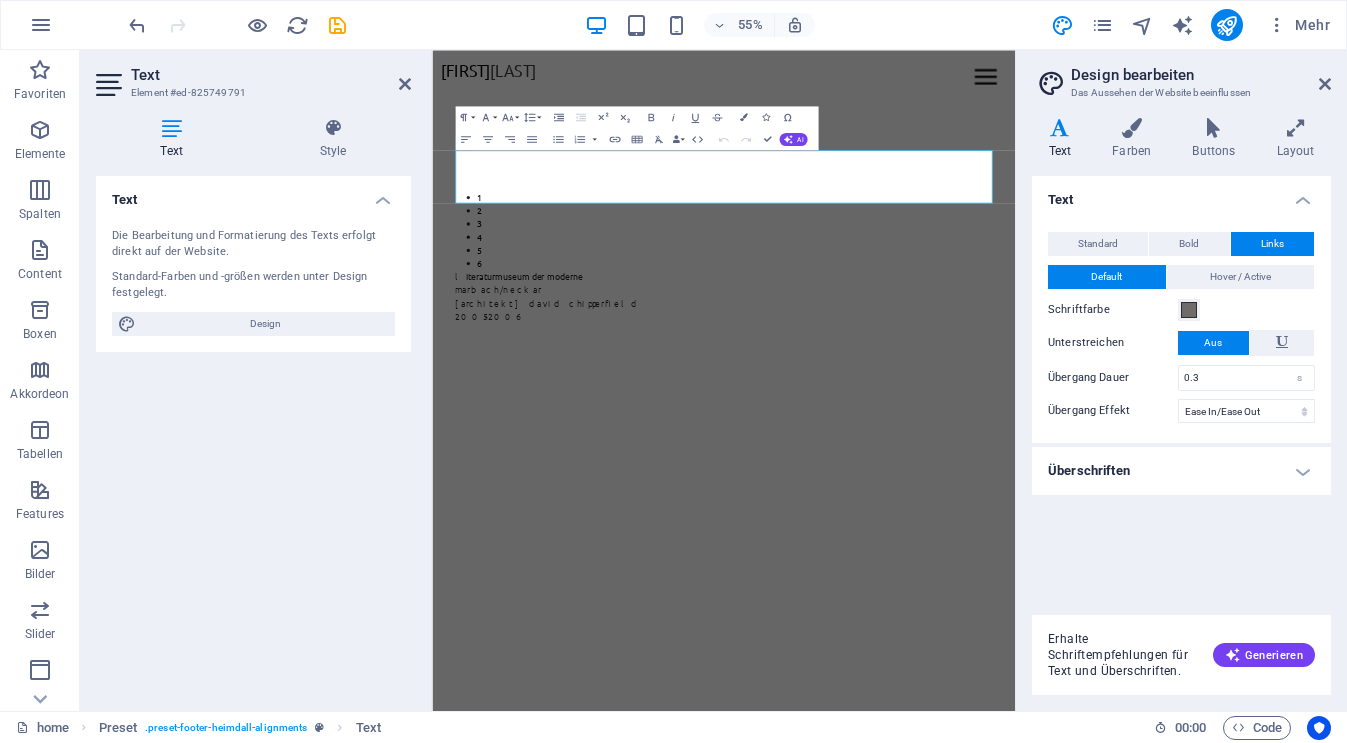 click on "Design bearbeiten" at bounding box center [1201, 75] 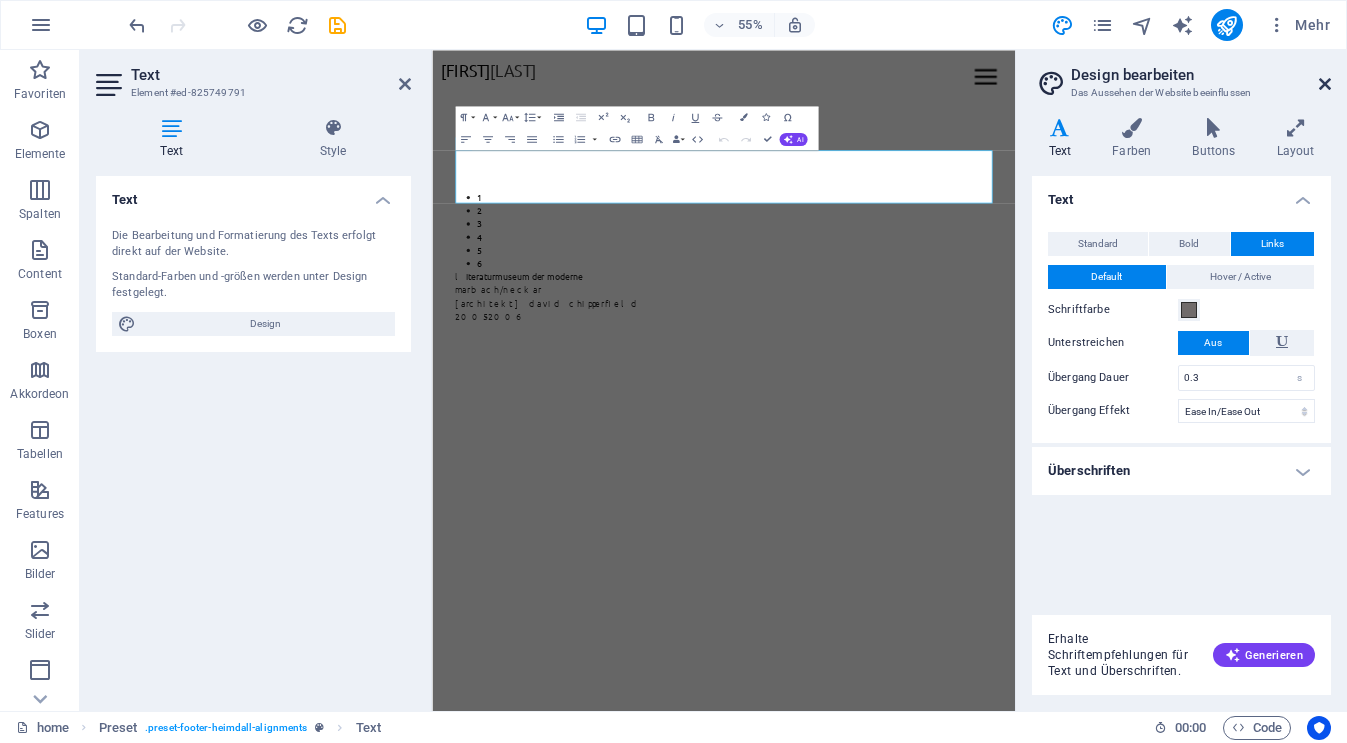 click at bounding box center [1325, 84] 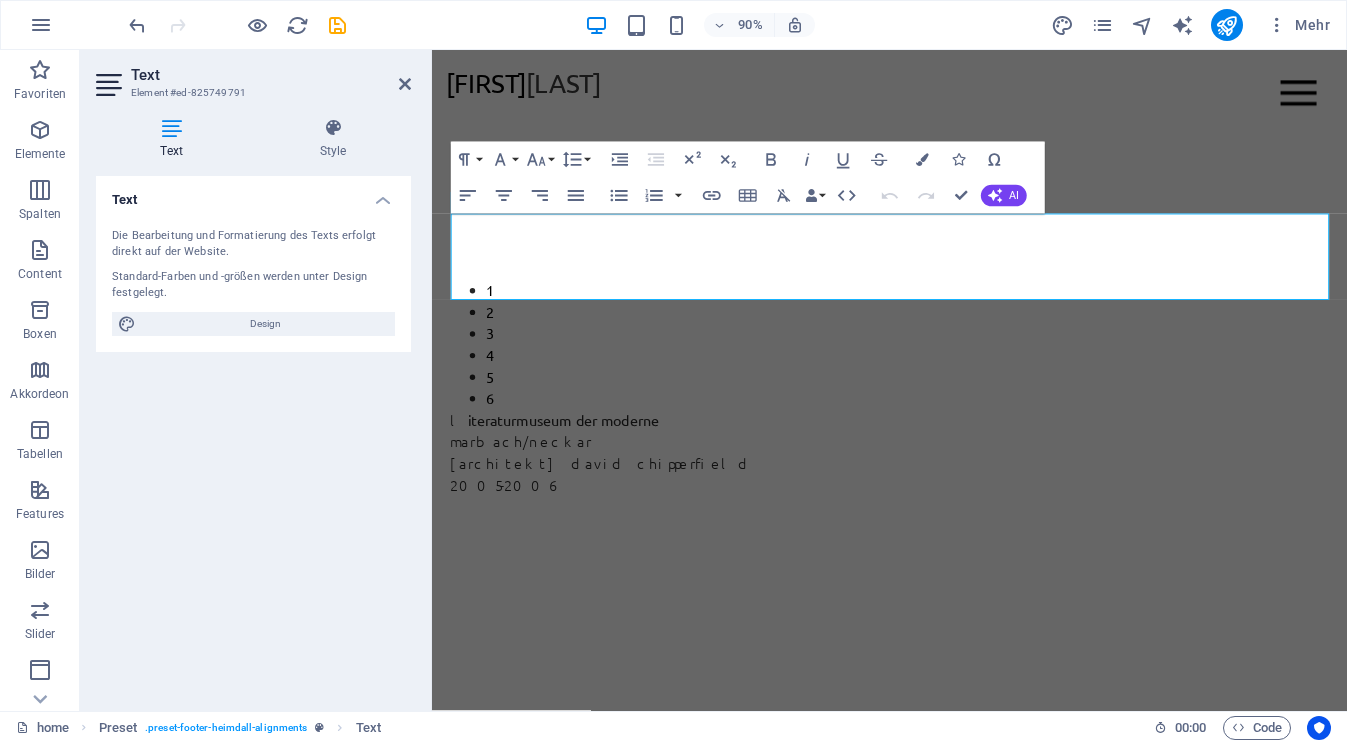click on "Text Die Bearbeitung und Formatierung des Texts erfolgt direkt auf der Website. Standard-Farben und -größen werden unter Design festgelegt. Design Ausrichtung Linksbündig Zentriert Rechtsbündig" at bounding box center (253, 435) 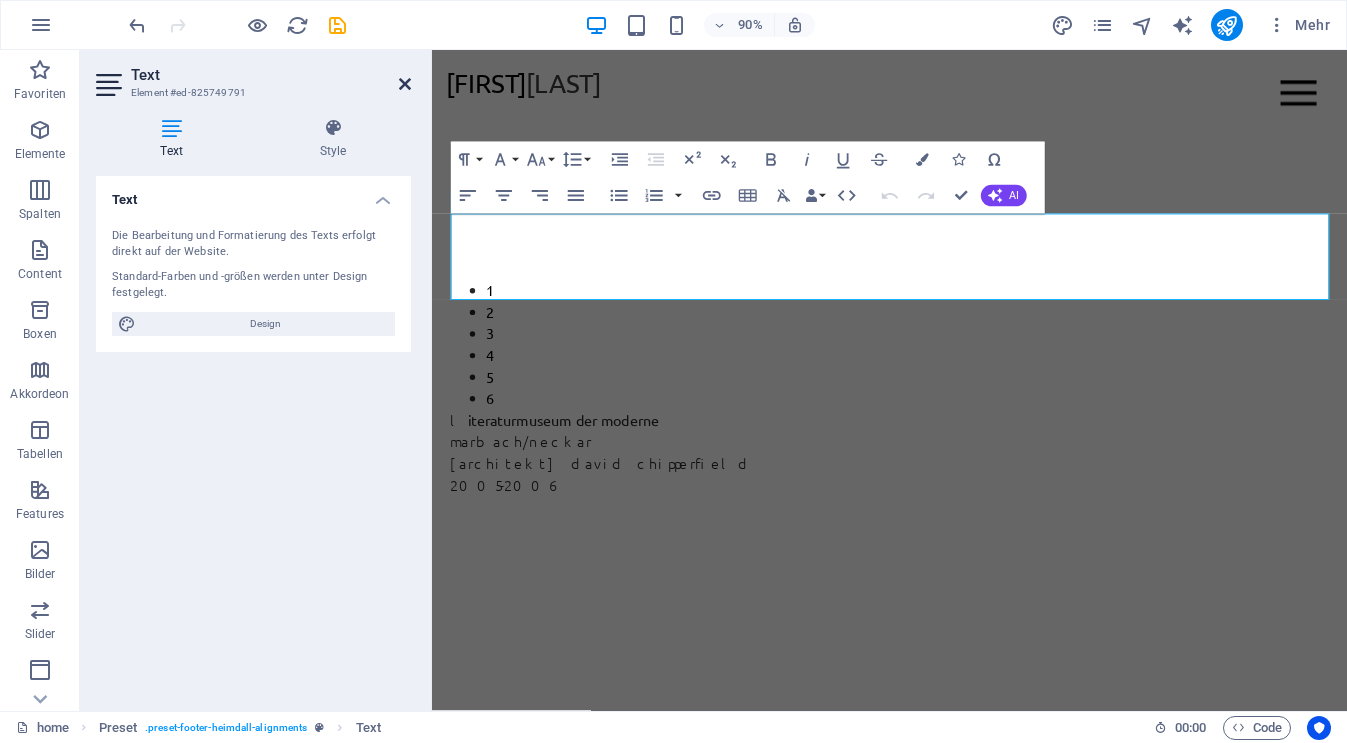 click at bounding box center (405, 84) 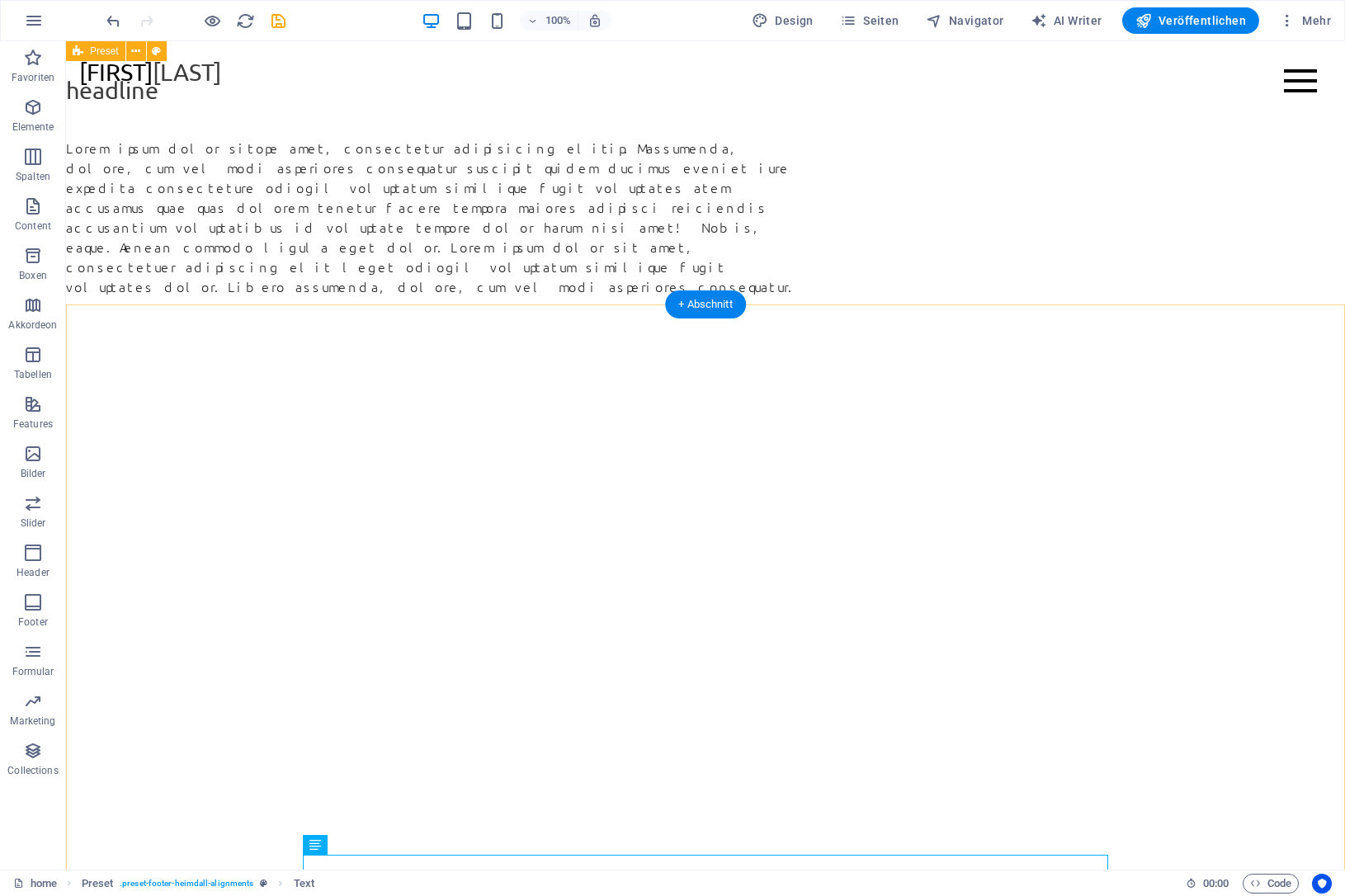 scroll, scrollTop: 0, scrollLeft: 0, axis: both 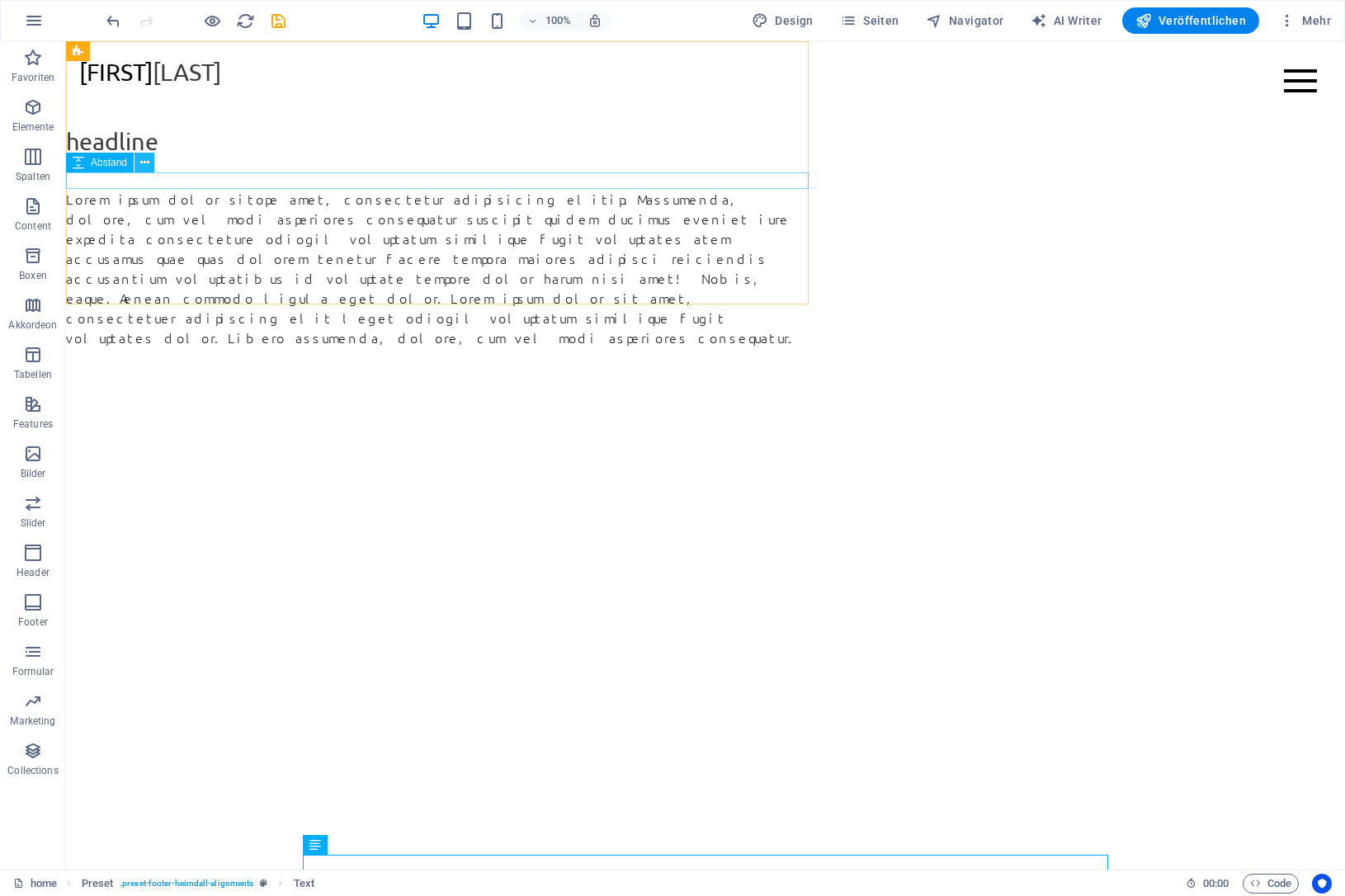 click at bounding box center [144, 163] 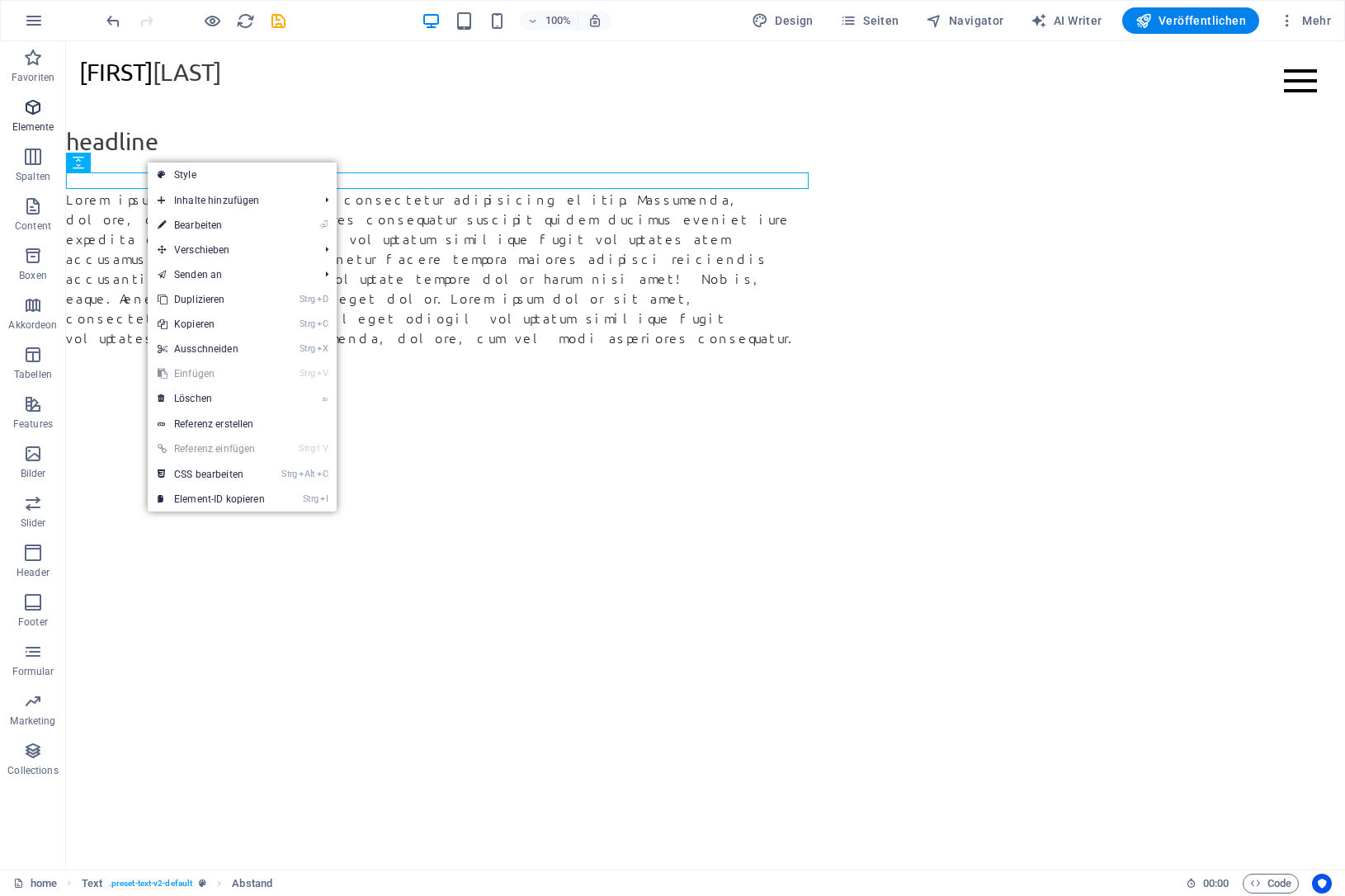 click at bounding box center (33, 107) 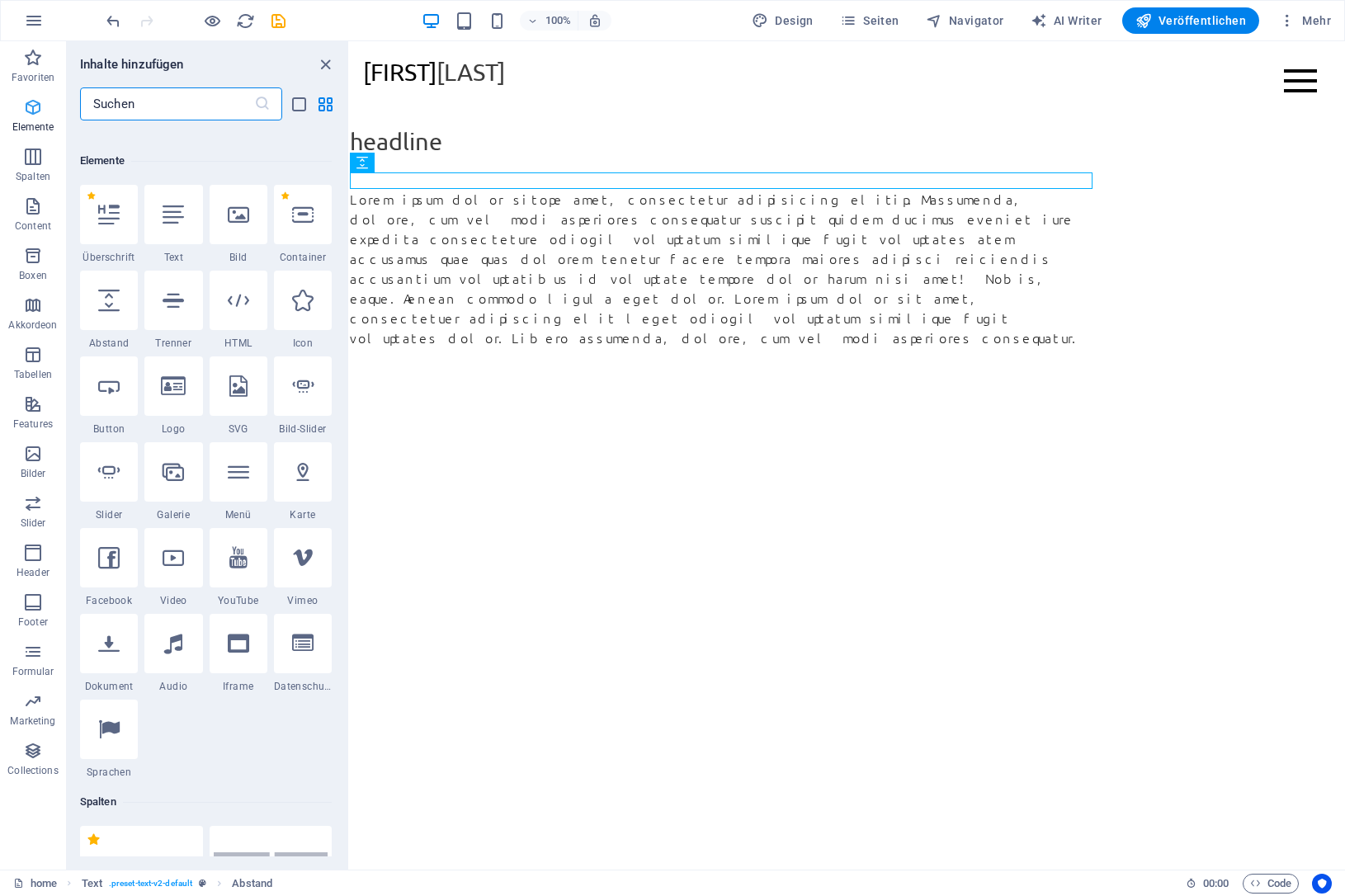 scroll, scrollTop: 176, scrollLeft: 0, axis: vertical 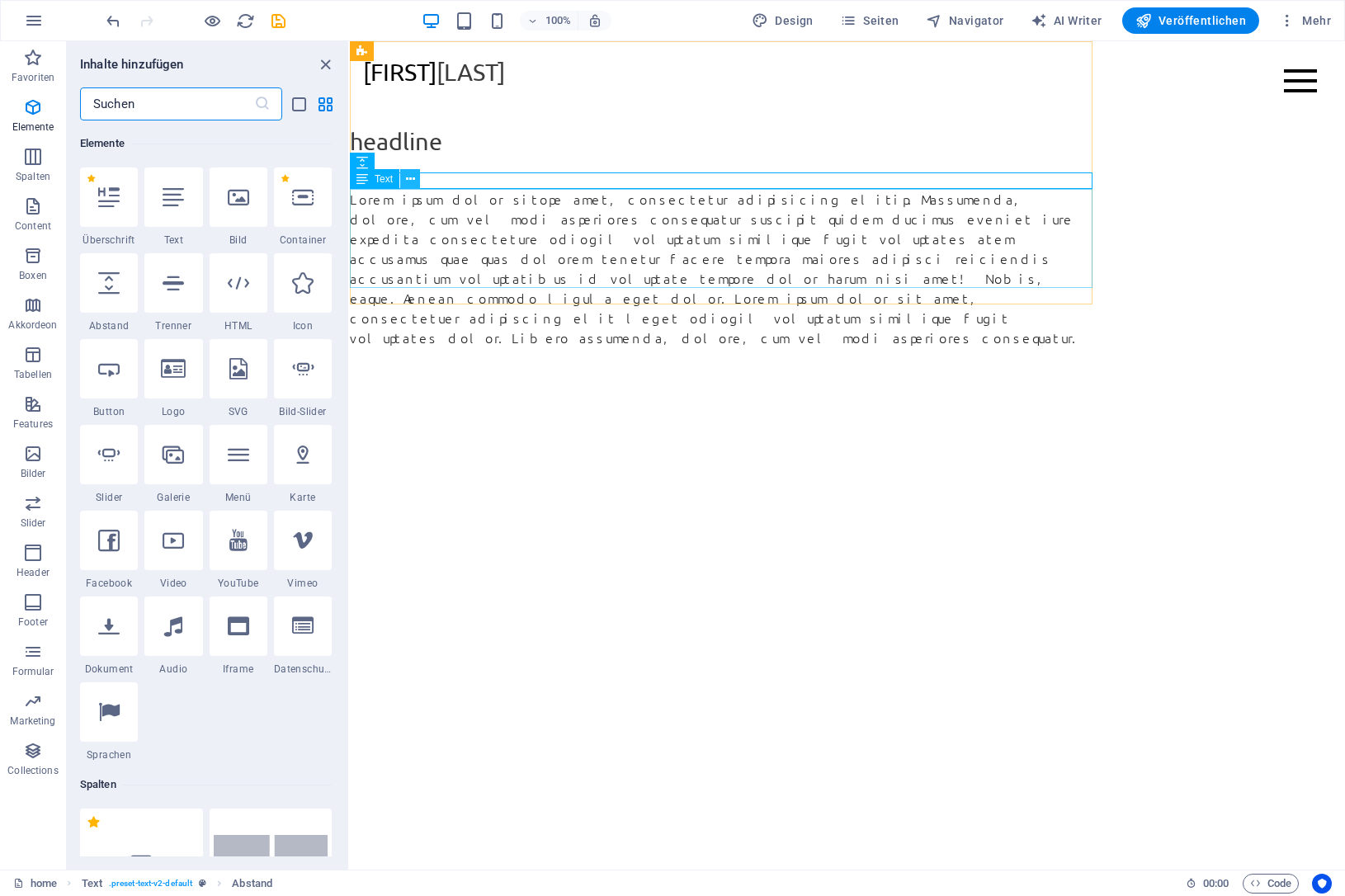 click at bounding box center (410, 179) 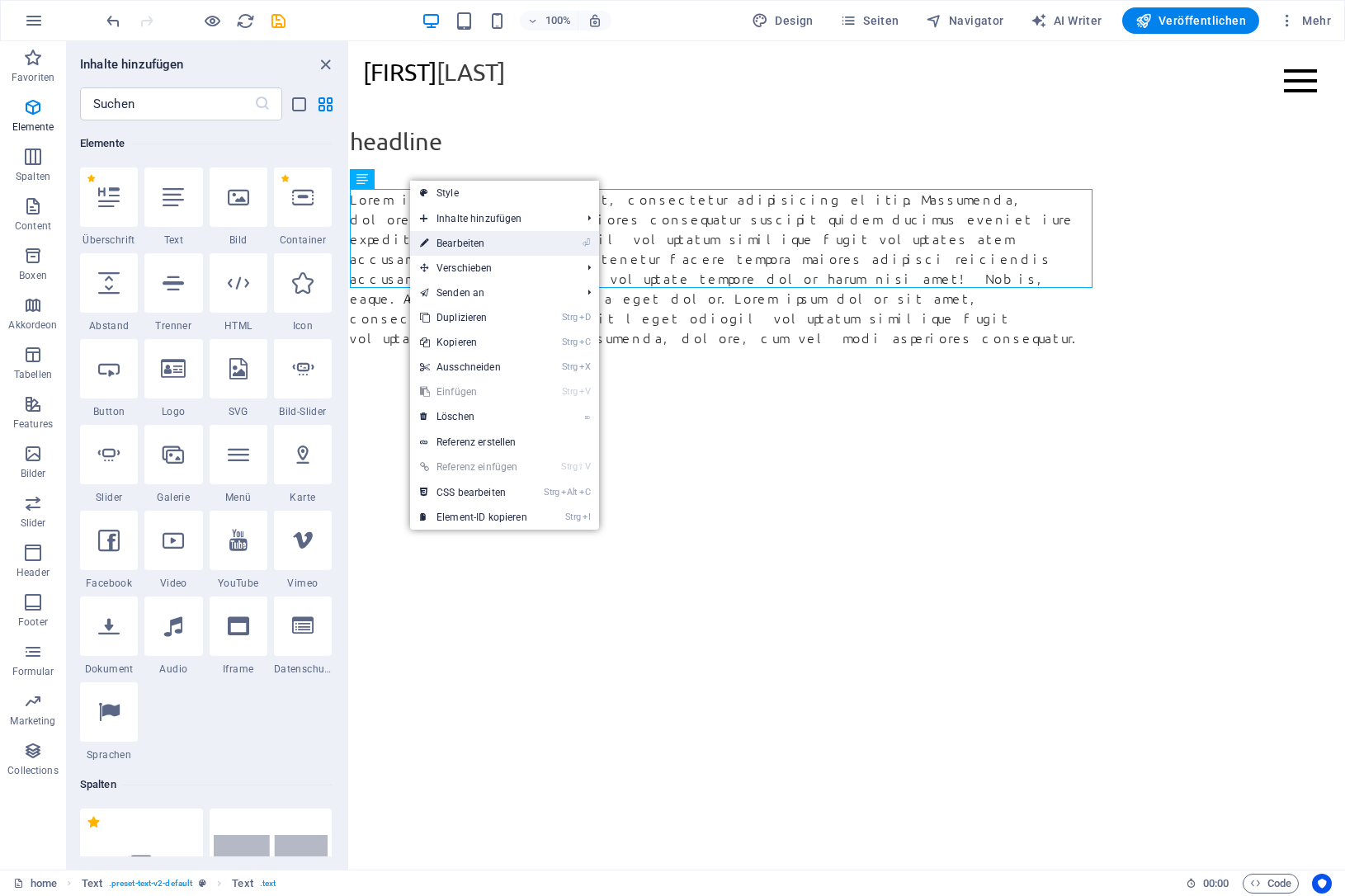 click on "⏎  Bearbeiten" at bounding box center [474, 243] 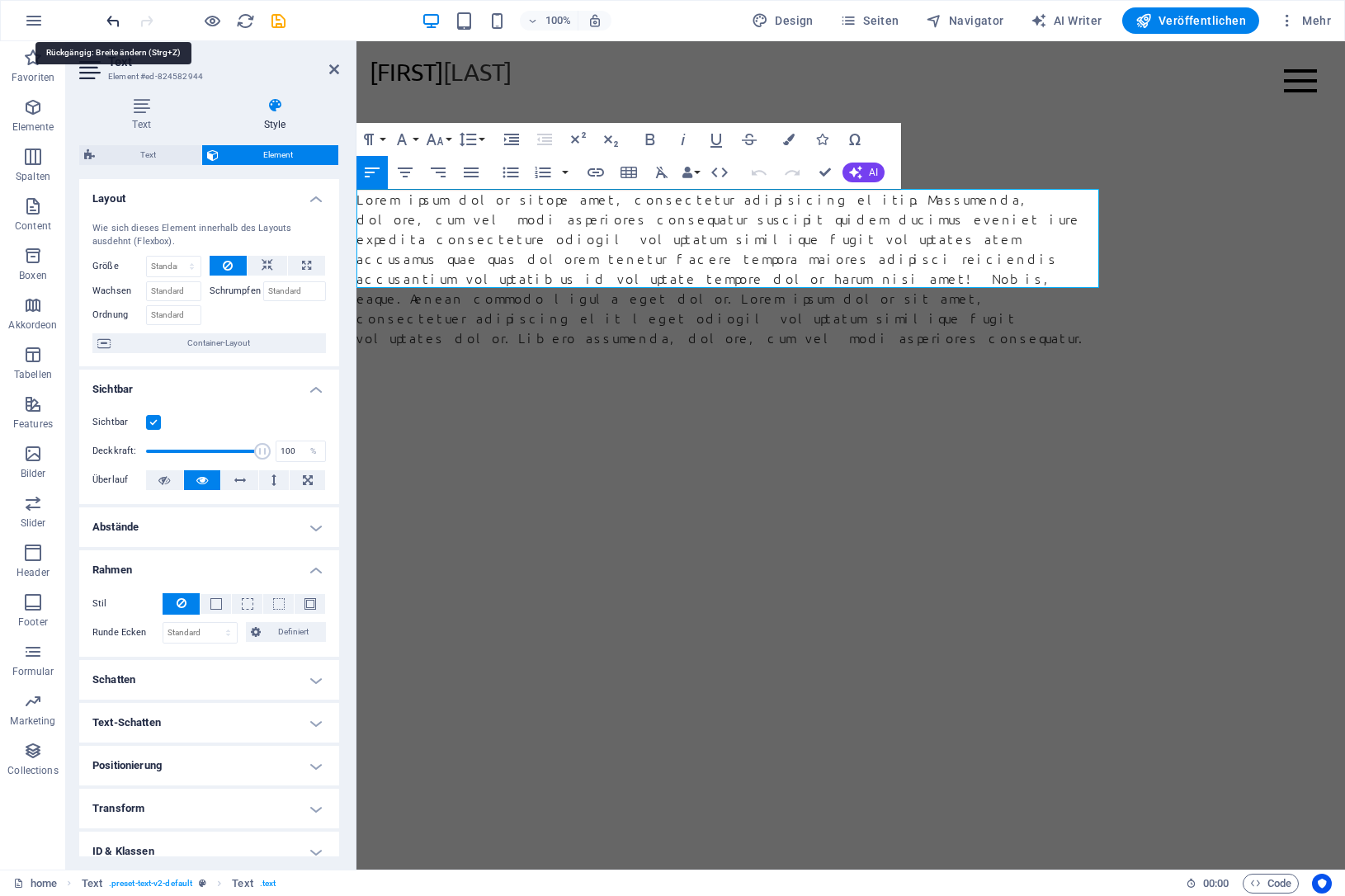 click at bounding box center (113, 21) 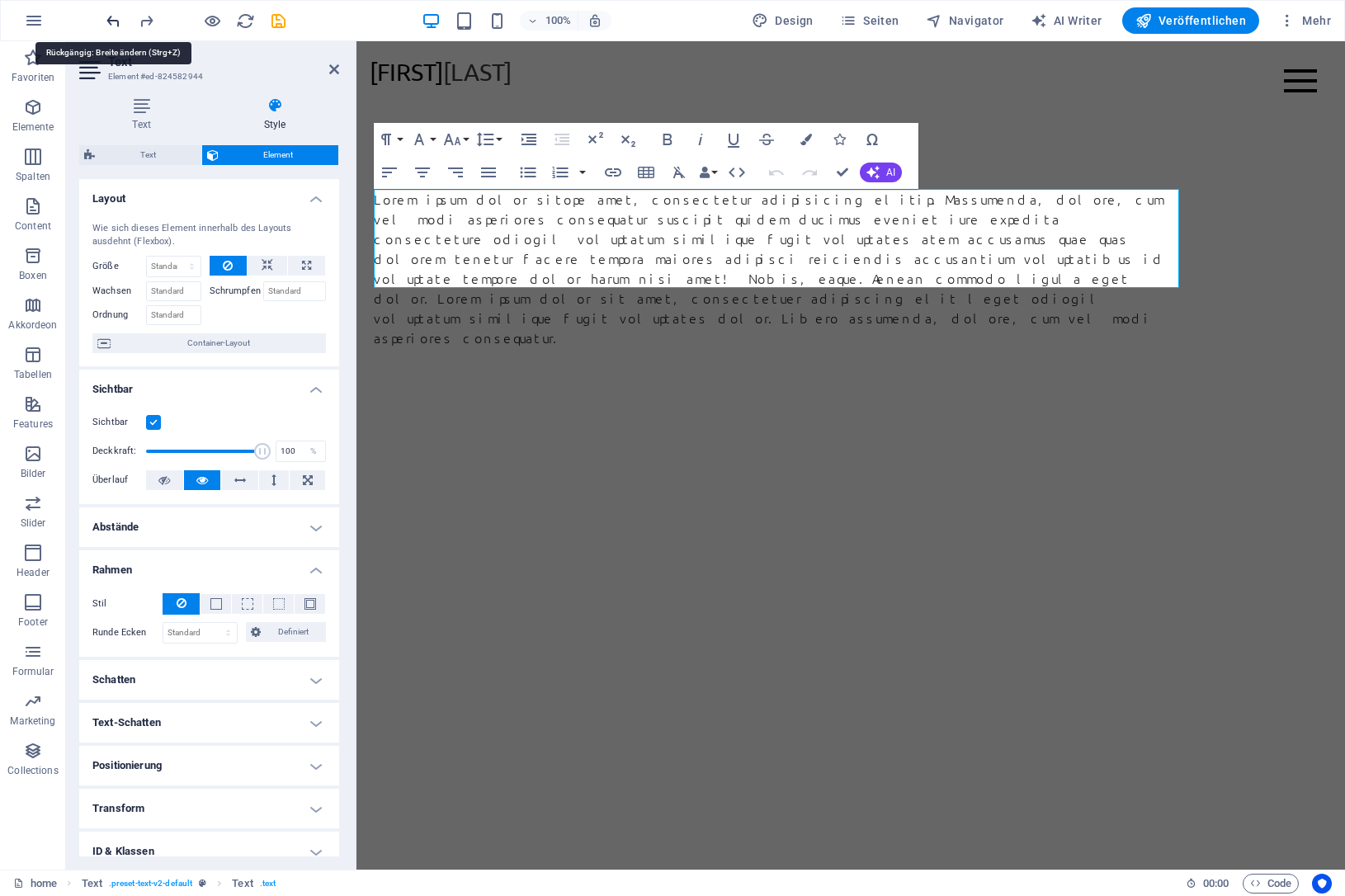 click at bounding box center [113, 21] 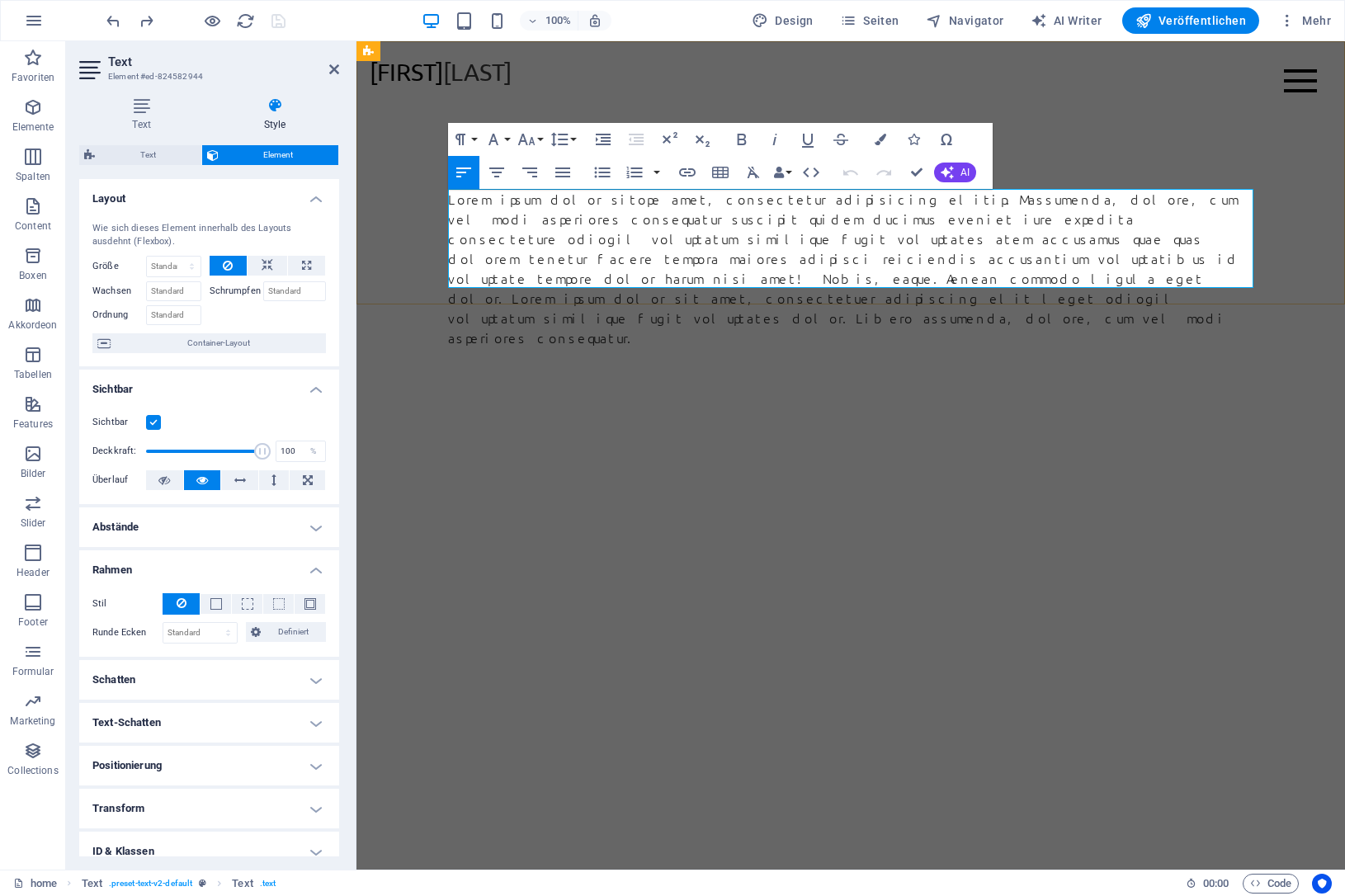 click on "Lorem ipsum dolor sitope amet, consectetur adipisicing elitip. Massumenda, dolore, cum vel modi asperiores consequatur suscipit quidem ducimus eveniet iure expedita consecteture odiogil voluptatum similique fugit voluptates atem accusamus quae quas dolorem tenetur facere tempora maiores adipisci reiciendis accusantium voluptatibus id voluptate tempore dolor harum nisi amet! Nobis, eaque. Aenean commodo ligula eget dolor. Lorem ipsum dolor sit amet, consectetuer adipiscing elit leget odiogil voluptatum similique fugit voluptates dolor. Libero assumenda, dolore, cum vel modi asperiores consequatur." at bounding box center [851, 268] 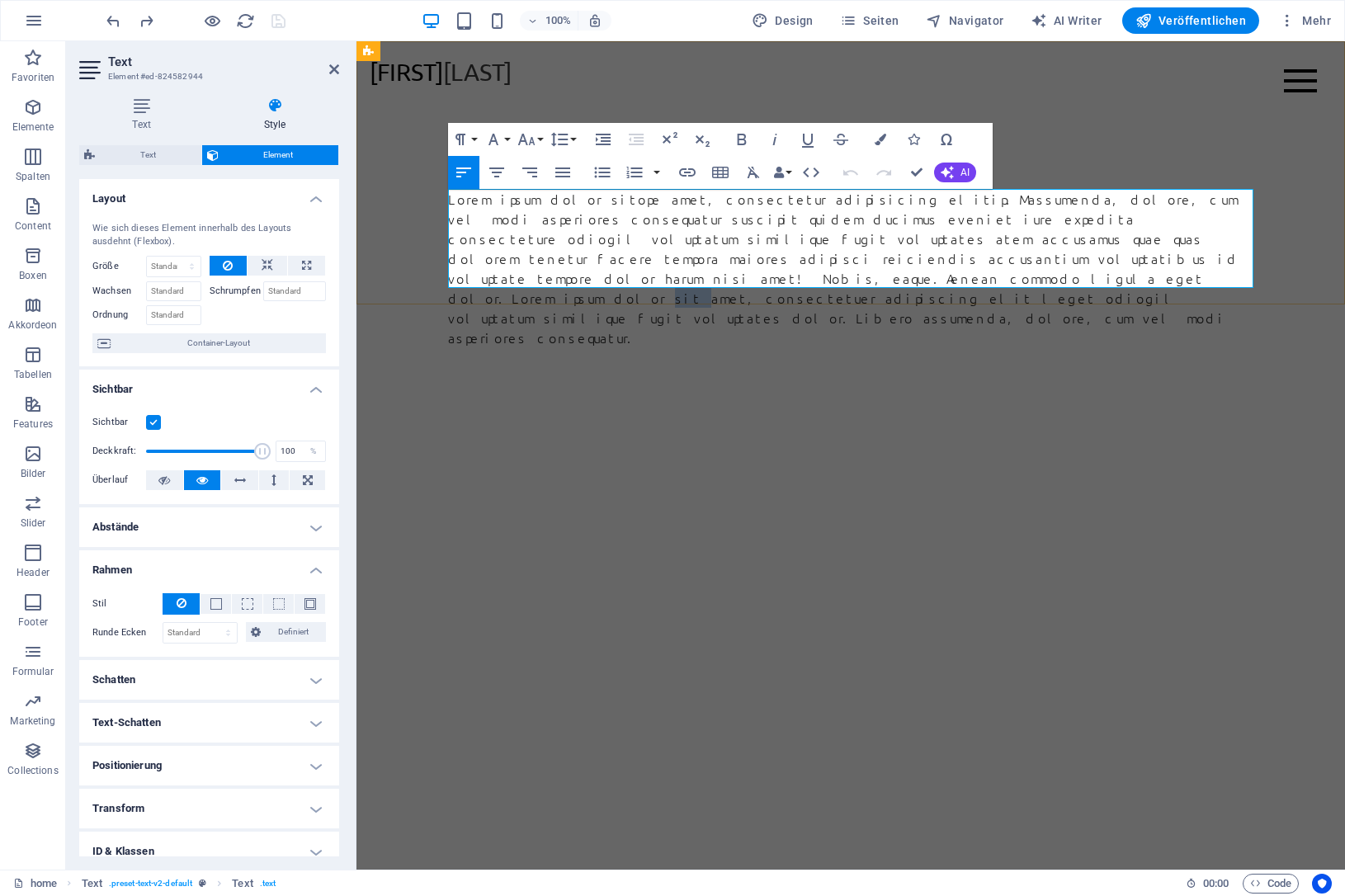 click on "Lorem ipsum dolor sitope amet, consectetur adipisicing elitip. Massumenda, dolore, cum vel modi asperiores consequatur suscipit quidem ducimus eveniet iure expedita consecteture odiogil voluptatum similique fugit voluptates atem accusamus quae quas dolorem tenetur facere tempora maiores adipisci reiciendis accusantium voluptatibus id voluptate tempore dolor harum nisi amet! Nobis, eaque. Aenean commodo ligula eget dolor. Lorem ipsum dolor sit amet, consectetuer adipiscing elit leget odiogil voluptatum similique fugit voluptates dolor. Libero assumenda, dolore, cum vel modi asperiores consequatur." at bounding box center (851, 268) 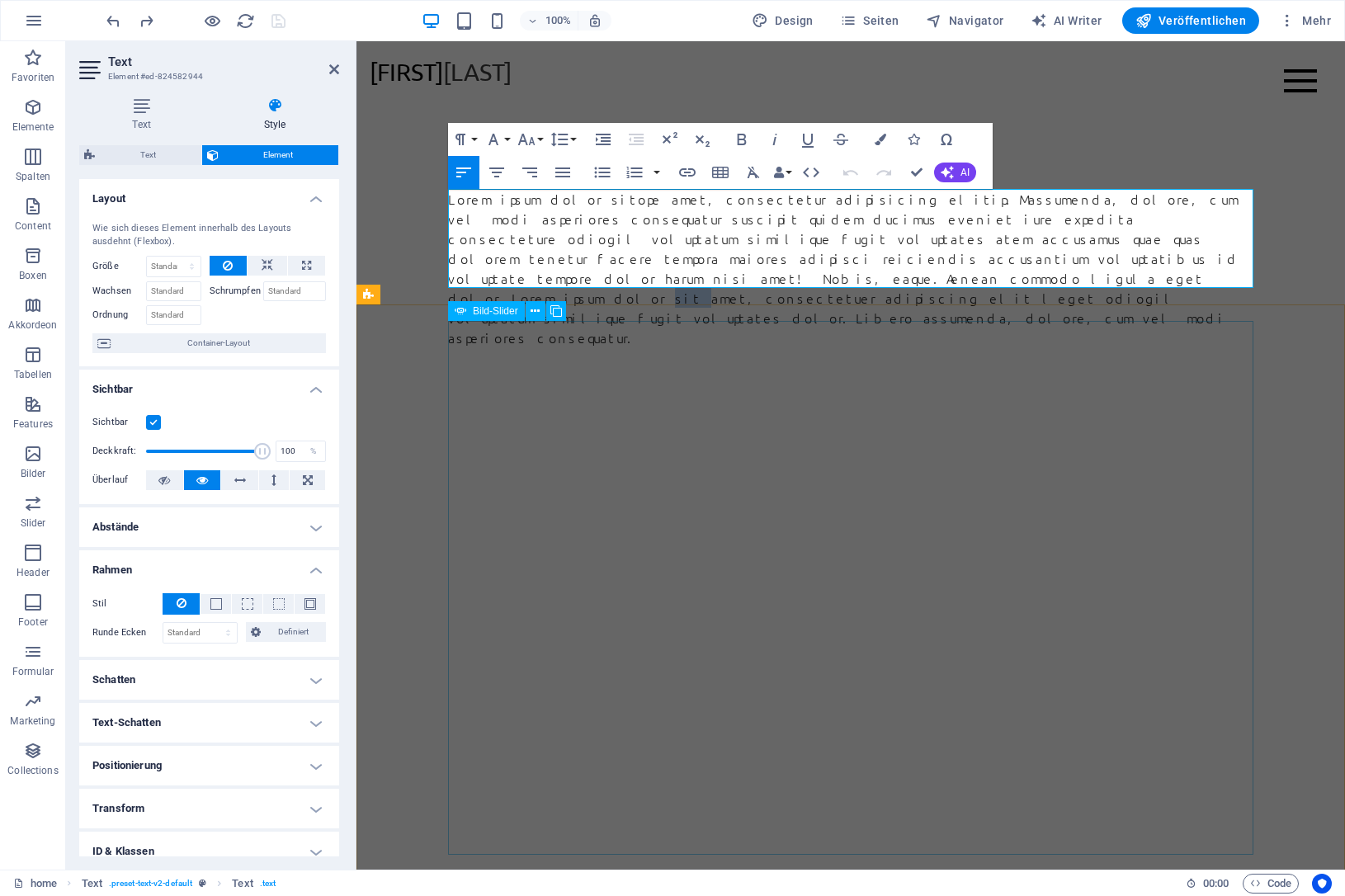 click at bounding box center [-4379, 4113] 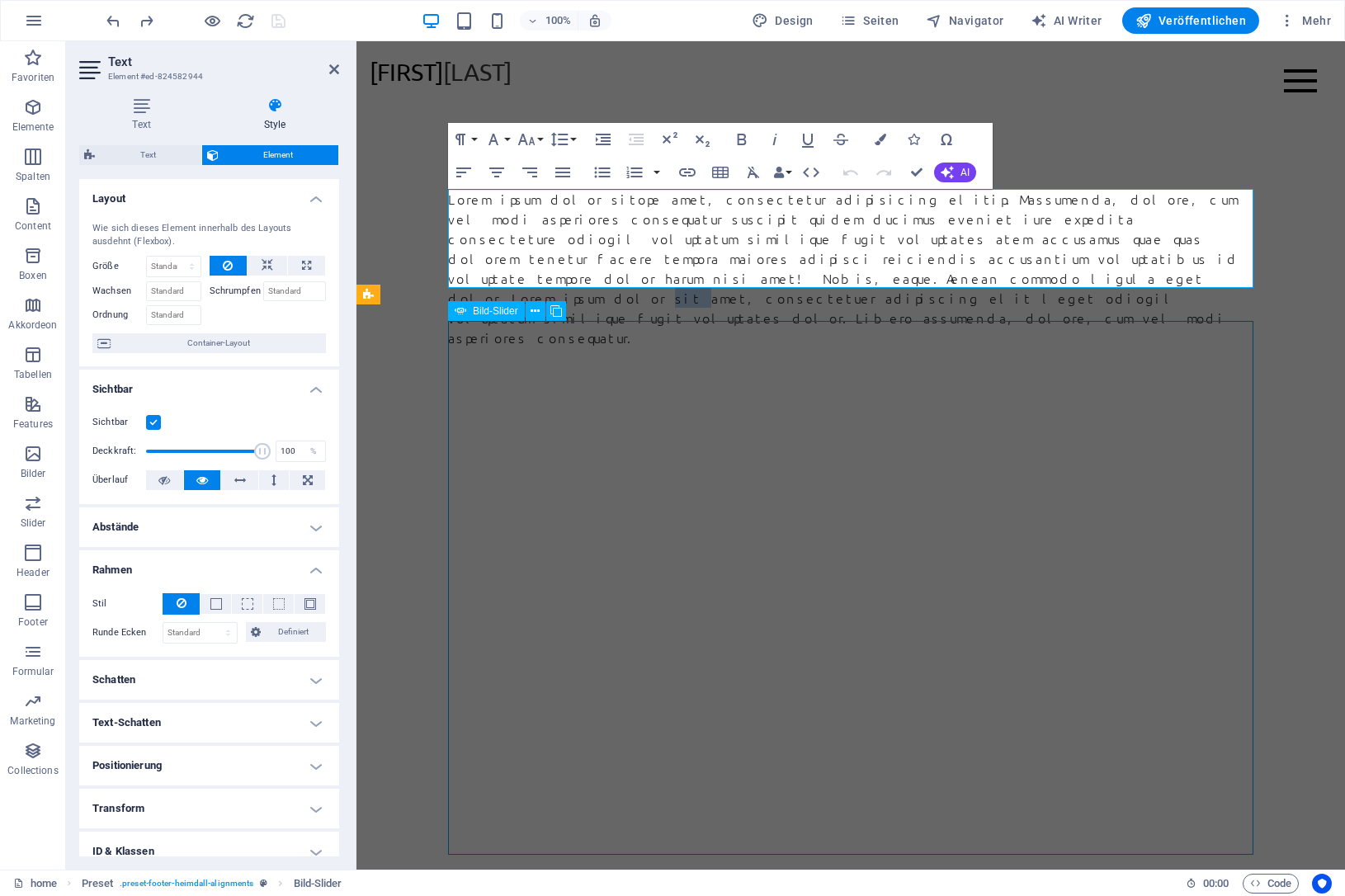 click at bounding box center (-4379, 4113) 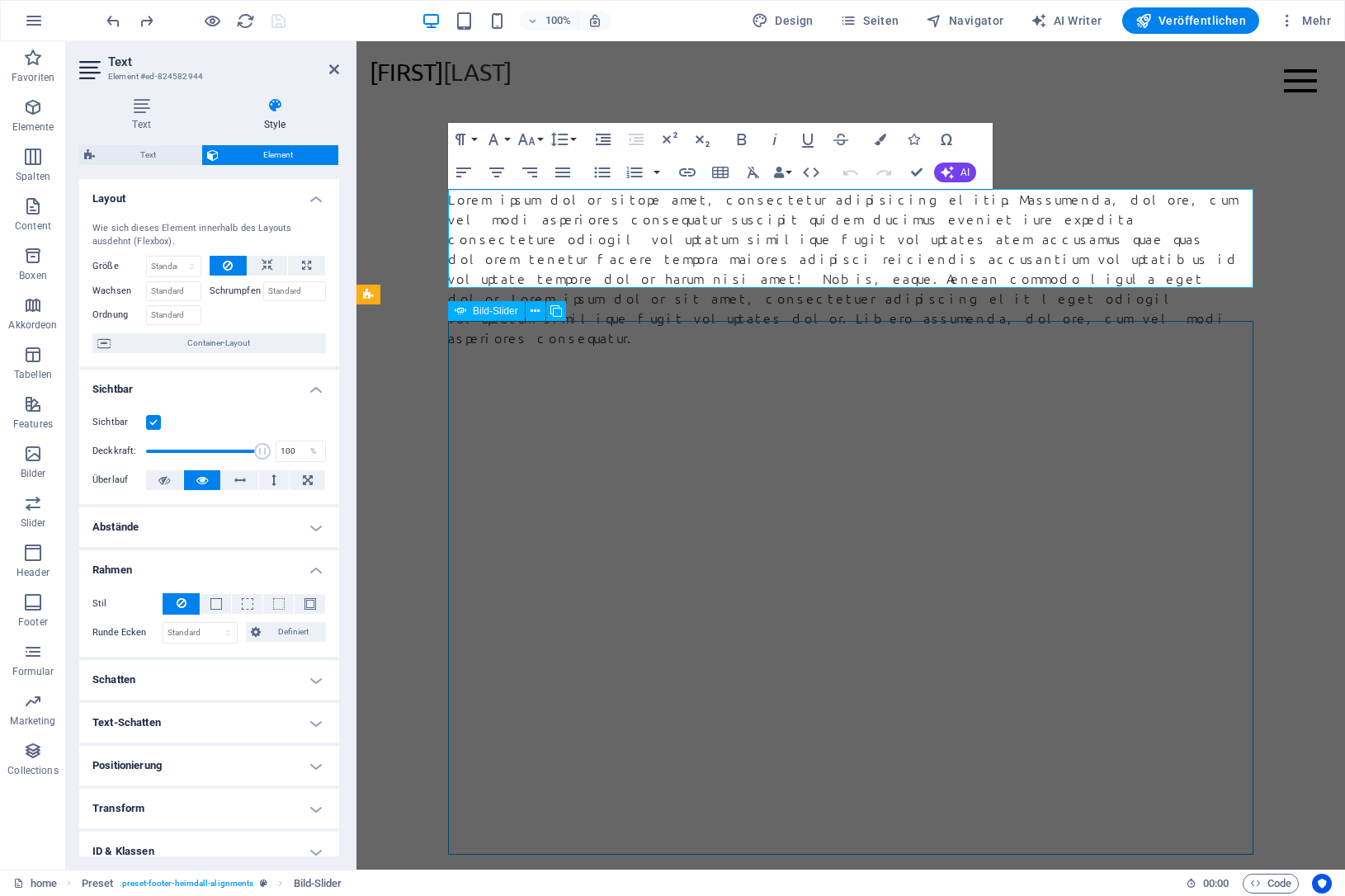select on "px" 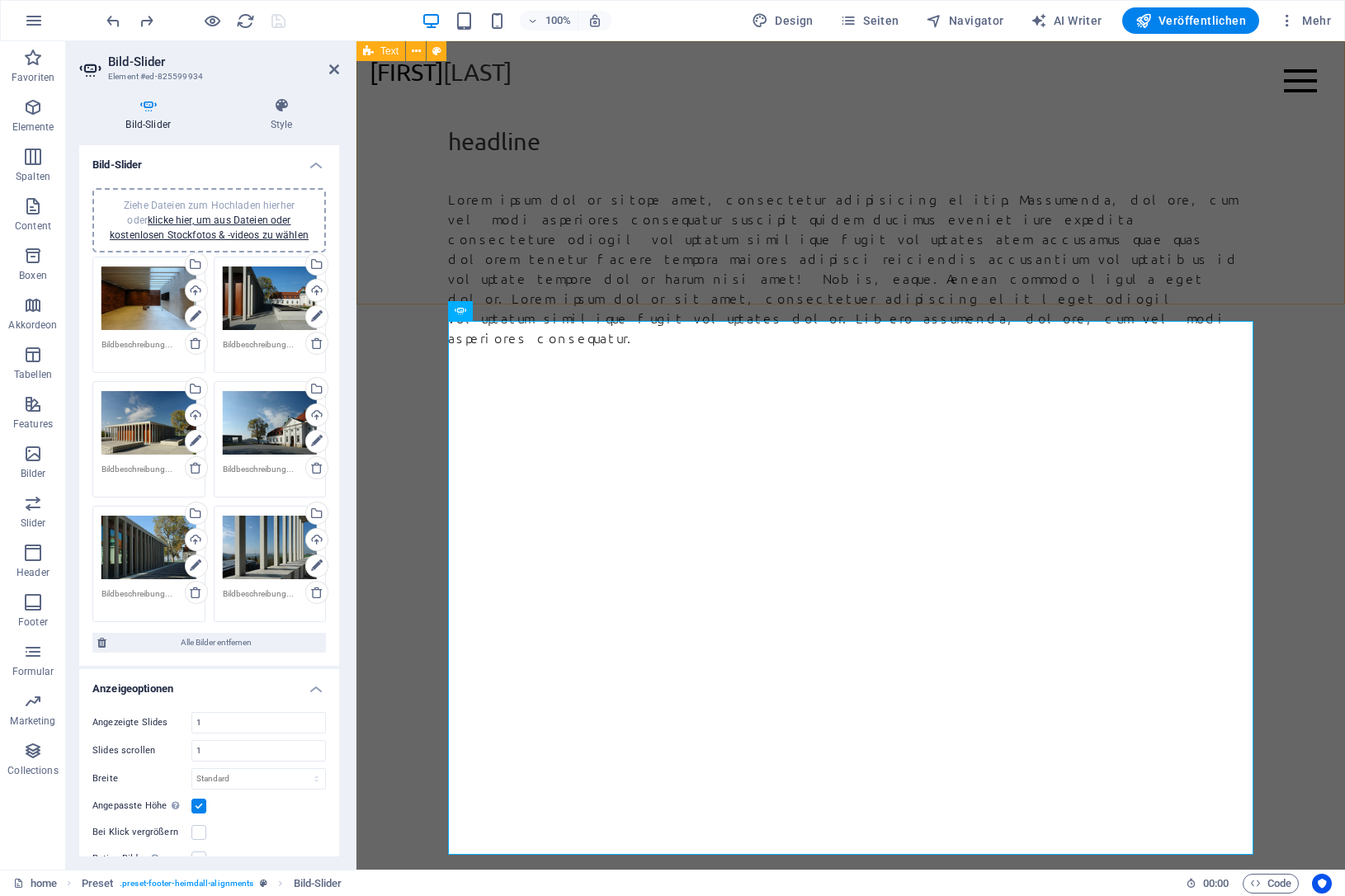 click on "headline Lorem ipsum dolor sitope amet, consectetur adipisicing elitip. Massumenda, dolore, cum vel modi asperiores consequatur suscipit quidem ducimus eveniet iure expedita consecteture odiogil voluptatum similique fugit voluptates atem accusamus quae quas dolorem tenetur facere tempora maiores adipisci reiciendis accusantium voluptatibus id voluptate tempore dolor harum nisi amet! Nobis, eaque. Aenean commodo ligula eget dolor. Lorem ipsum dolor sit amet, consectetuer adipiscing elit leget odiogil voluptatum similique fugit voluptates dolor. Libero assumenda, dolore, cum vel modi asperiores consequatur." at bounding box center [851, 202] 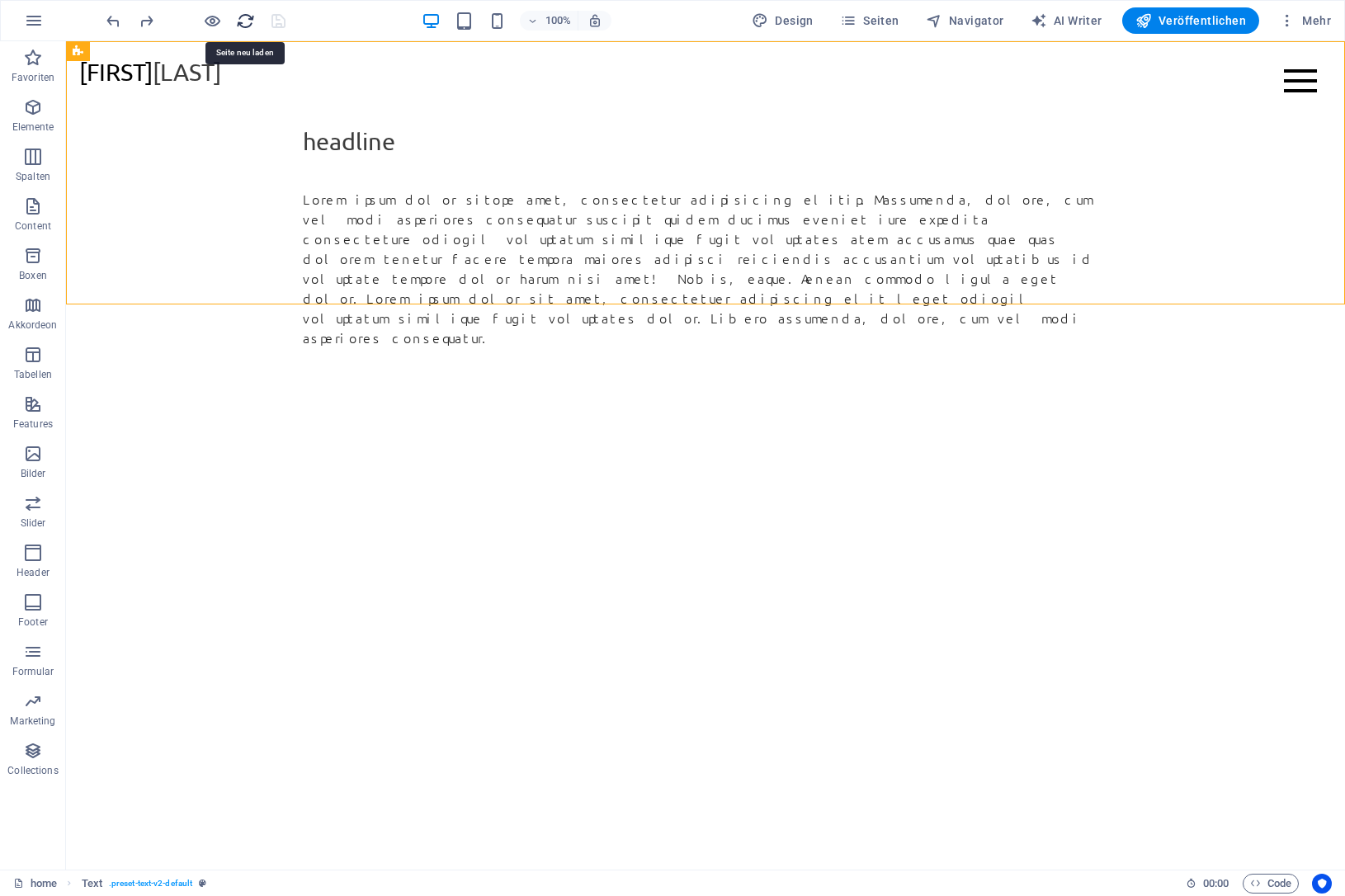 click at bounding box center [245, 21] 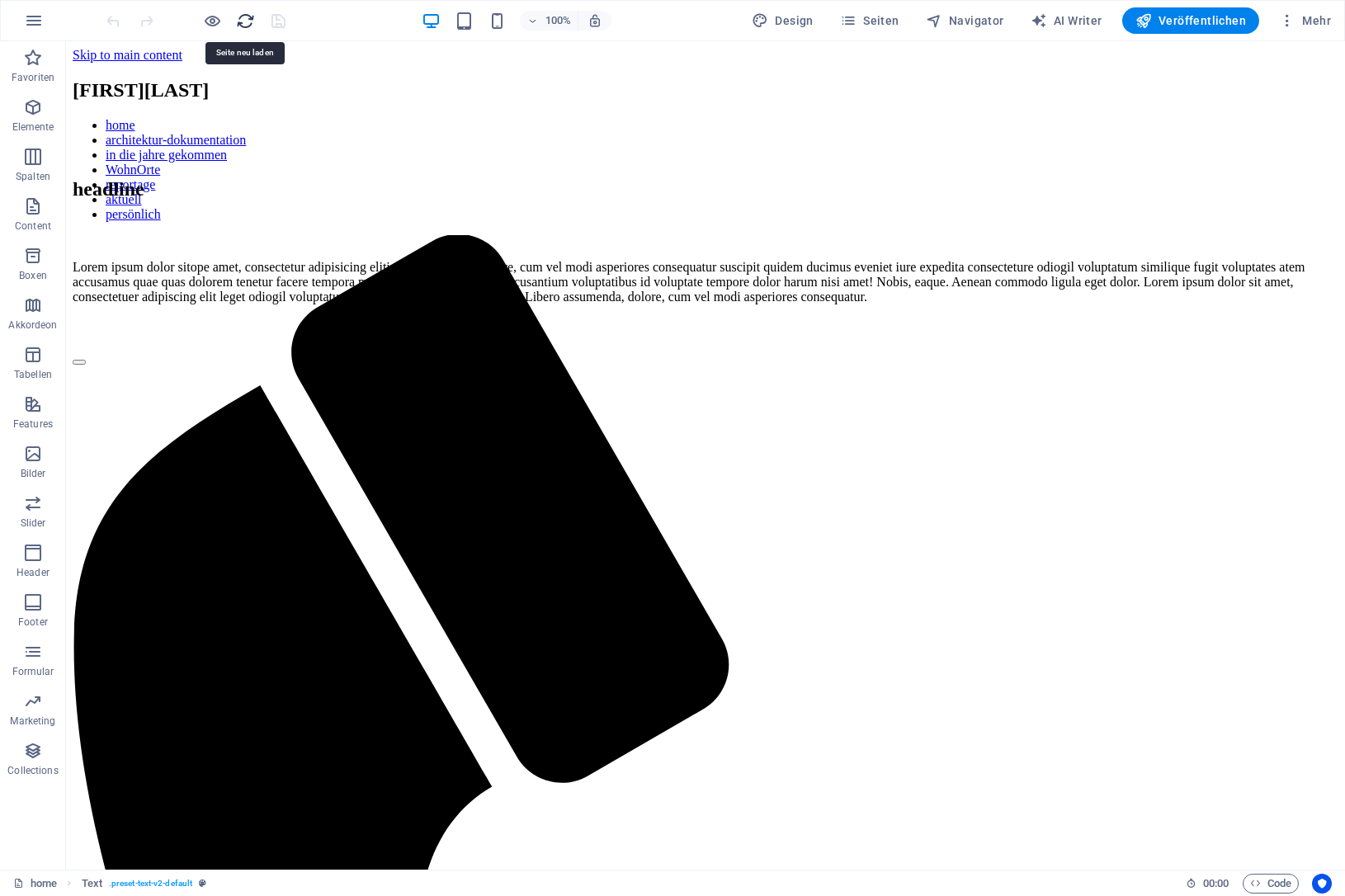 scroll, scrollTop: 0, scrollLeft: 0, axis: both 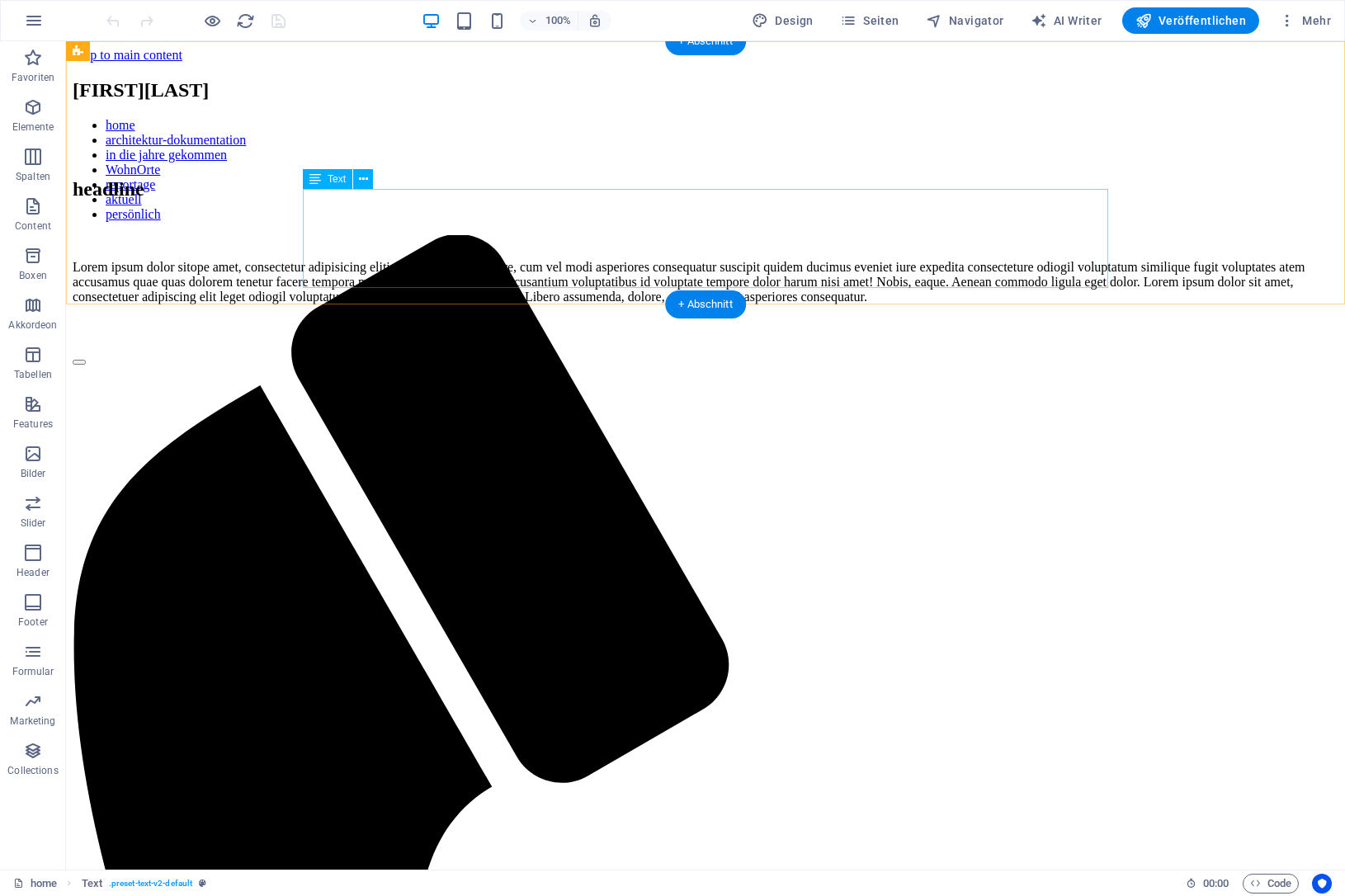 click on "Lorem ipsum dolor sitope amet, consectetur adipisicing elitip. Massumenda, dolore, cum vel modi asperiores consequatur suscipit quidem ducimus eveniet iure expedita consecteture odiogil voluptatum similique fugit voluptates atem accusamus quae quas dolorem tenetur facere tempora maiores adipisci reiciendis accusantium voluptatibus id voluptate tempore dolor harum nisi amet! Nobis, eaque. Aenean commodo ligula eget dolor. Lorem ipsum dolor sit amet, consectetuer adipiscing elit leget odiogil voluptatum similique fugit voluptates dolor. Libero assumenda, dolore, cum vel modi asperiores consequatur." at bounding box center [706, 282] 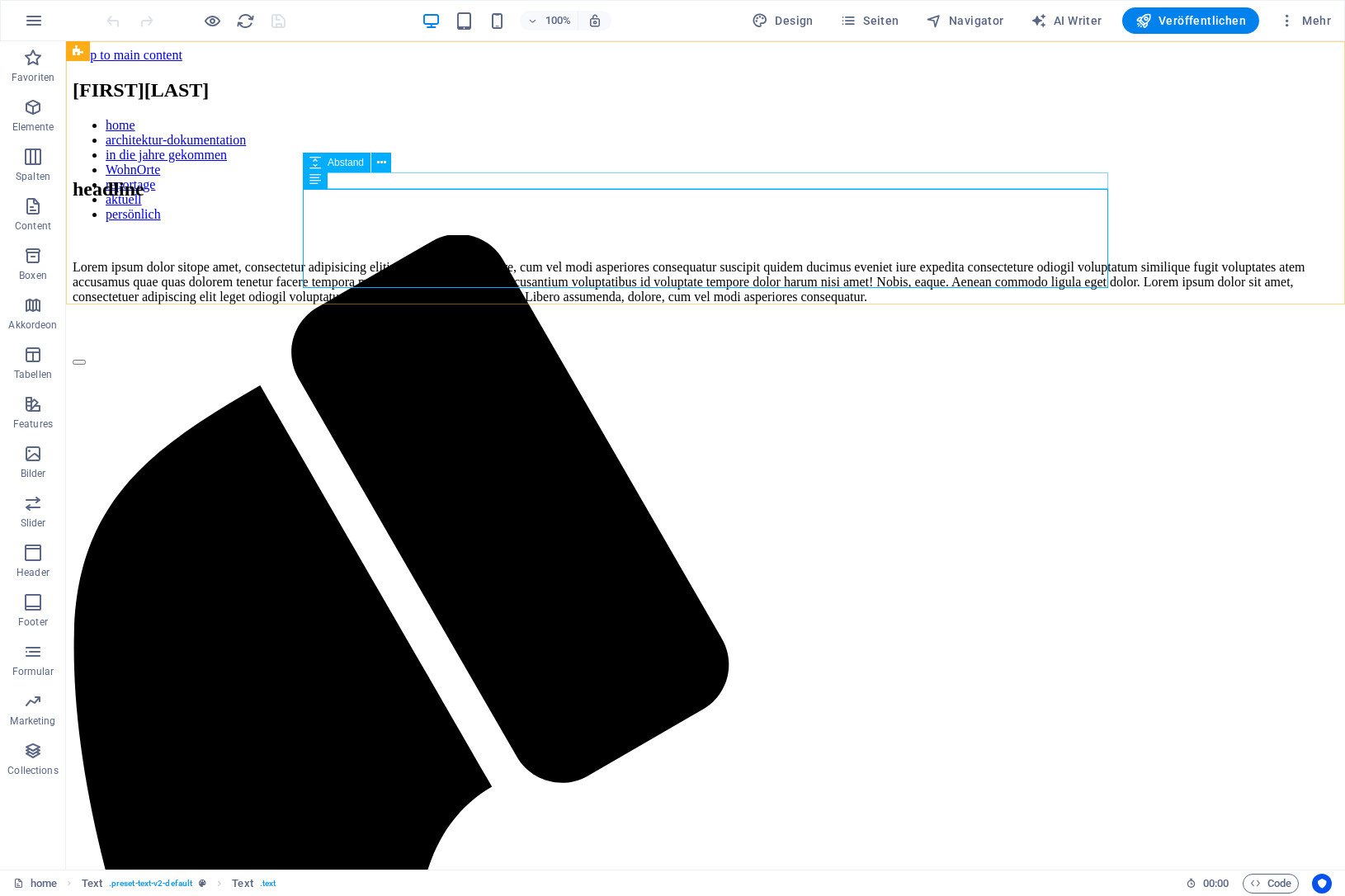 click at bounding box center [315, 163] 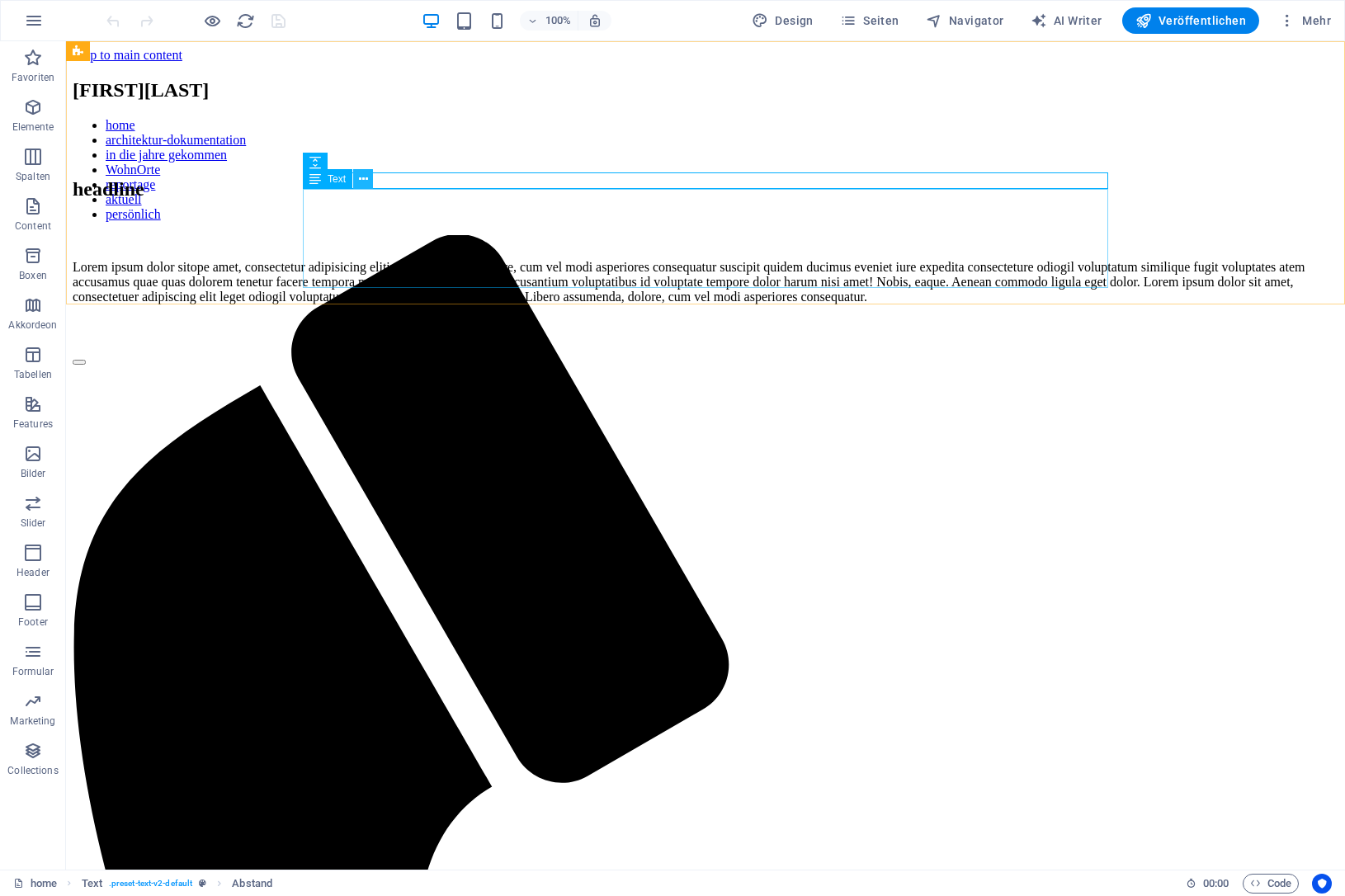 click at bounding box center [363, 179] 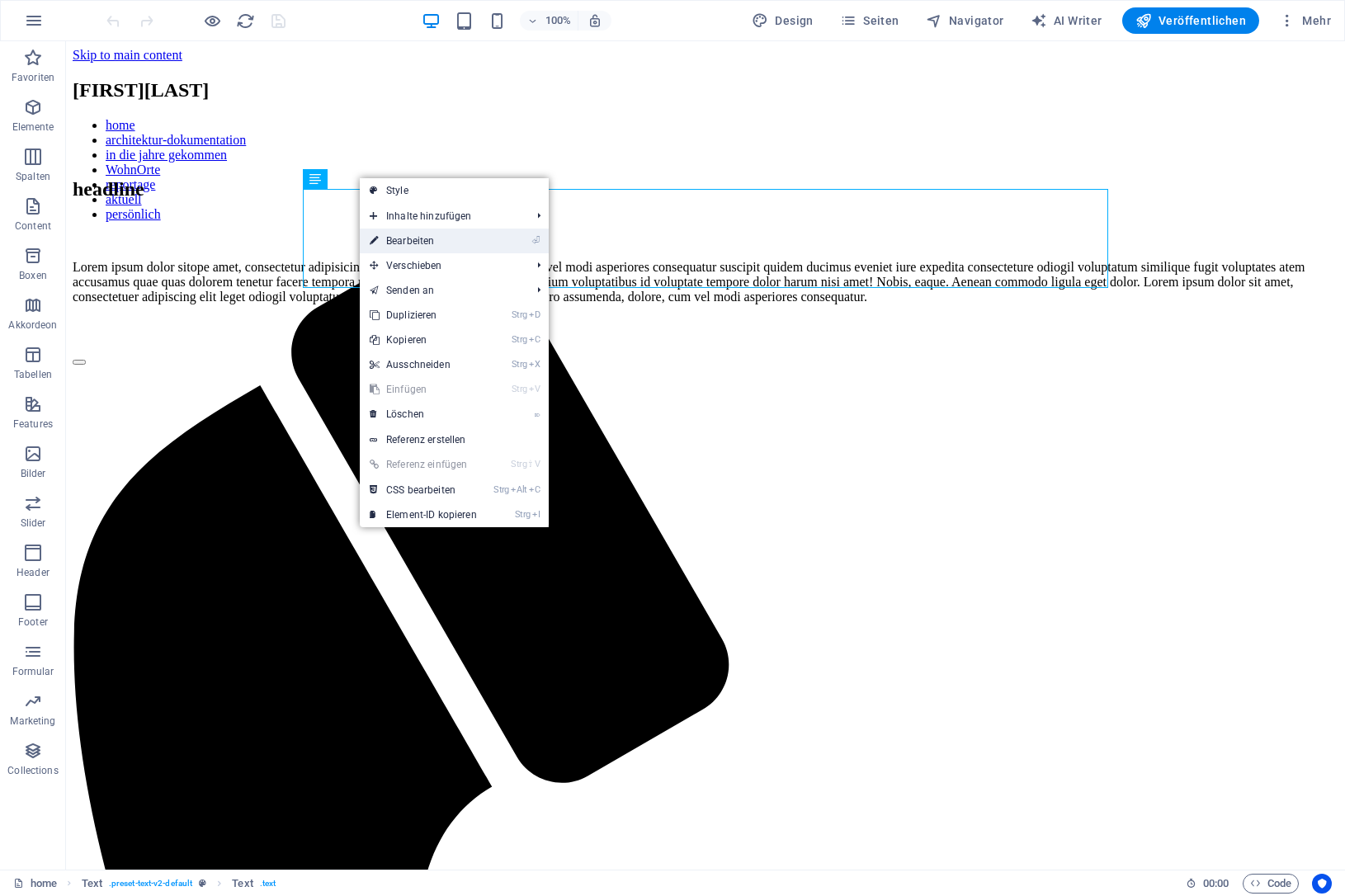 click on "⏎  Bearbeiten" at bounding box center (423, 241) 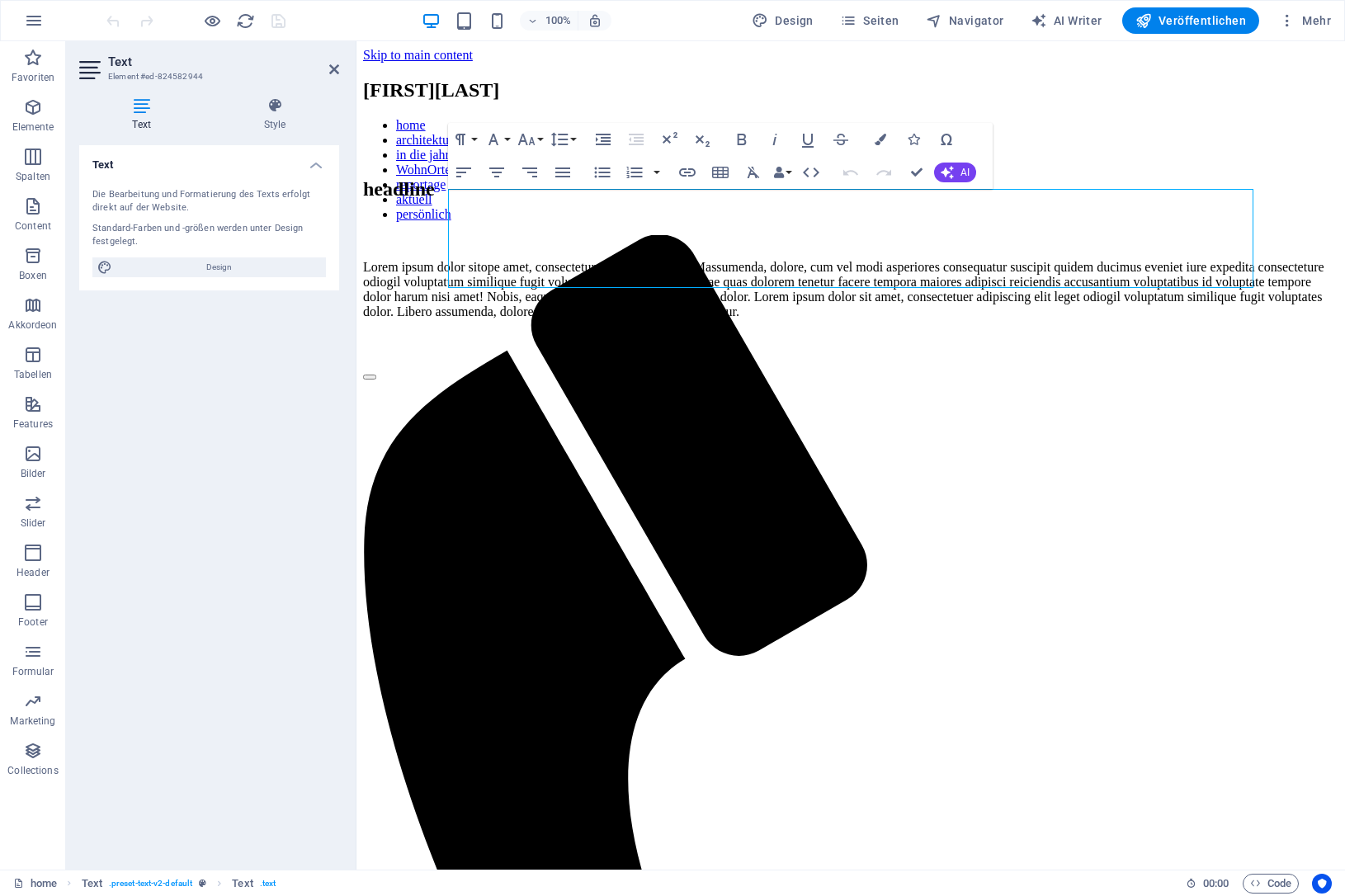 click on "Text" at bounding box center [224, 62] 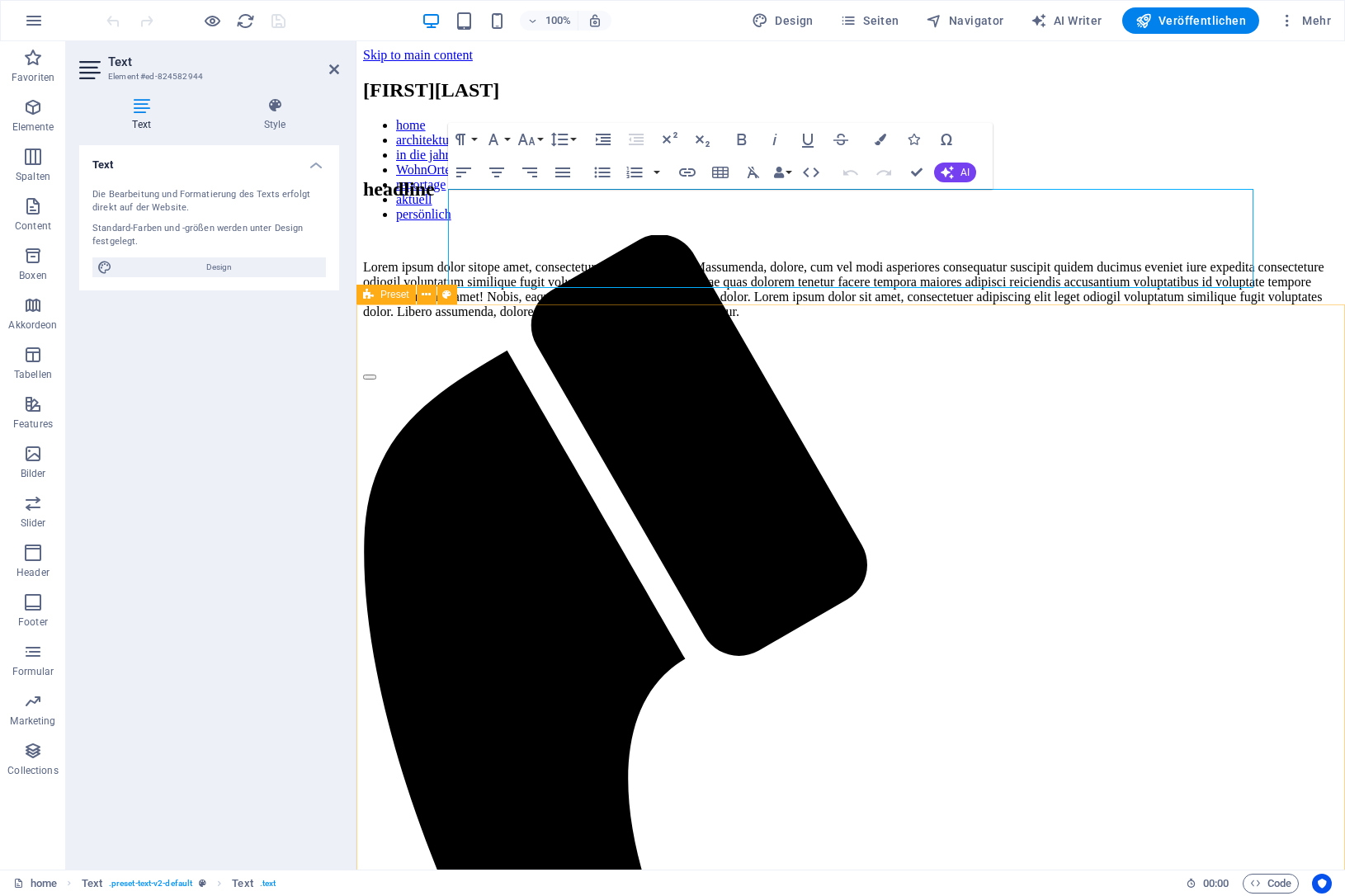 click on "1 2 3 4 5 6 l iteraturmuseum der moderne  marbach/neckar [architekt] david chipperfield 2005-2006 1 2 3 4 5 6 l iteraturmuseum der moderne  marbach/neckar [architekt] david chipperfield 2005-2006" at bounding box center (851, 1166) 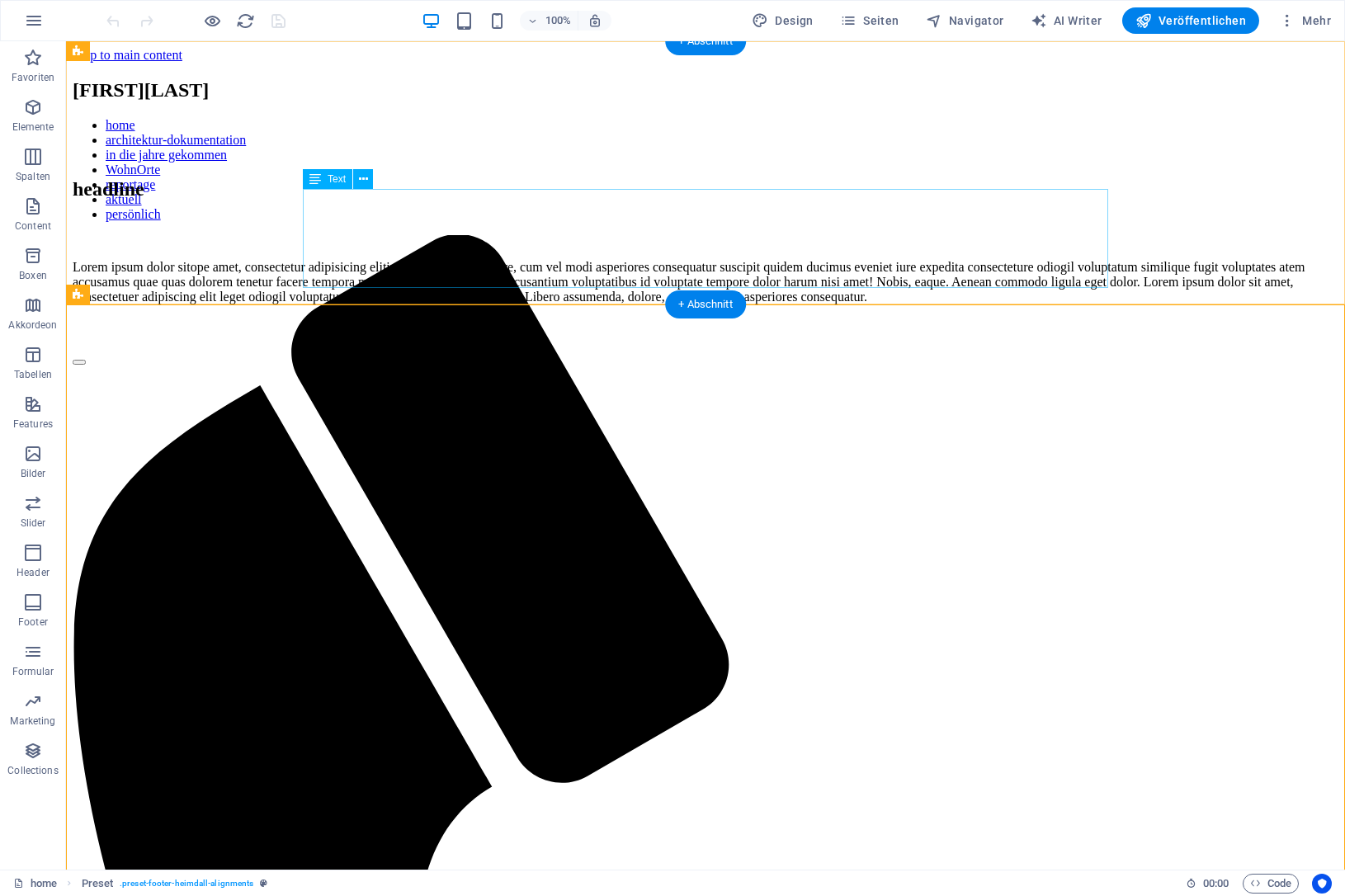 click on "Lorem ipsum dolor sitope amet, consectetur adipisicing elitip. Massumenda, dolore, cum vel modi asperiores consequatur suscipit quidem ducimus eveniet iure expedita consecteture odiogil voluptatum similique fugit voluptates atem accusamus quae quas dolorem tenetur facere tempora maiores adipisci reiciendis accusantium voluptatibus id voluptate tempore dolor harum nisi amet! Nobis, eaque. Aenean commodo ligula eget dolor. Lorem ipsum dolor sit amet, consectetuer adipiscing elit leget odiogil voluptatum similique fugit voluptates dolor. Libero assumenda, dolore, cum vel modi asperiores consequatur." at bounding box center [706, 282] 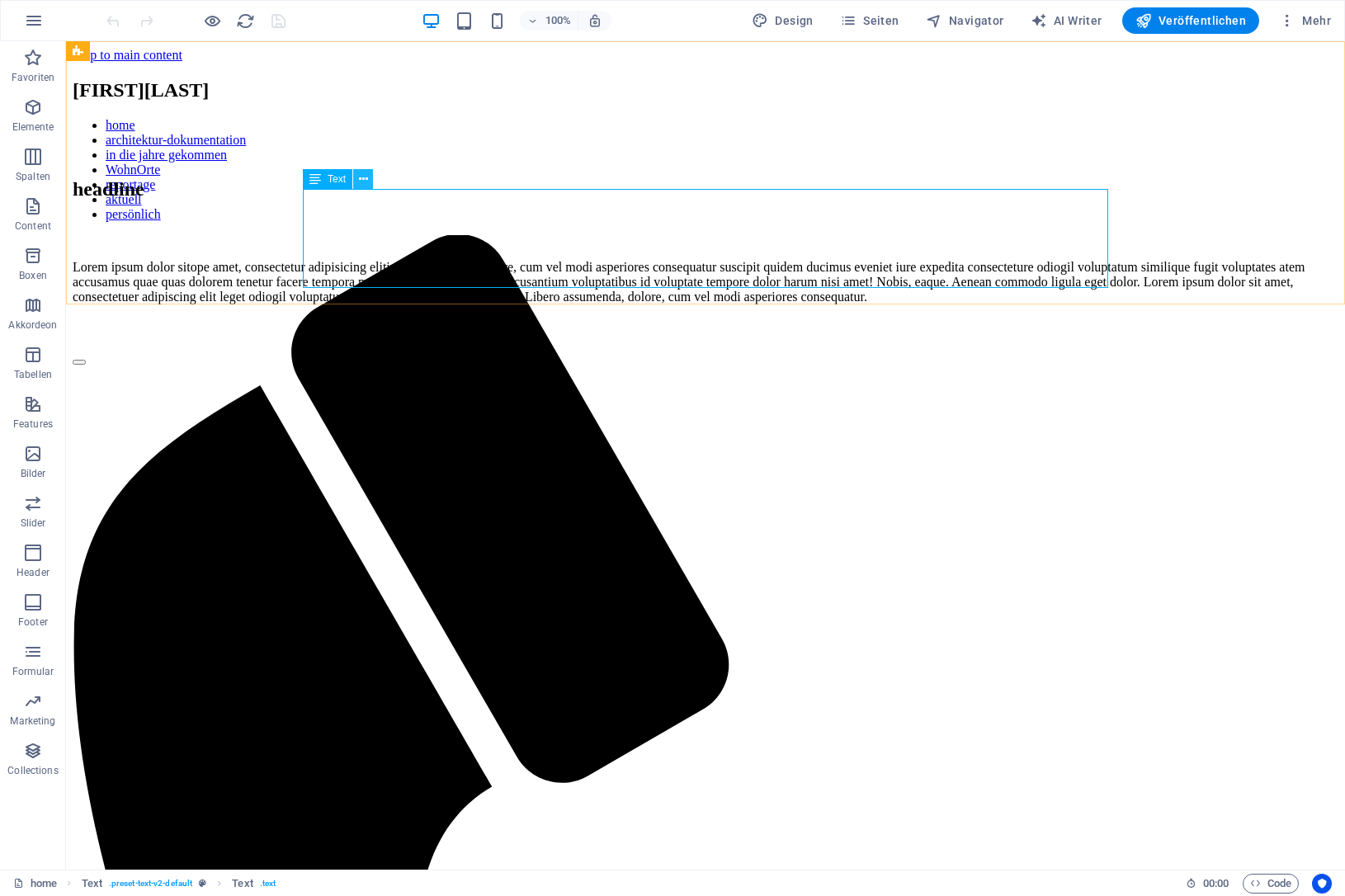 click at bounding box center [363, 179] 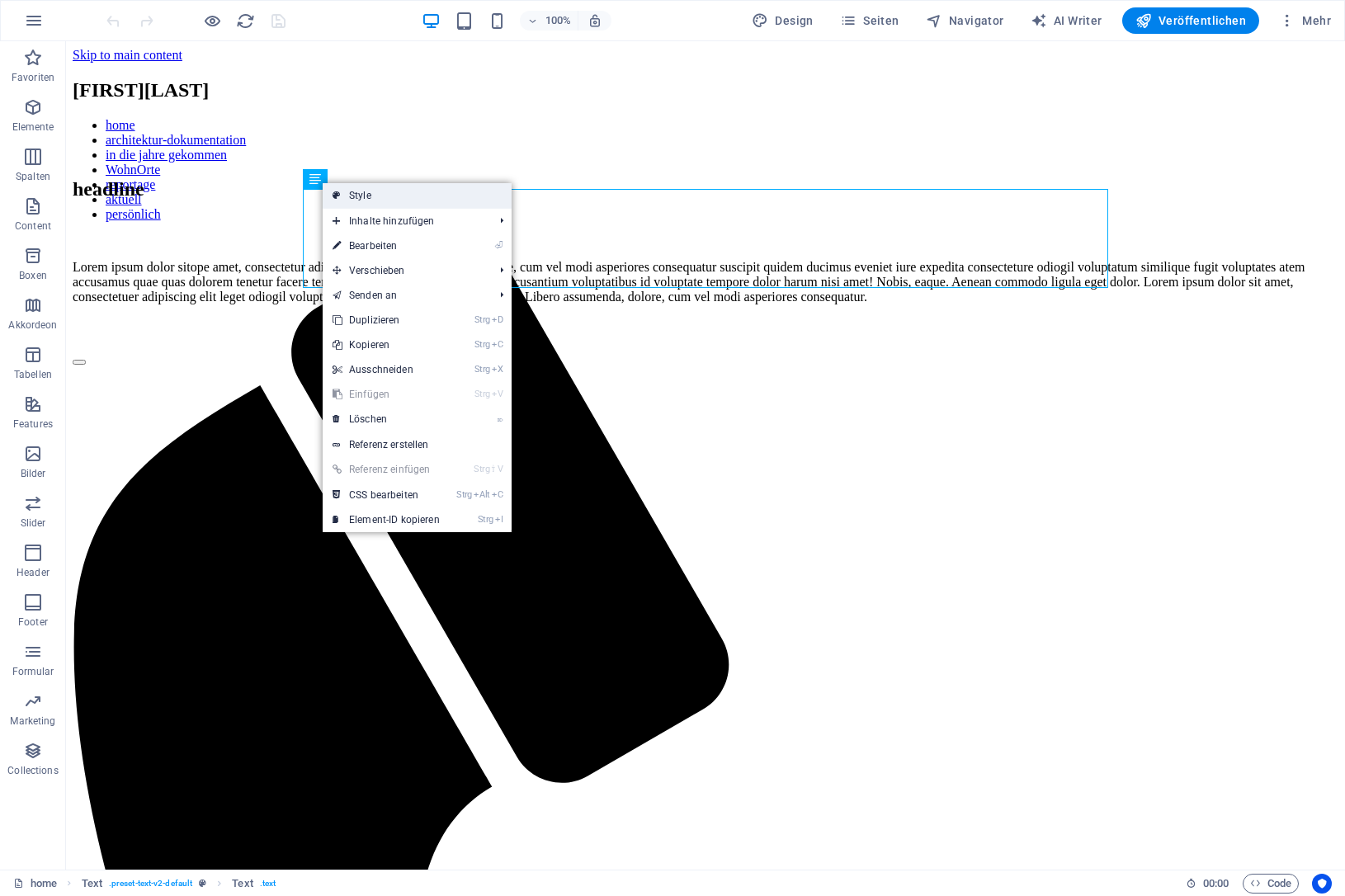 click at bounding box center (337, 196) 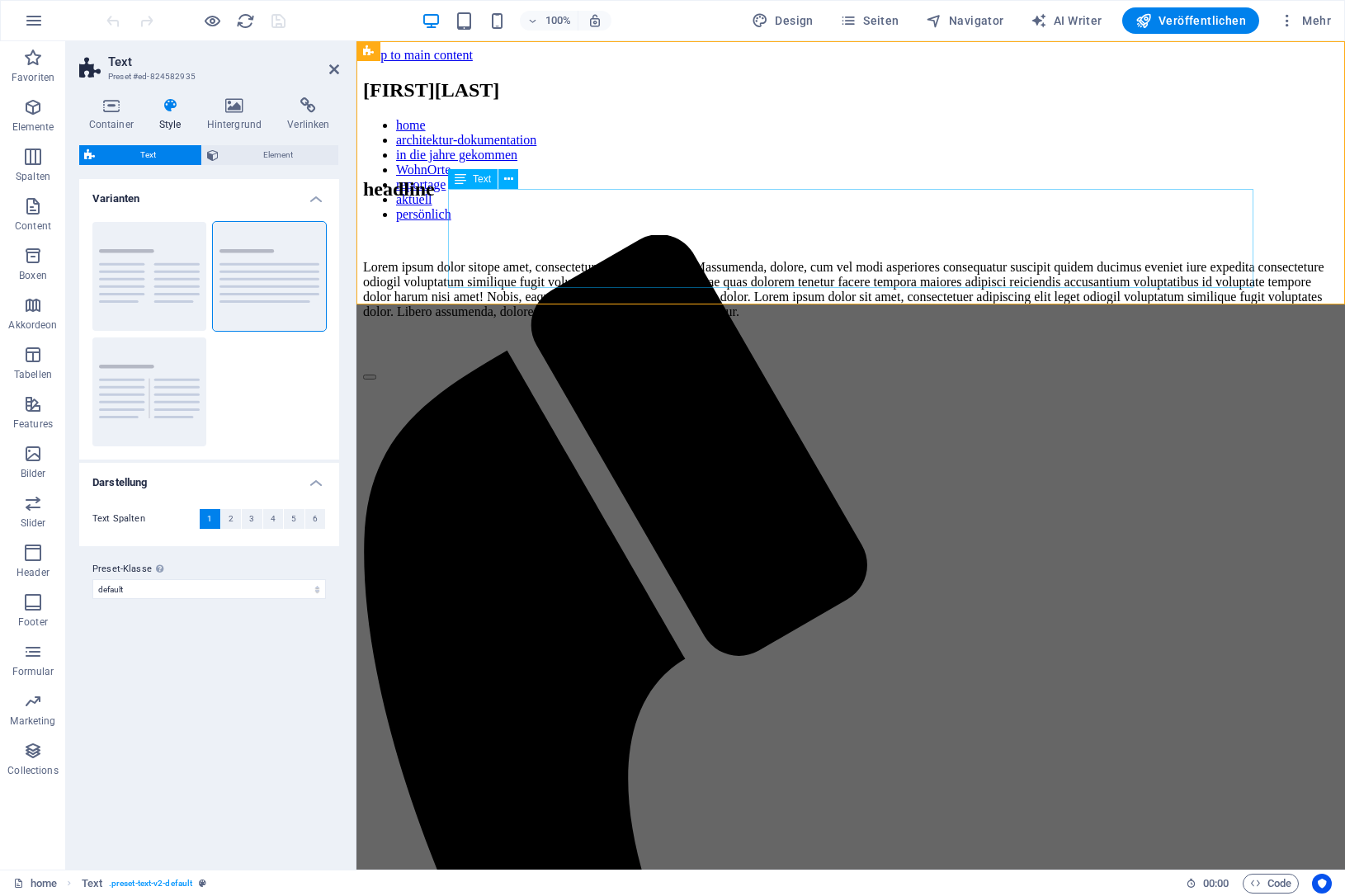 click on "Lorem ipsum dolor sitope amet, consectetur adipisicing elitip. Massumenda, dolore, cum vel modi asperiores consequatur suscipit quidem ducimus eveniet iure expedita consecteture odiogil voluptatum similique fugit voluptates atem accusamus quae quas dolorem tenetur facere tempora maiores adipisci reiciendis accusantium voluptatibus id voluptate tempore dolor harum nisi amet! Nobis, eaque. Aenean commodo ligula eget dolor. Lorem ipsum dolor sit amet, consectetuer adipiscing elit leget odiogil voluptatum similique fugit voluptates dolor. Libero assumenda, dolore, cum vel modi asperiores consequatur." at bounding box center [851, 290] 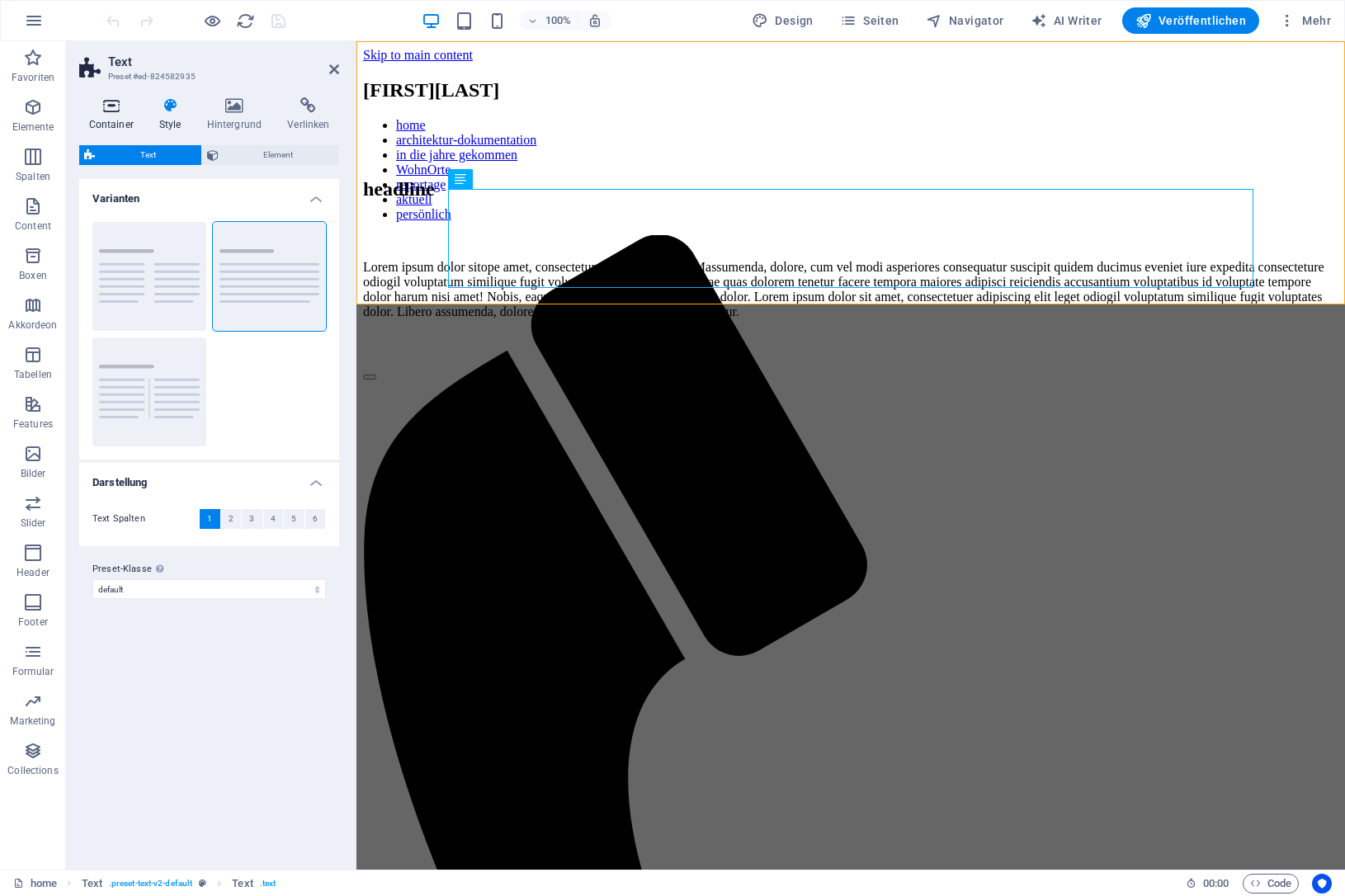 click at bounding box center (111, 106) 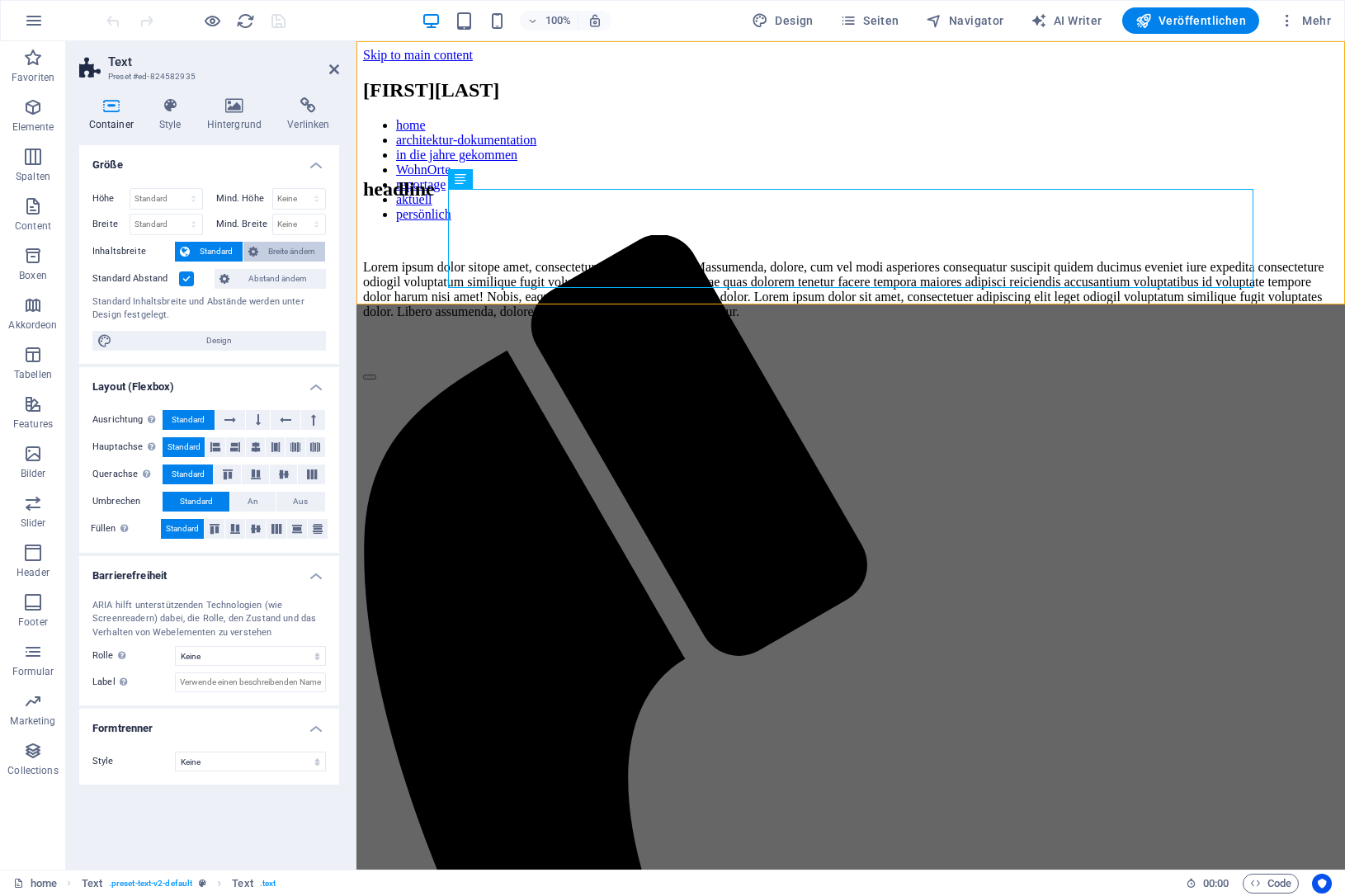 click on "Breite ändern" at bounding box center [291, 252] 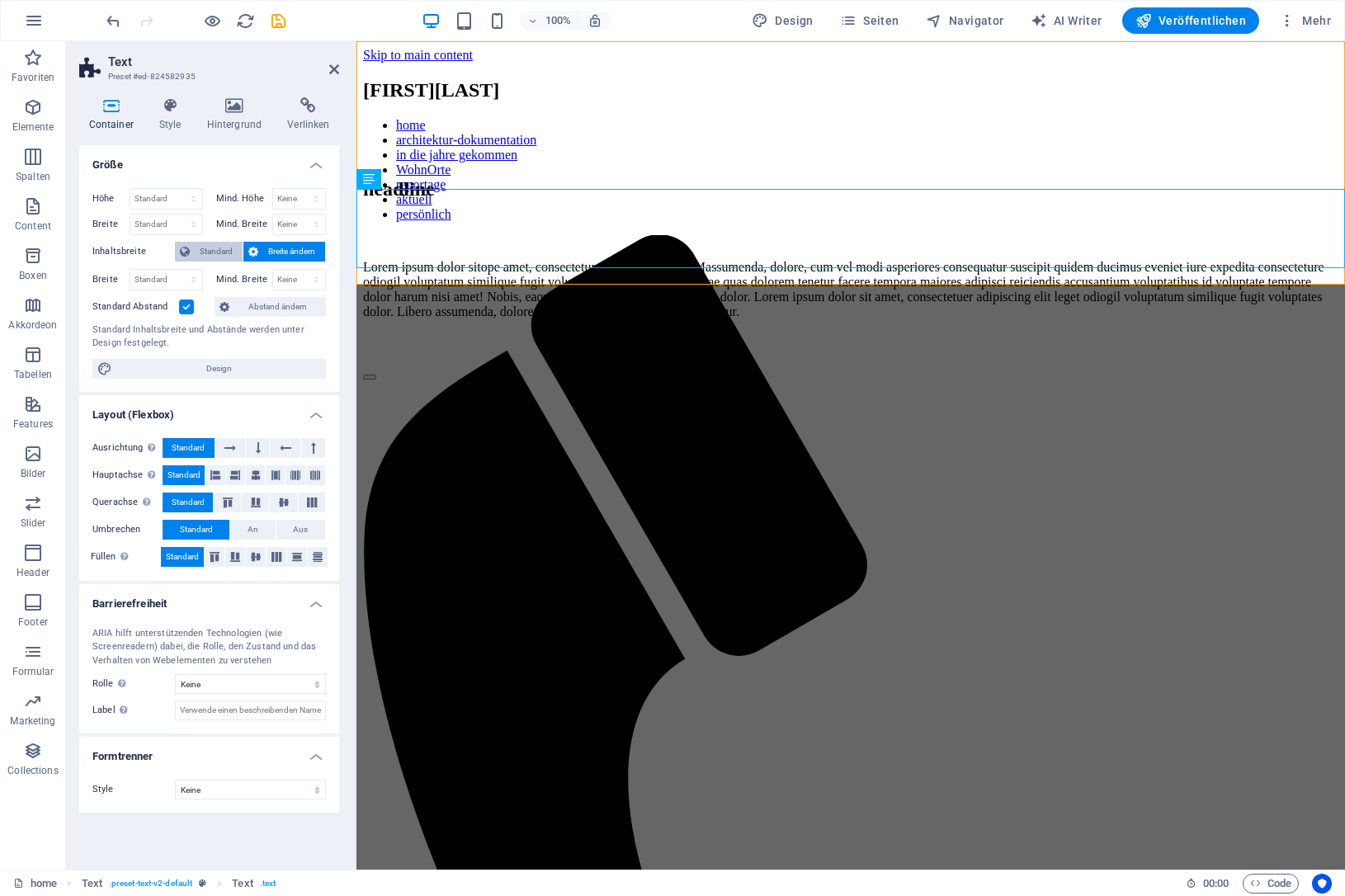 click on "Standard" at bounding box center (216, 252) 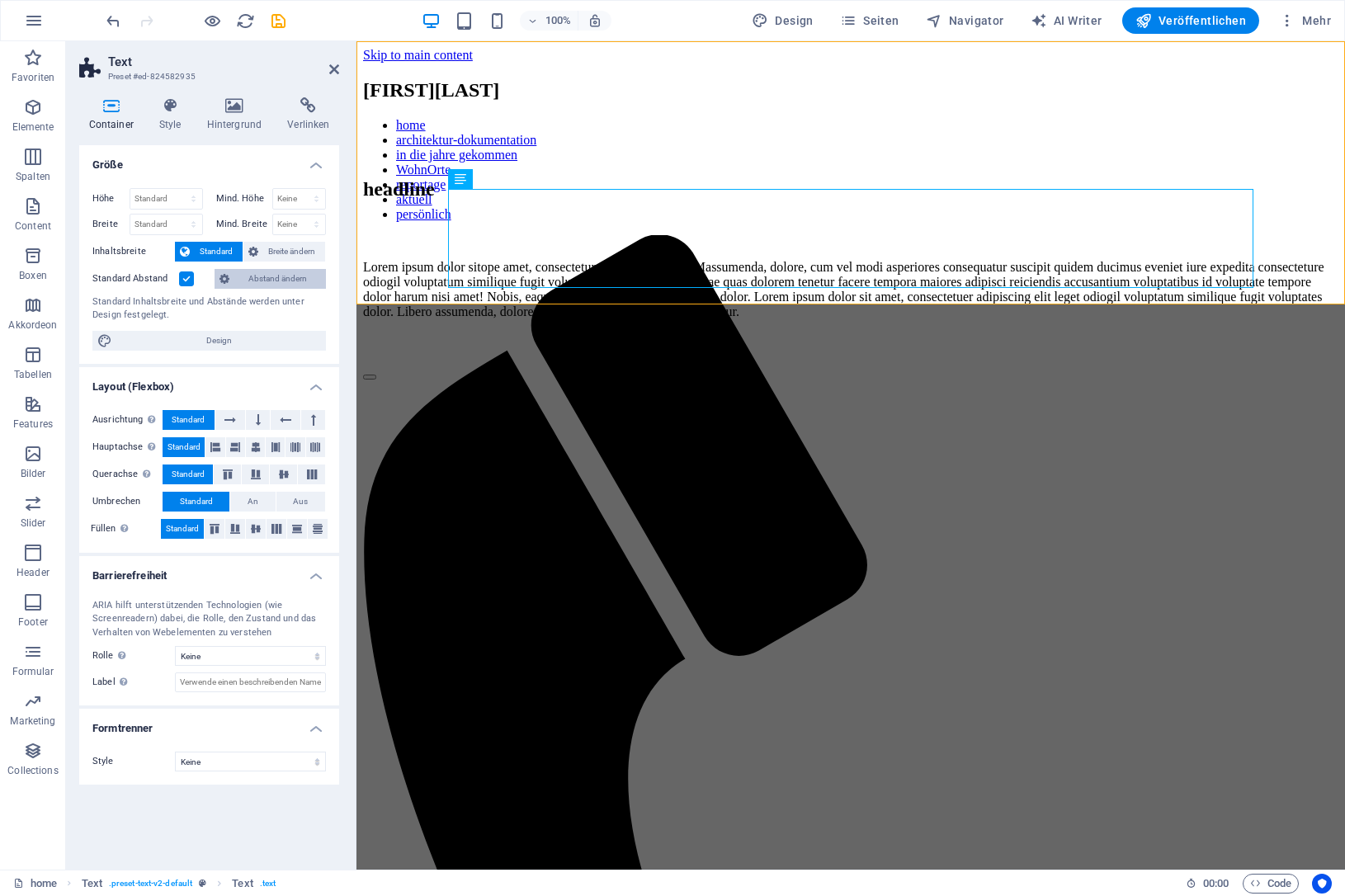 click on "Abstand ändern" at bounding box center (277, 279) 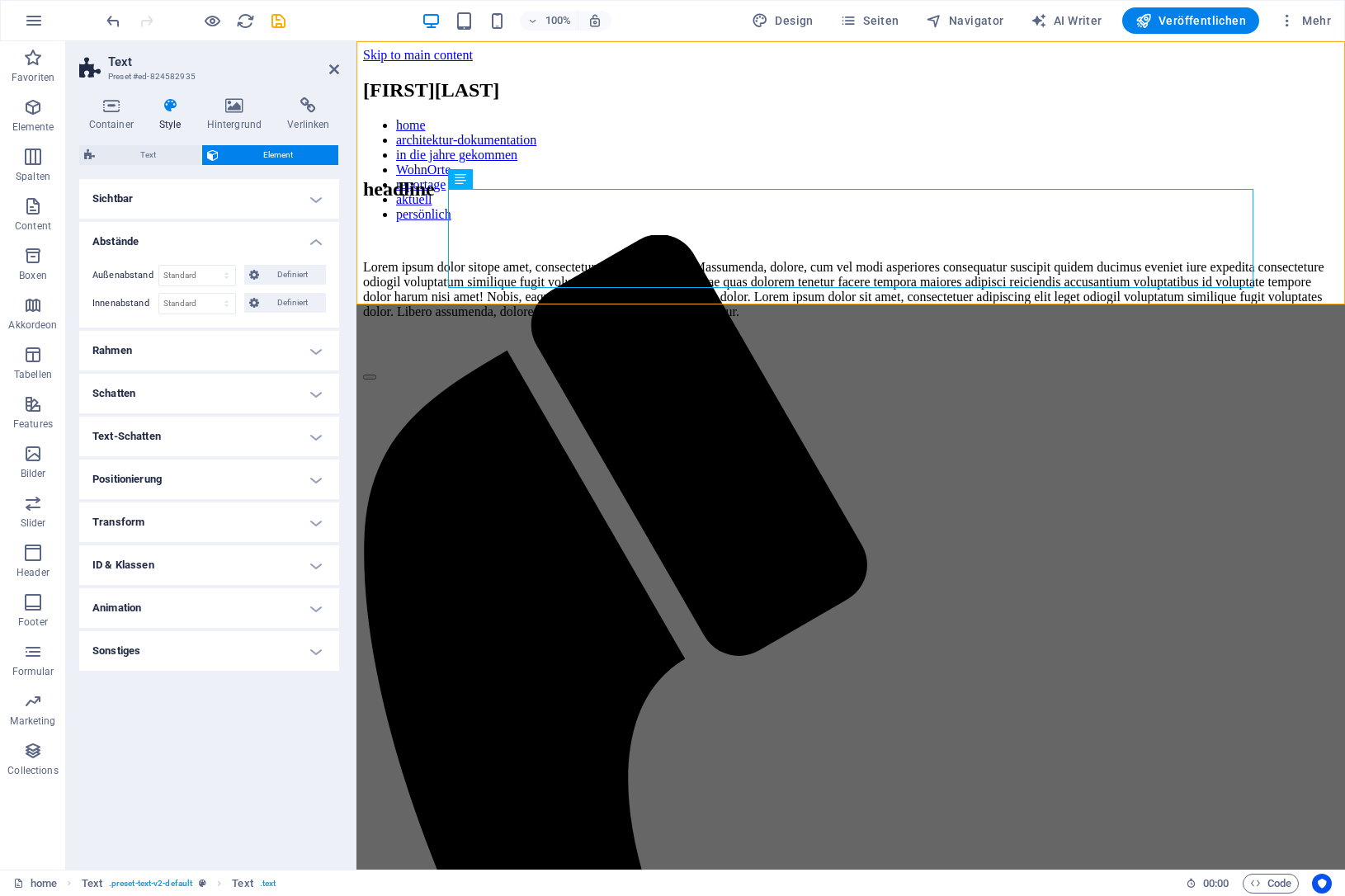 click on "Rahmen" at bounding box center [209, 351] 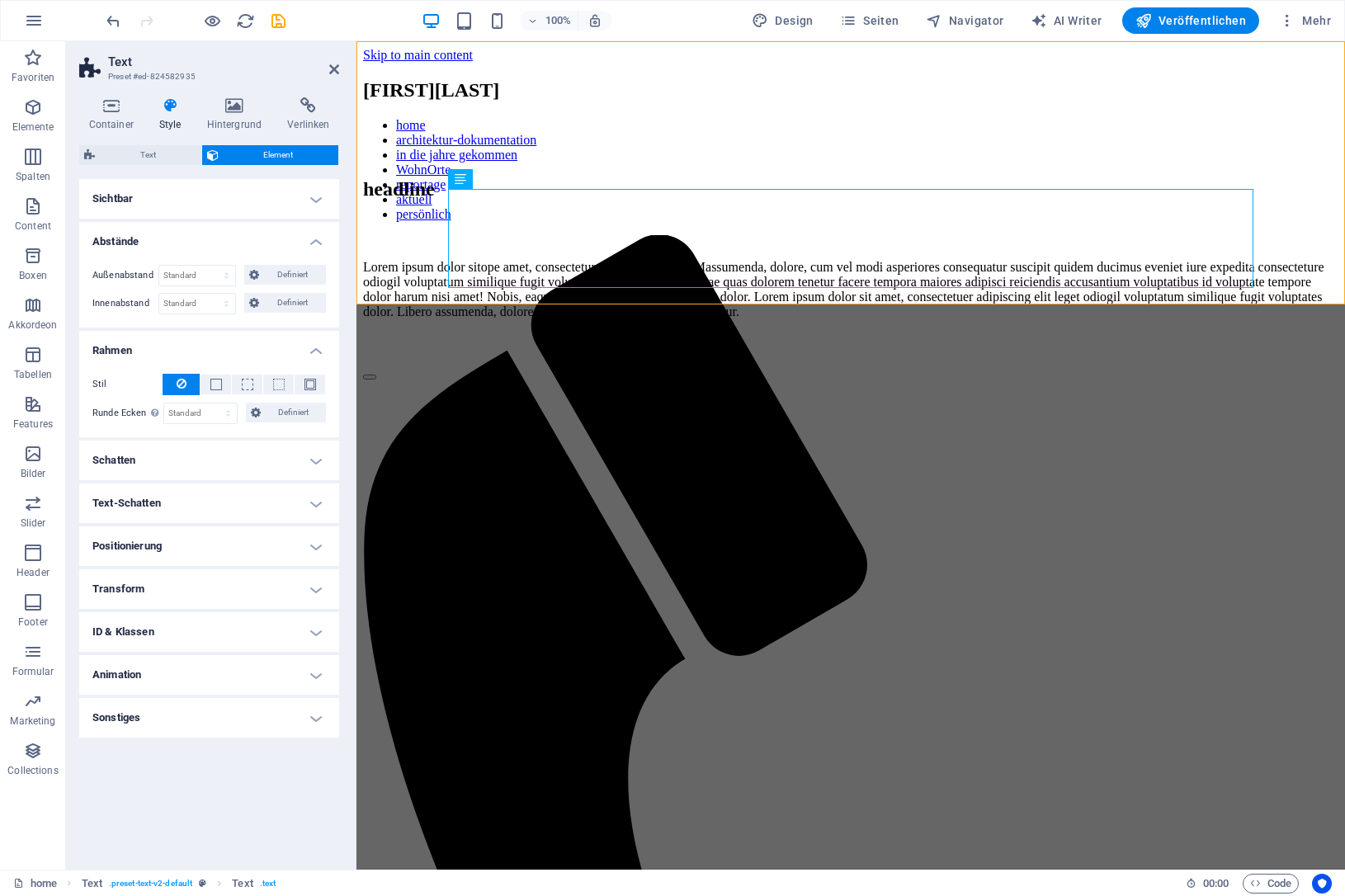 click on "Positionierung" at bounding box center [209, 546] 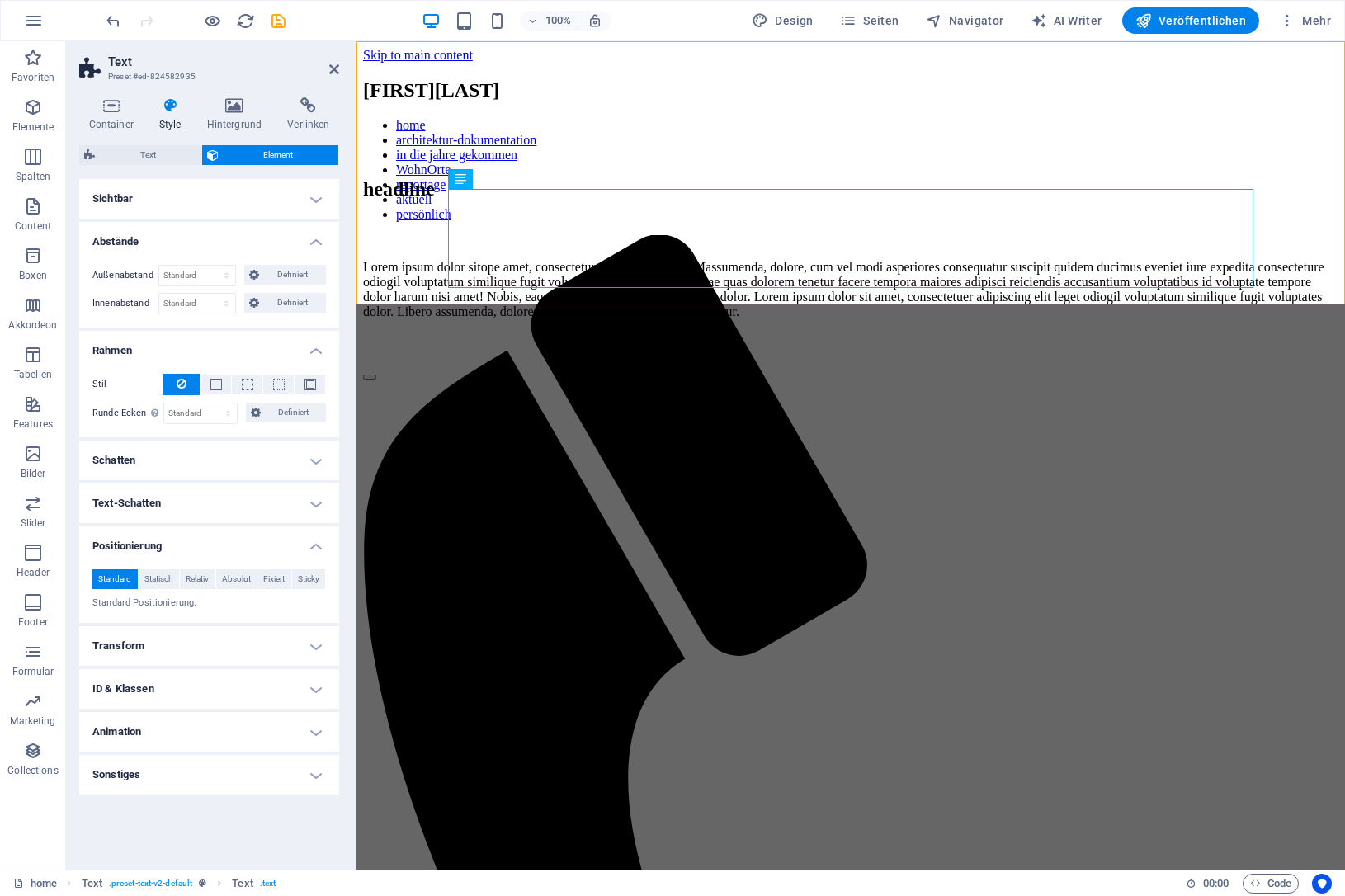 click on "Transform" at bounding box center [209, 646] 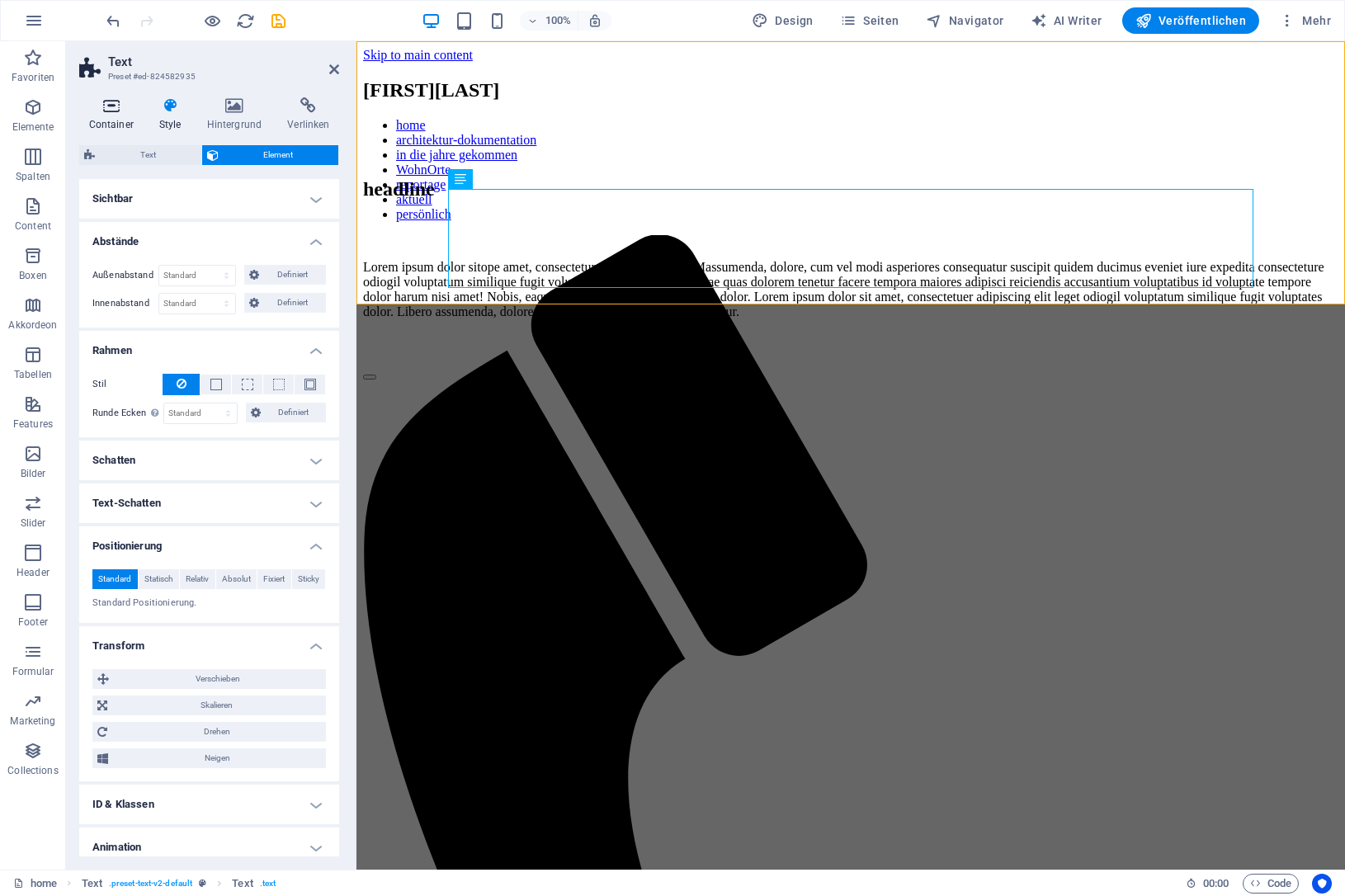 click at bounding box center [111, 106] 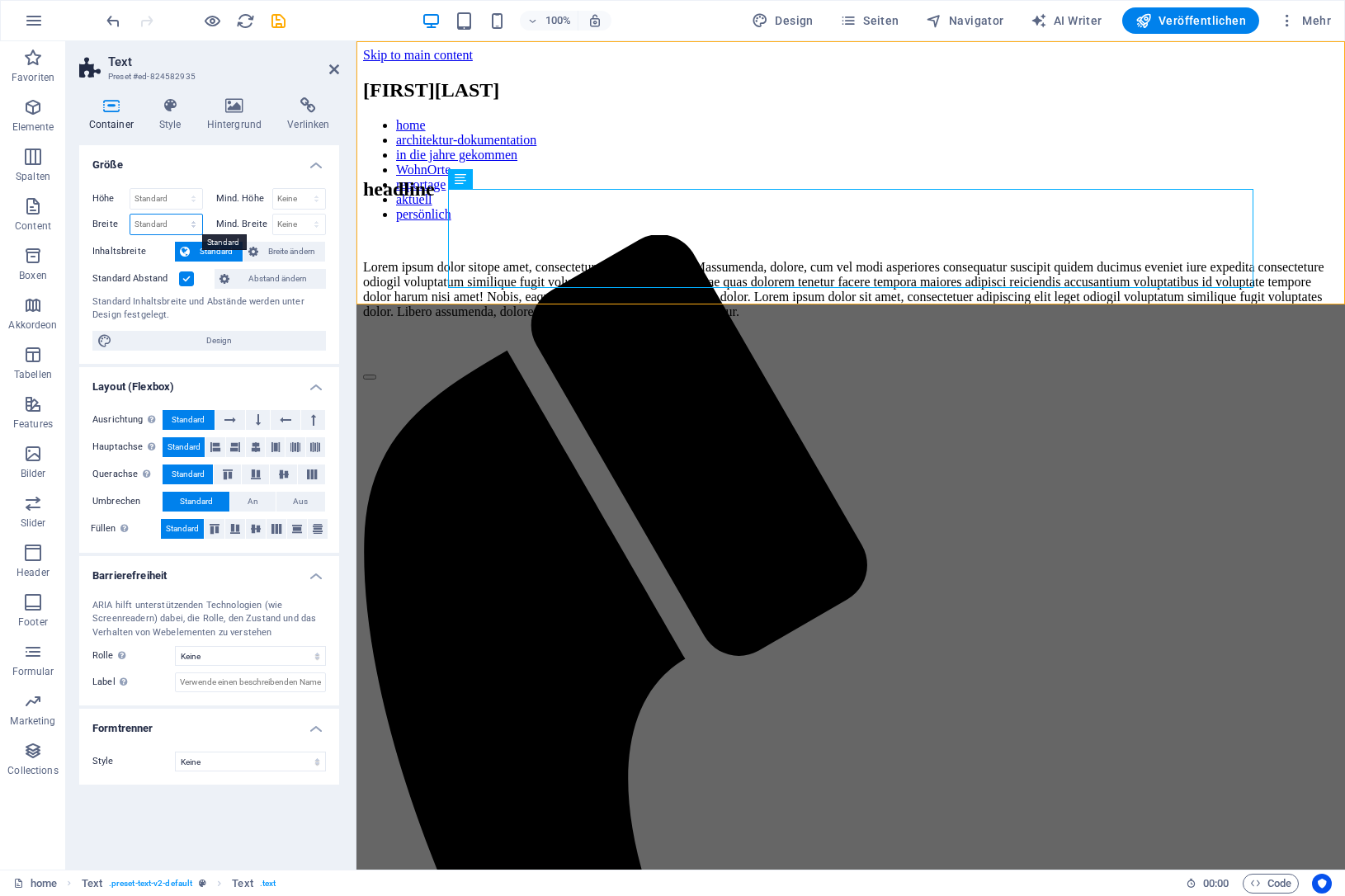 click on "Standard px rem % em vh vw" at bounding box center [166, 224] 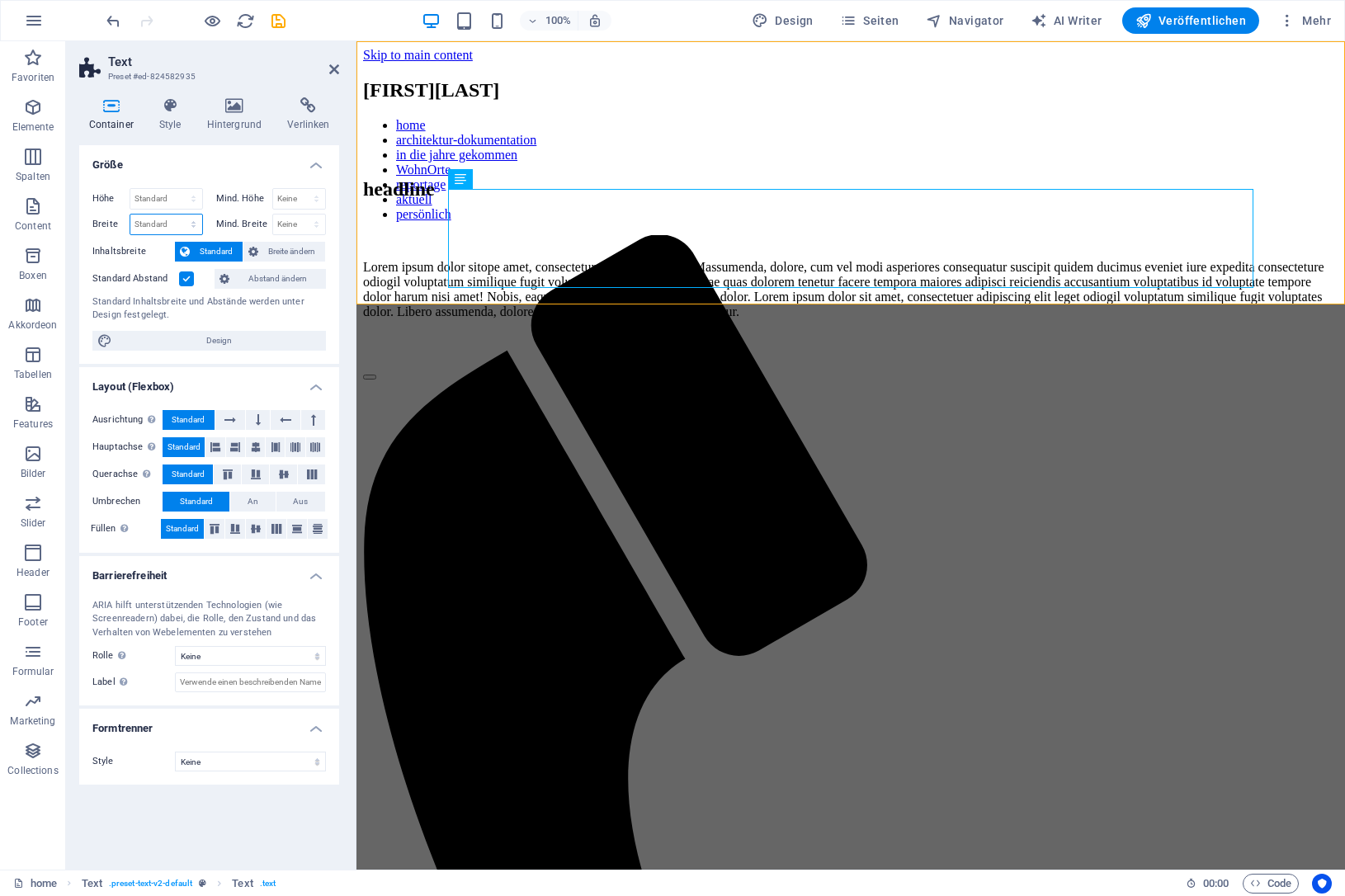 select on "px" 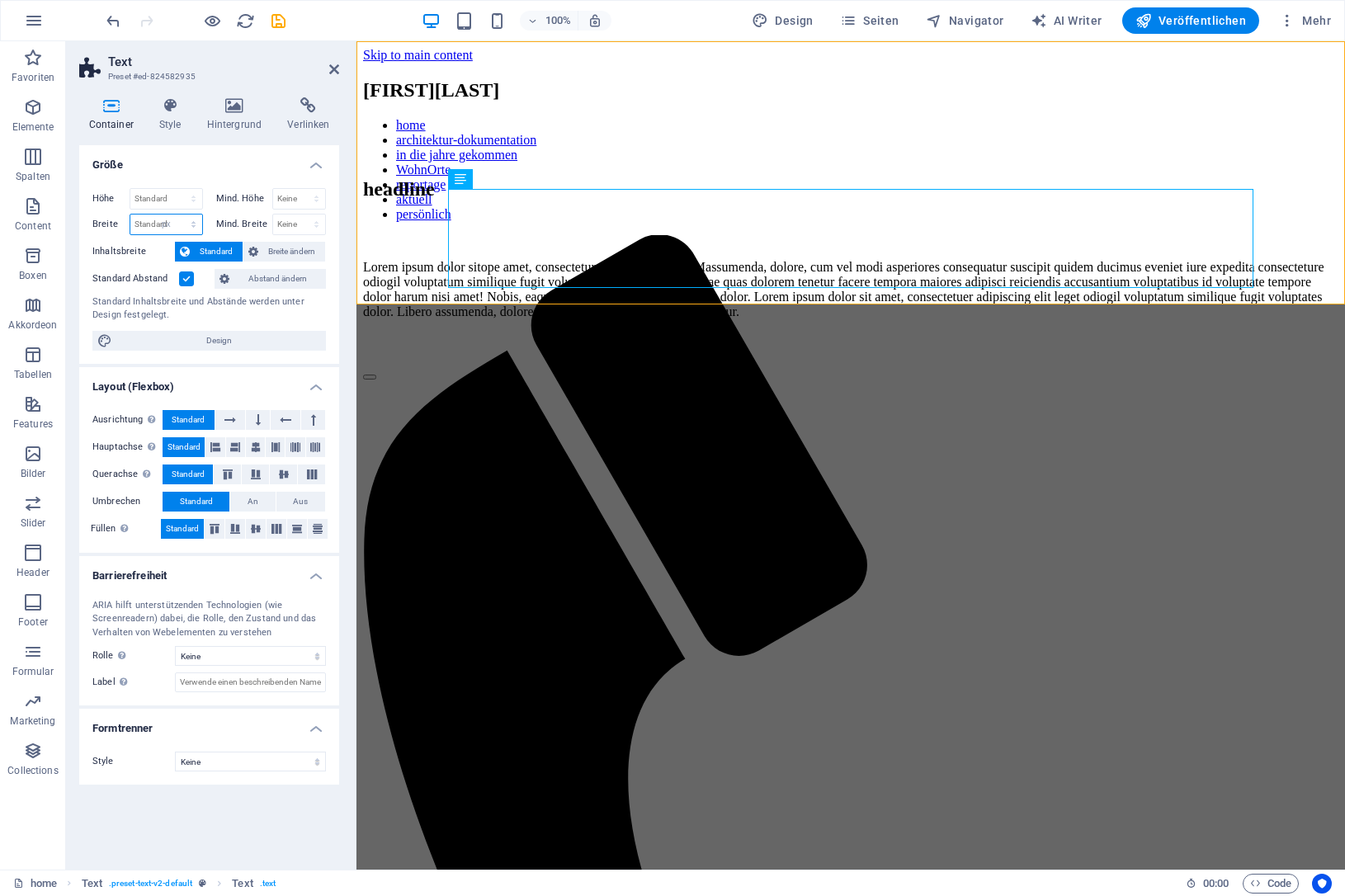 click on "px" at bounding box center (0, 0) 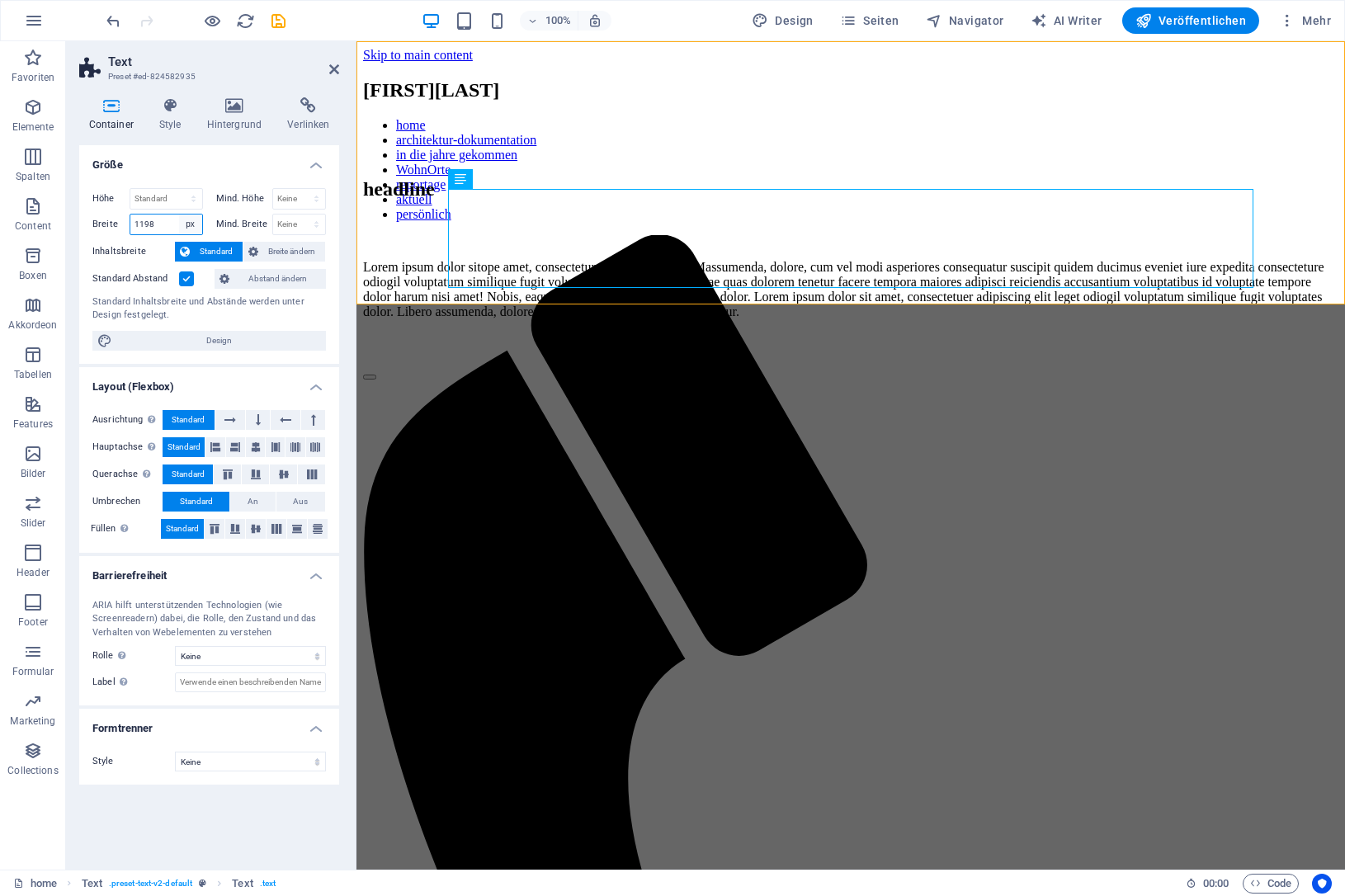 type on "0" 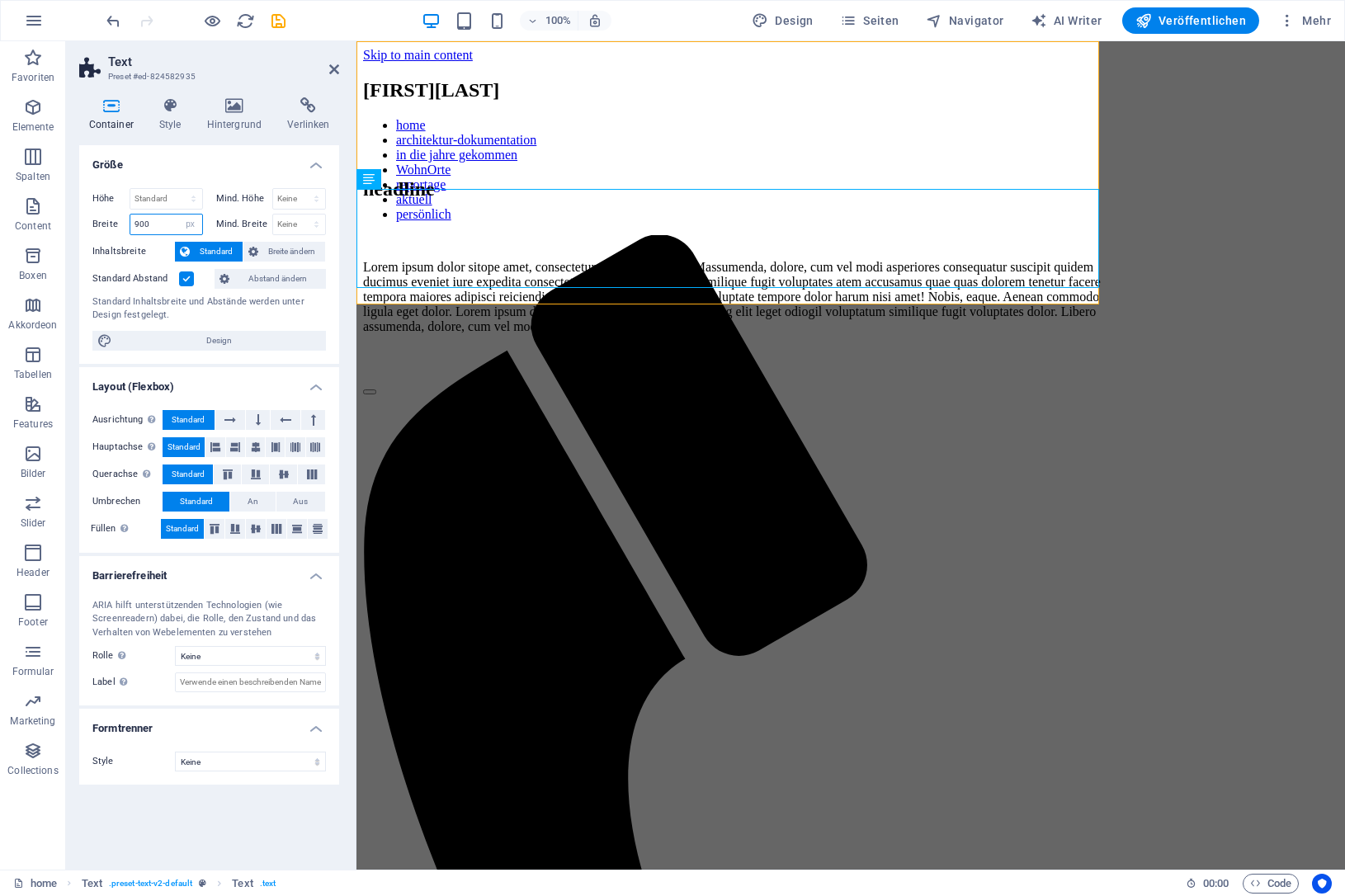 type on "900" 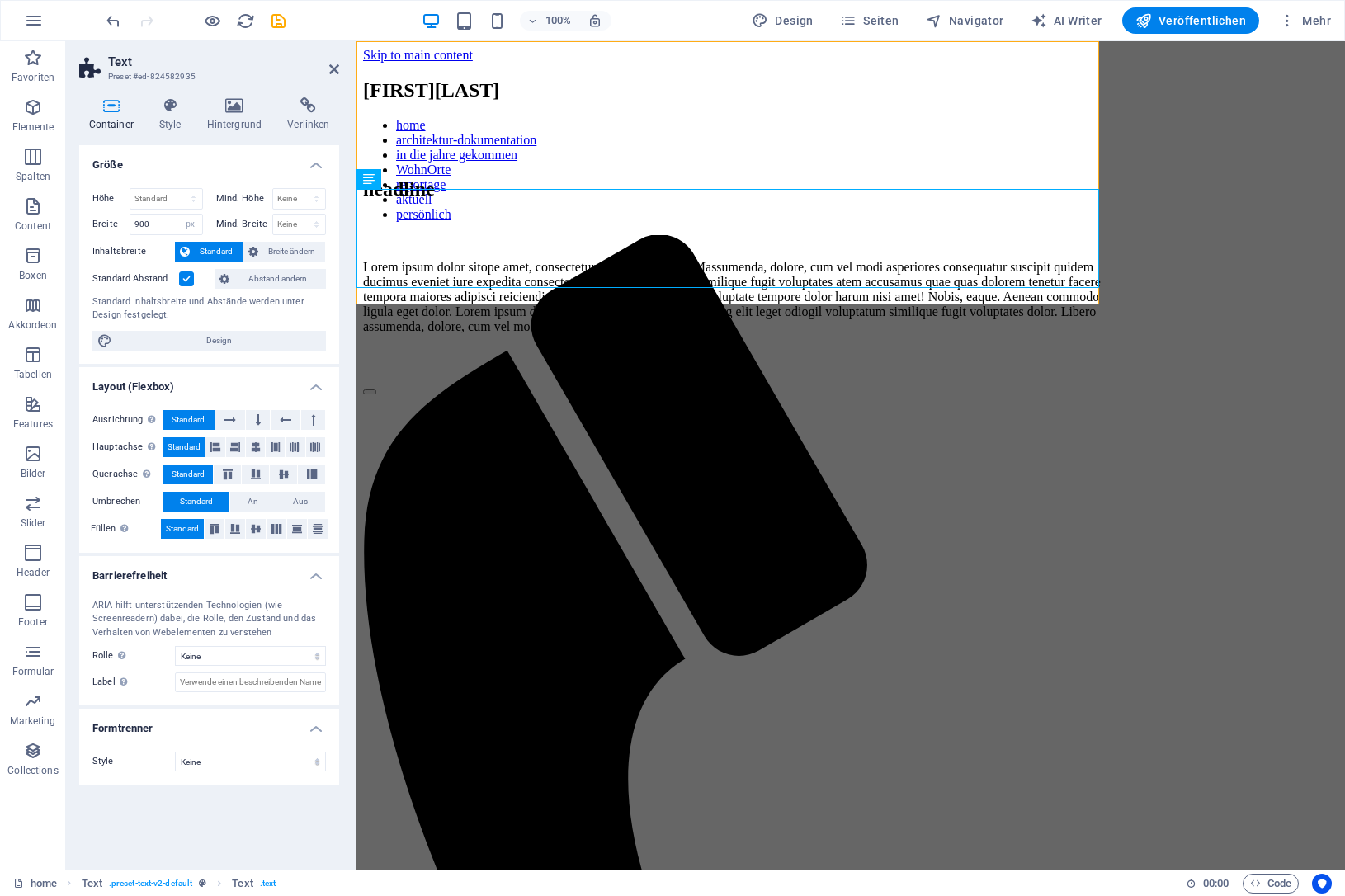 click at bounding box center (186, 279) 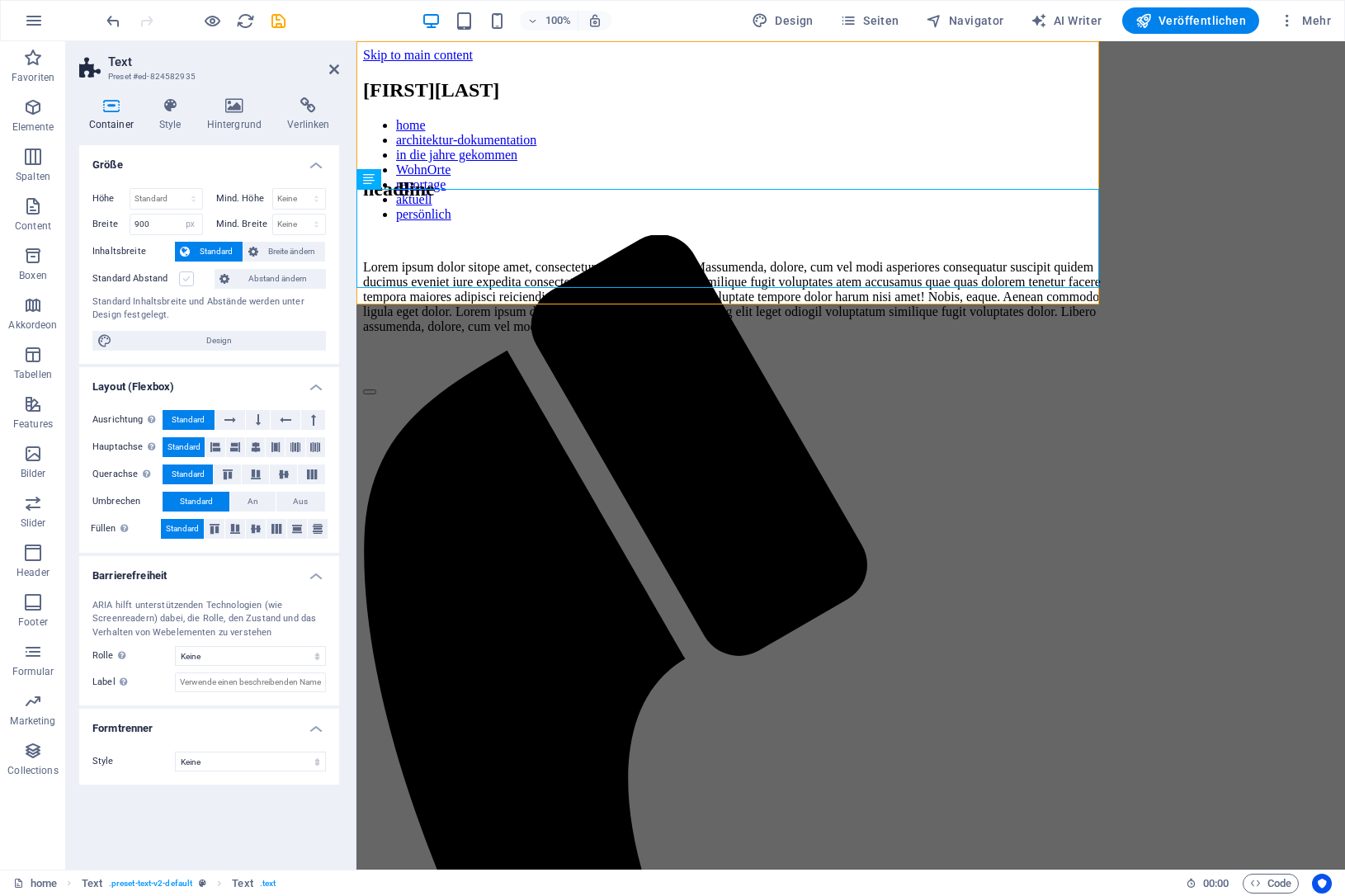 click at bounding box center [186, 279] 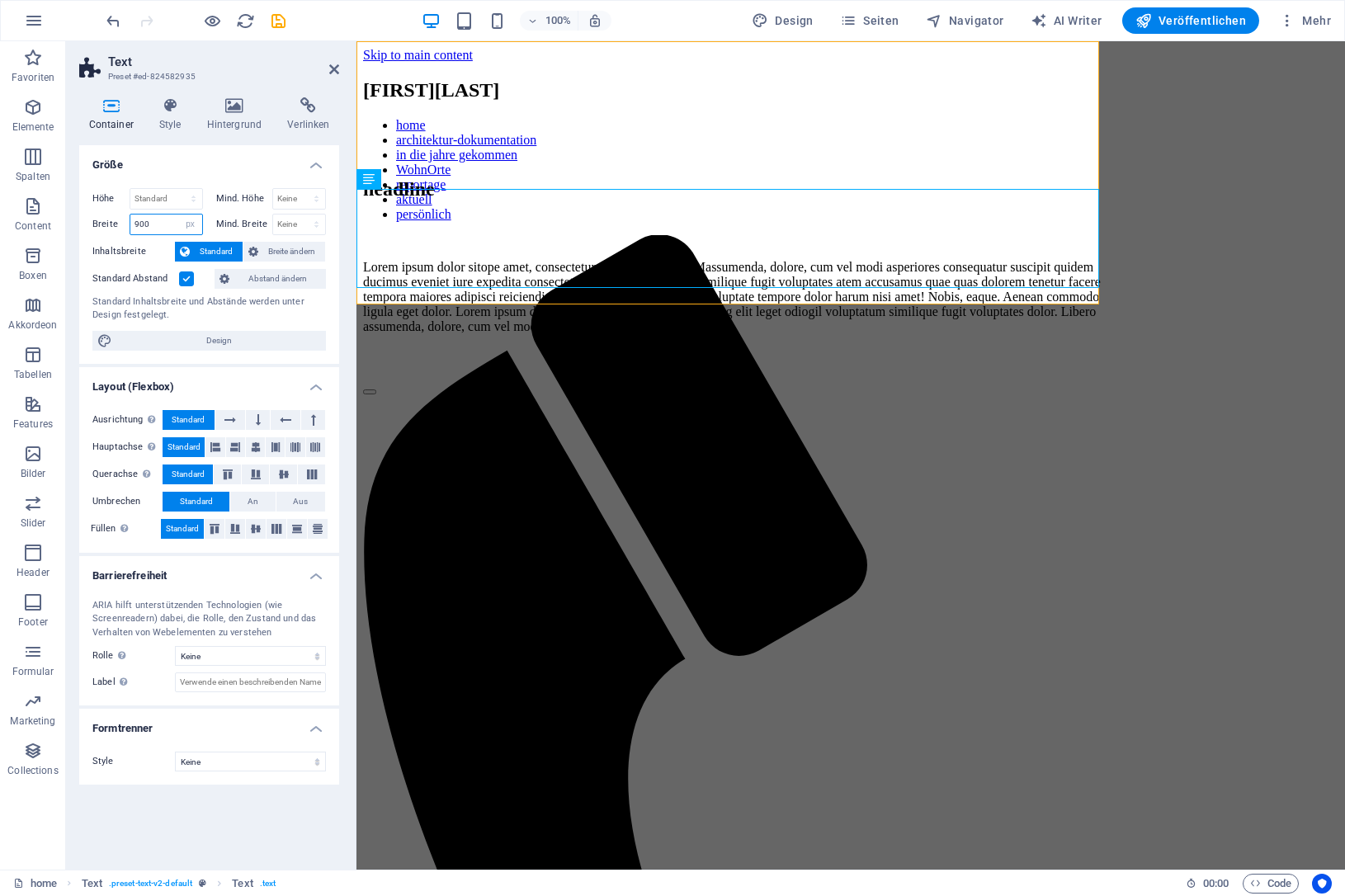 drag, startPoint x: 171, startPoint y: 223, endPoint x: 87, endPoint y: 222, distance: 84.00595 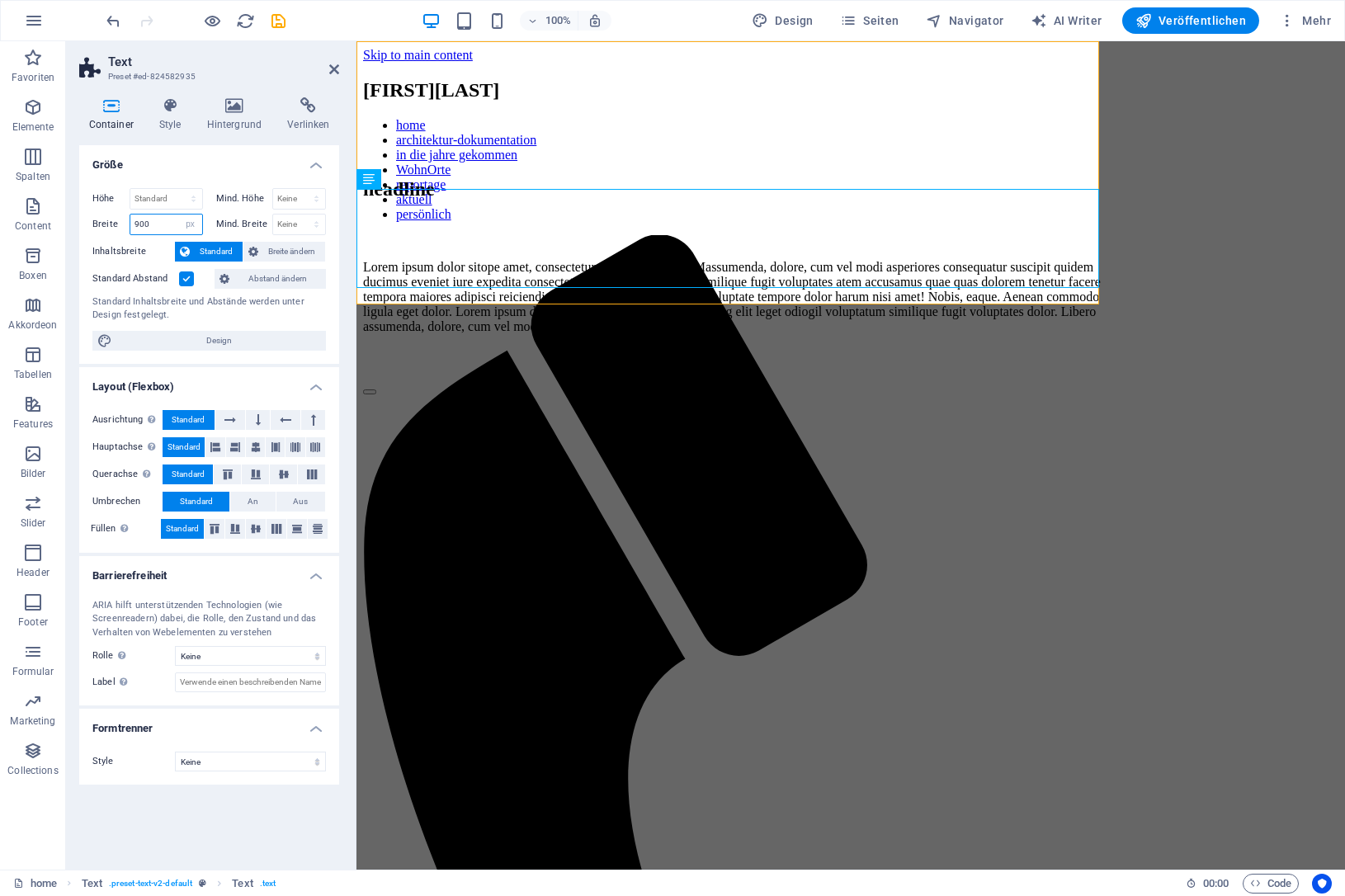 click on "900" at bounding box center (166, 224) 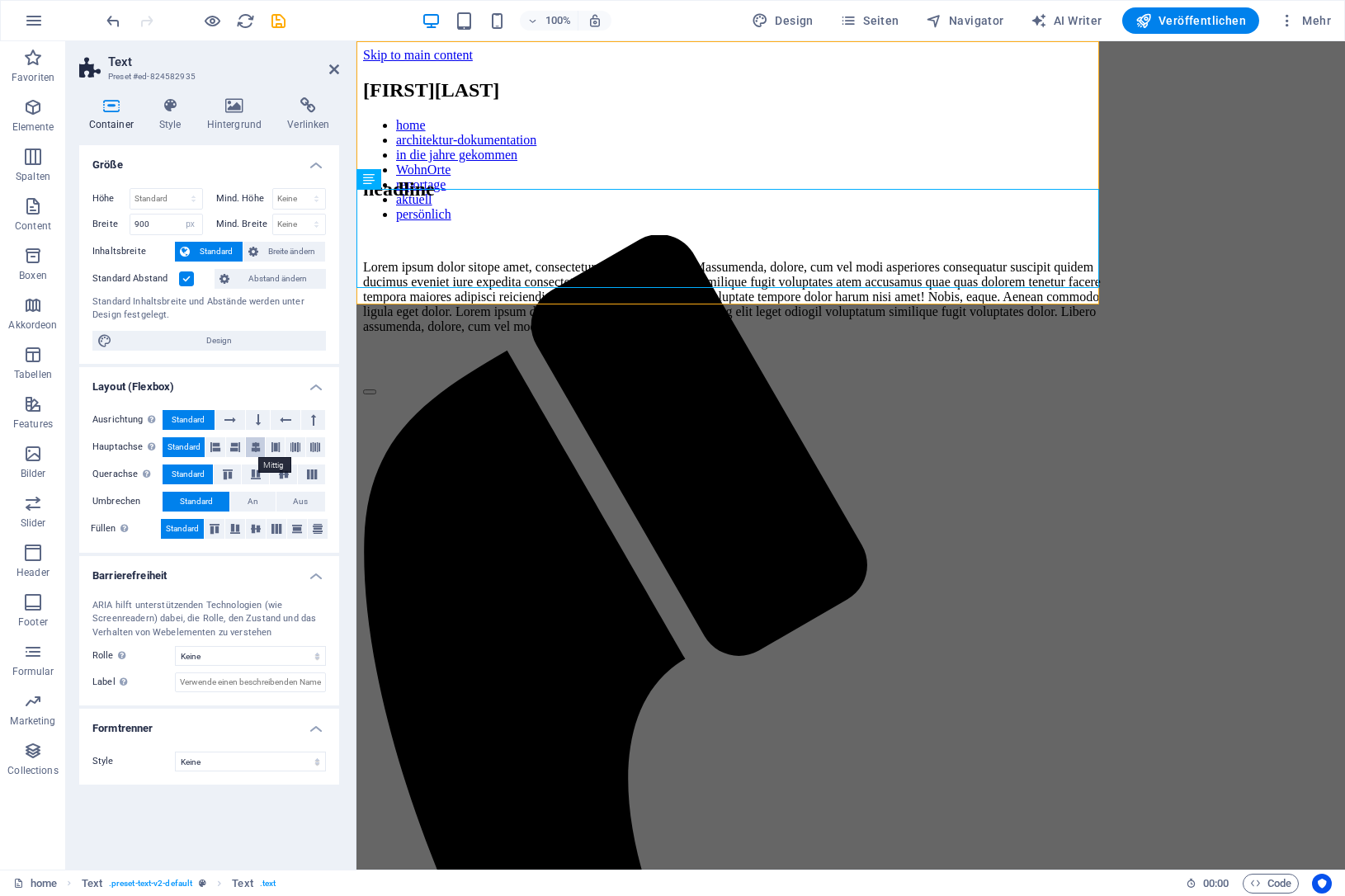 click at bounding box center (256, 447) 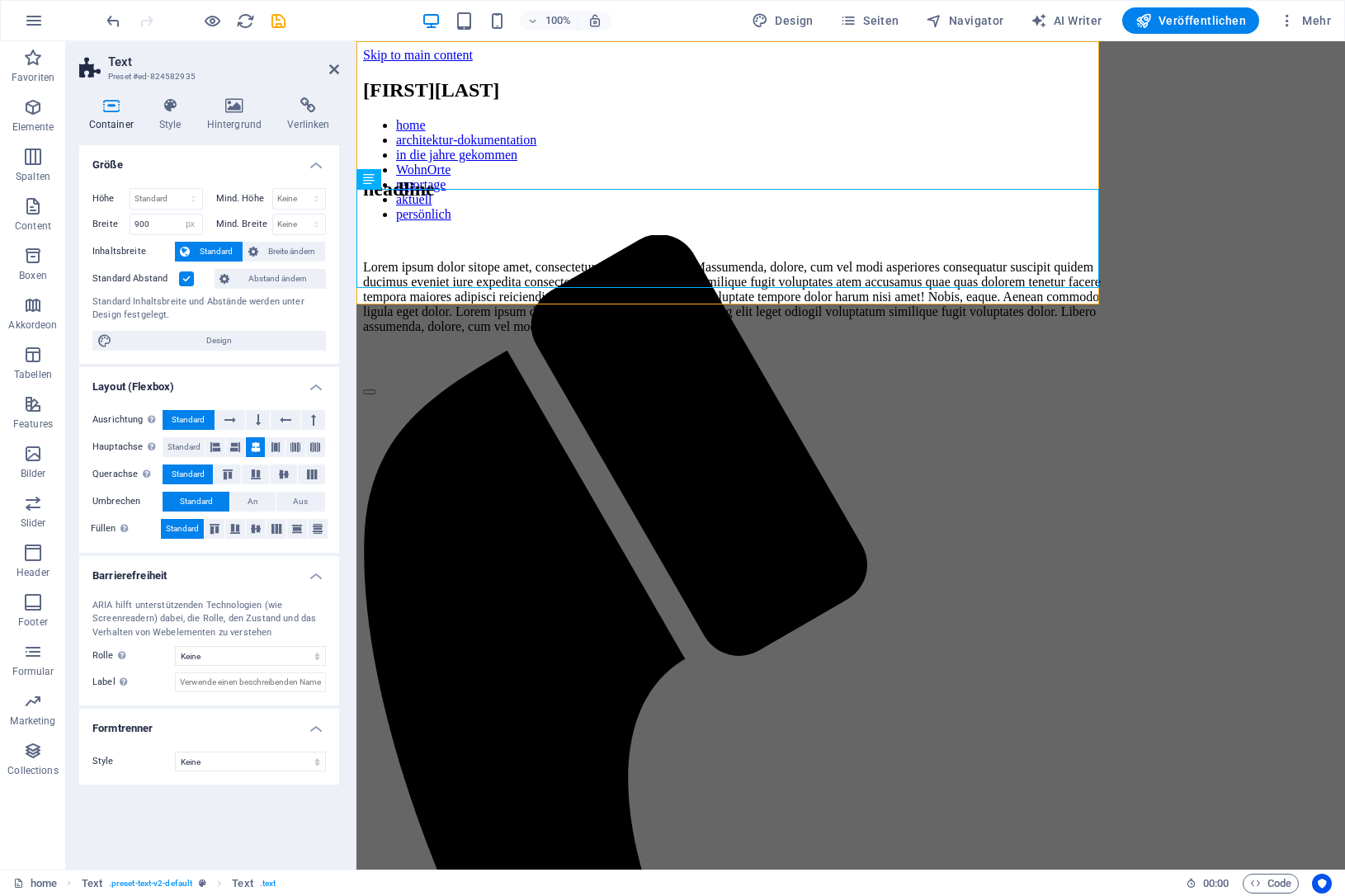 click at bounding box center [256, 447] 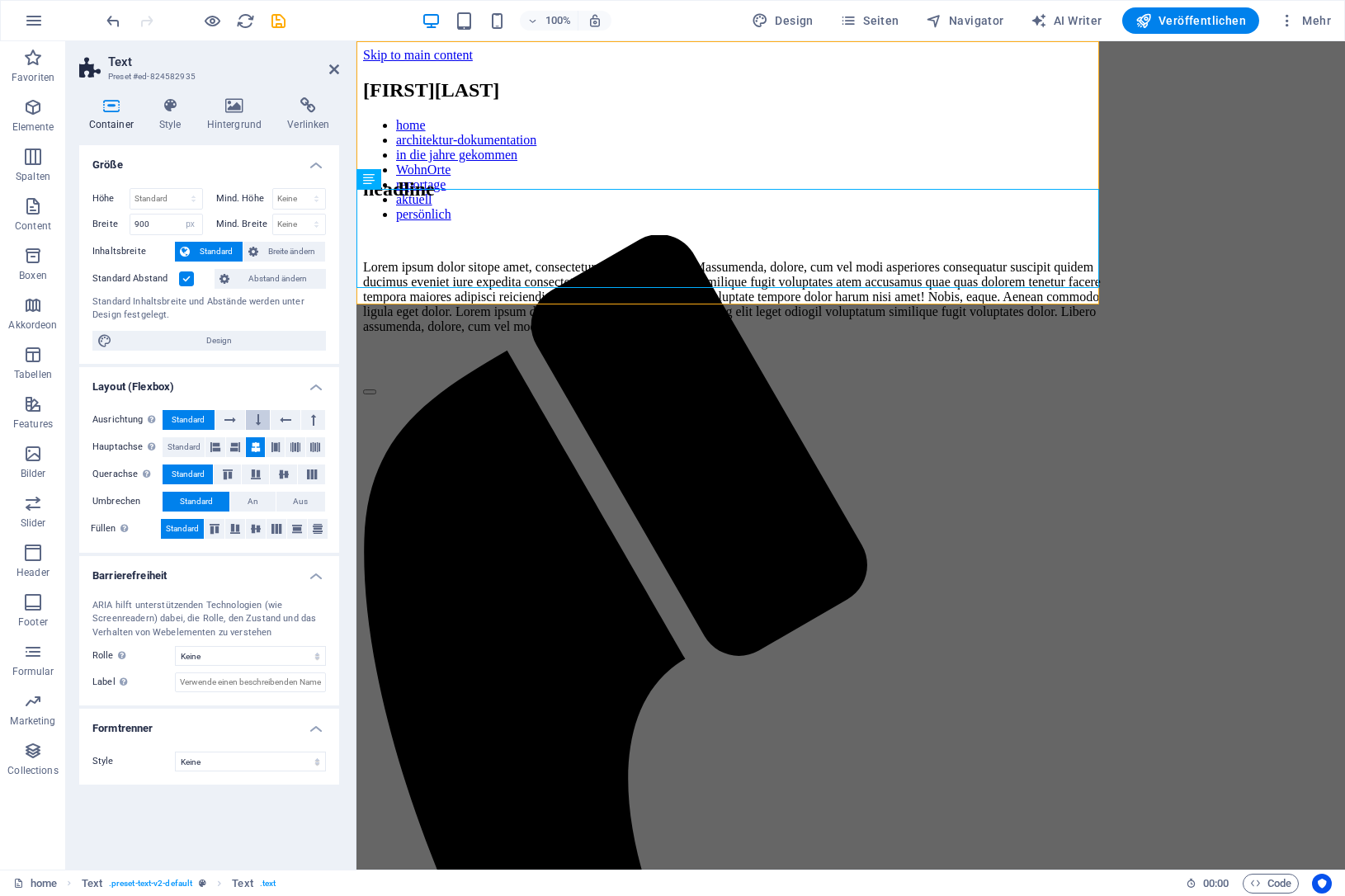 click at bounding box center (257, 420) 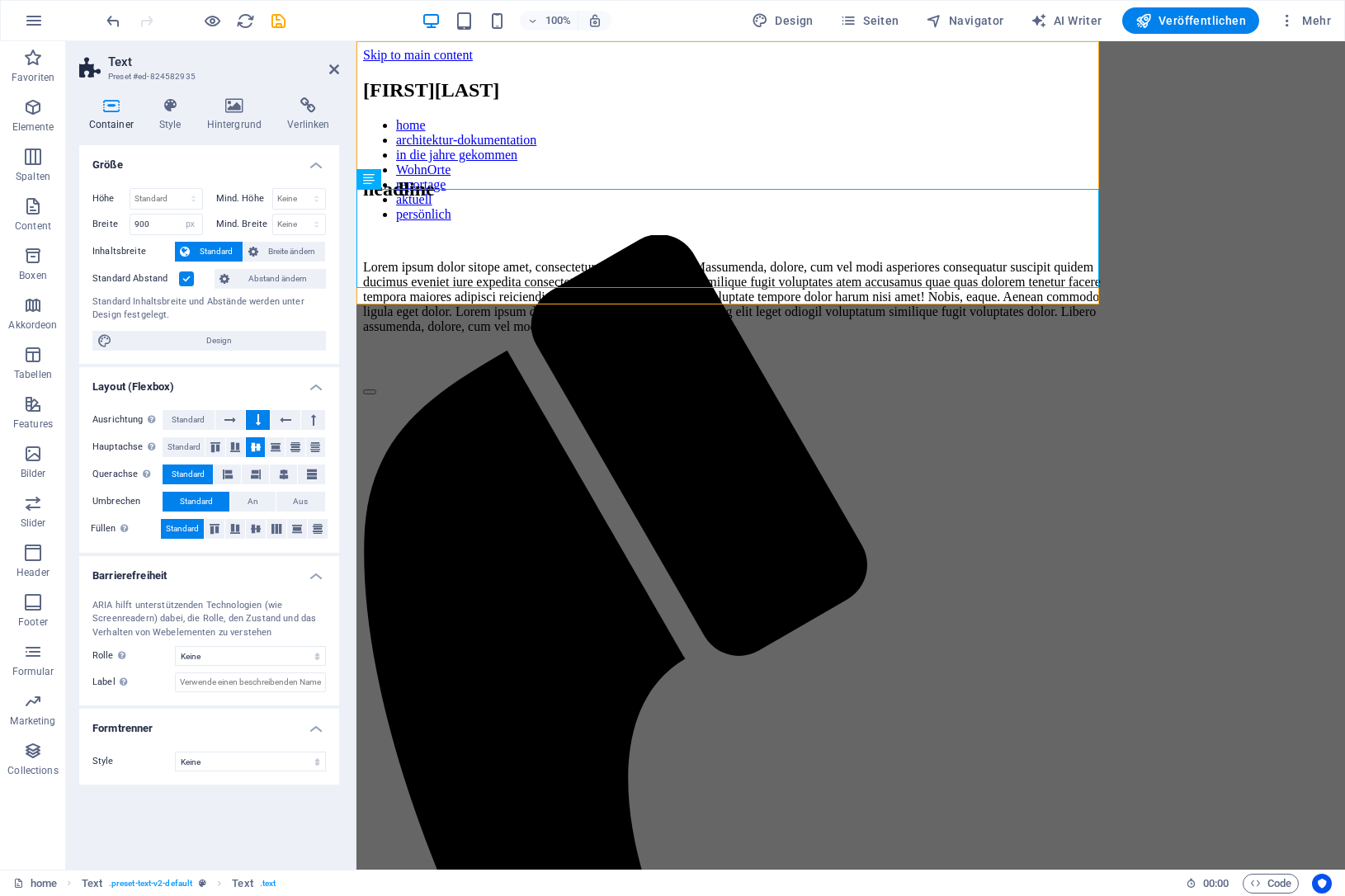 click at bounding box center [258, 420] 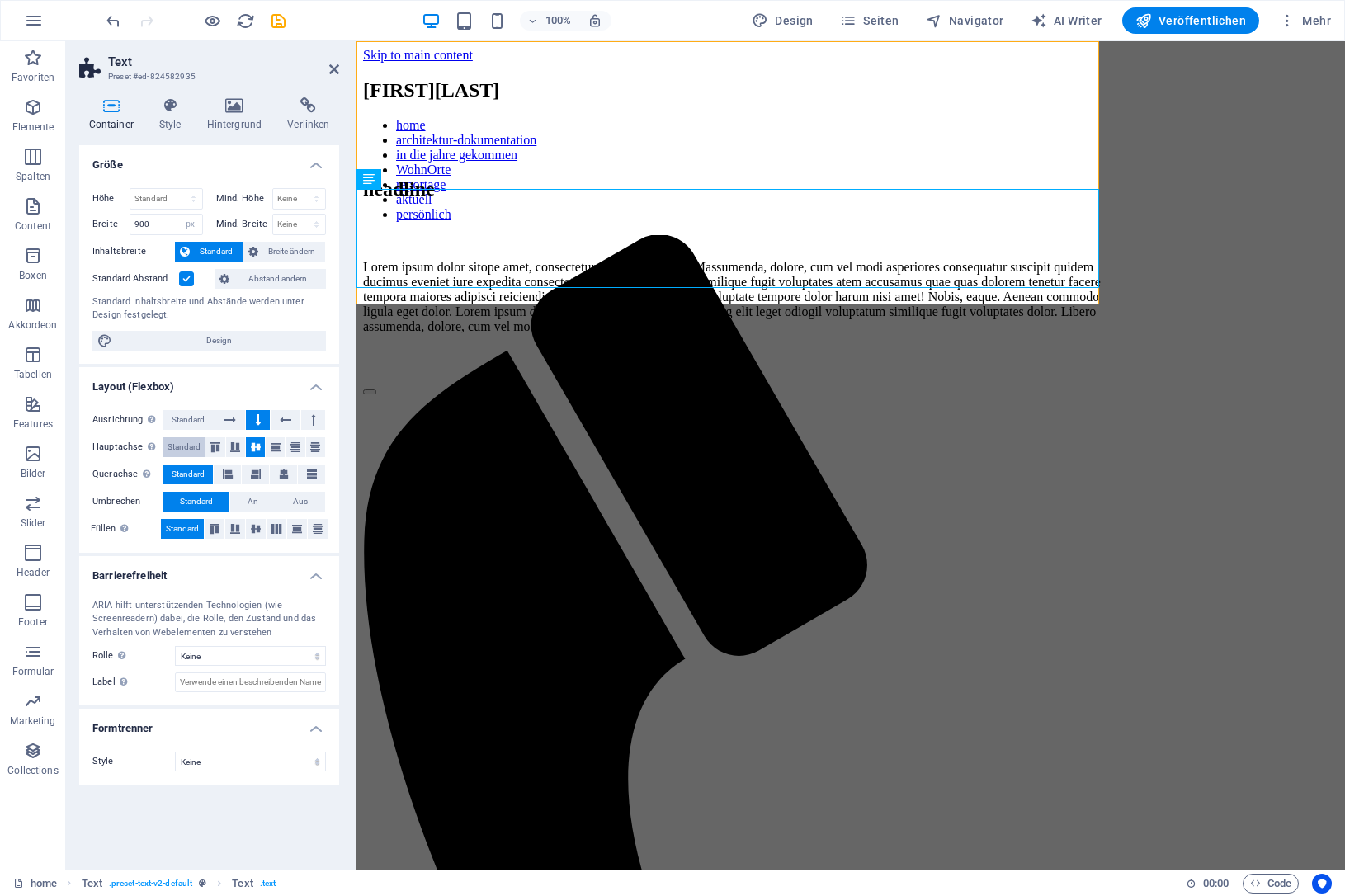 click on "Standard" at bounding box center (184, 447) 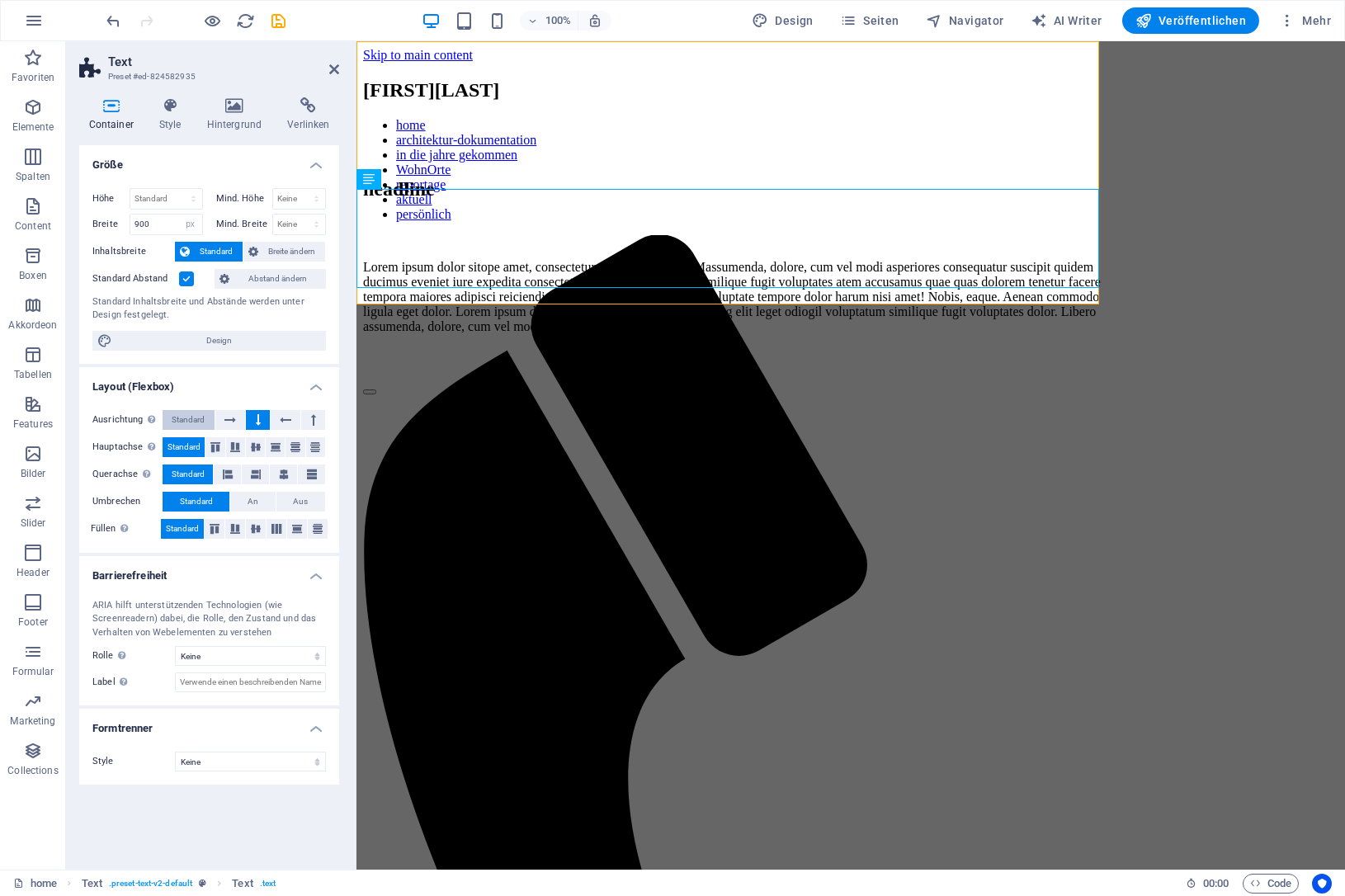 click on "Standard" at bounding box center [188, 420] 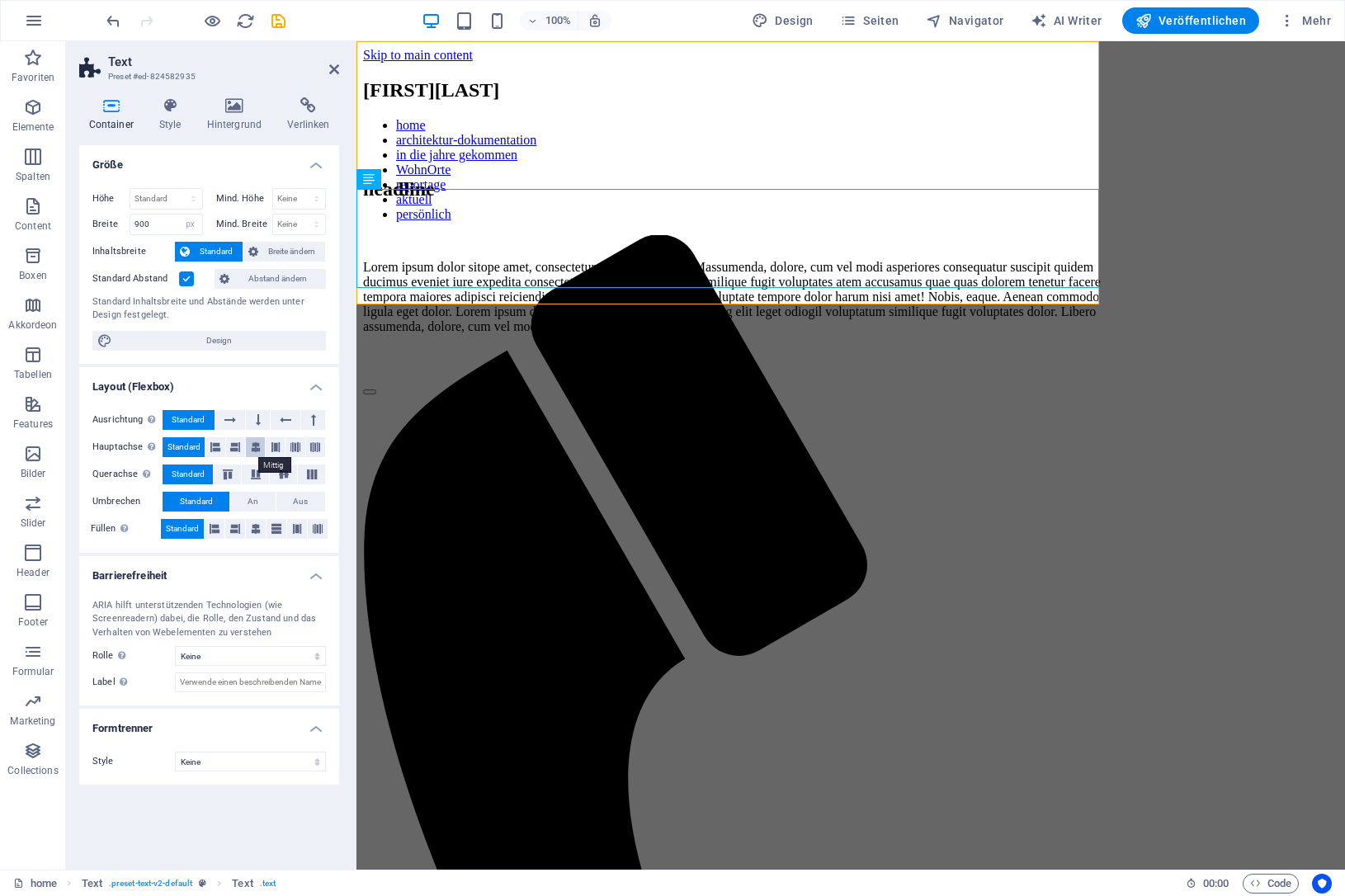 click at bounding box center [256, 447] 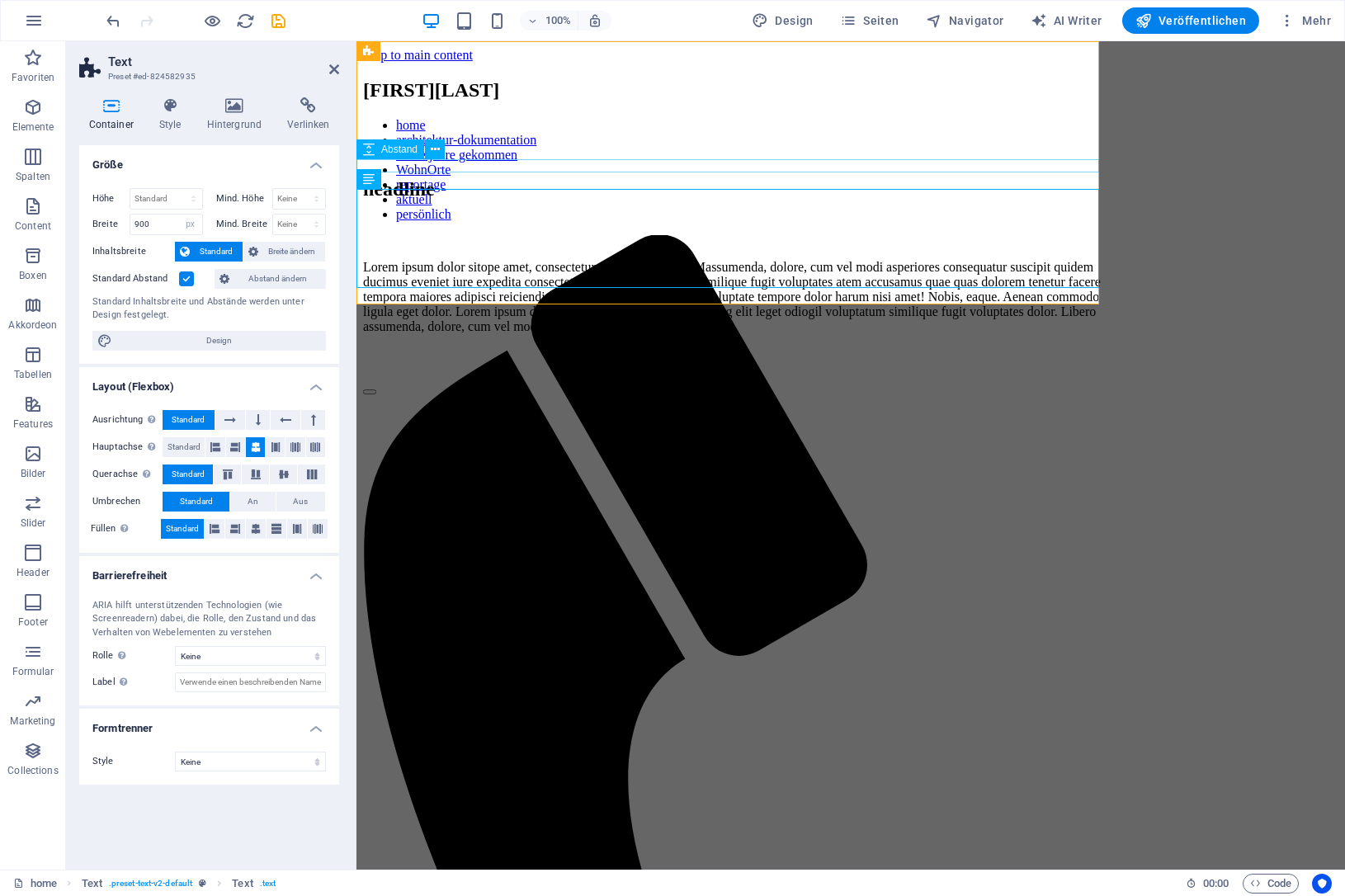 click at bounding box center (734, 224) 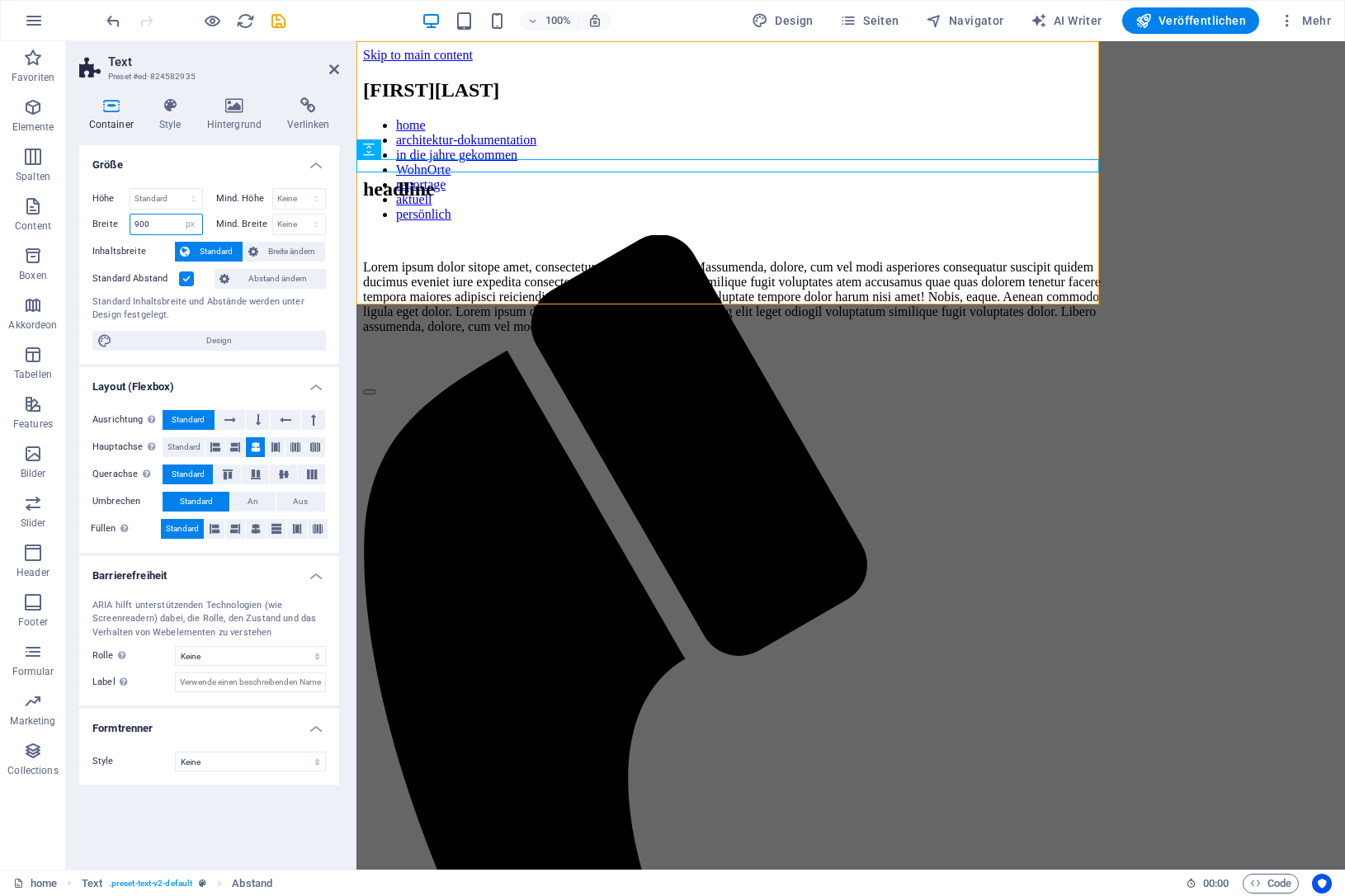 drag, startPoint x: 168, startPoint y: 227, endPoint x: 90, endPoint y: 213, distance: 79.24645 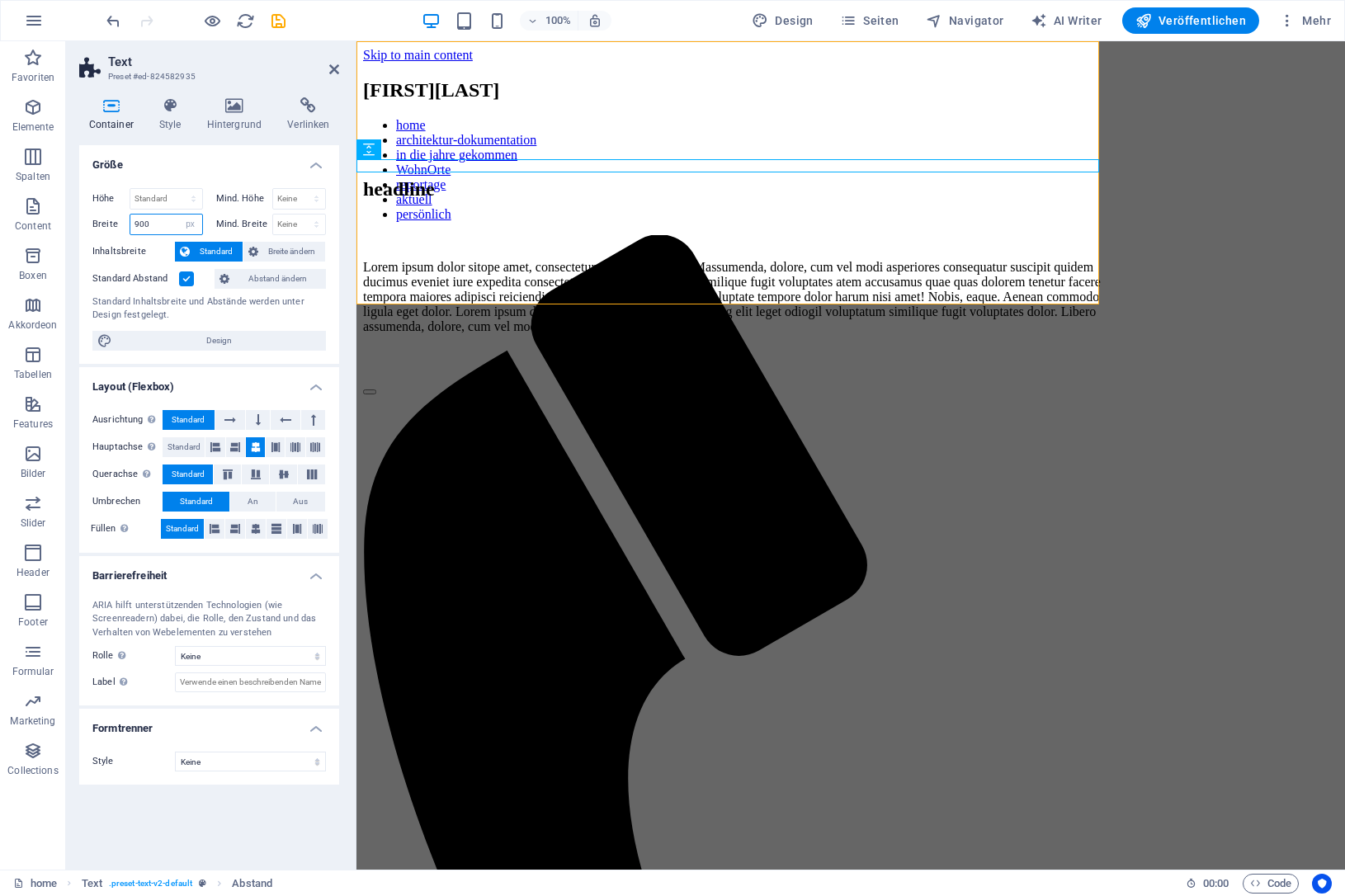 click on "900" at bounding box center [166, 224] 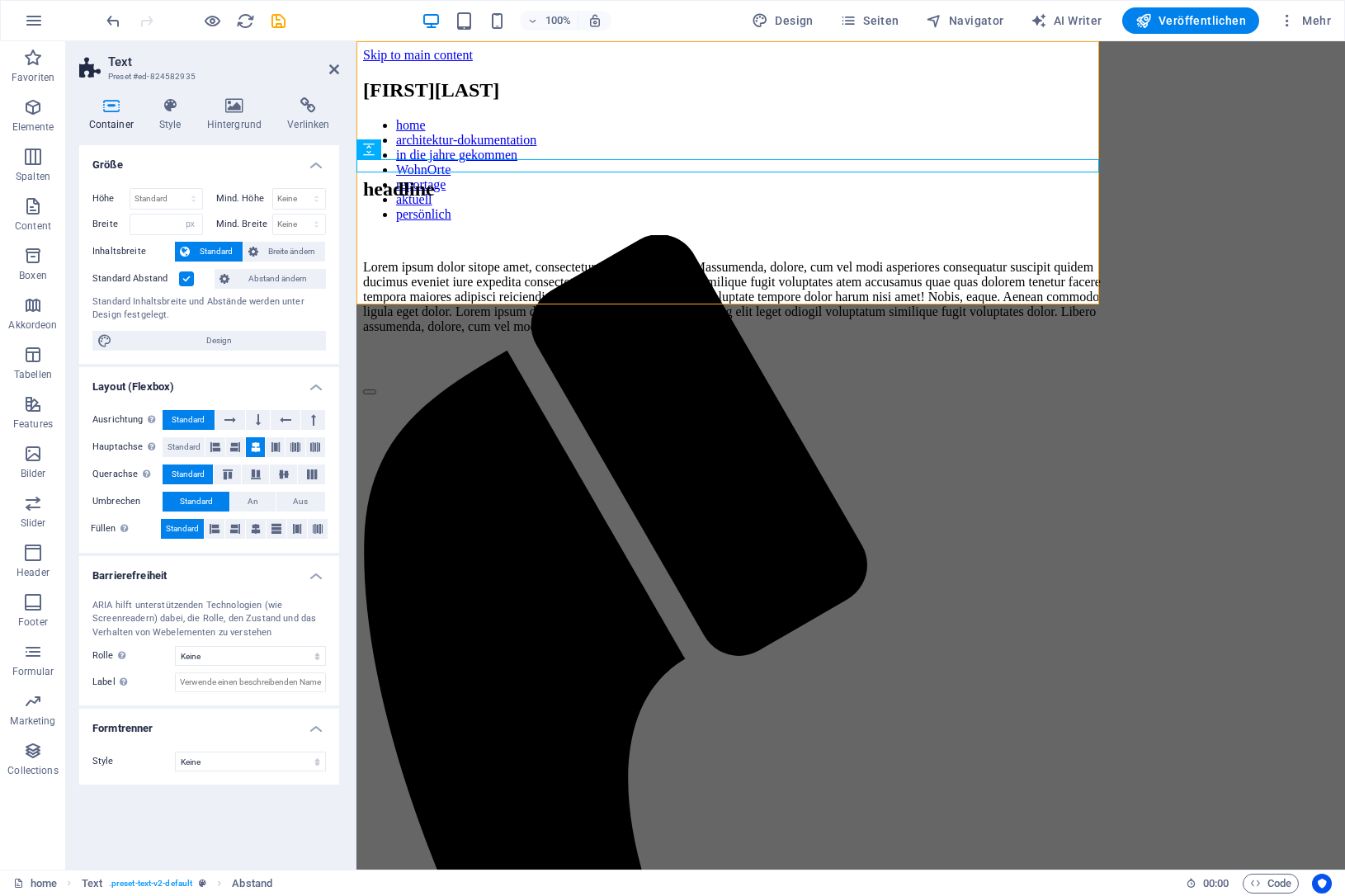 type on "0" 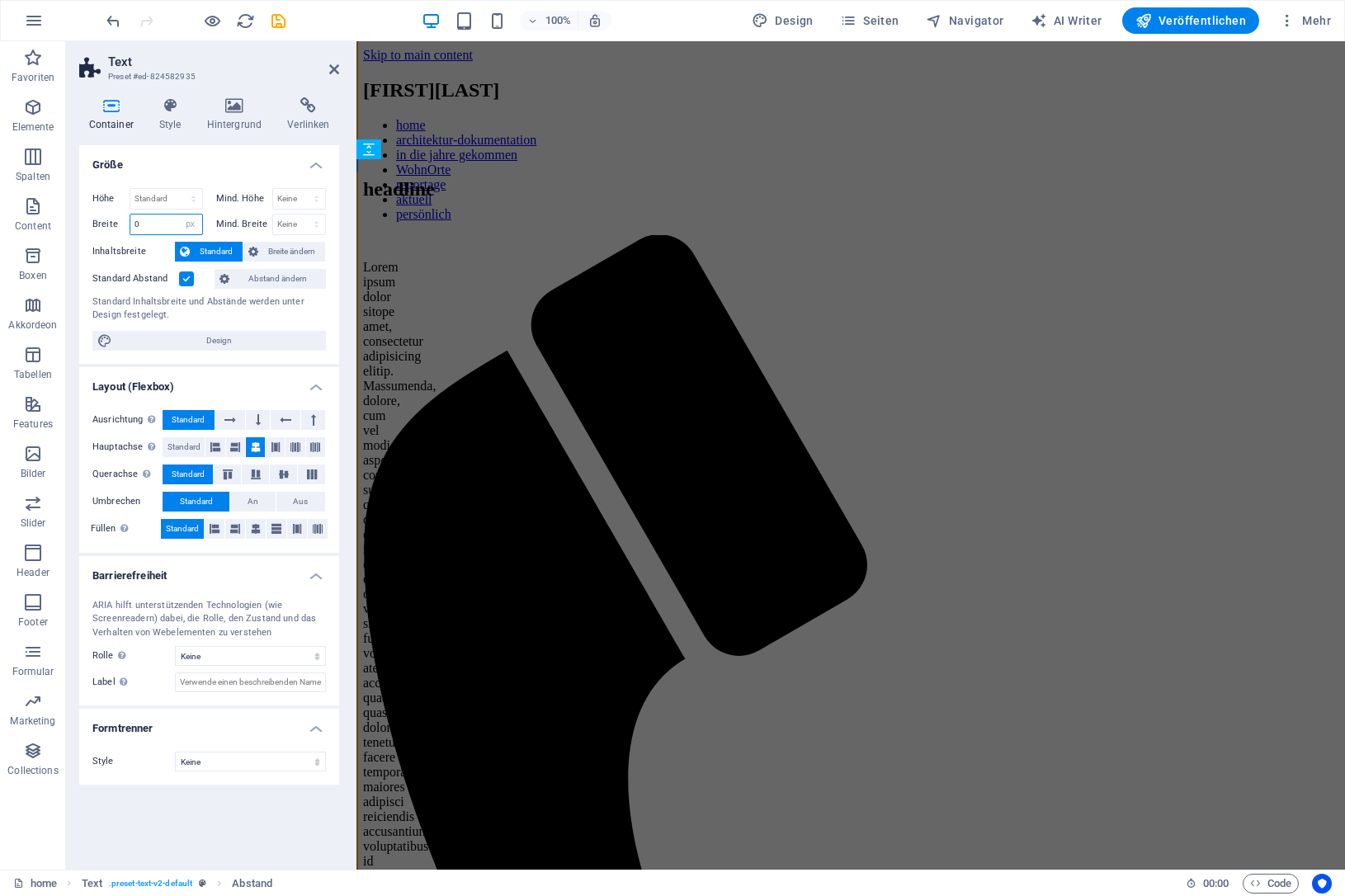 click on "0" at bounding box center (166, 224) 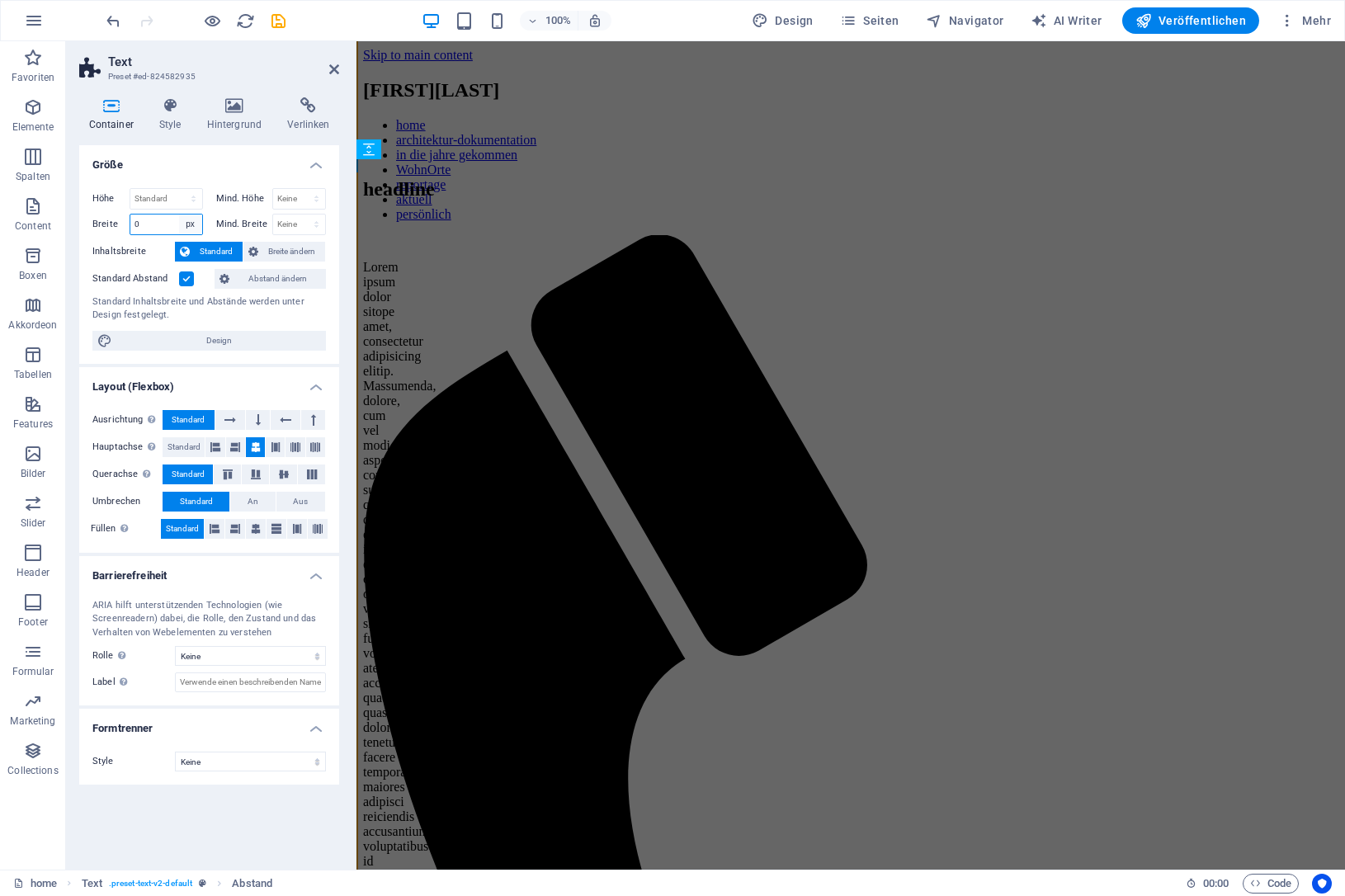 click on "Standard px rem % em vh vw" at bounding box center (191, 224) 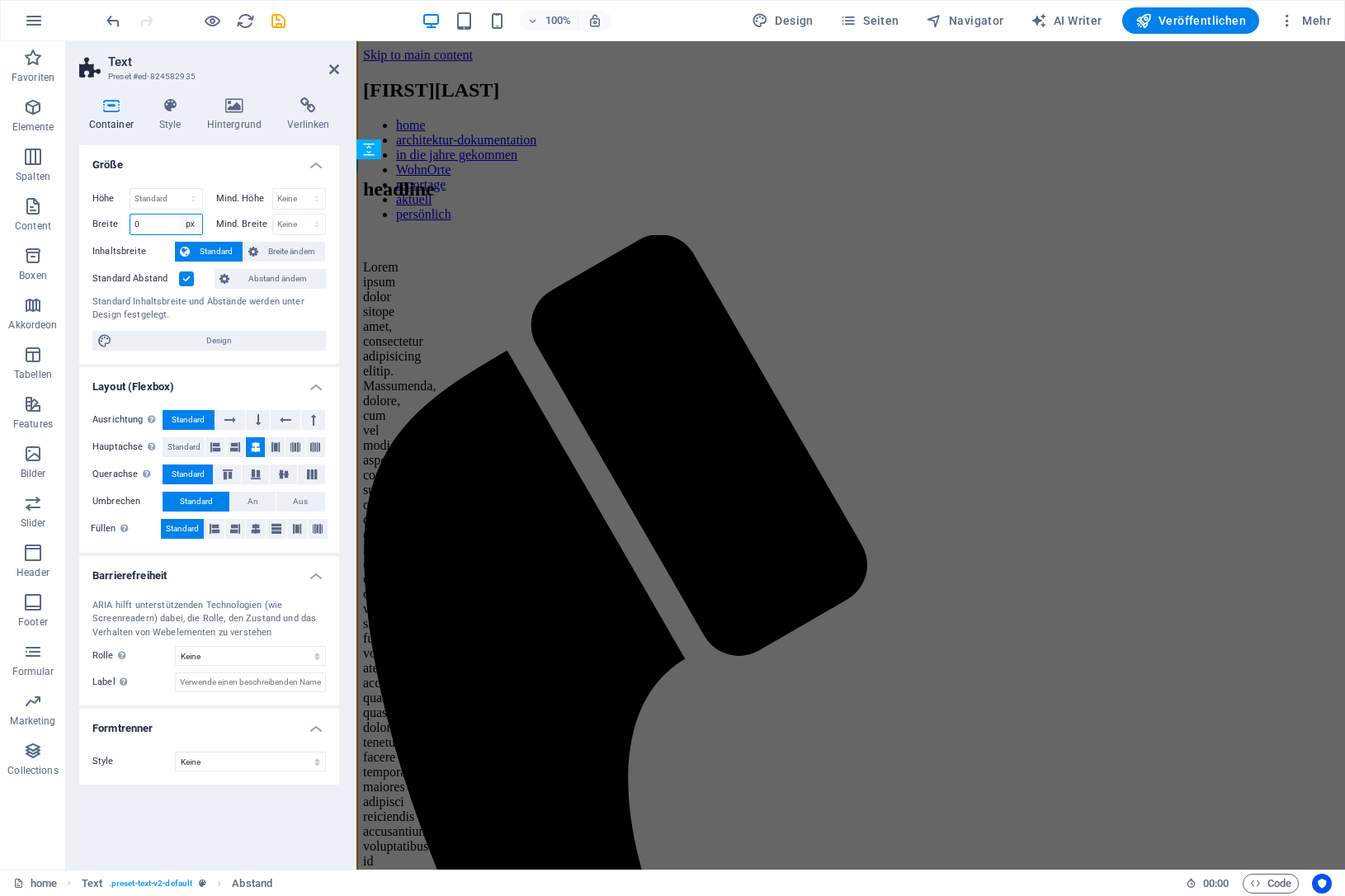 select on "default" 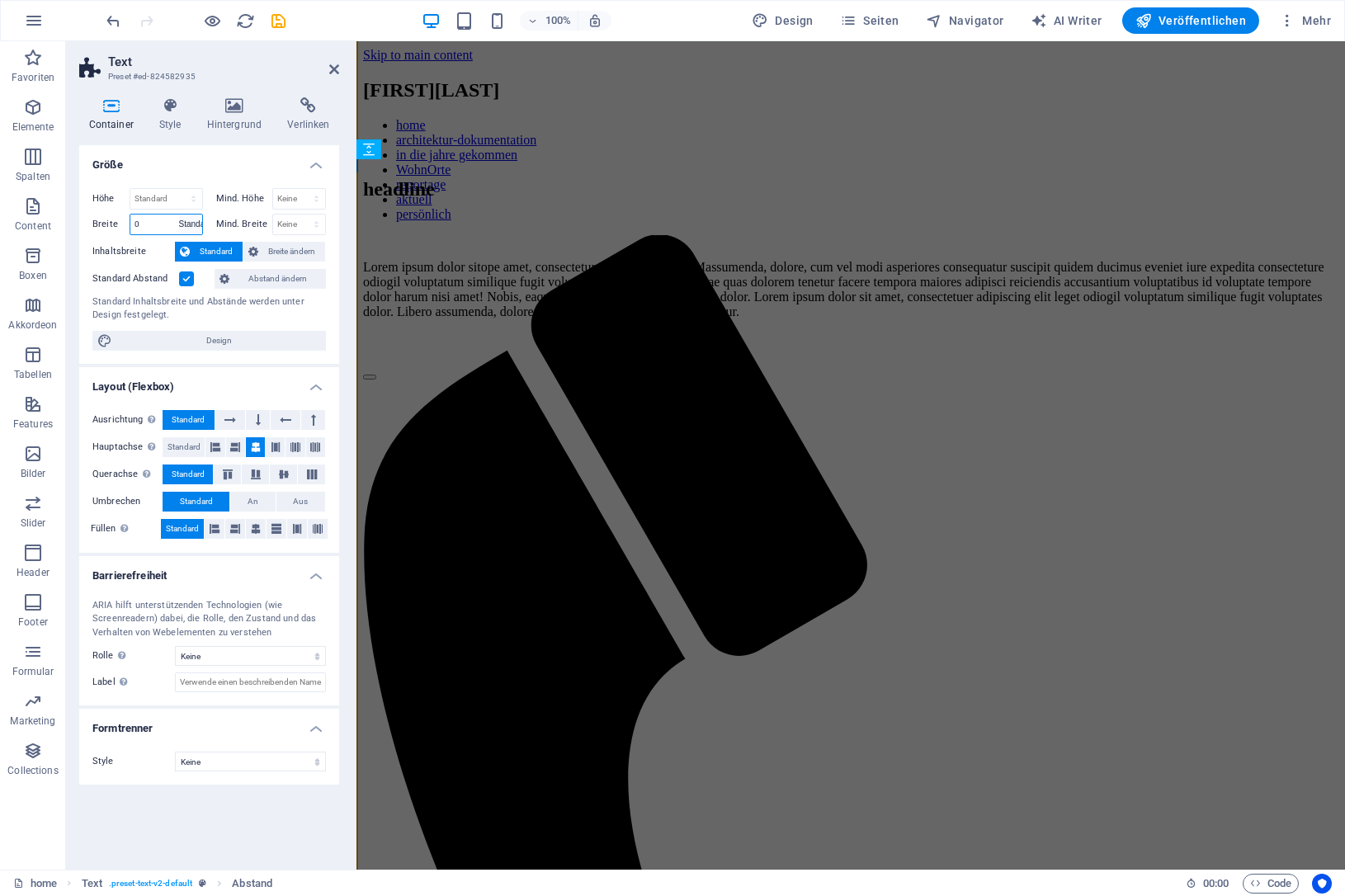 click on "Standard" at bounding box center [0, 0] 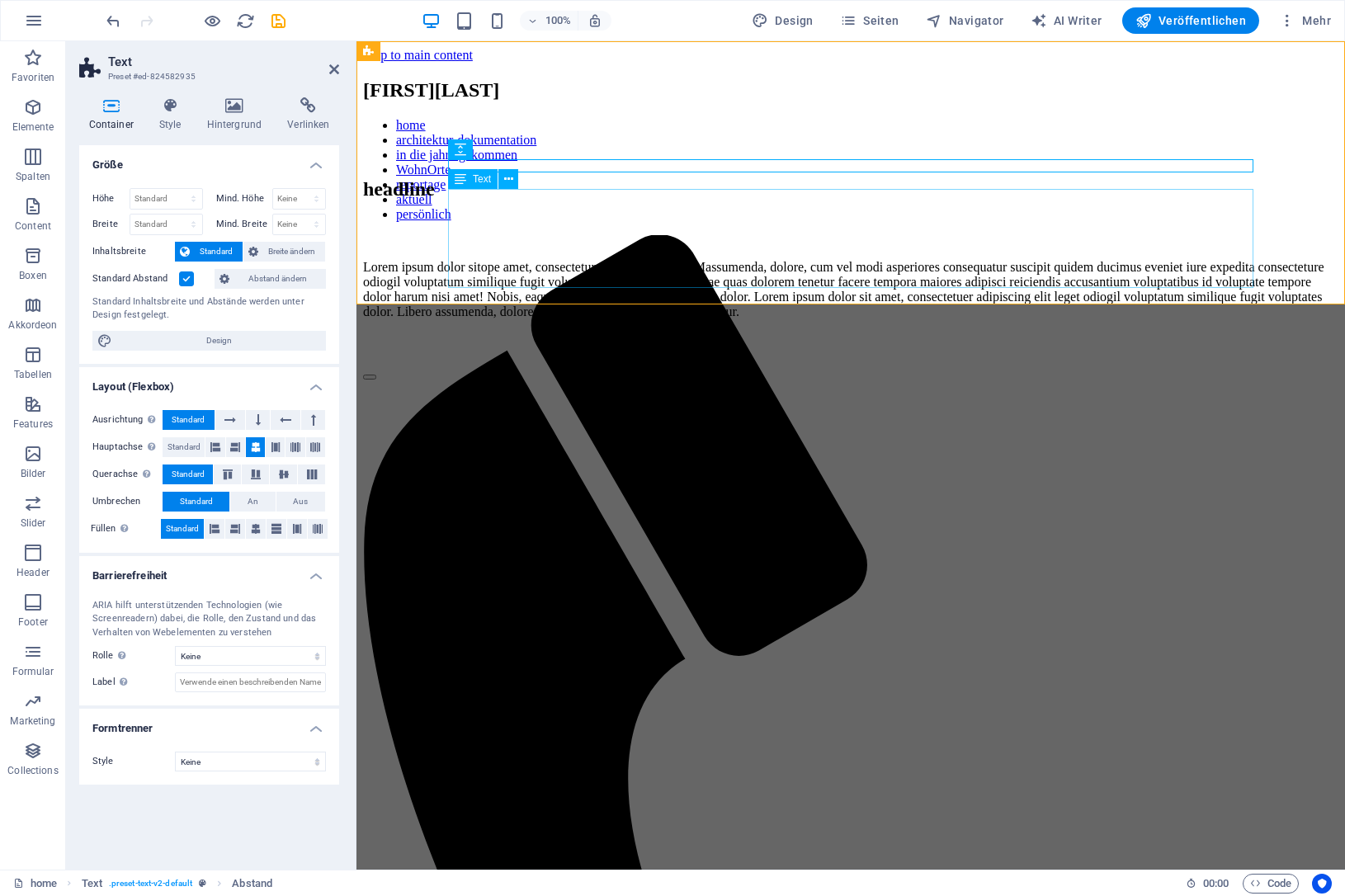click on "Lorem ipsum dolor sitope amet, consectetur adipisicing elitip. Massumenda, dolore, cum vel modi asperiores consequatur suscipit quidem ducimus eveniet iure expedita consecteture odiogil voluptatum similique fugit voluptates atem accusamus quae quas dolorem tenetur facere tempora maiores adipisci reiciendis accusantium voluptatibus id voluptate tempore dolor harum nisi amet! Nobis, eaque. Aenean commodo ligula eget dolor. Lorem ipsum dolor sit amet, consectetuer adipiscing elit leget odiogil voluptatum similique fugit voluptates dolor. Libero assumenda, dolore, cum vel modi asperiores consequatur." at bounding box center (851, 290) 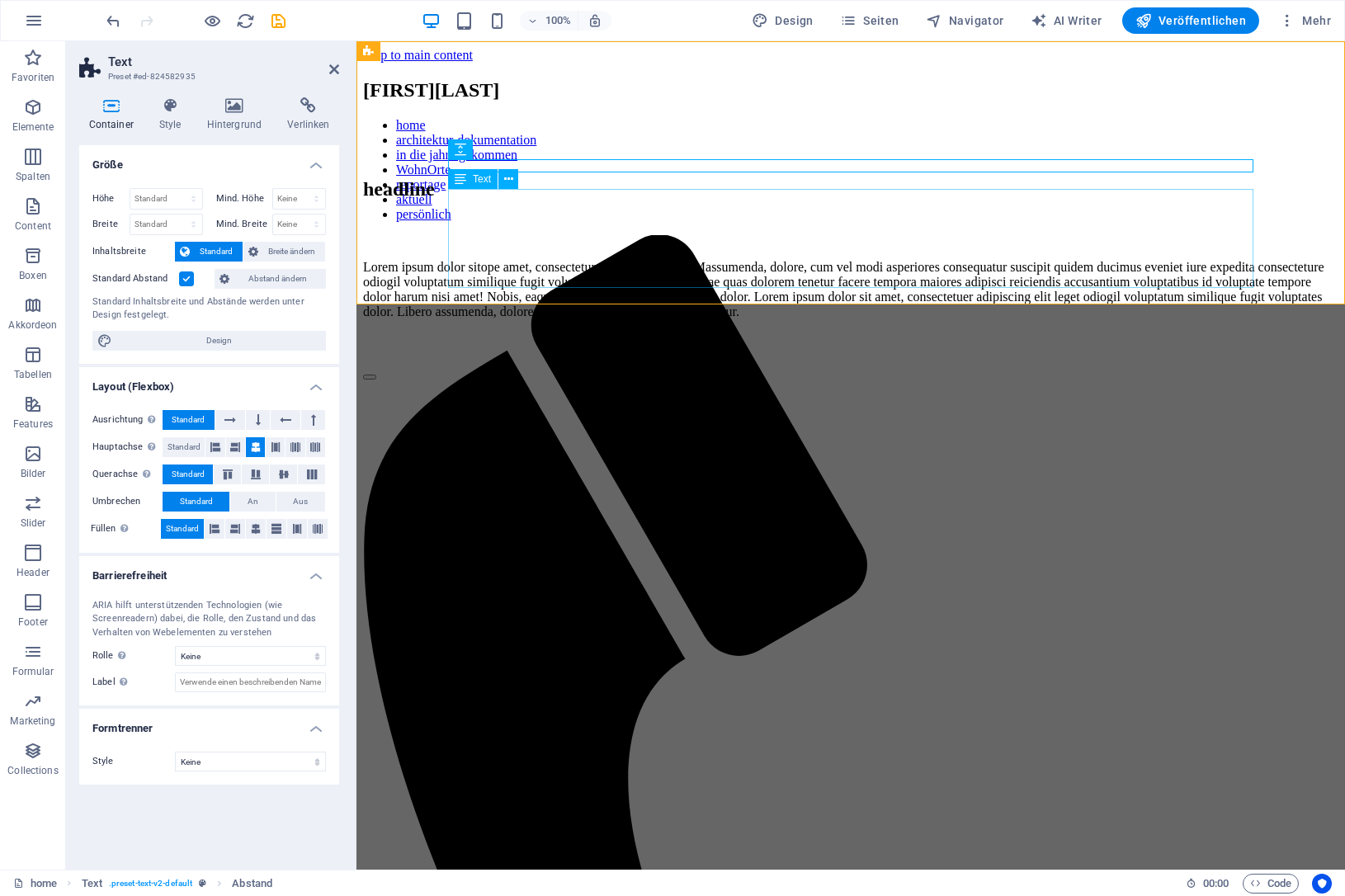click on "Lorem ipsum dolor sitope amet, consectetur adipisicing elitip. Massumenda, dolore, cum vel modi asperiores consequatur suscipit quidem ducimus eveniet iure expedita consecteture odiogil voluptatum similique fugit voluptates atem accusamus quae quas dolorem tenetur facere tempora maiores adipisci reiciendis accusantium voluptatibus id voluptate tempore dolor harum nisi amet! Nobis, eaque. Aenean commodo ligula eget dolor. Lorem ipsum dolor sit amet, consectetuer adipiscing elit leget odiogil voluptatum similique fugit voluptates dolor. Libero assumenda, dolore, cum vel modi asperiores consequatur." at bounding box center (851, 290) 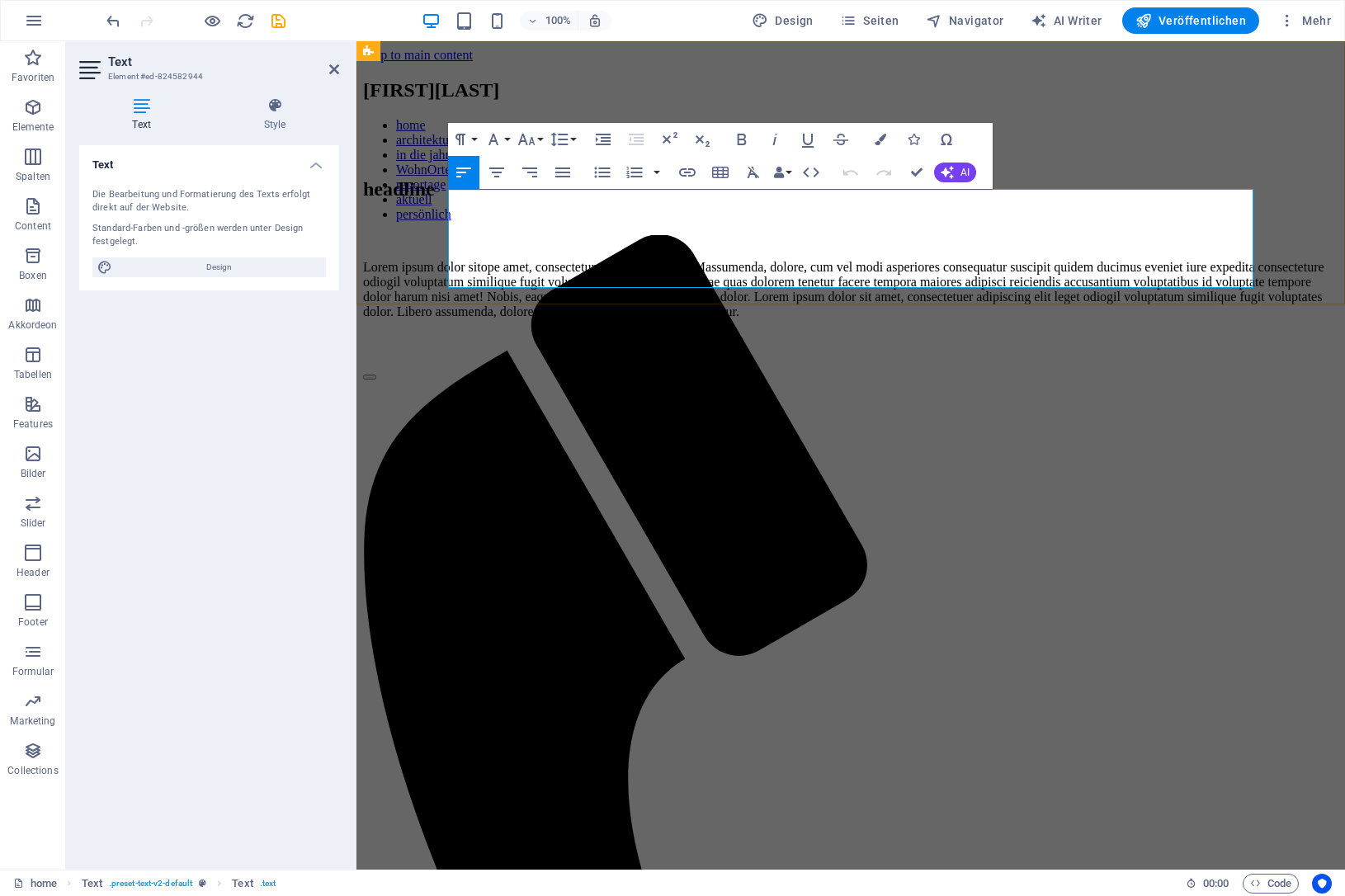 click on "Lorem ipsum dolor sitope amet, consectetur adipisicing elitip. Massumenda, dolore, cum vel modi asperiores consequatur suscipit quidem ducimus eveniet iure expedita consecteture odiogil voluptatum similique fugit voluptates atem accusamus quae quas dolorem tenetur facere tempora maiores adipisci reiciendis accusantium voluptatibus id voluptate tempore dolor harum nisi amet! Nobis, eaque. Aenean commodo ligula eget dolor. Lorem ipsum dolor sit amet, consectetuer adipiscing elit leget odiogil voluptatum similique fugit voluptates dolor. Libero assumenda, dolore, cum vel modi asperiores consequatur." at bounding box center [851, 290] 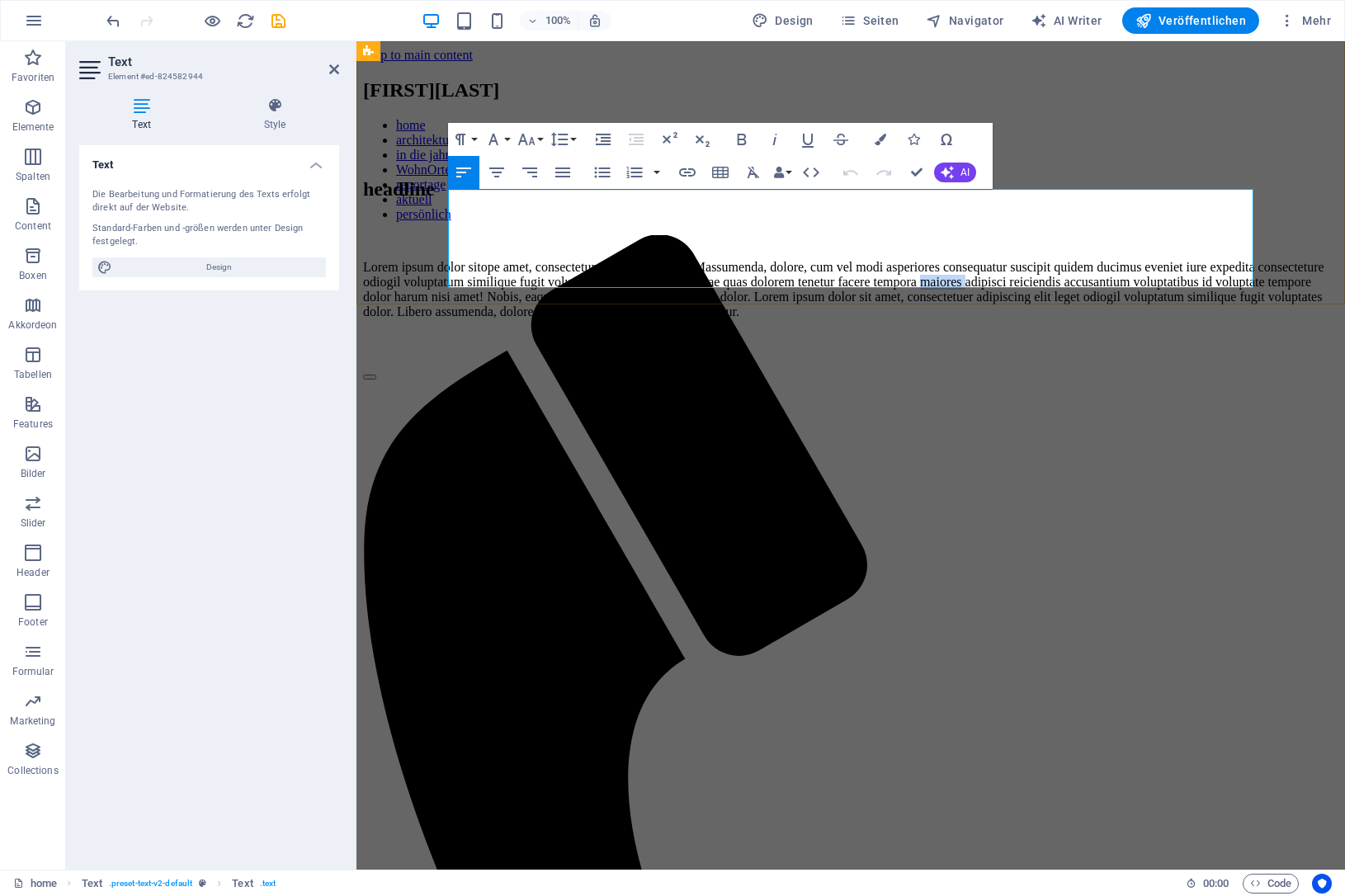 click on "Lorem ipsum dolor sitope amet, consectetur adipisicing elitip. Massumenda, dolore, cum vel modi asperiores consequatur suscipit quidem ducimus eveniet iure expedita consecteture odiogil voluptatum similique fugit voluptates atem accusamus quae quas dolorem tenetur facere tempora maiores adipisci reiciendis accusantium voluptatibus id voluptate tempore dolor harum nisi amet! Nobis, eaque. Aenean commodo ligula eget dolor. Lorem ipsum dolor sit amet, consectetuer adipiscing elit leget odiogil voluptatum similique fugit voluptates dolor. Libero assumenda, dolore, cum vel modi asperiores consequatur." at bounding box center (851, 290) 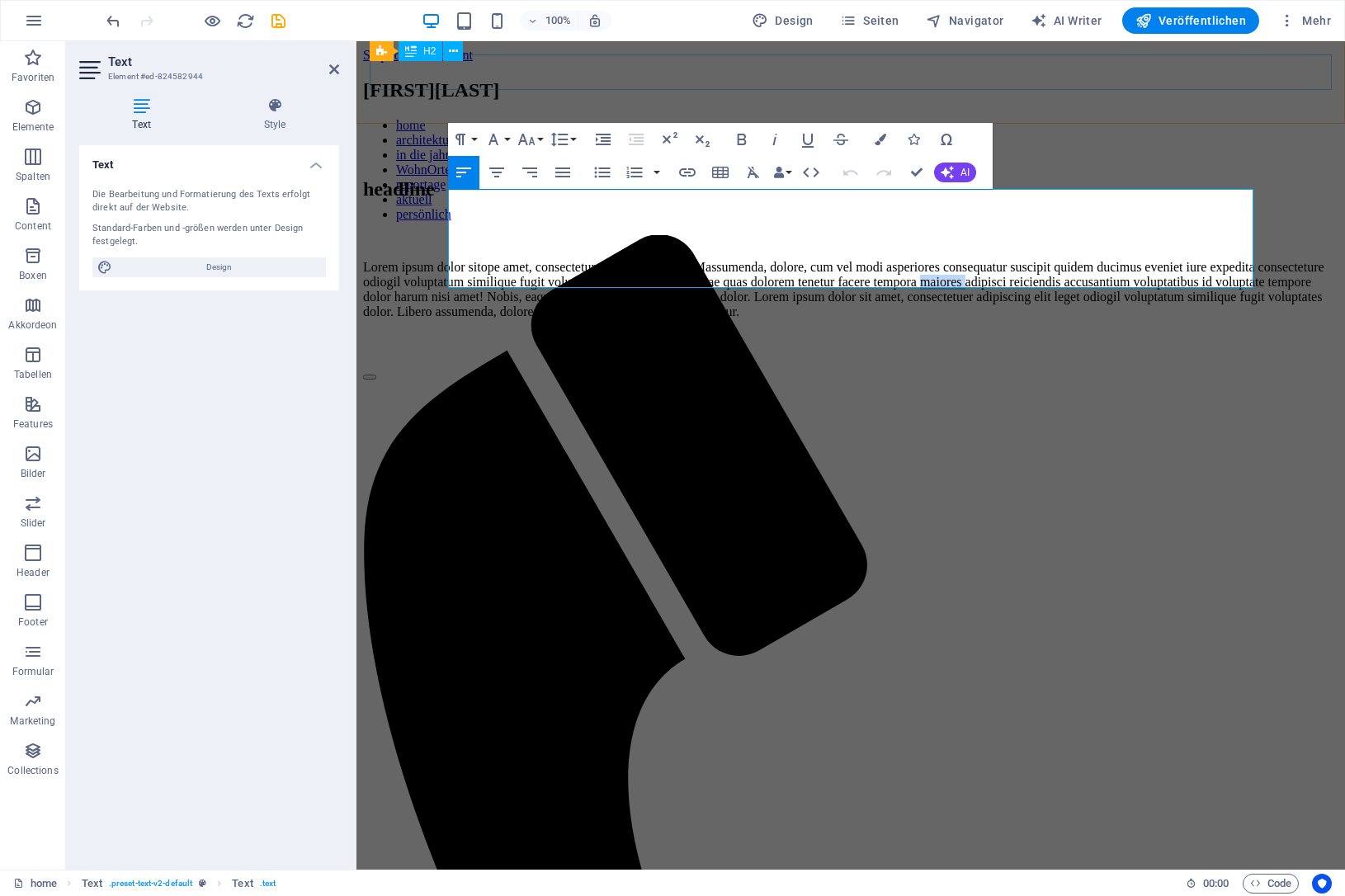 click on "[FIRST]  [LAST]" at bounding box center (851, 90) 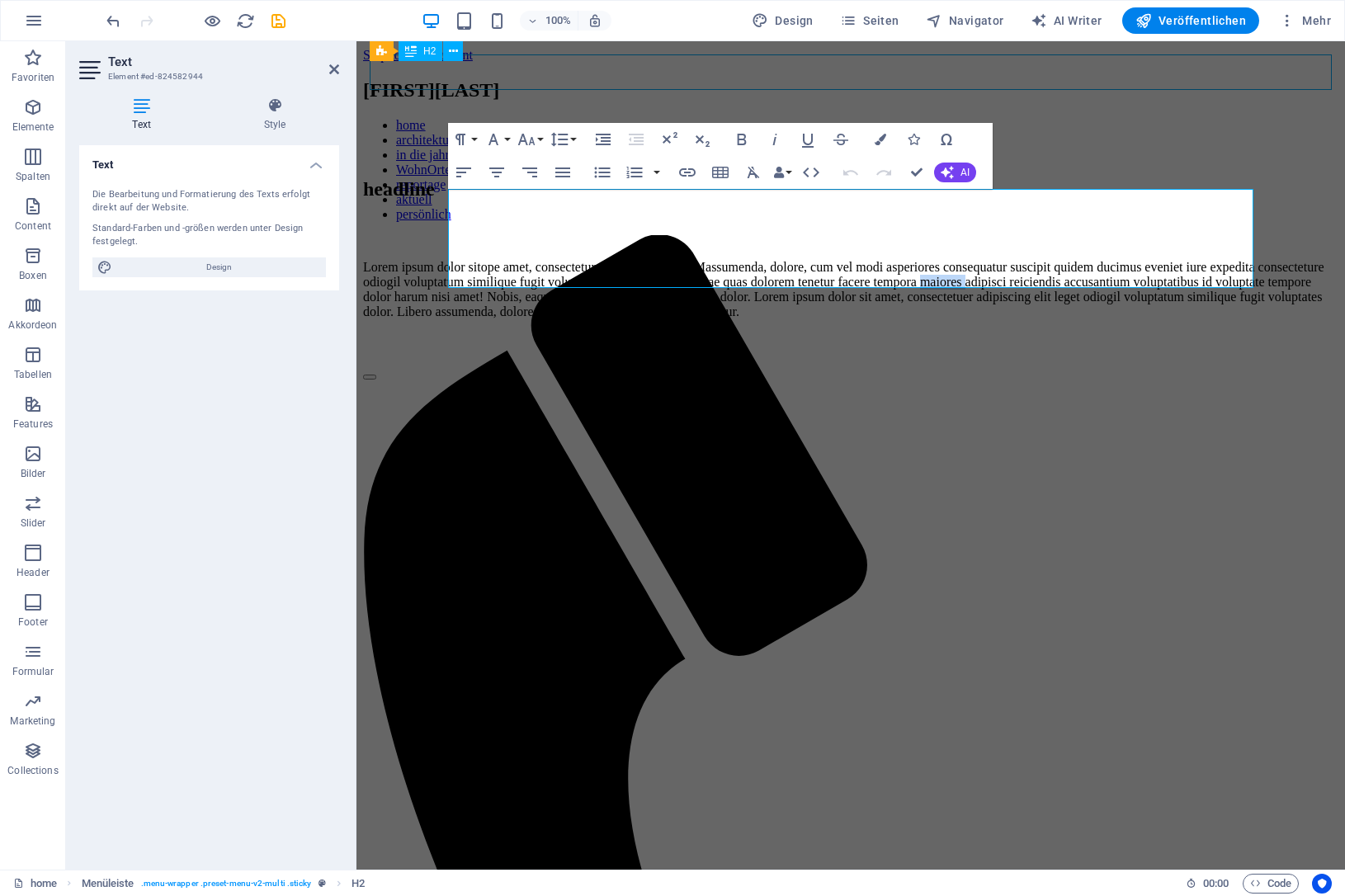 click on "[FIRST]  [LAST]" at bounding box center [851, 90] 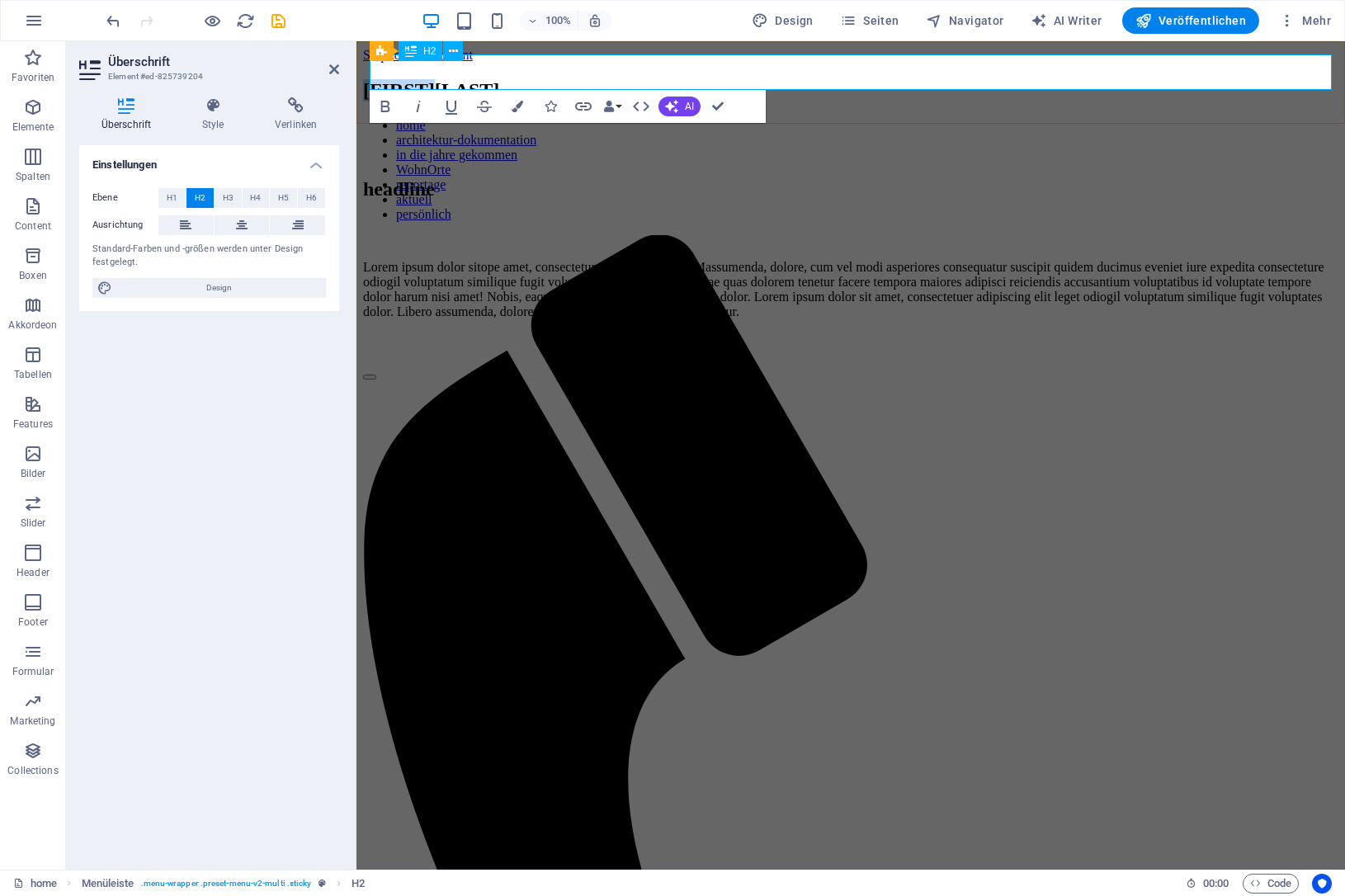 click on "[FIRST]" at bounding box center (399, 90) 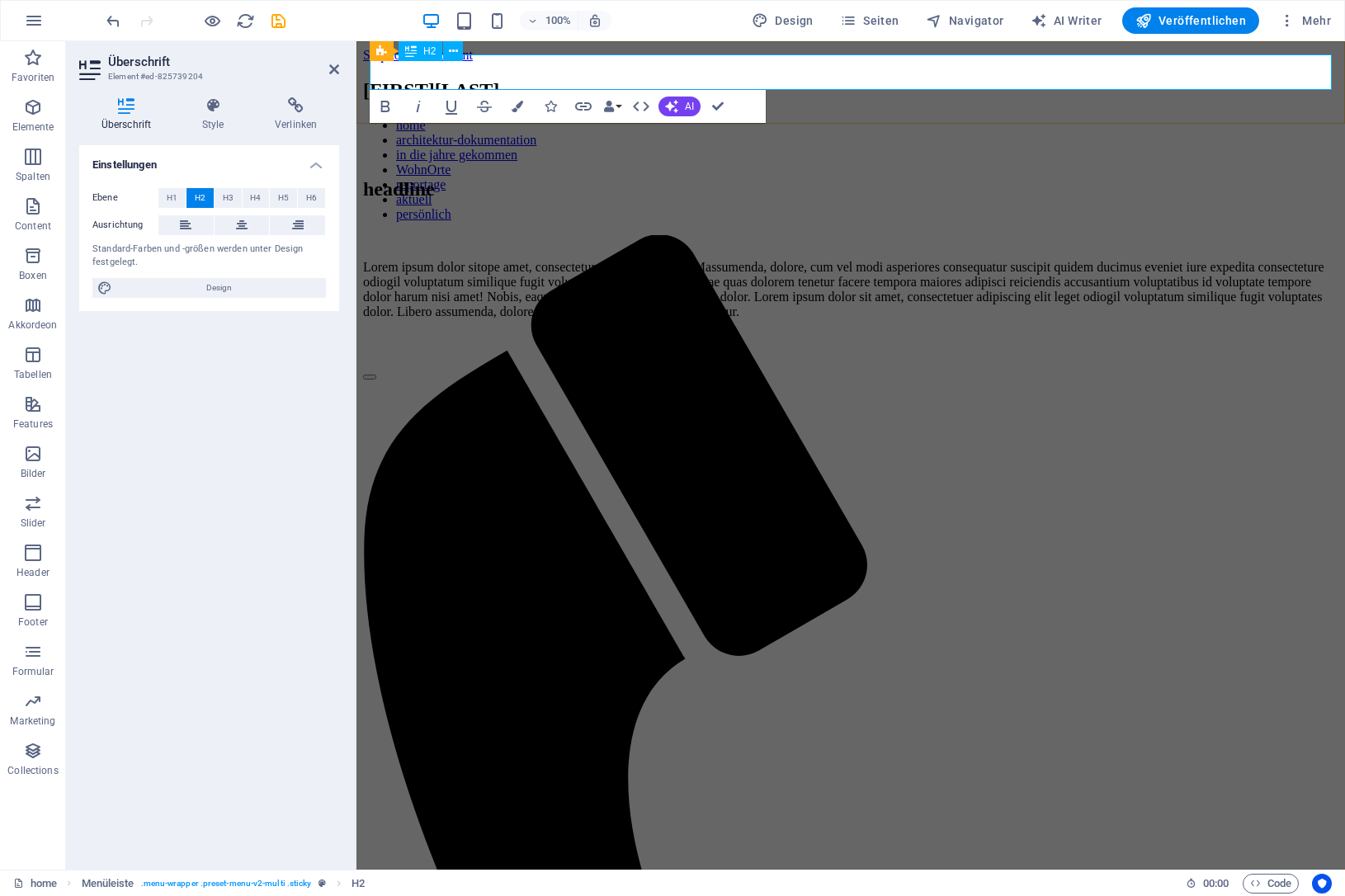 click on "[FIRST]" at bounding box center [399, 90] 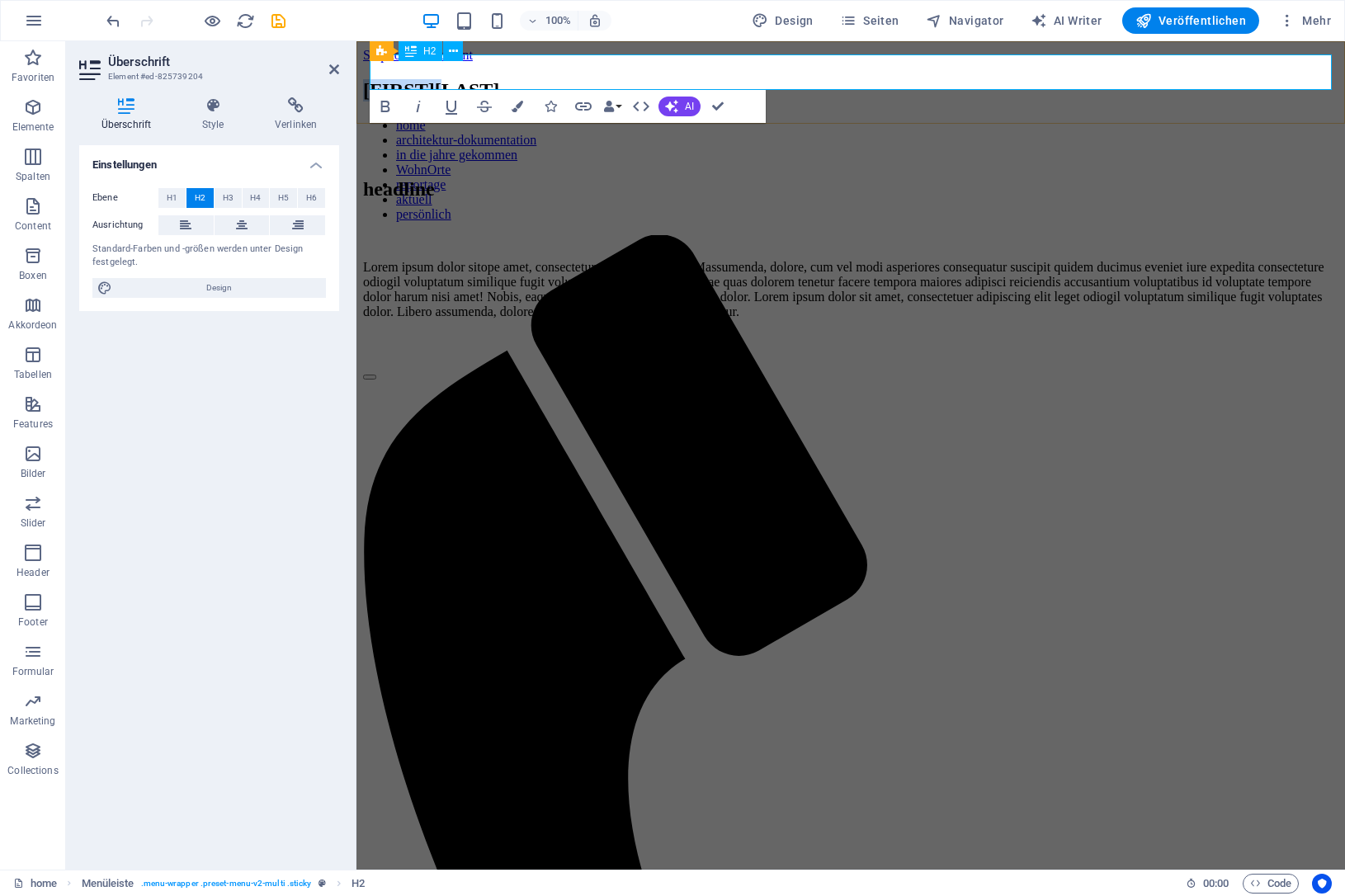 click on "[FIRST]" at bounding box center (399, 90) 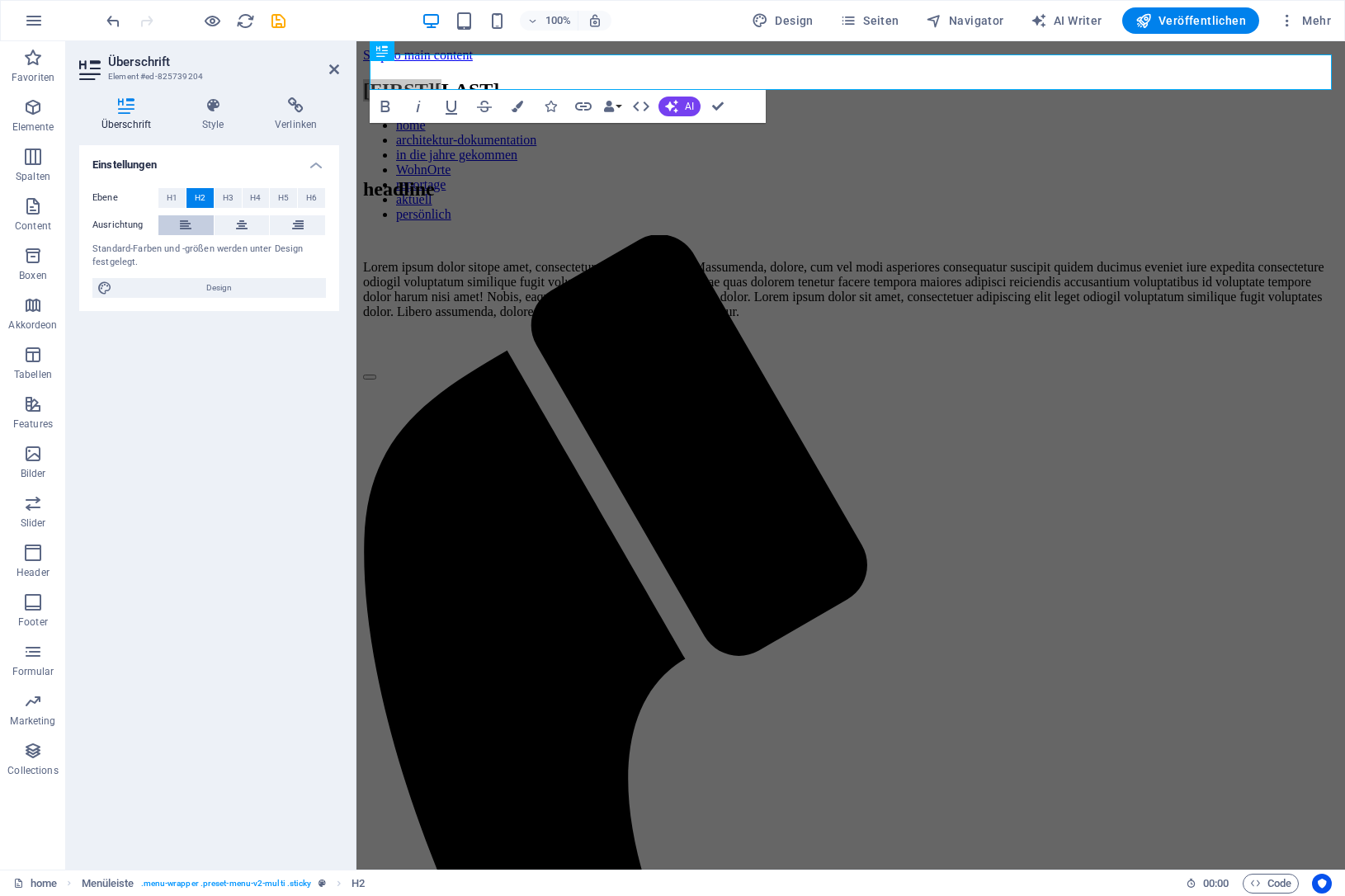 click at bounding box center (186, 225) 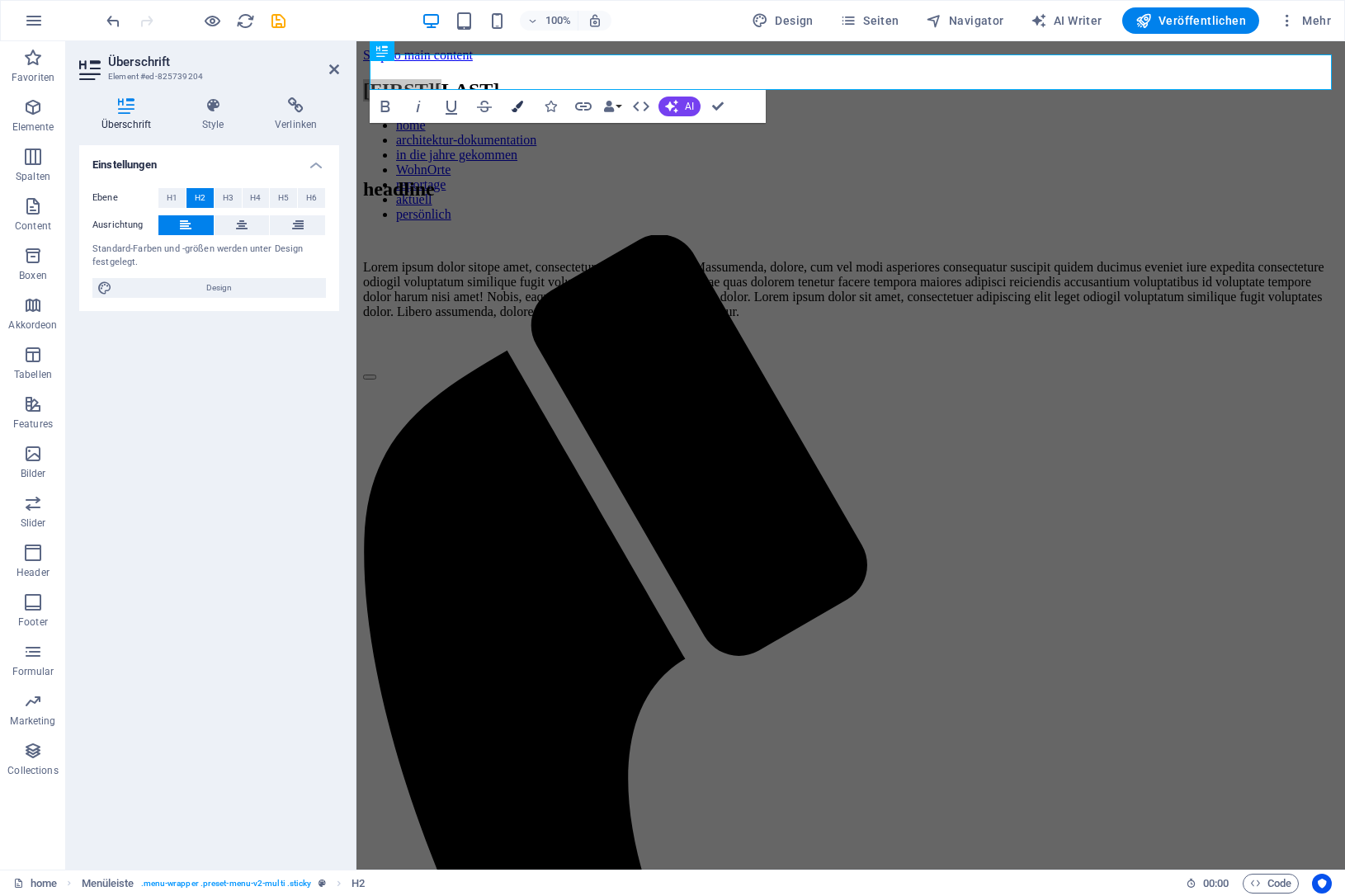 click at bounding box center [517, 106] 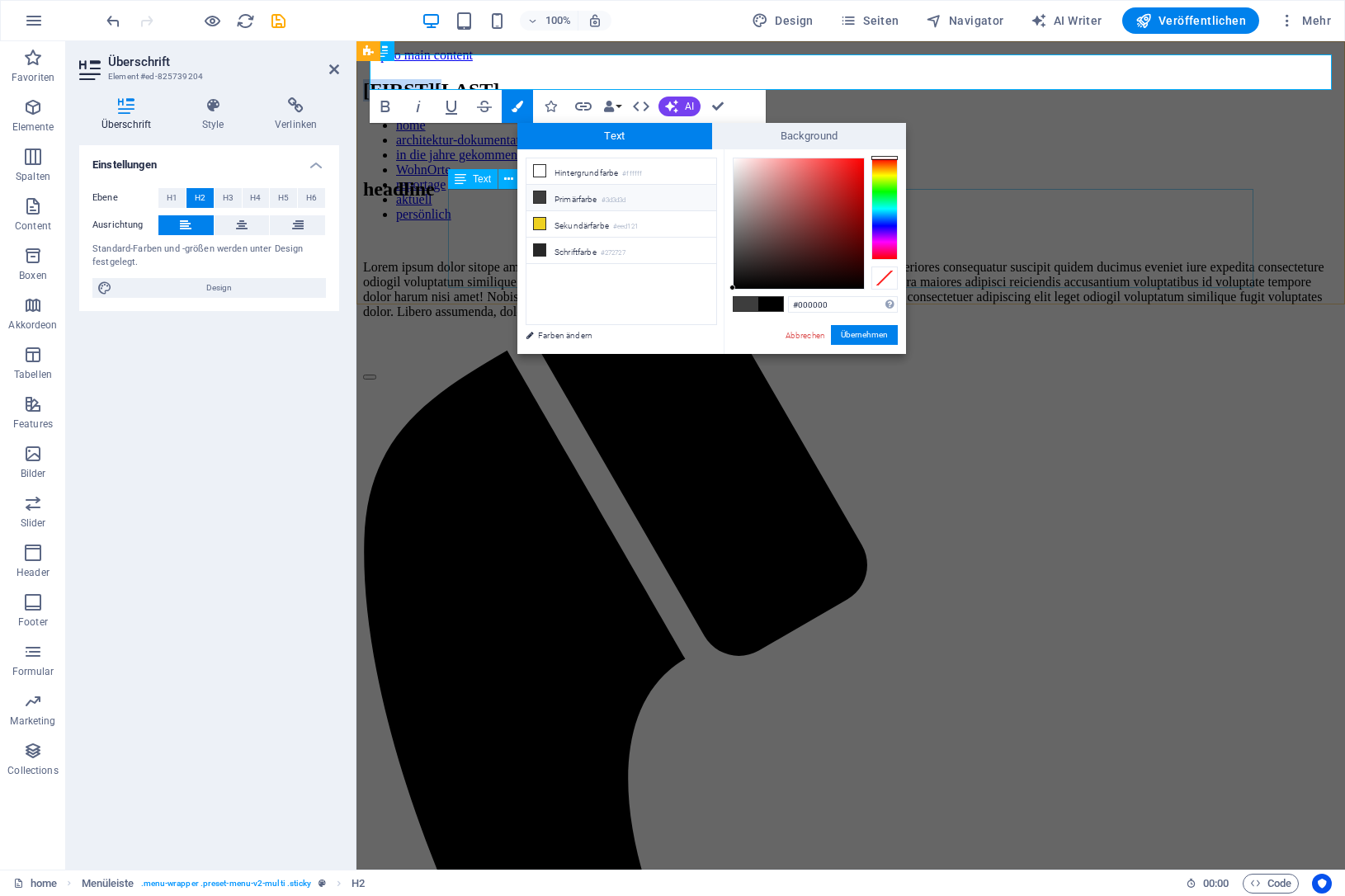 click on "Lorem ipsum dolor sitope amet, consectetur adipisicing elitip. Massumenda, dolore, cum vel modi asperiores consequatur suscipit quidem ducimus eveniet iure expedita consecteture odiogil voluptatum similique fugit voluptates atem accusamus quae quas dolorem tenetur facere tempora maiores adipisci reiciendis accusantium voluptatibus id voluptate tempore dolor harum nisi amet! Nobis, eaque. Aenean commodo ligula eget dolor. Lorem ipsum dolor sit amet, consectetuer adipiscing elit leget odiogil voluptatum similique fugit voluptates dolor. Libero assumenda, dolore, cum vel modi asperiores consequatur." at bounding box center [851, 290] 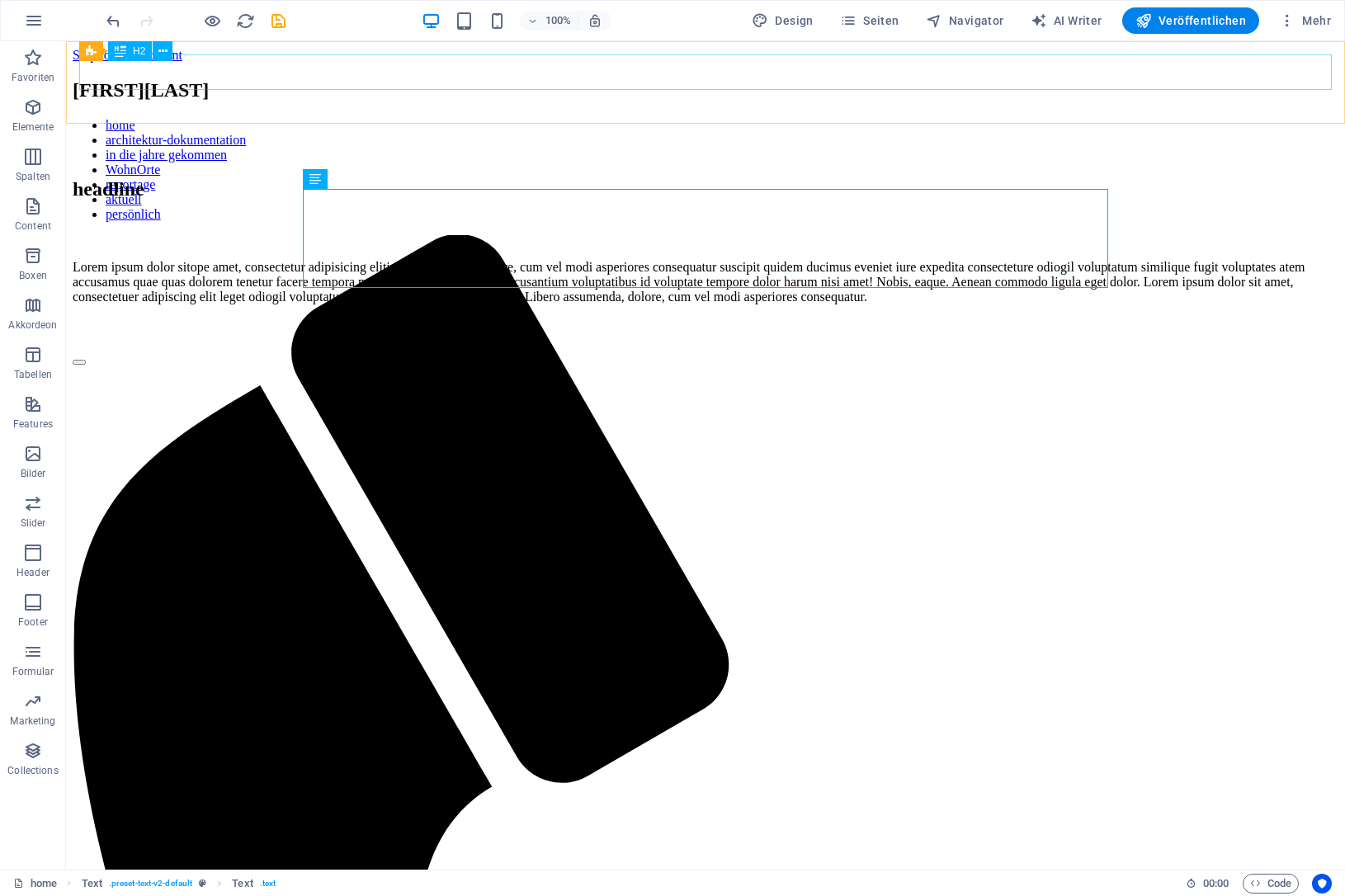 click on "[FIRST]  [LAST]" at bounding box center [706, 90] 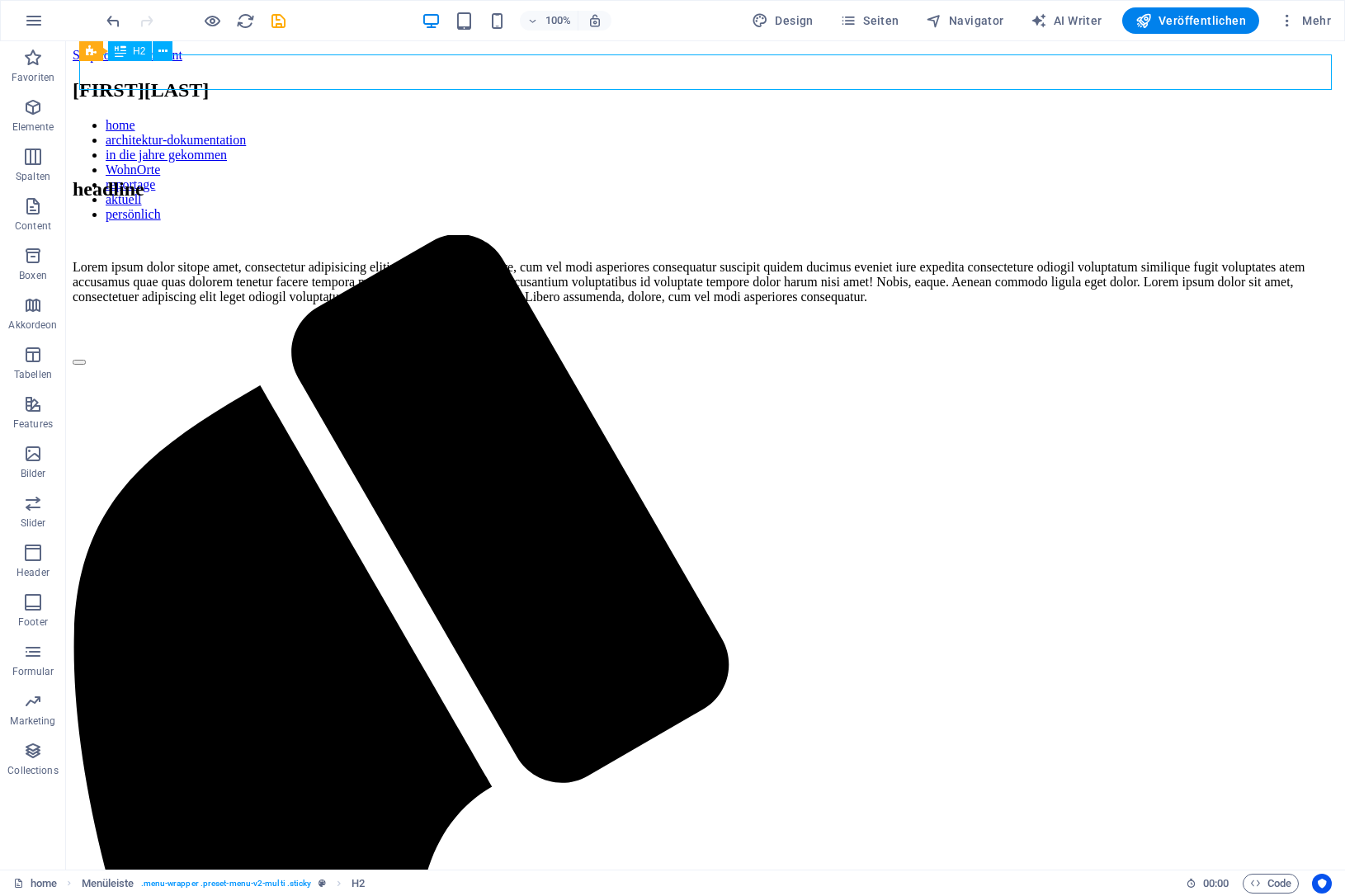 click on "[FIRST]  [LAST]" at bounding box center (706, 90) 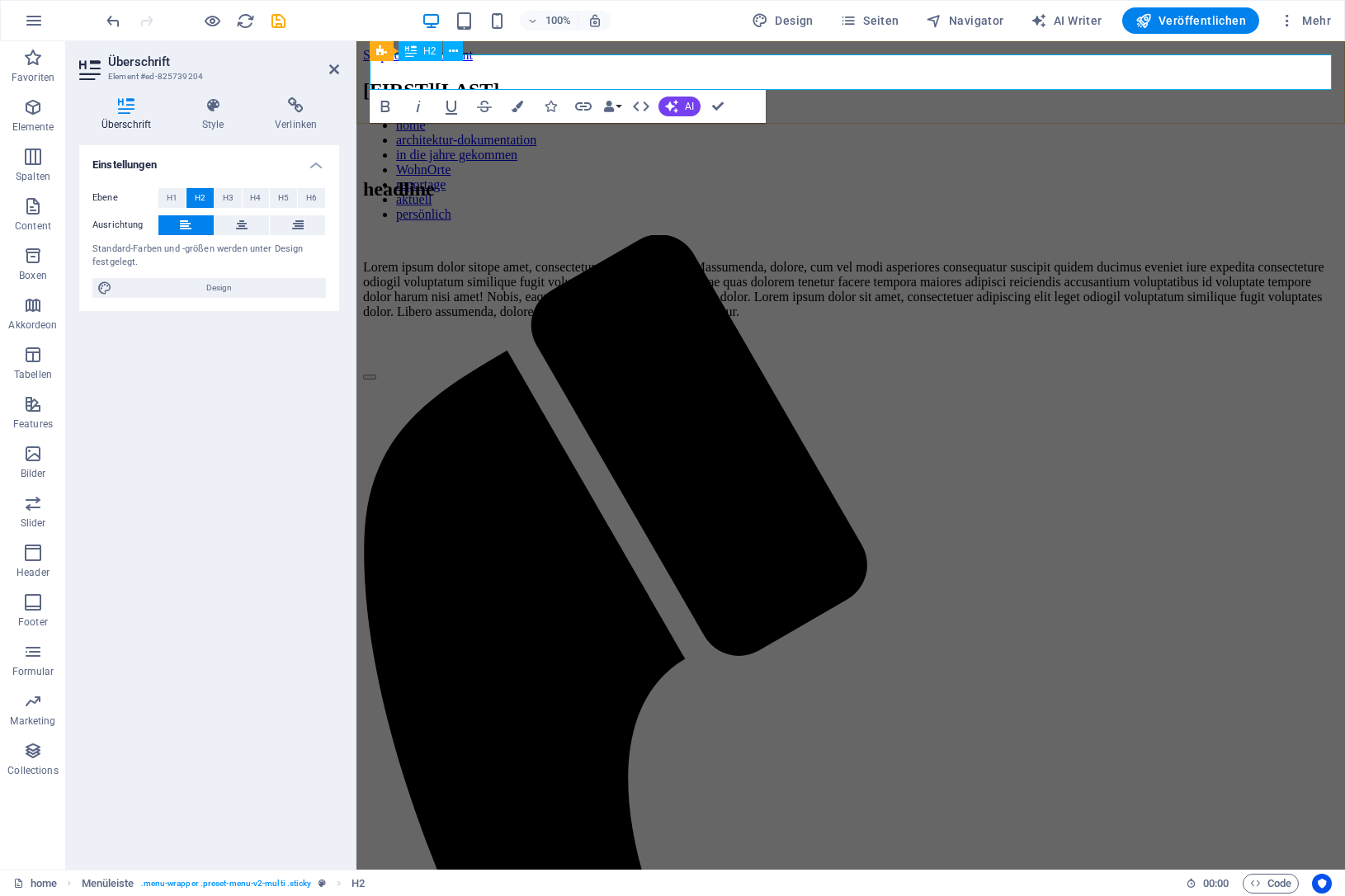 click on "[FIRST]" at bounding box center [399, 90] 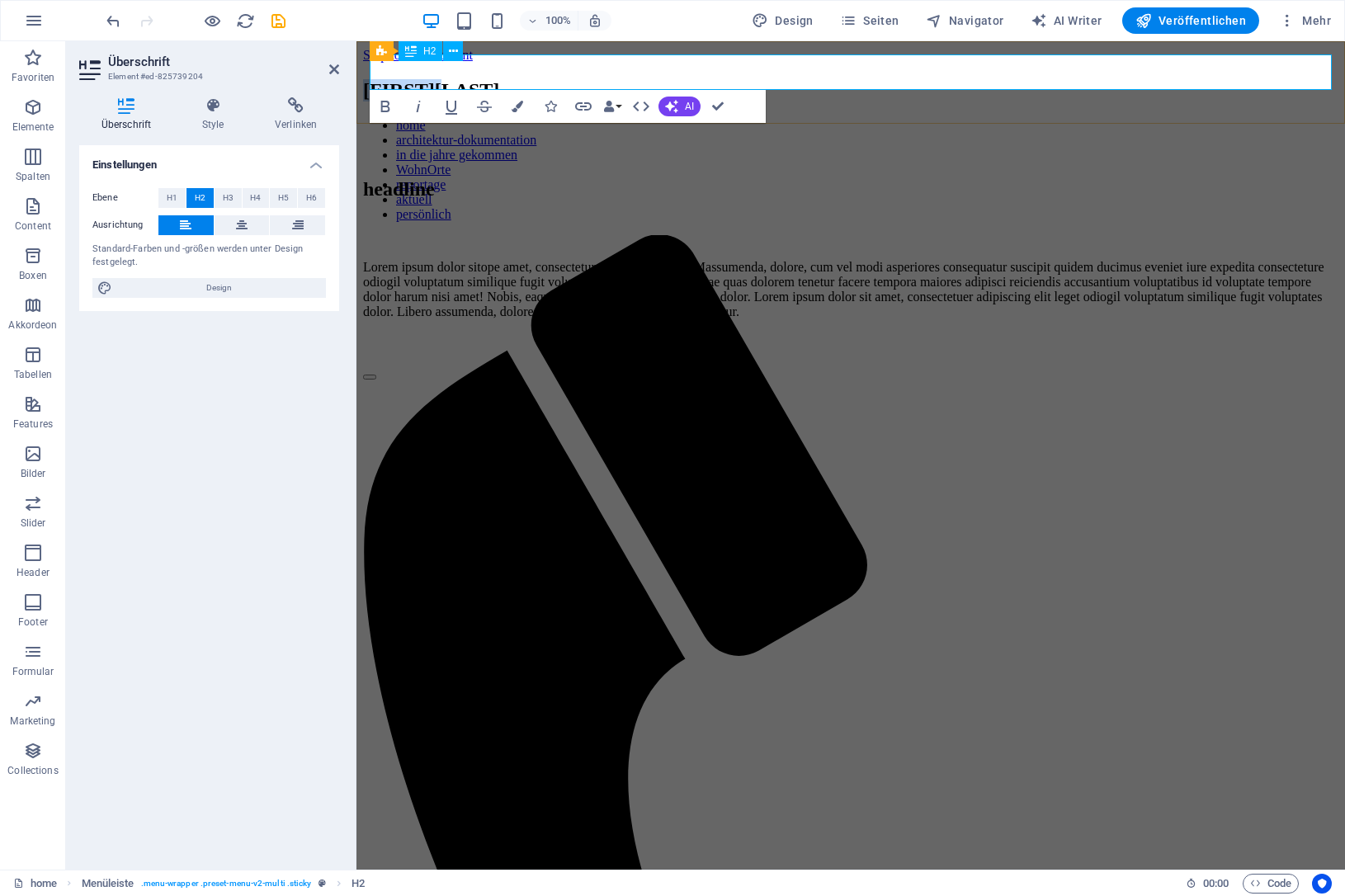 click on "[FIRST]" at bounding box center (399, 90) 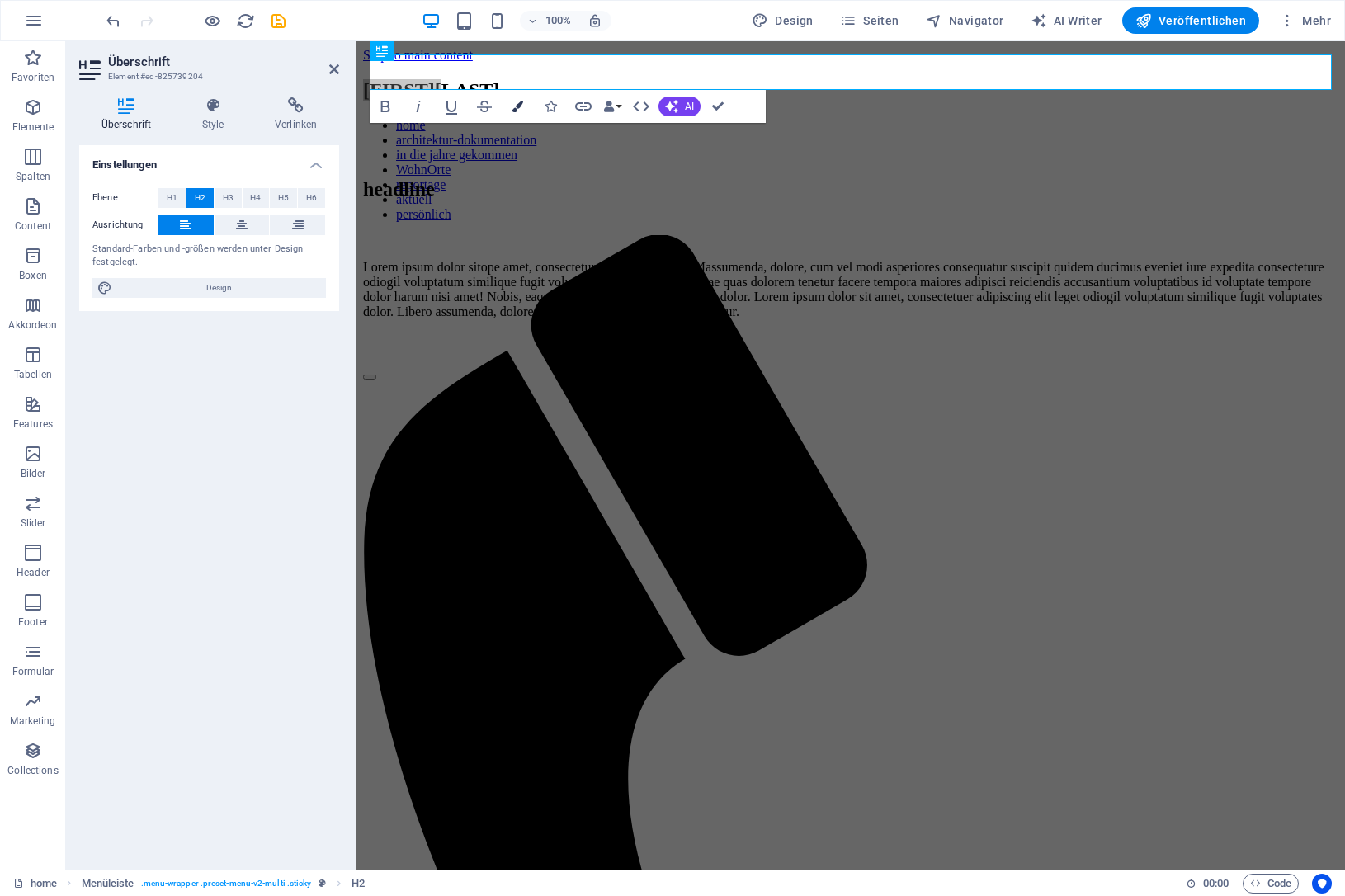 click at bounding box center (517, 106) 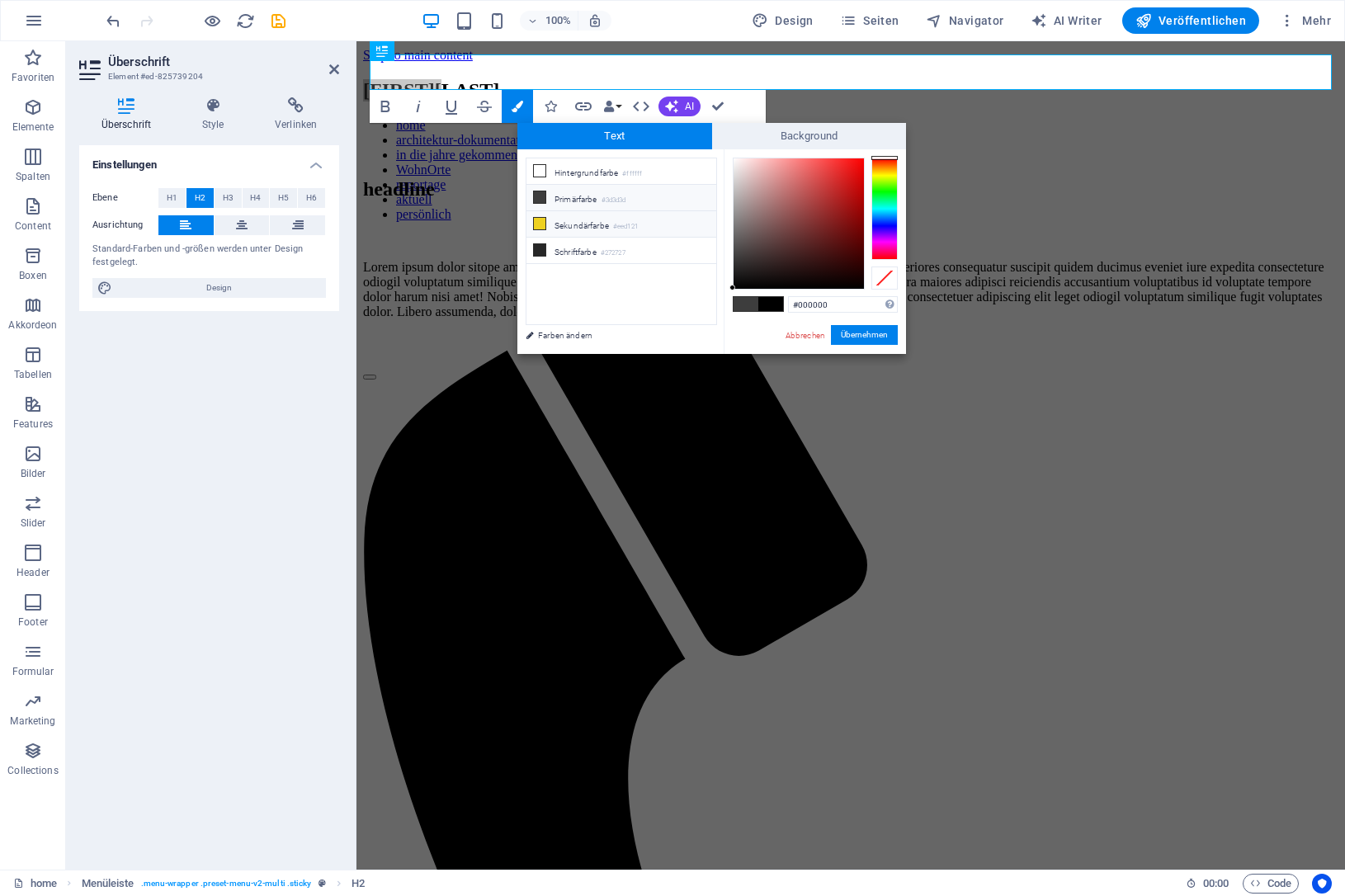 click on "Sekundärfarbe
#eed121" at bounding box center (621, 224) 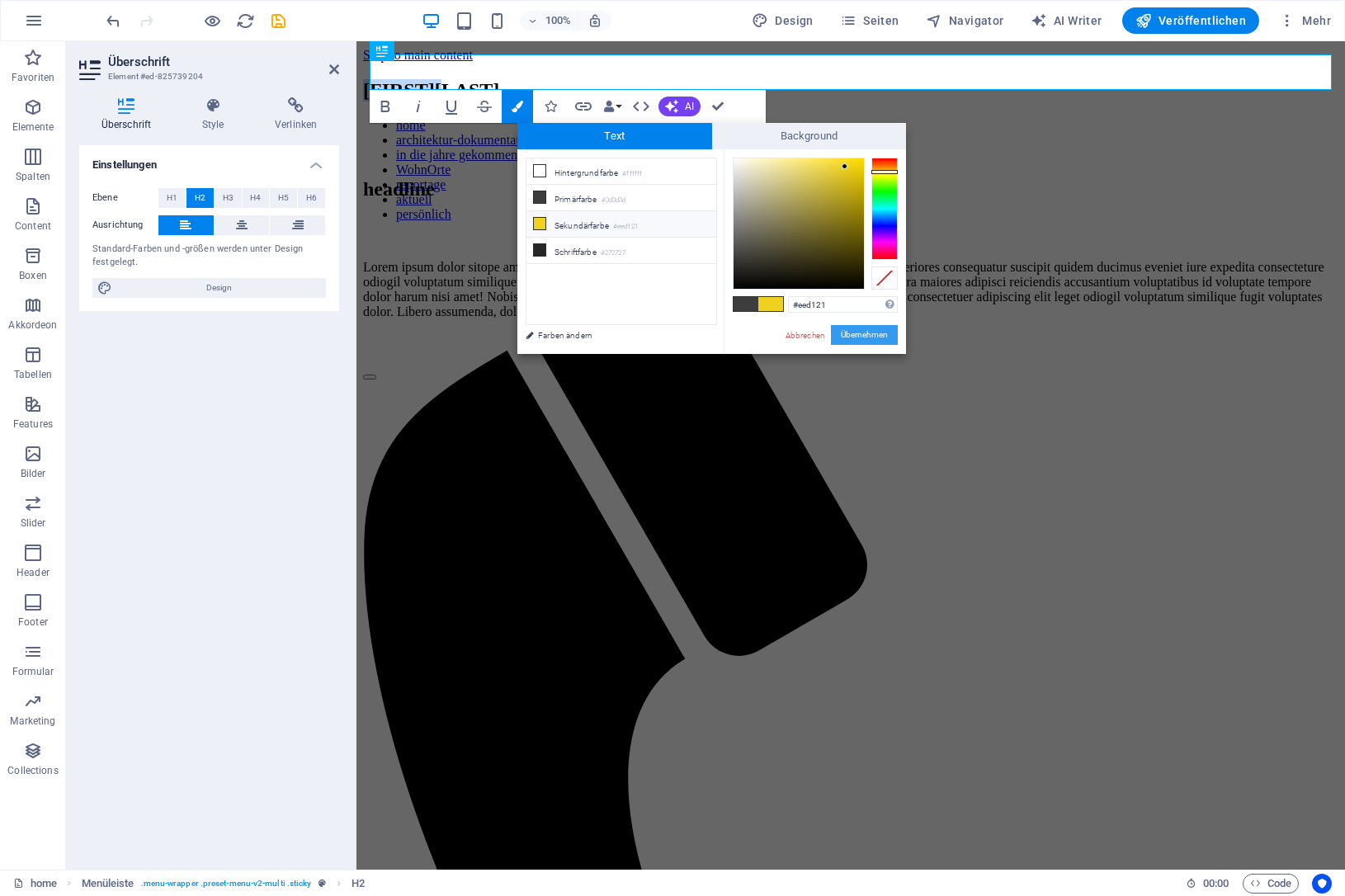click on "Übernehmen" at bounding box center [864, 335] 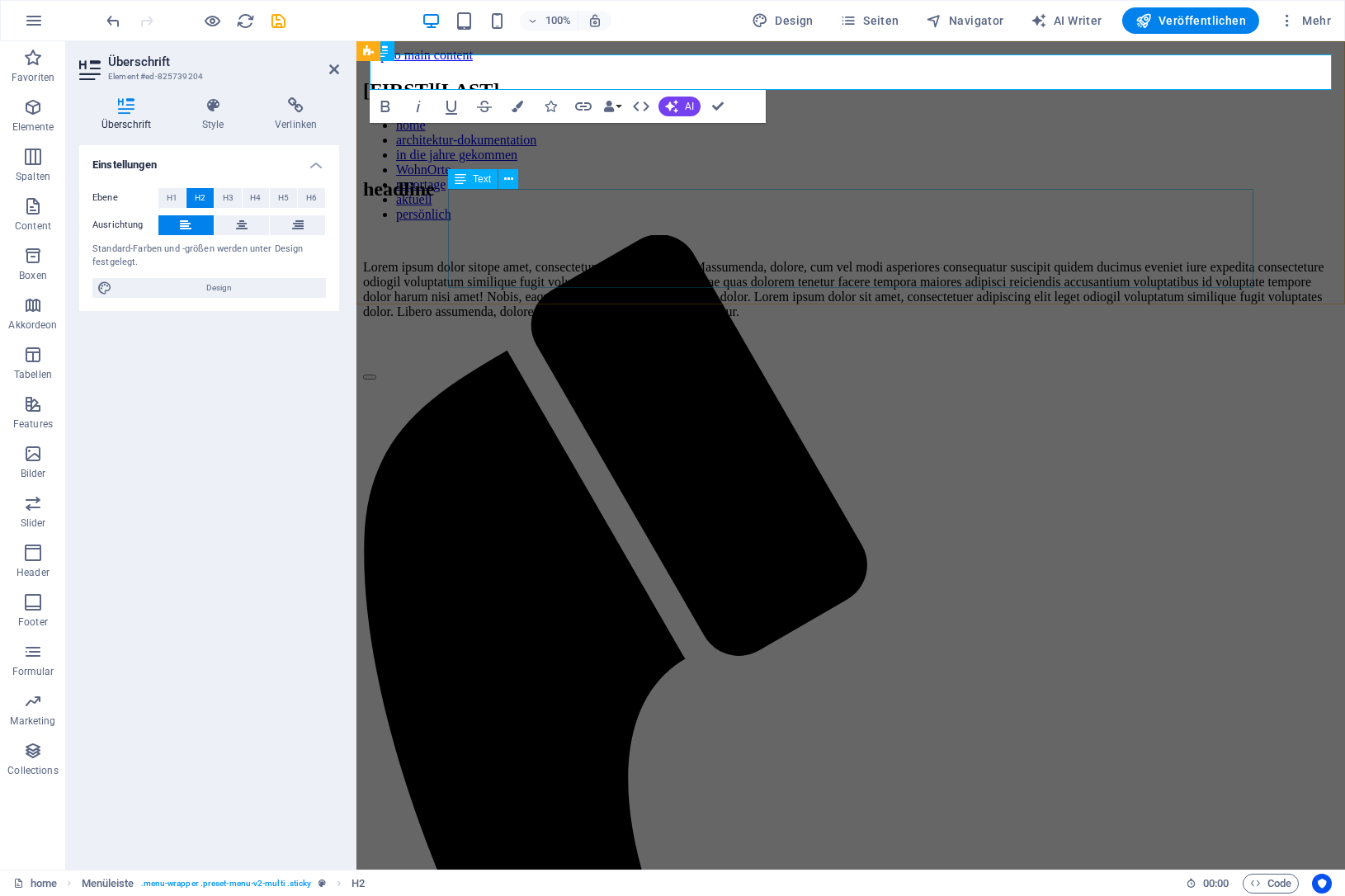 click on "Lorem ipsum dolor sitope amet, consectetur adipisicing elitip. Massumenda, dolore, cum vel modi asperiores consequatur suscipit quidem ducimus eveniet iure expedita consecteture odiogil voluptatum similique fugit voluptates atem accusamus quae quas dolorem tenetur facere tempora maiores adipisci reiciendis accusantium voluptatibus id voluptate tempore dolor harum nisi amet! Nobis, eaque. Aenean commodo ligula eget dolor. Lorem ipsum dolor sit amet, consectetuer adipiscing elit leget odiogil voluptatum similique fugit voluptates dolor. Libero assumenda, dolore, cum vel modi asperiores consequatur." at bounding box center [851, 290] 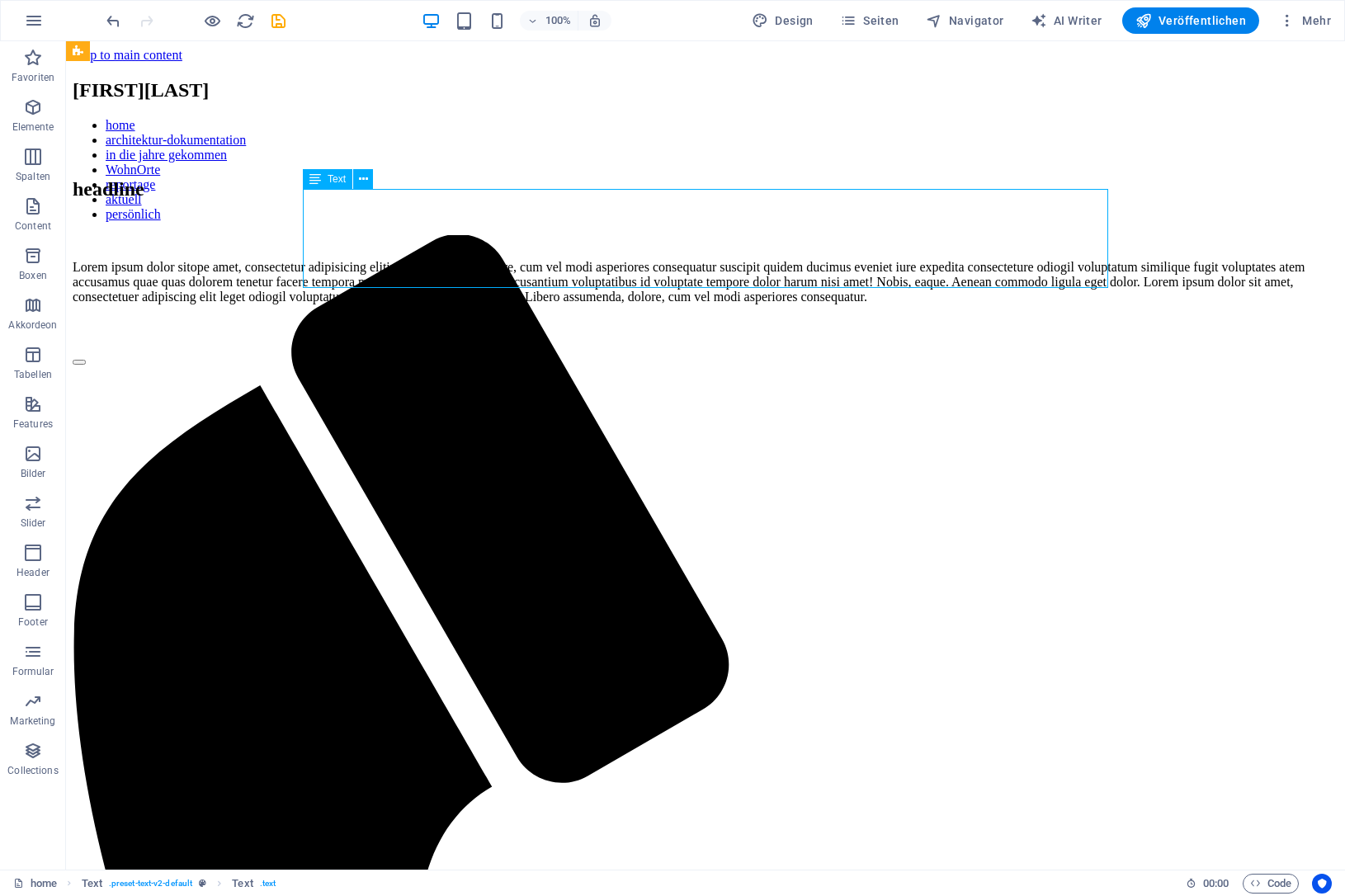 click on "Lorem ipsum dolor sitope amet, consectetur adipisicing elitip. Massumenda, dolore, cum vel modi asperiores consequatur suscipit quidem ducimus eveniet iure expedita consecteture odiogil voluptatum similique fugit voluptates atem accusamus quae quas dolorem tenetur facere tempora maiores adipisci reiciendis accusantium voluptatibus id voluptate tempore dolor harum nisi amet! Nobis, eaque. Aenean commodo ligula eget dolor. Lorem ipsum dolor sit amet, consectetuer adipiscing elit leget odiogil voluptatum similique fugit voluptates dolor. Libero assumenda, dolore, cum vel modi asperiores consequatur." at bounding box center (706, 282) 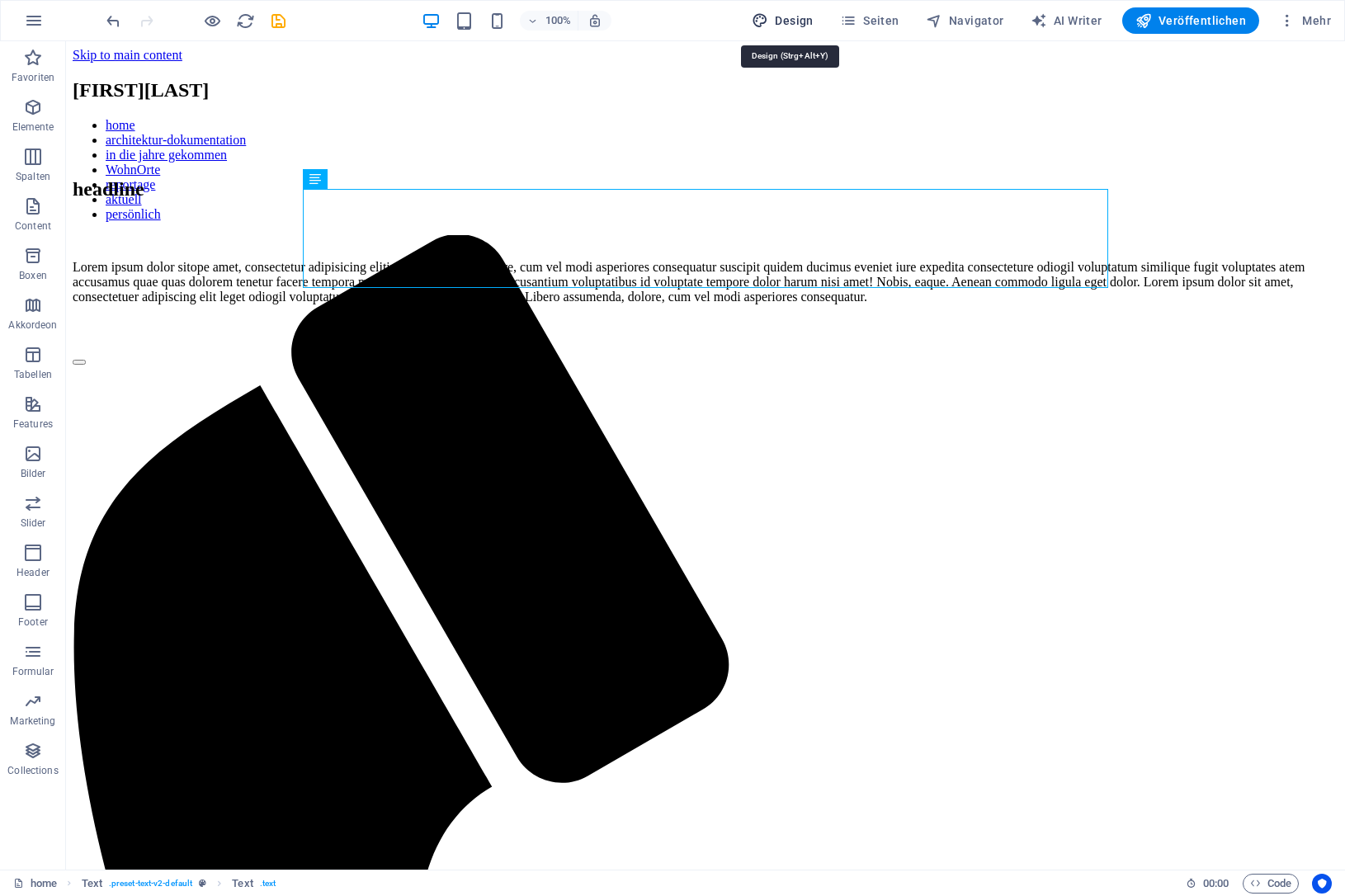 click on "Design" at bounding box center (782, 21) 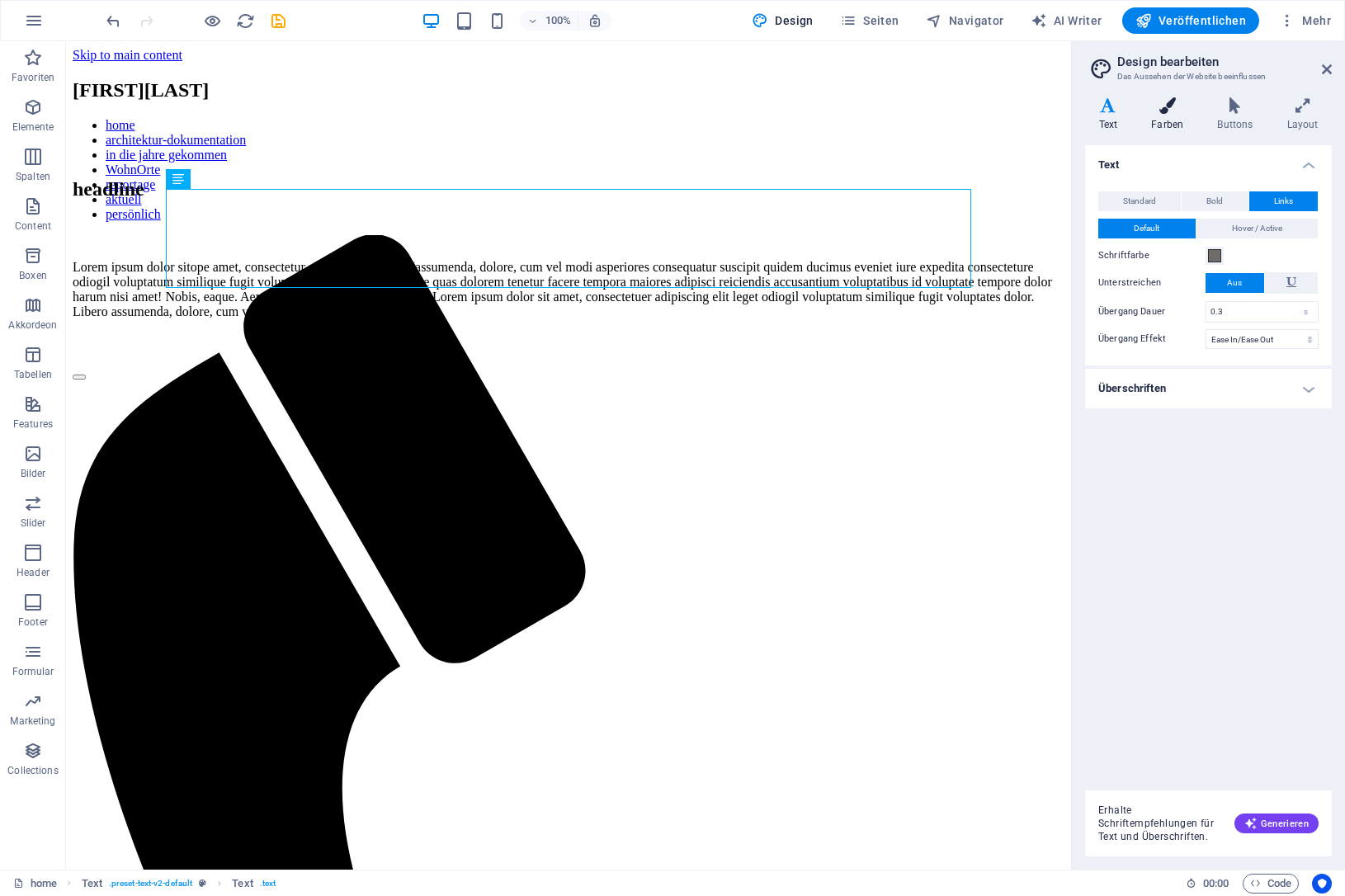 click on "Farben" at bounding box center (1171, 115) 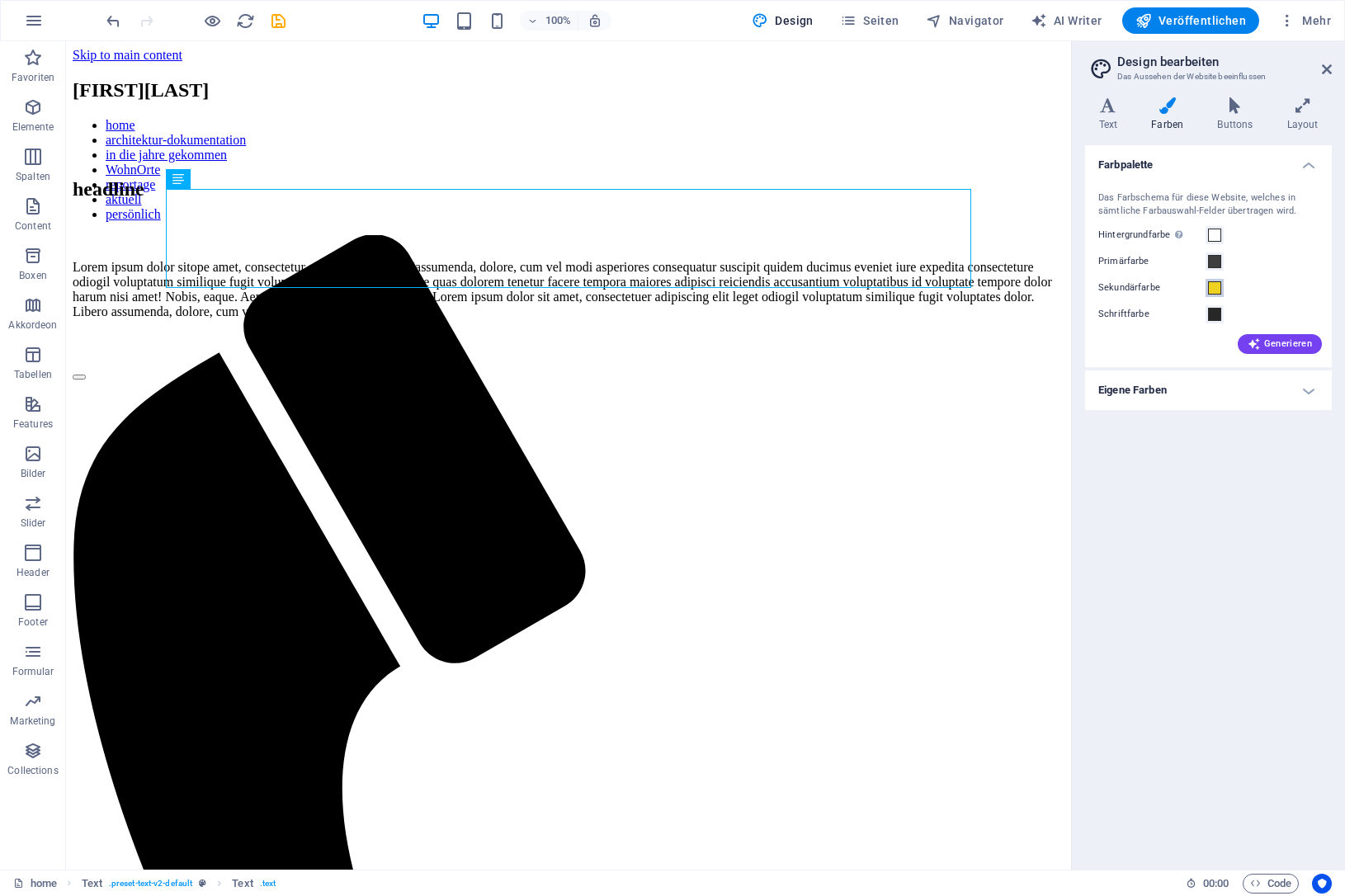 click at bounding box center (1215, 288) 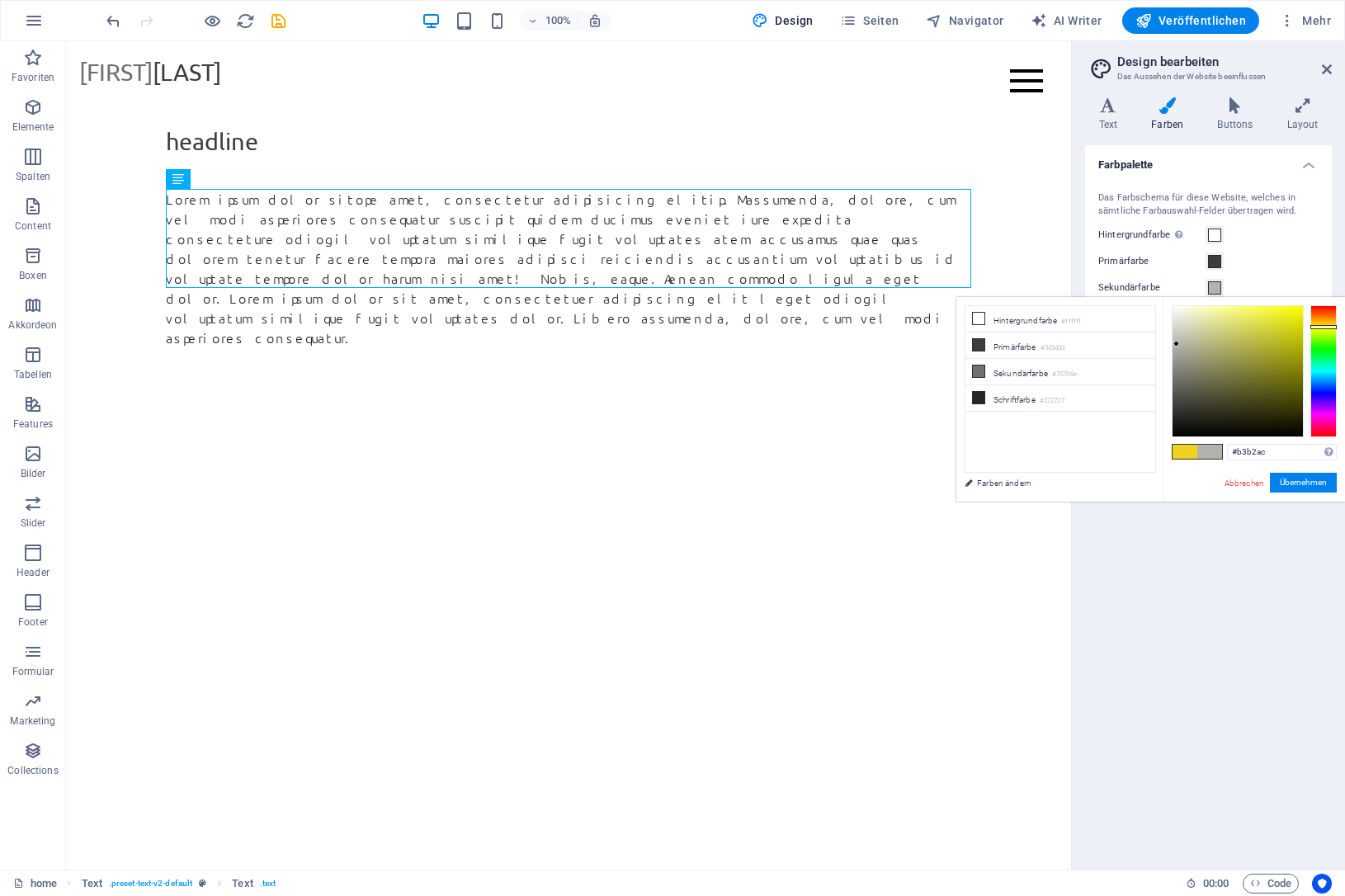 drag, startPoint x: 1174, startPoint y: 359, endPoint x: 1177, endPoint y: 344, distance: 15.297059 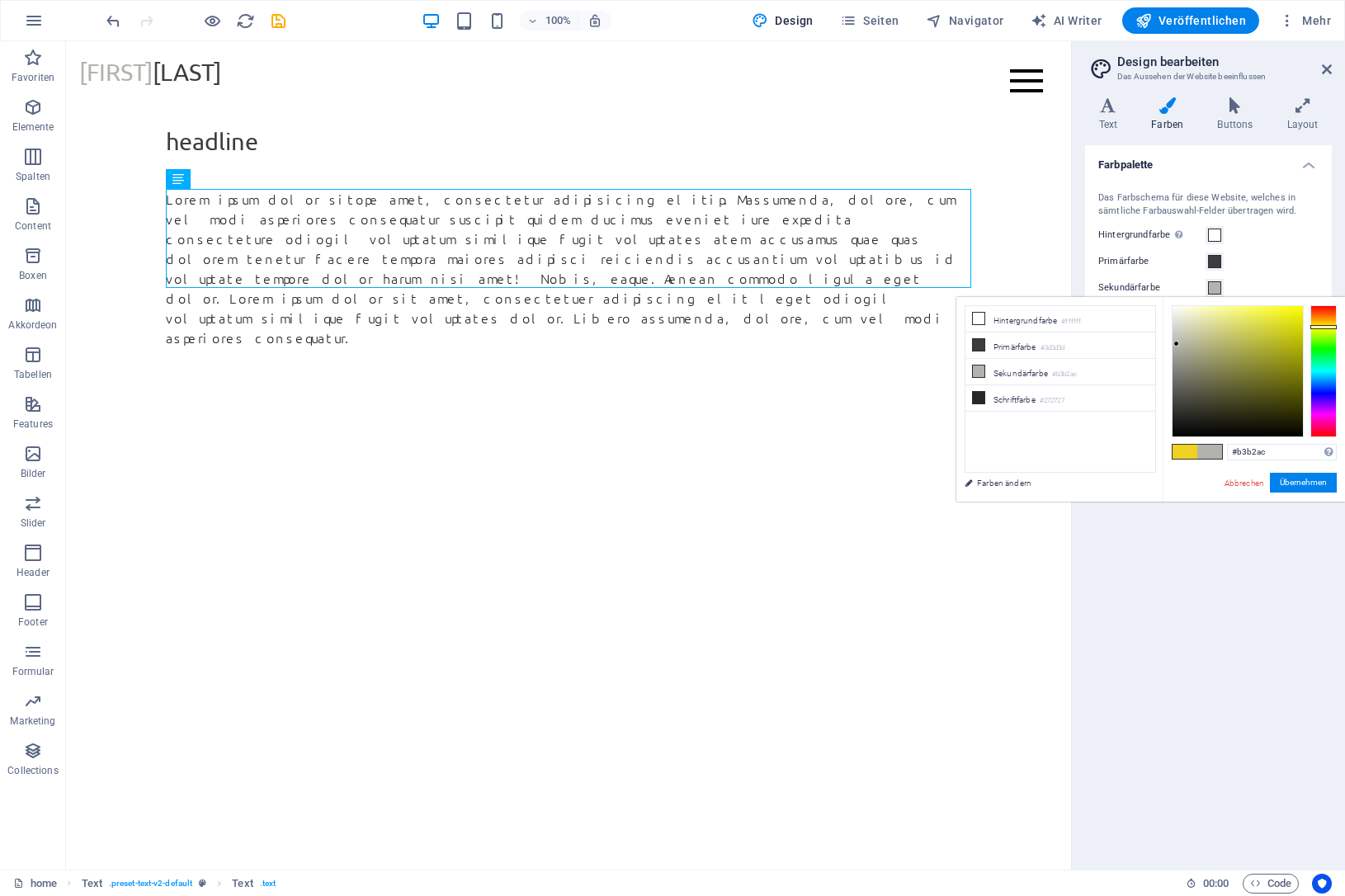 type on "#aeaea9" 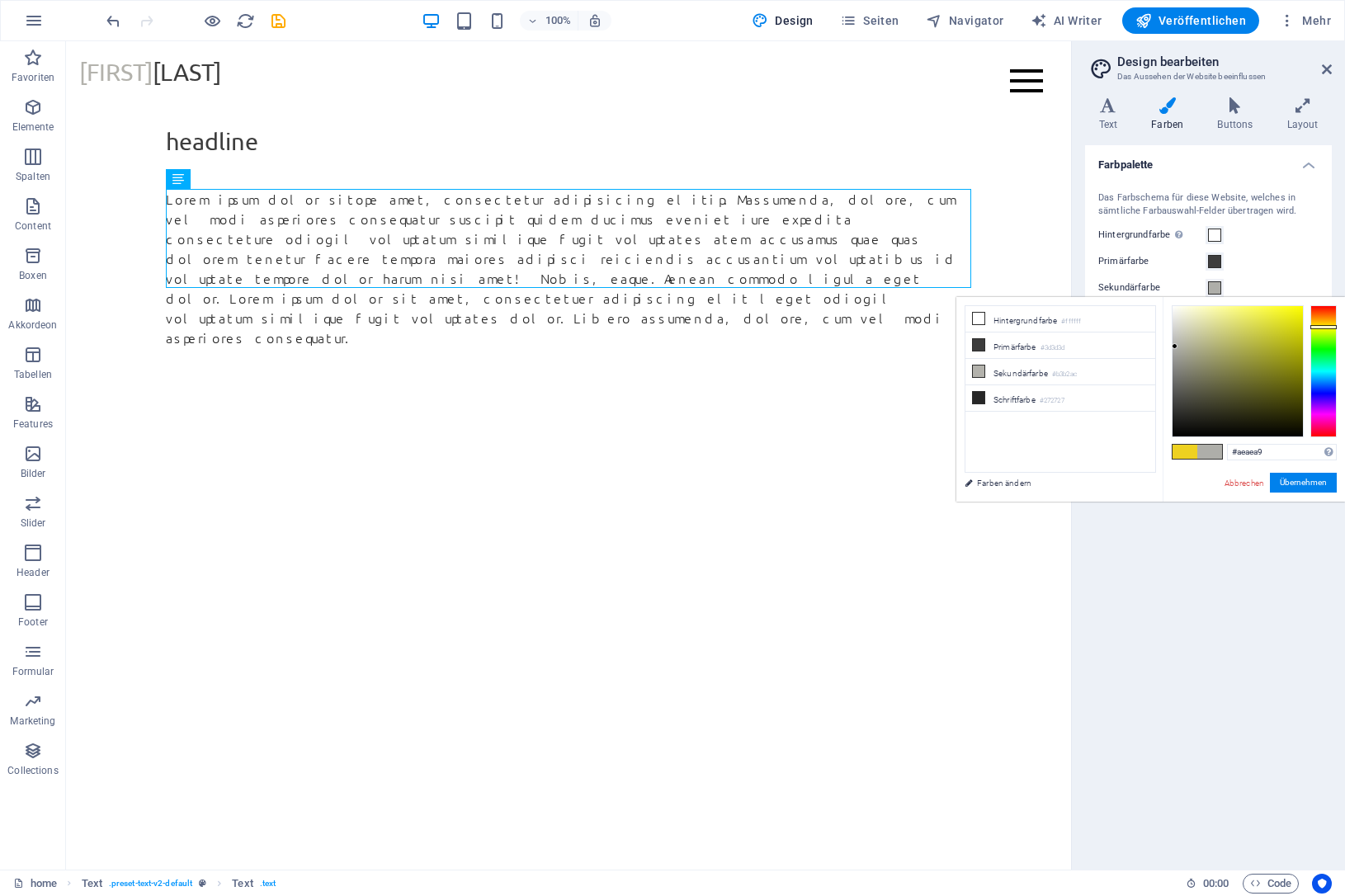 click at bounding box center [1238, 371] 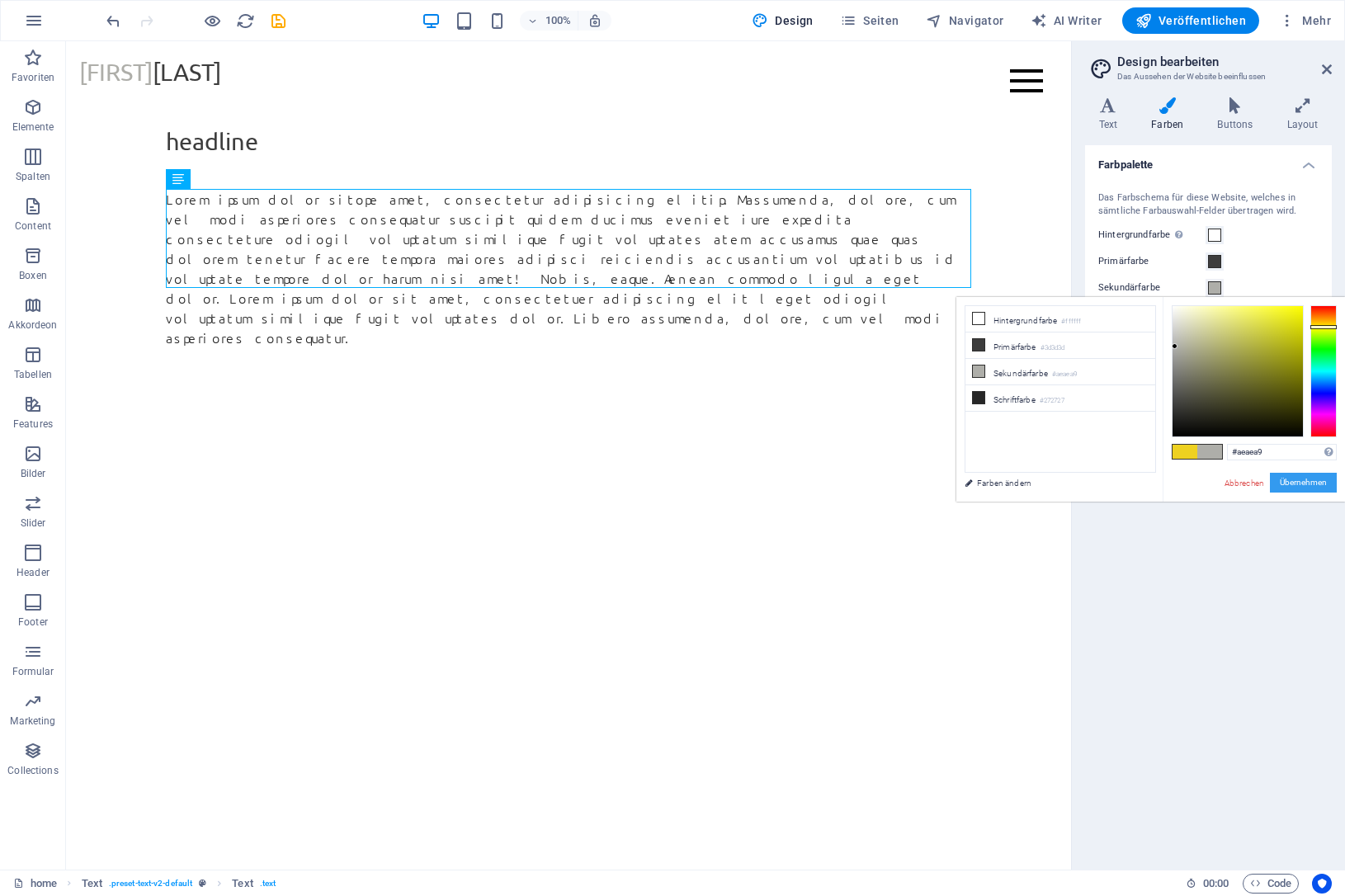 click on "Übernehmen" at bounding box center [1303, 483] 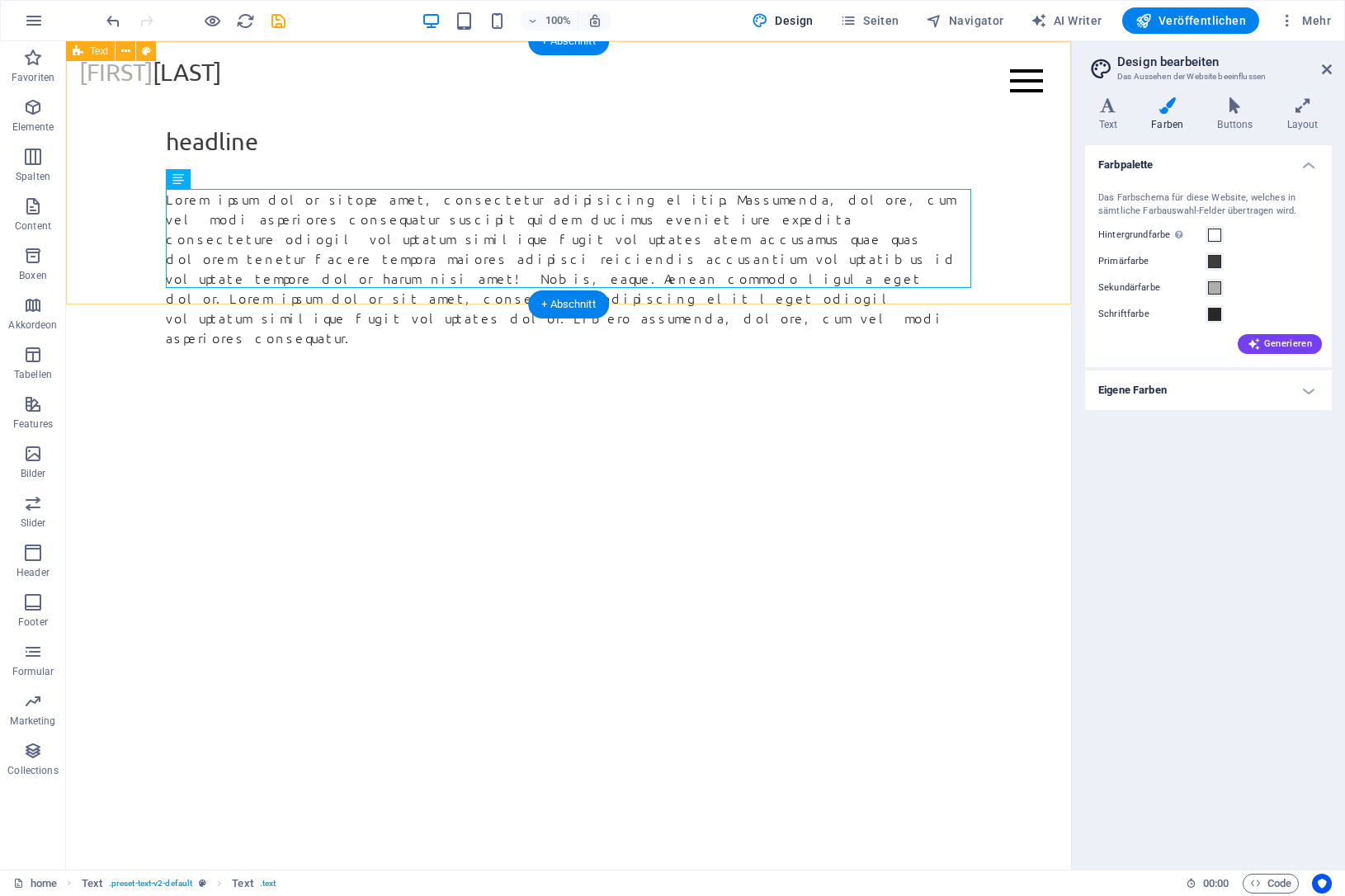 click on "headline Lorem ipsum dolor sitope amet, consectetur adipisicing elitip. Massumenda, dolore, cum vel modi asperiores consequatur suscipit quidem ducimus eveniet iure expedita consecteture odiogil voluptatum similique fugit voluptates atem accusamus quae quas dolorem tenetur facere tempora maiores adipisci reiciendis accusantium voluptatibus id voluptate tempore dolor harum nisi amet! Nobis, eaque. Aenean commodo ligula eget dolor. Lorem ipsum dolor sit amet, consectetuer adipiscing elit leget odiogil voluptatum similique fugit voluptates dolor. Libero assumenda, dolore, cum vel modi asperiores consequatur." at bounding box center [569, 202] 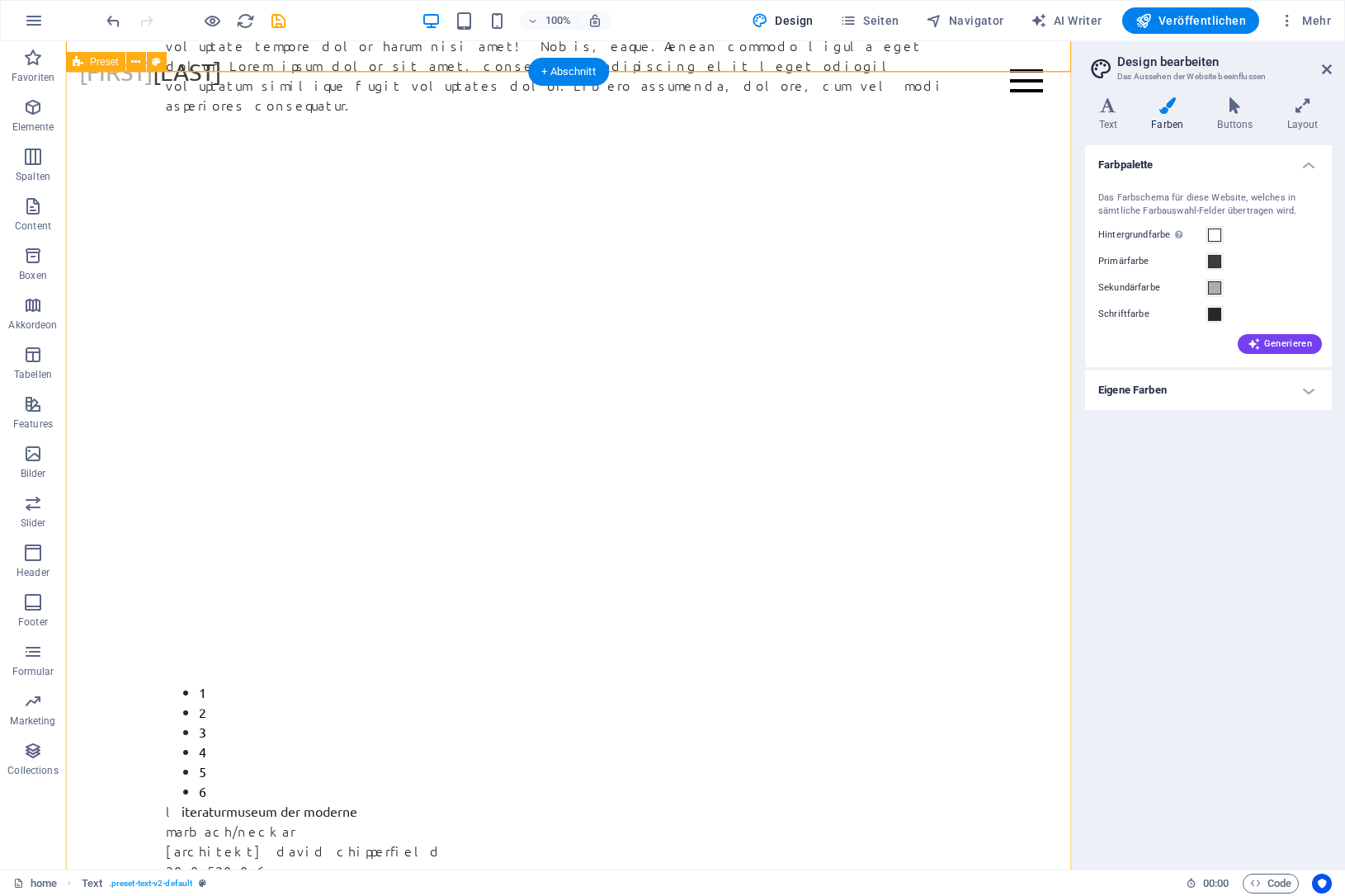 scroll, scrollTop: 0, scrollLeft: 0, axis: both 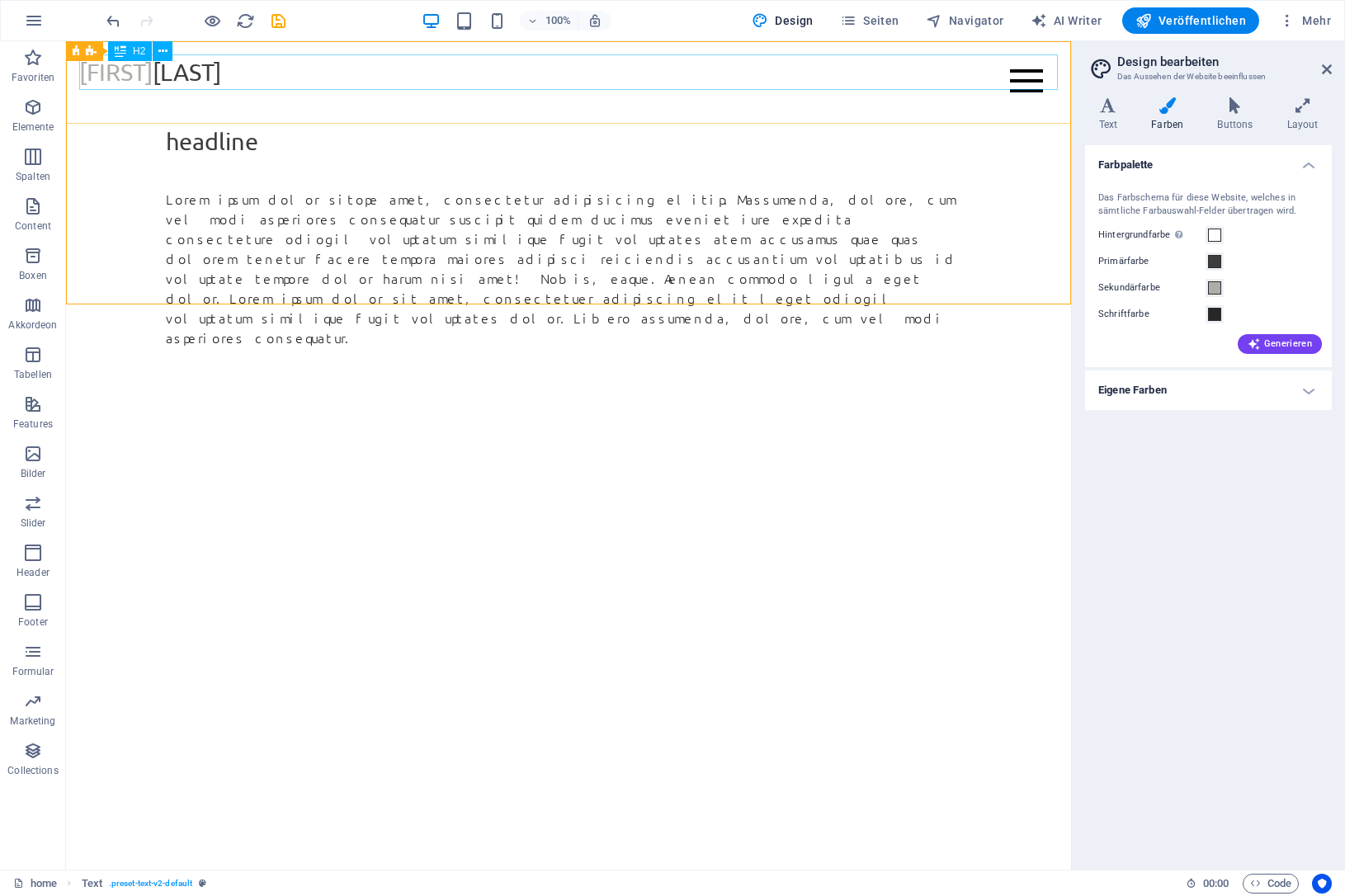 click on "[FIRST]  [LAST]" at bounding box center [569, 72] 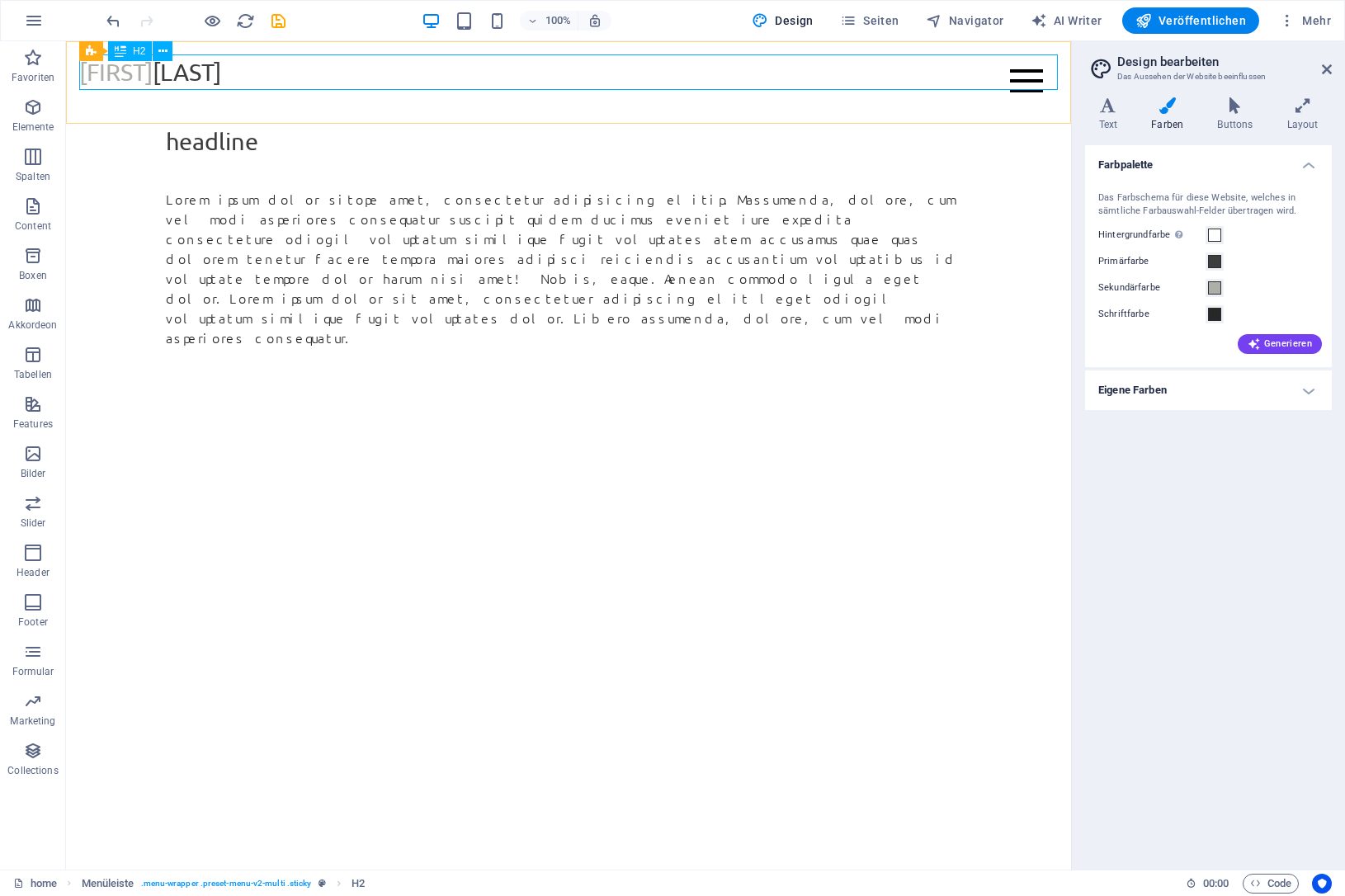 click on "[FIRST]  [LAST]" at bounding box center (569, 72) 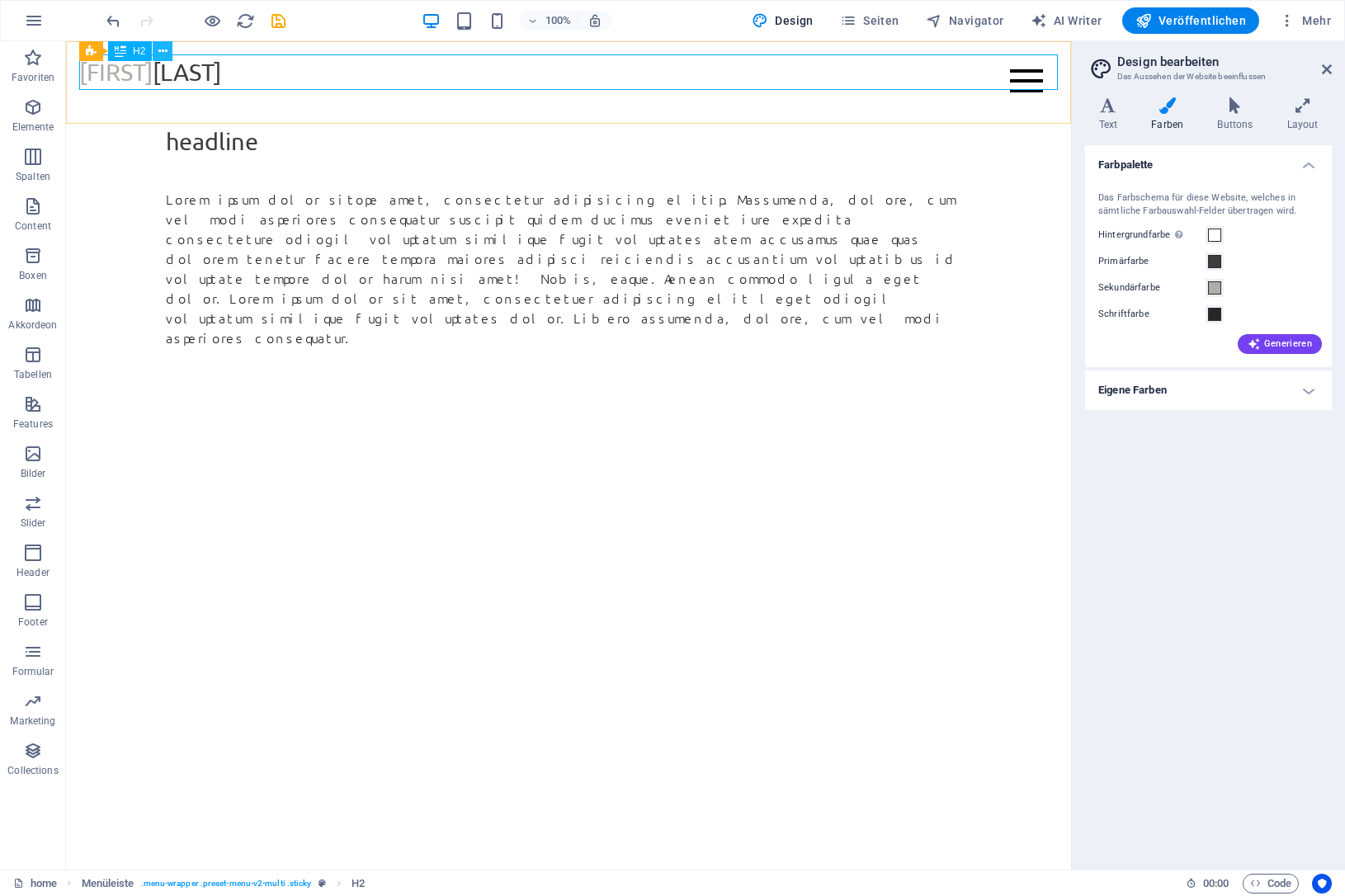 click at bounding box center (163, 51) 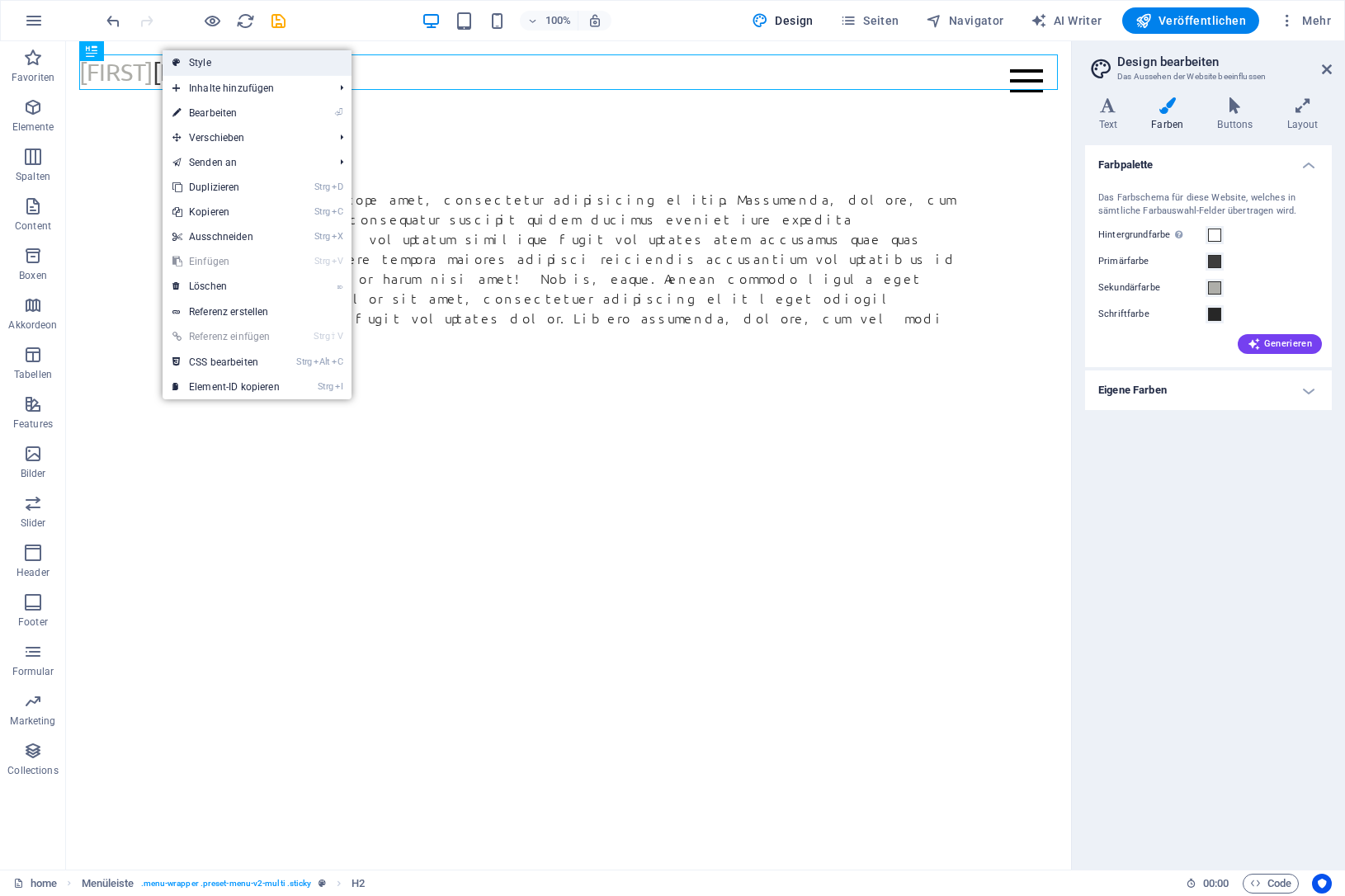 click on "Style" at bounding box center [257, 63] 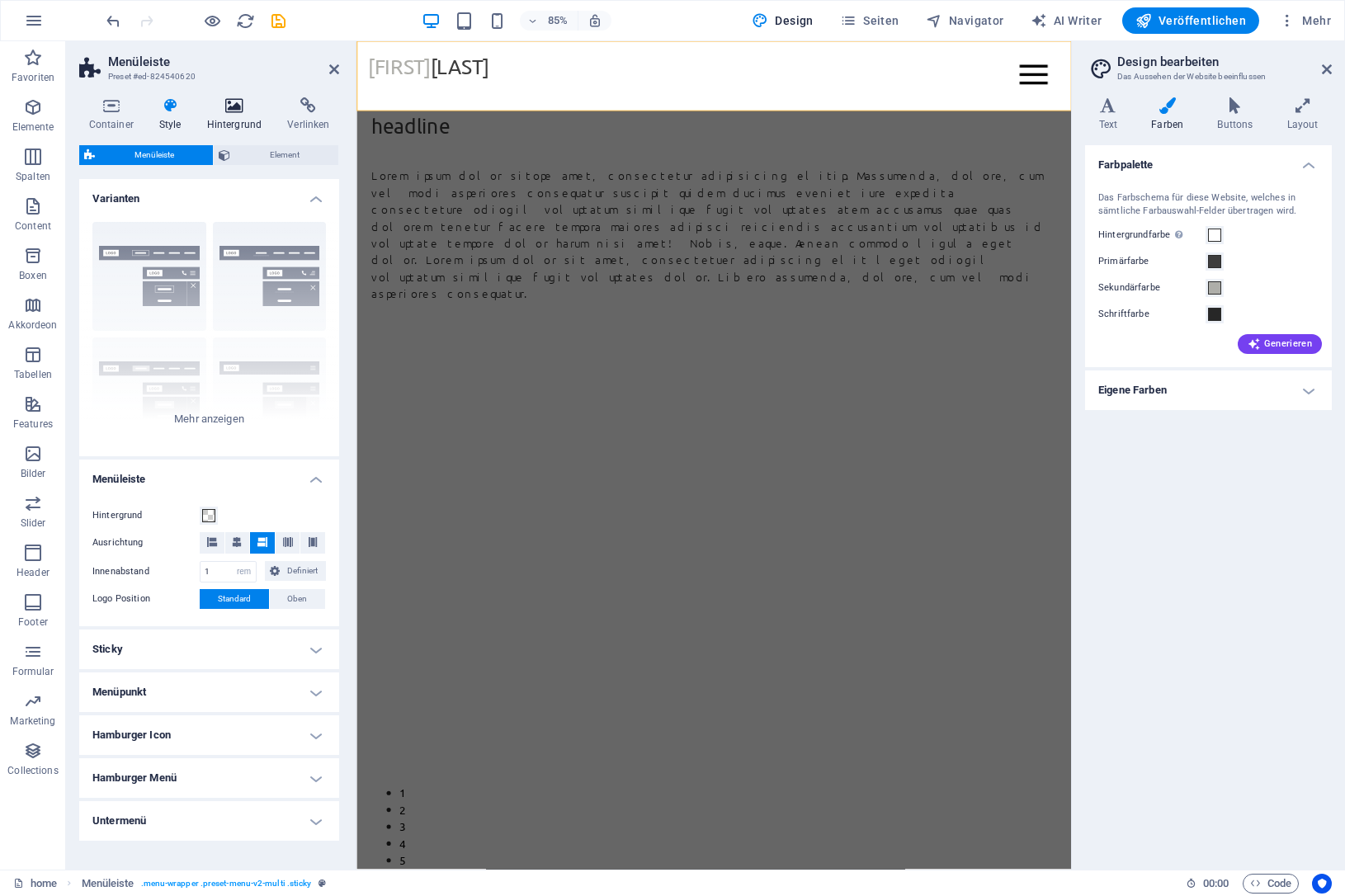 click at bounding box center (234, 106) 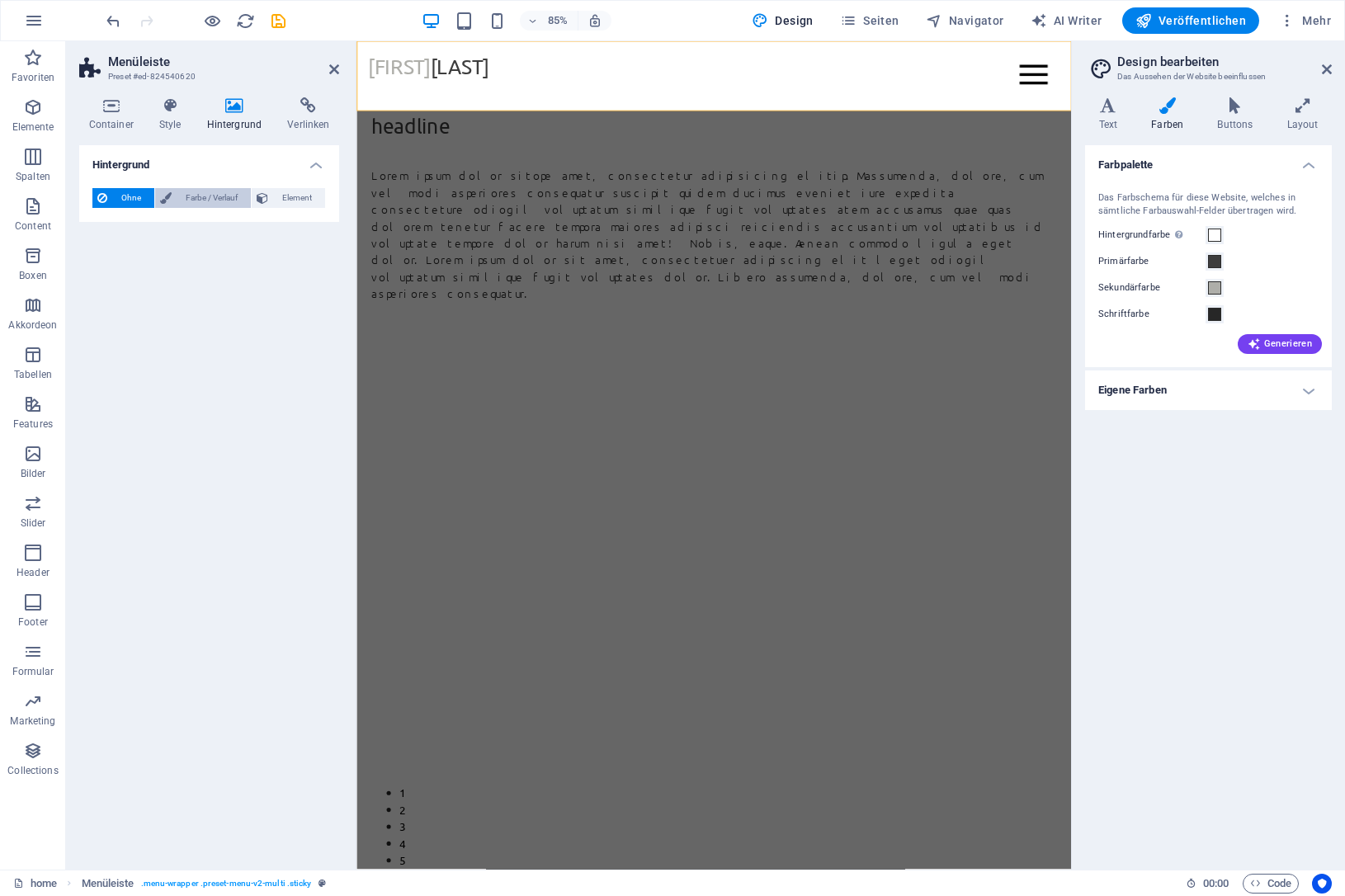 click on "Farbe / Verlauf" at bounding box center [211, 198] 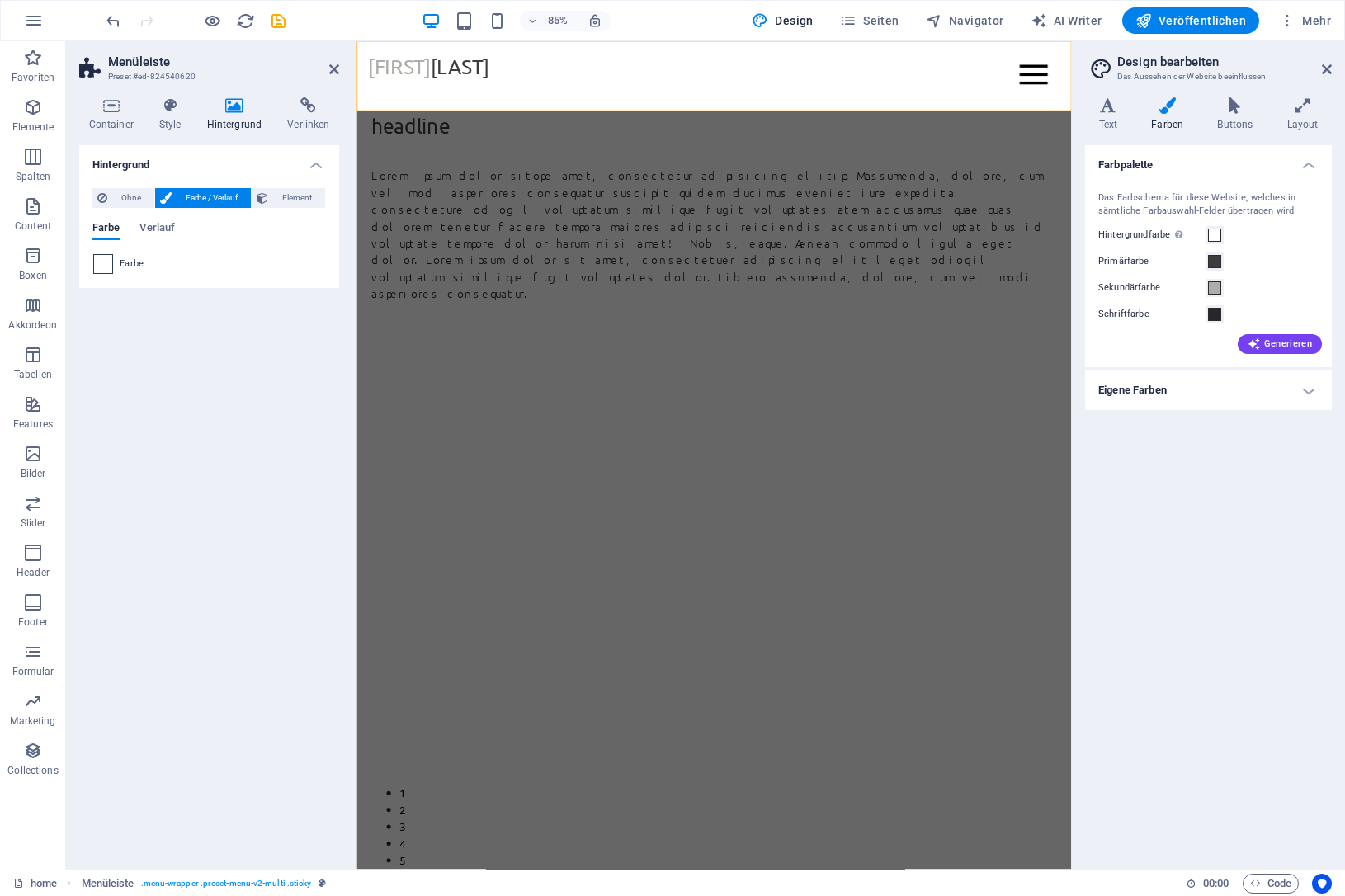 click at bounding box center [103, 264] 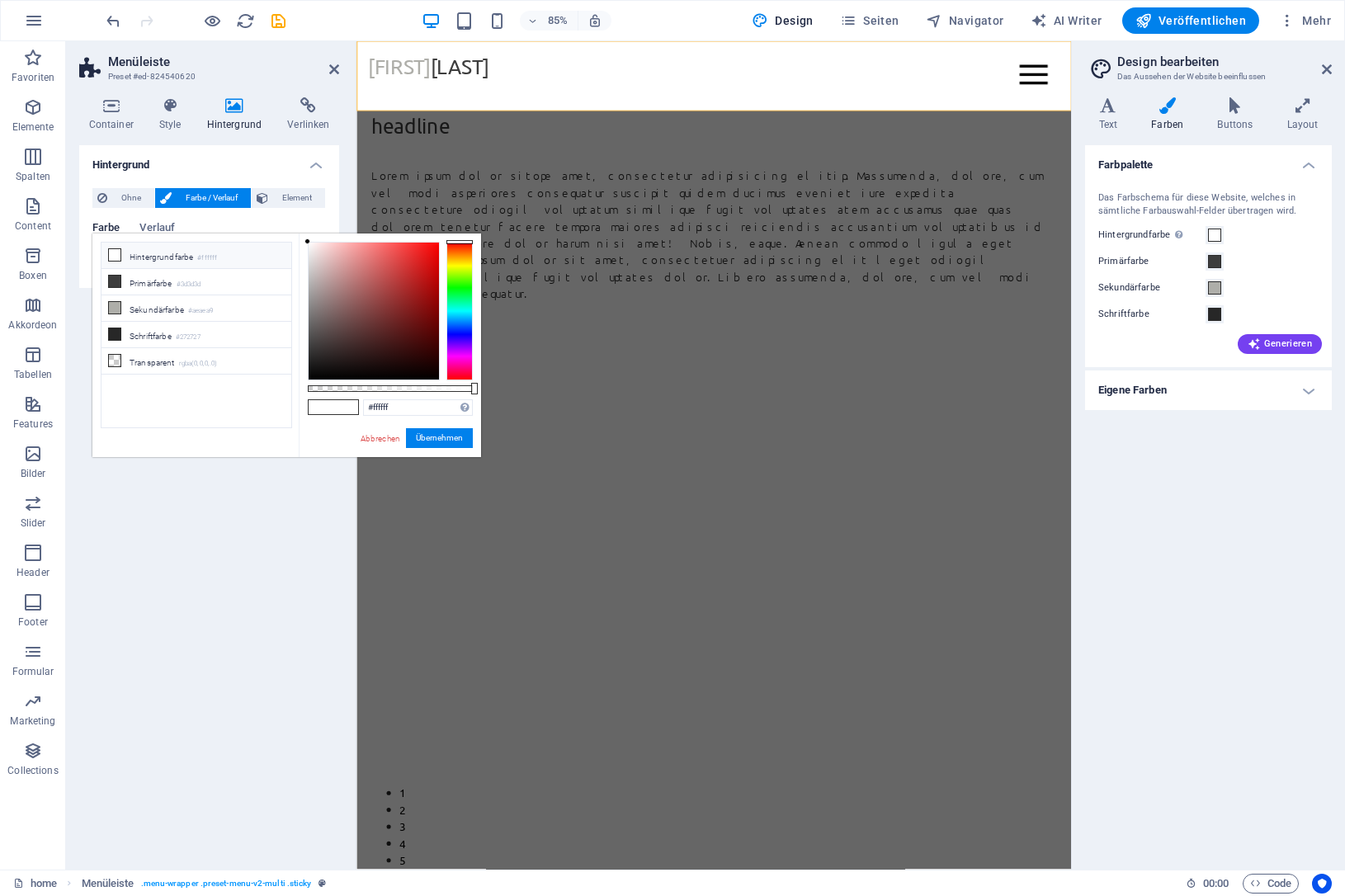 click at bounding box center [115, 255] 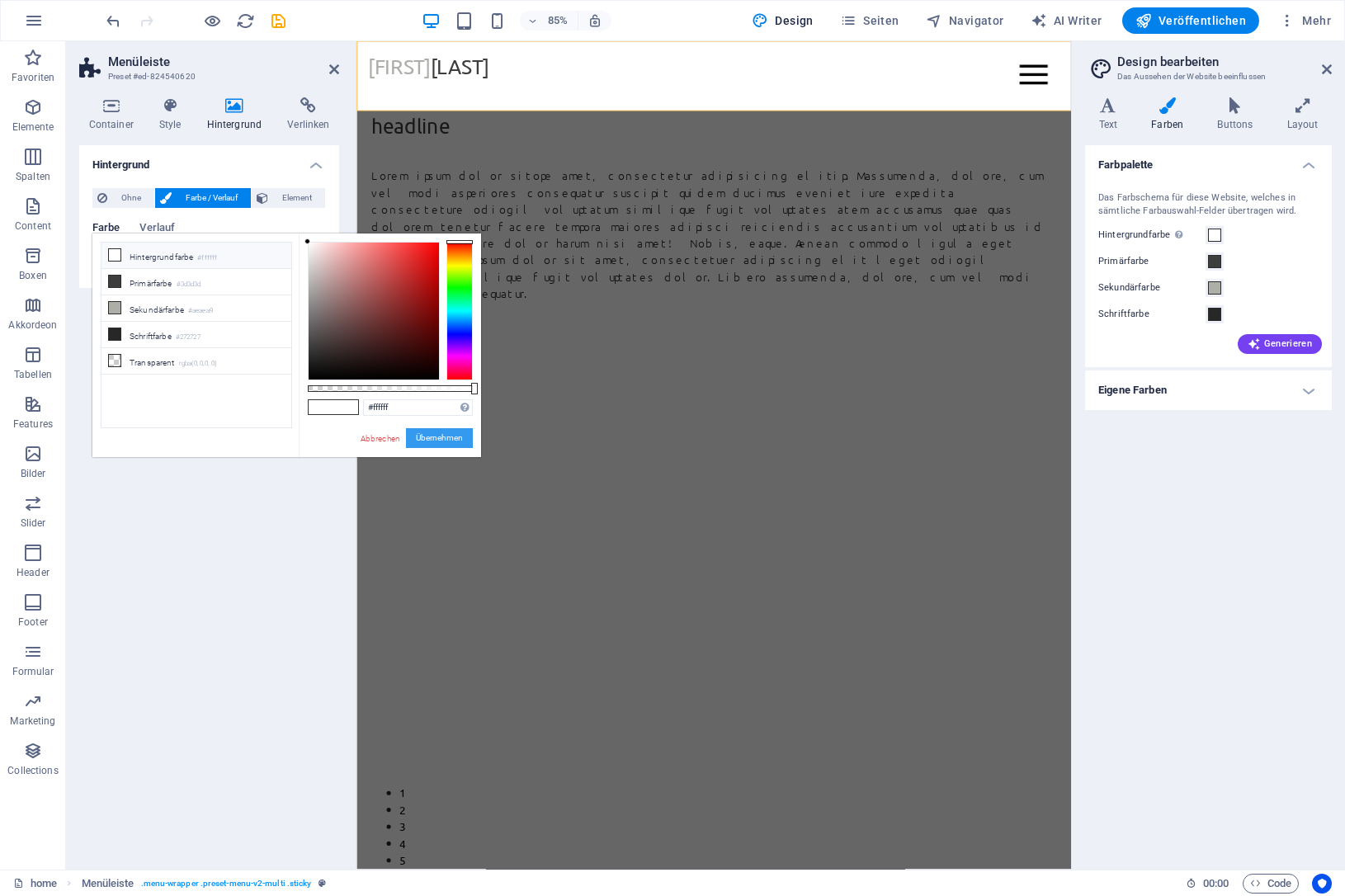 click on "Übernehmen" at bounding box center (439, 438) 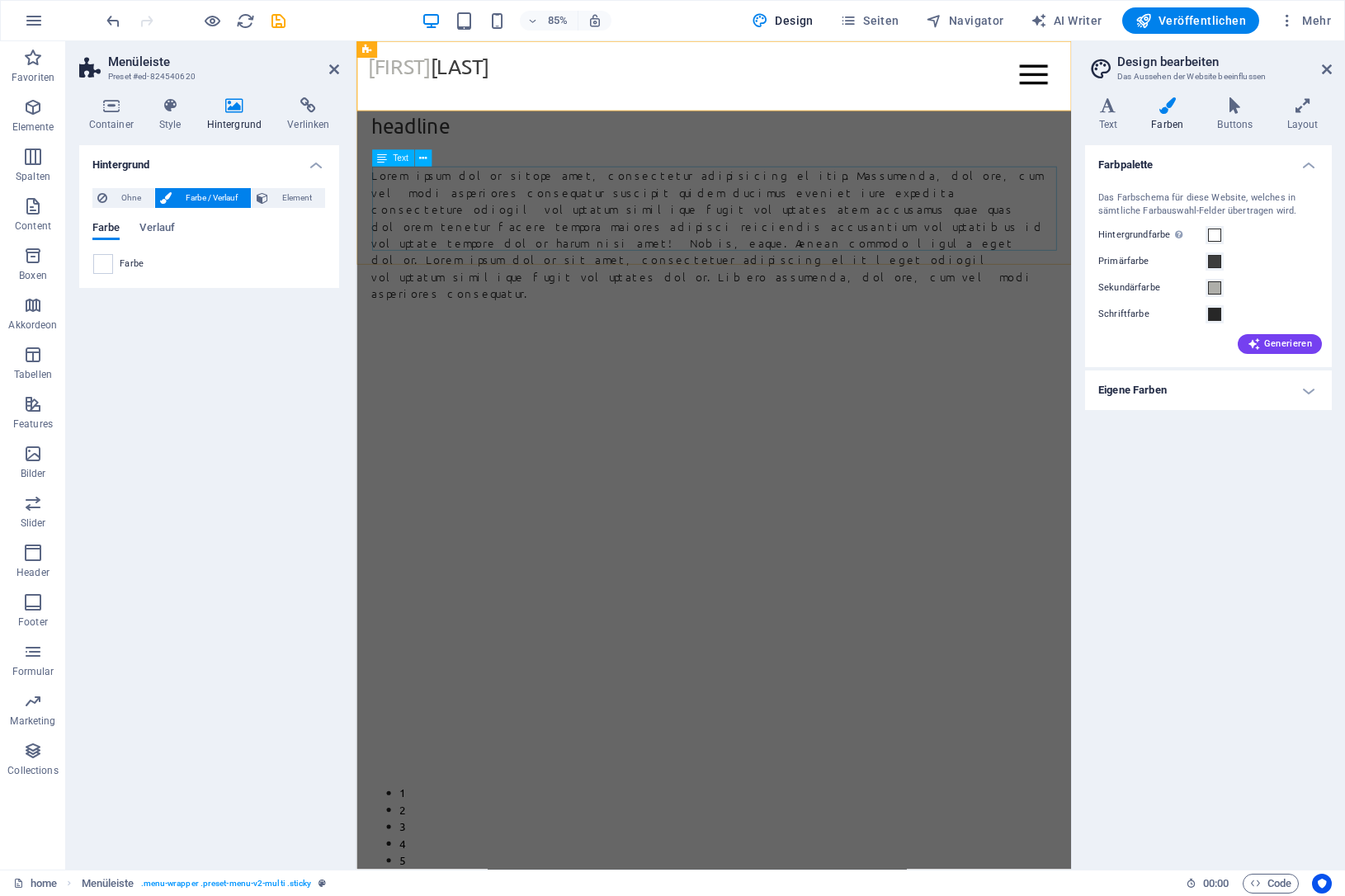 click on "Lorem ipsum dolor sitope amet, consectetur adipisicing elitip. Massumenda, dolore, cum vel modi asperiores consequatur suscipit quidem ducimus eveniet iure expedita consecteture odiogil voluptatum similique fugit voluptates atem accusamus quae quas dolorem tenetur facere tempora maiores adipisci reiciendis accusantium voluptatibus id voluptate tempore dolor harum nisi amet! Nobis, eaque. Aenean commodo ligula eget dolor. Lorem ipsum dolor sit amet, consectetuer adipiscing elit leget odiogil voluptatum similique fugit voluptates dolor. Libero assumenda, dolore, cum vel modi asperiores consequatur." at bounding box center [777, 268] 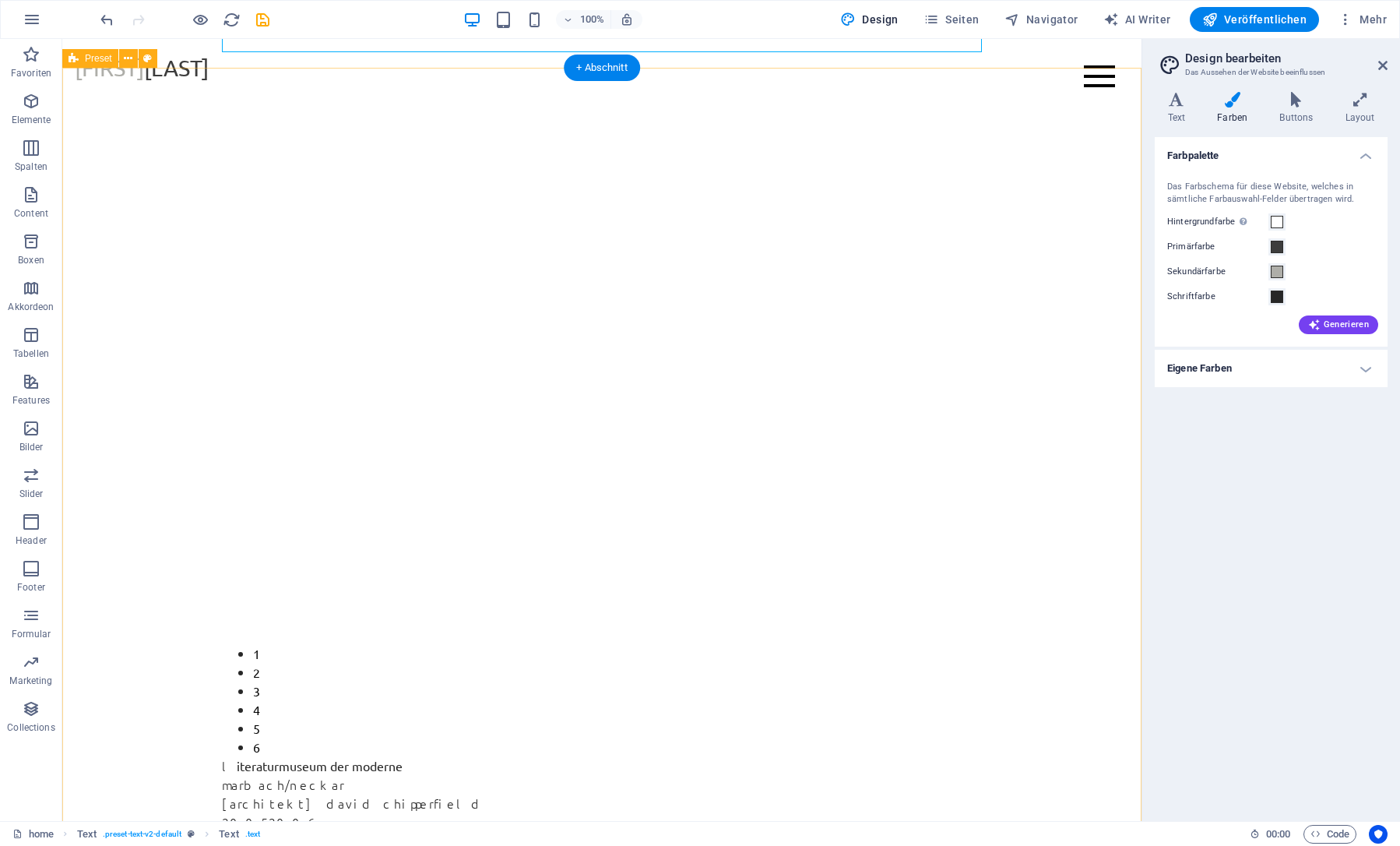 scroll, scrollTop: 0, scrollLeft: 0, axis: both 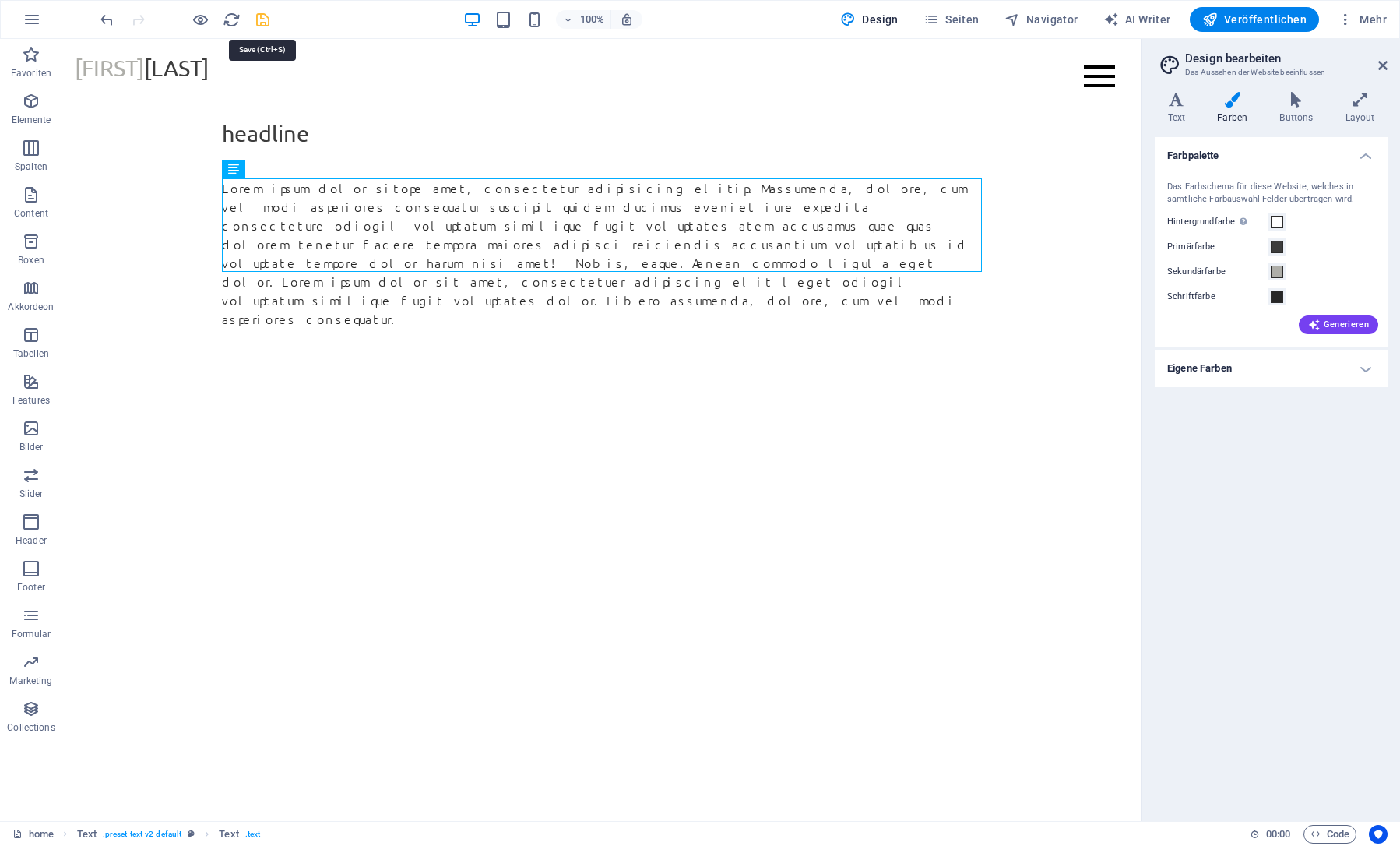 click at bounding box center [262, 19] 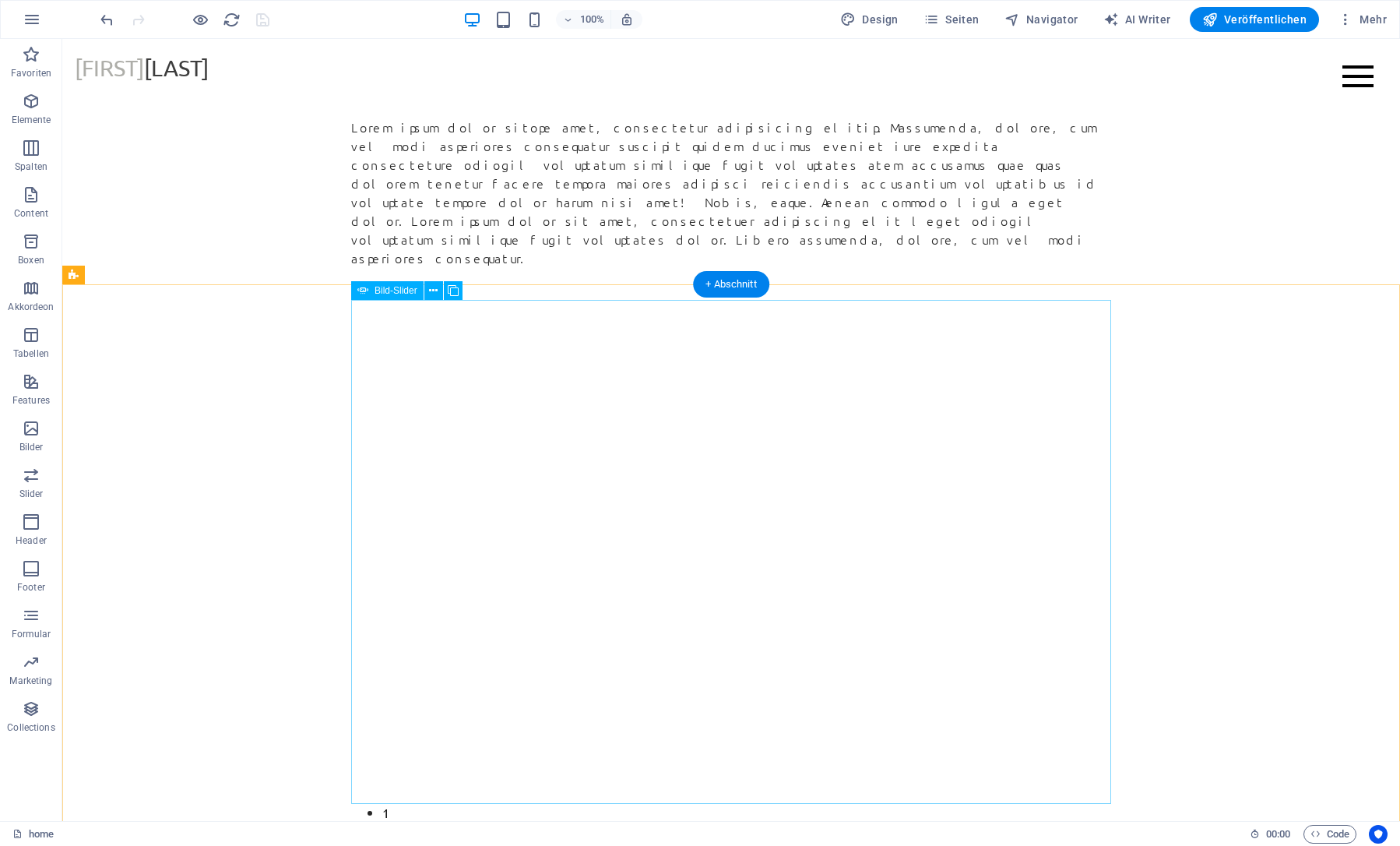 scroll, scrollTop: 0, scrollLeft: 0, axis: both 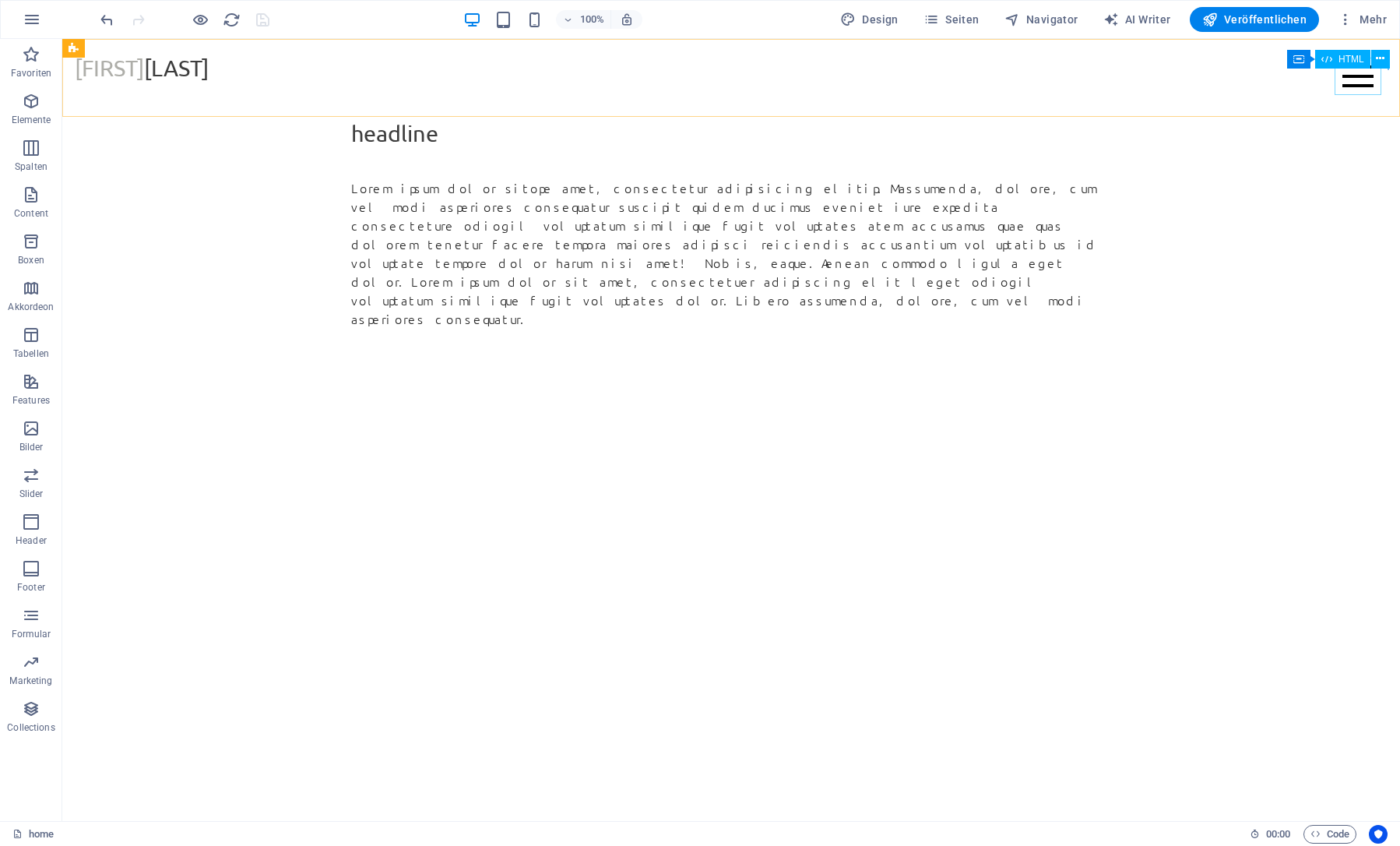 click at bounding box center (1358, 76) 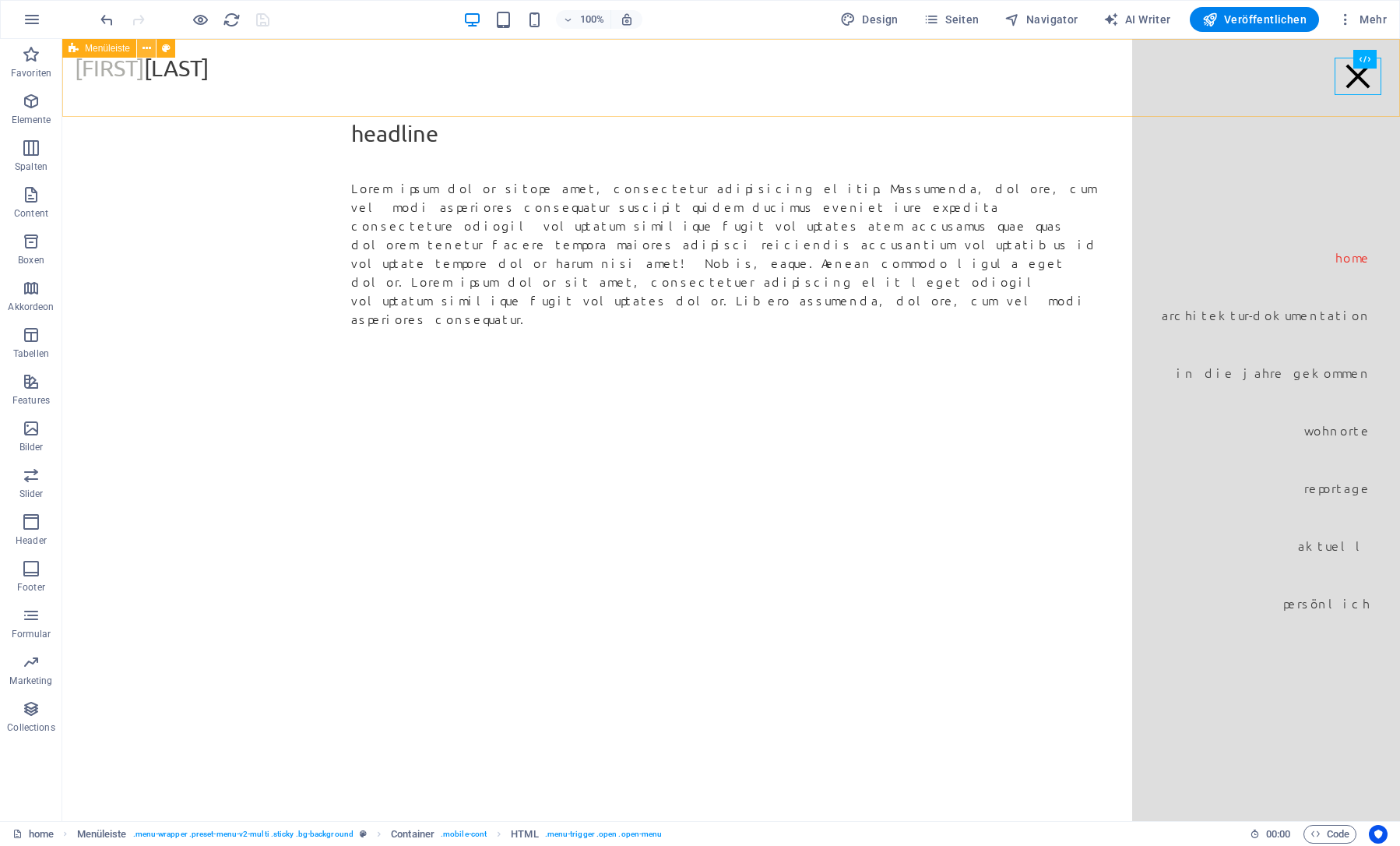 click at bounding box center (146, 48) 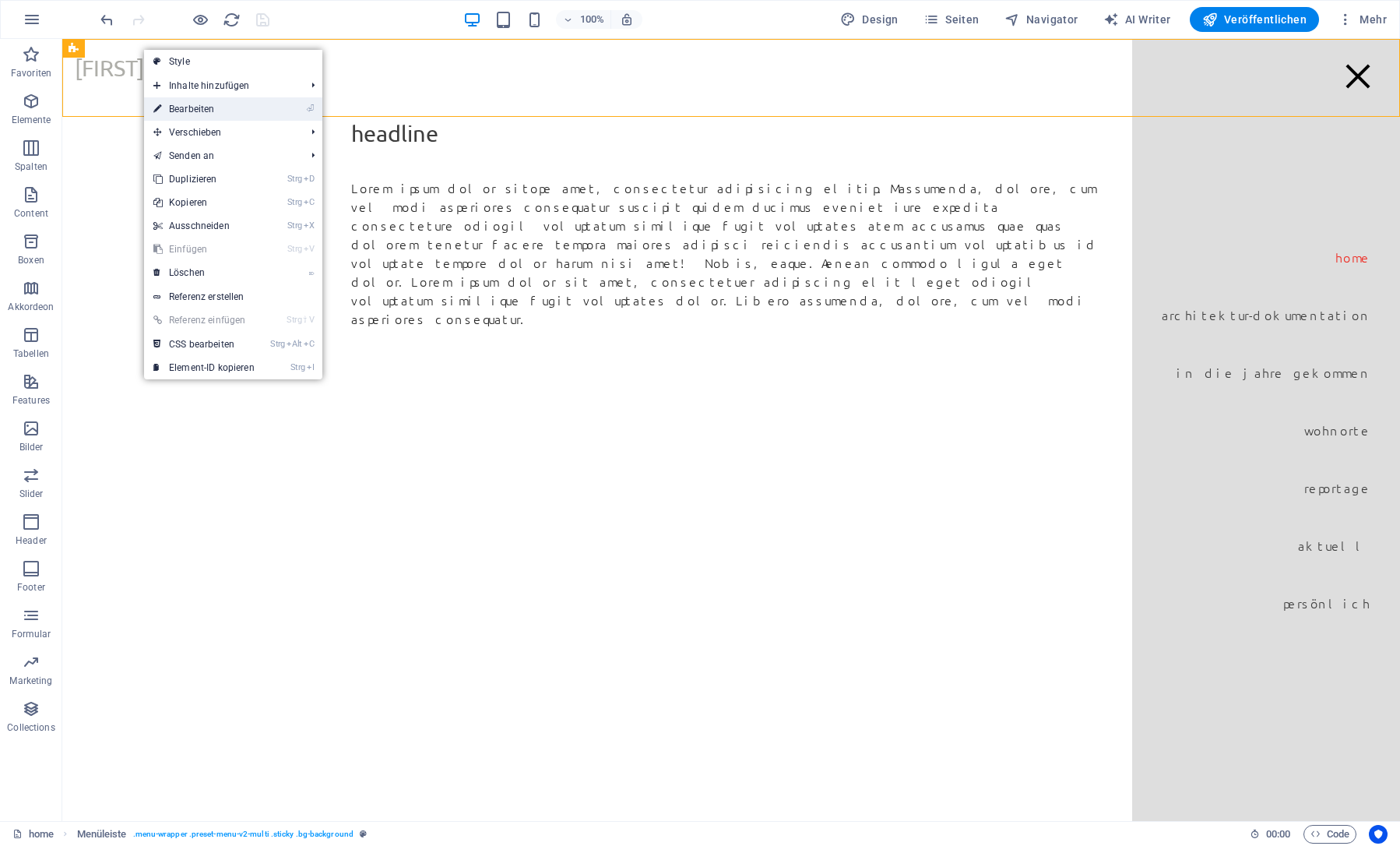 click on "⏎  Bearbeiten" at bounding box center (204, 109) 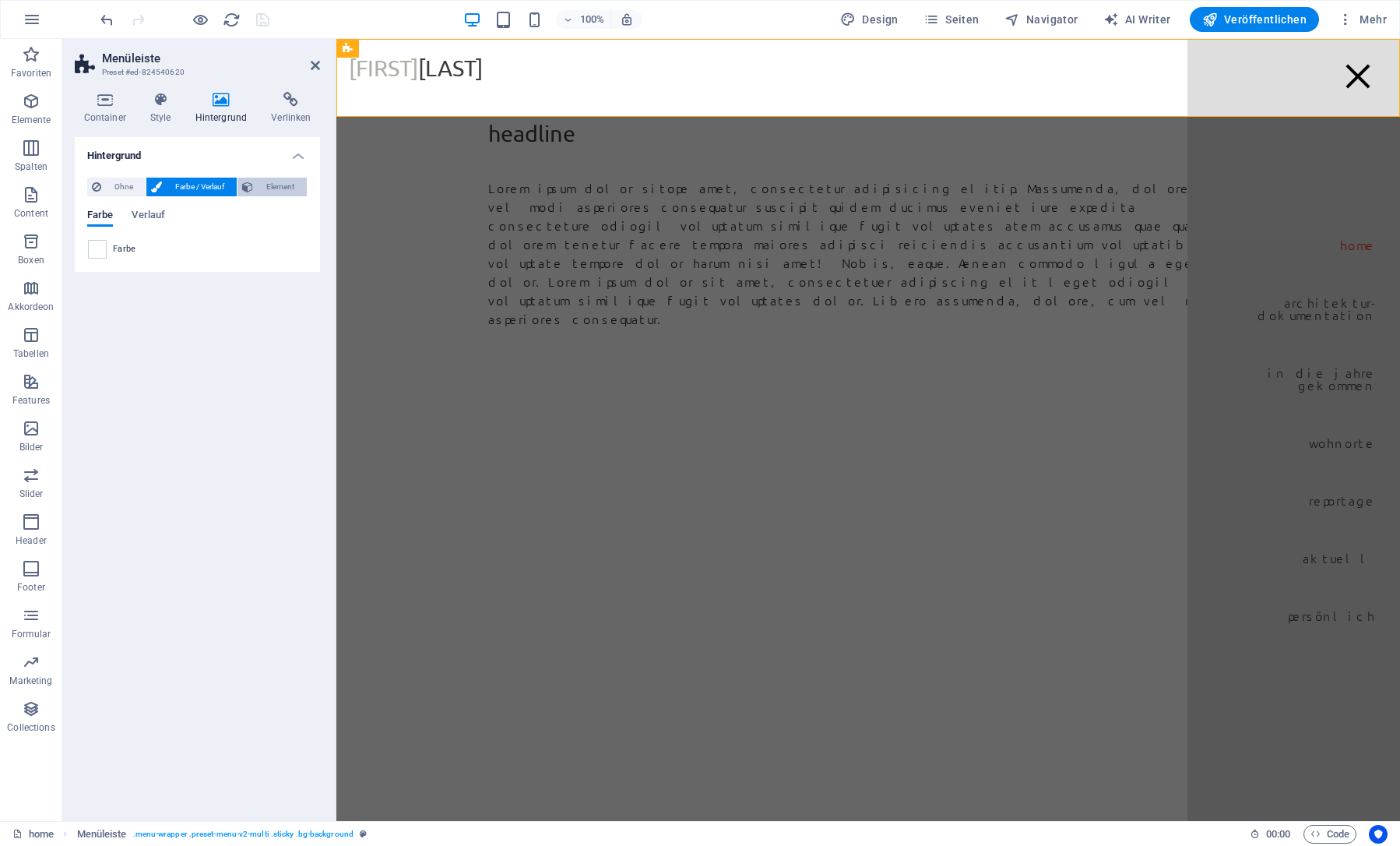 click on "Element" at bounding box center [280, 187] 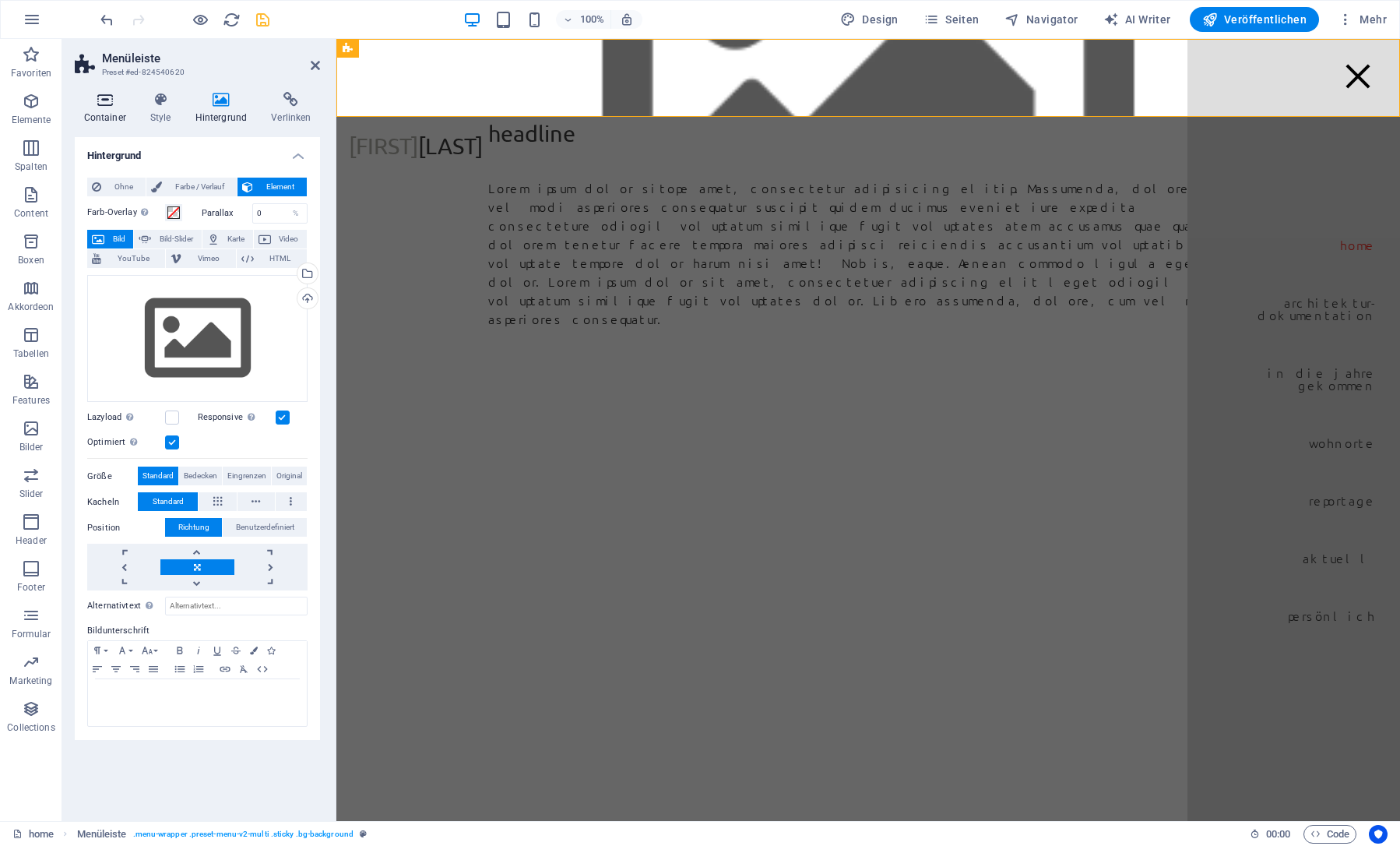 click on "Container" at bounding box center (107, 108) 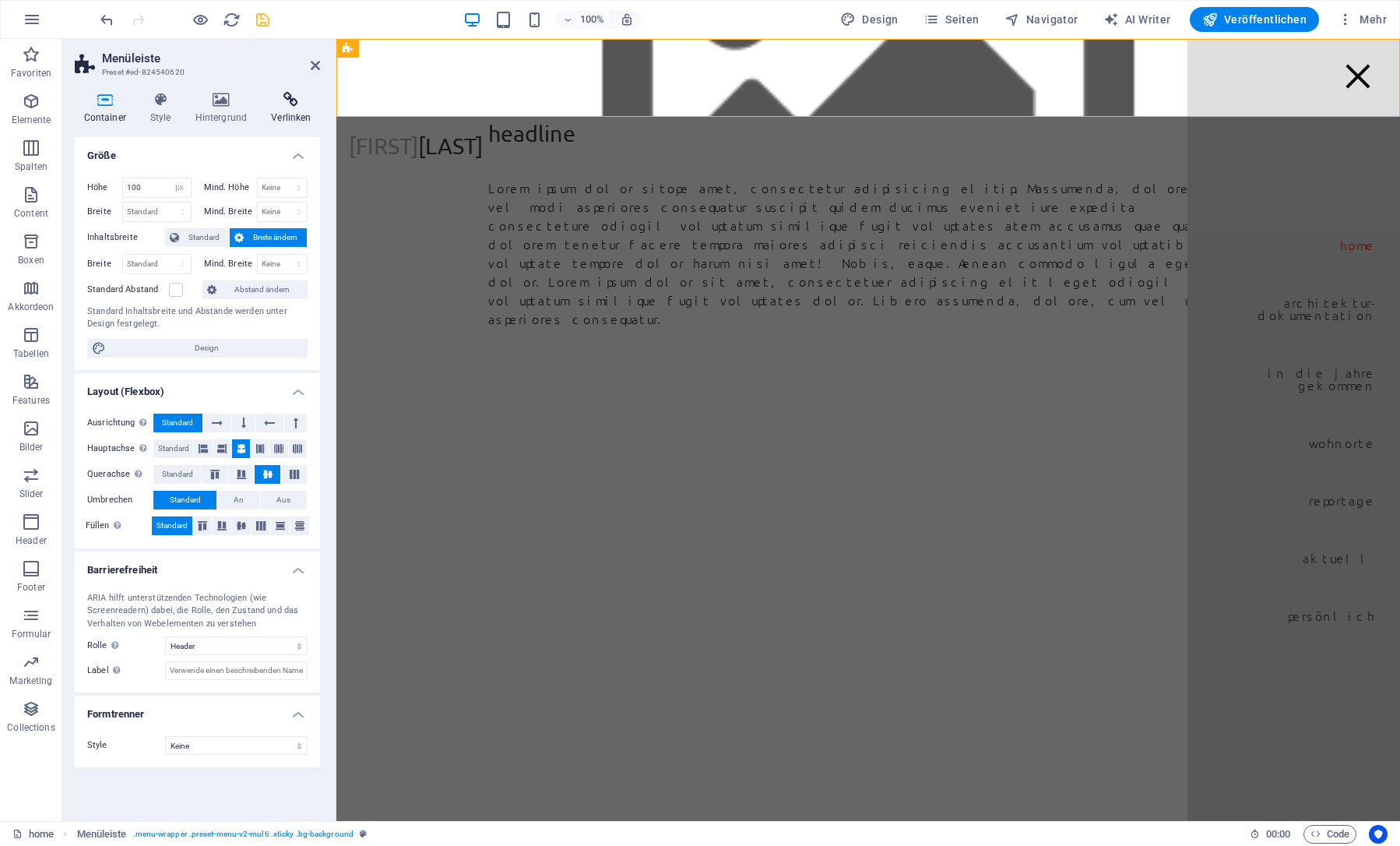 click at bounding box center [291, 100] 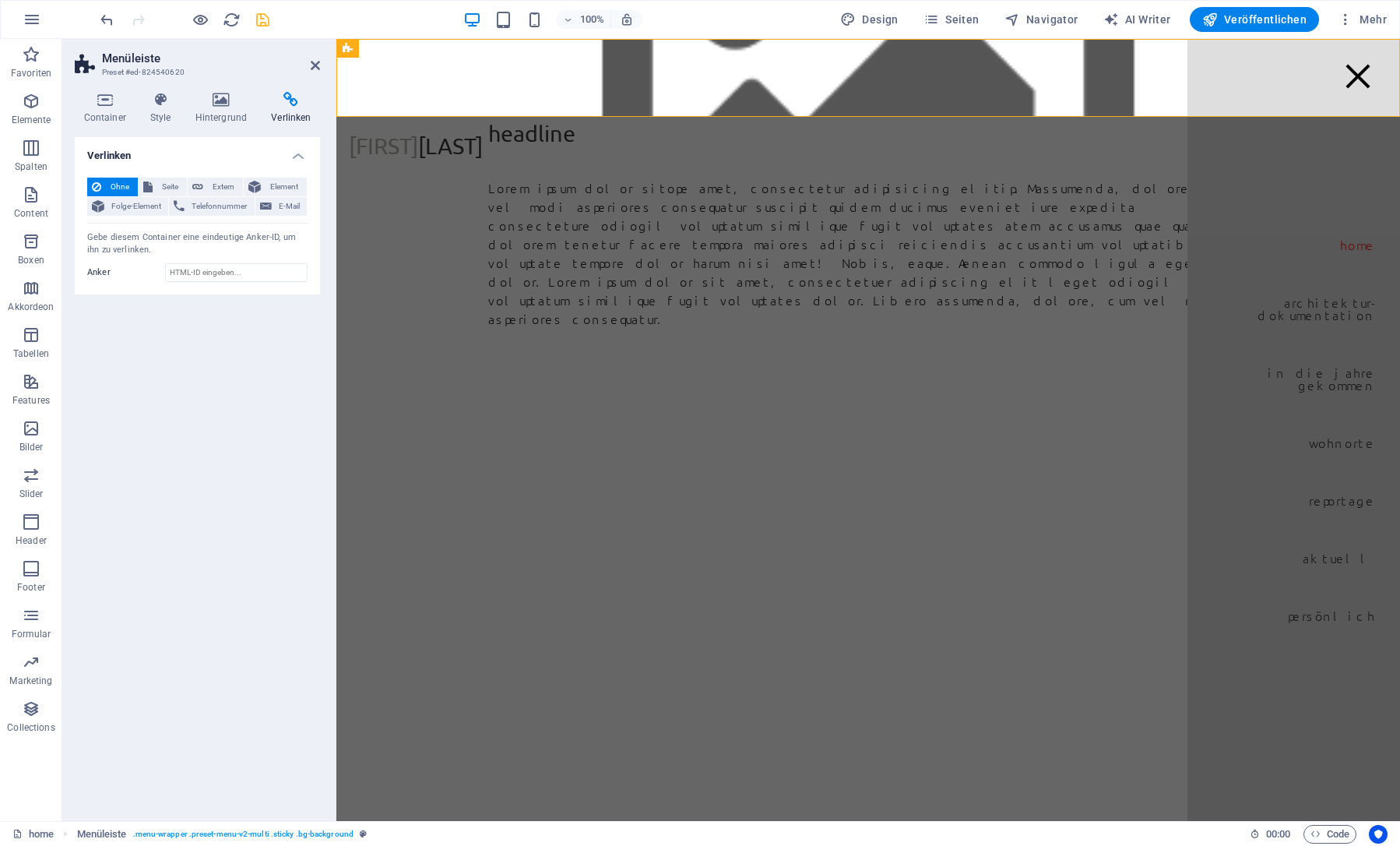 click on "Verlinken Ohne Seite Extern Element Folge-Element Telefonnummer E-Mail Seite home architektur-dokumentation in die jahre gekommen WohnOrte reportage aktuell persönlich Element
URL Telefonnummer E-Mail Link-Ziel Neuer Tab Gleicher Tab Overlay Titel Zusätzliche Linkbeschreibung, sollte nicht mit dem Linktext identisch sein. Der Titel wird meist als Tooltip-Text angezeigt, wenn die Maus über das Element bewegt wird. Kann leer bleiben. Beziehung Legt das  Verhältnis dieses Links zum Link-Ziel  fest. Zum Beispiel können Suchmaschinen mit dem Wert "nofollow" angewiesen werden, dem Link nicht zu folgen. Kann leer gelassen werden. alternate author bookmark external help license next nofollow noreferrer noopener prev search tag Gebe diesem Container eine eindeutige Anker-ID, um ihn zu verlinken. Anker" at bounding box center (197, 473) 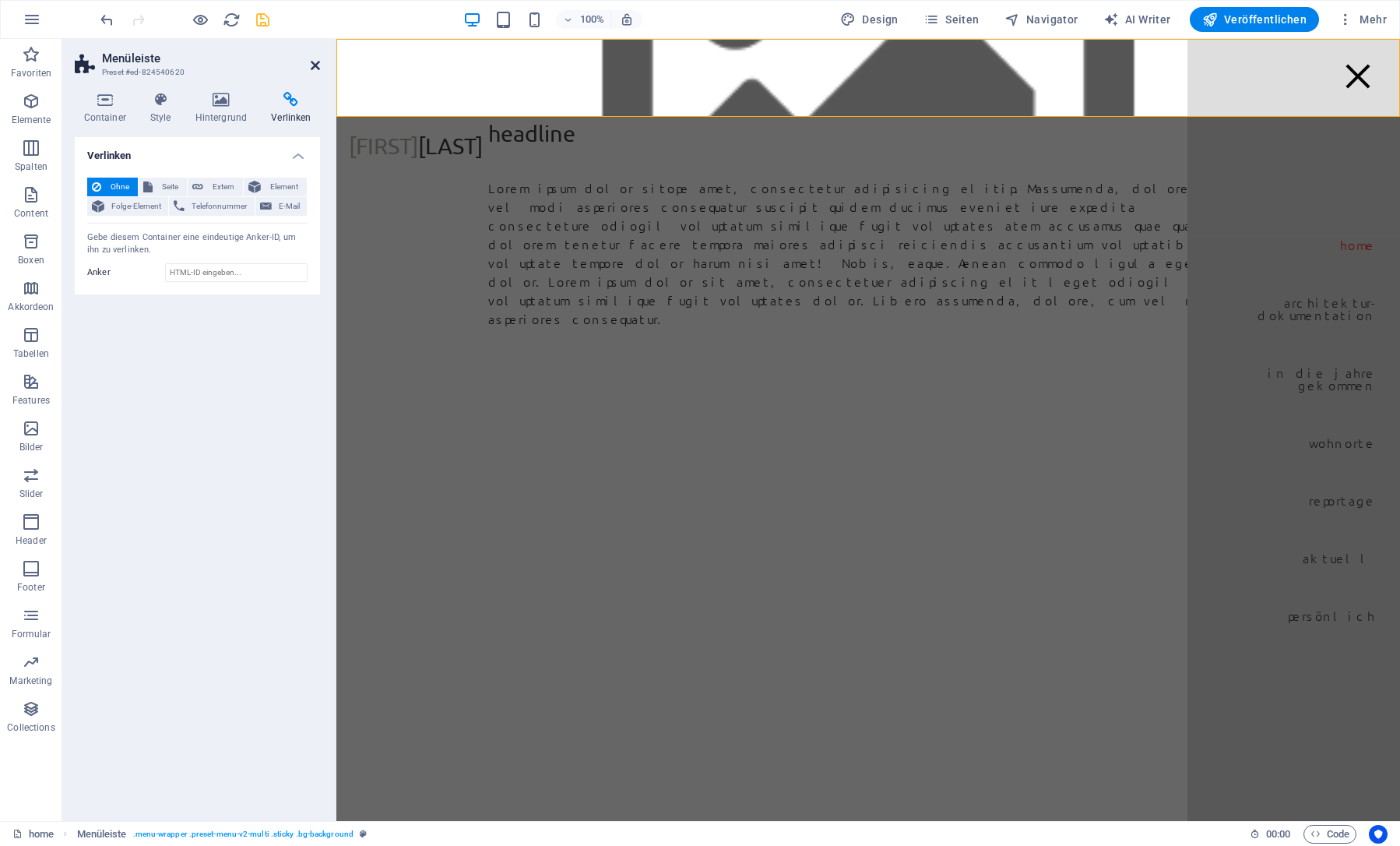 click at bounding box center (315, 65) 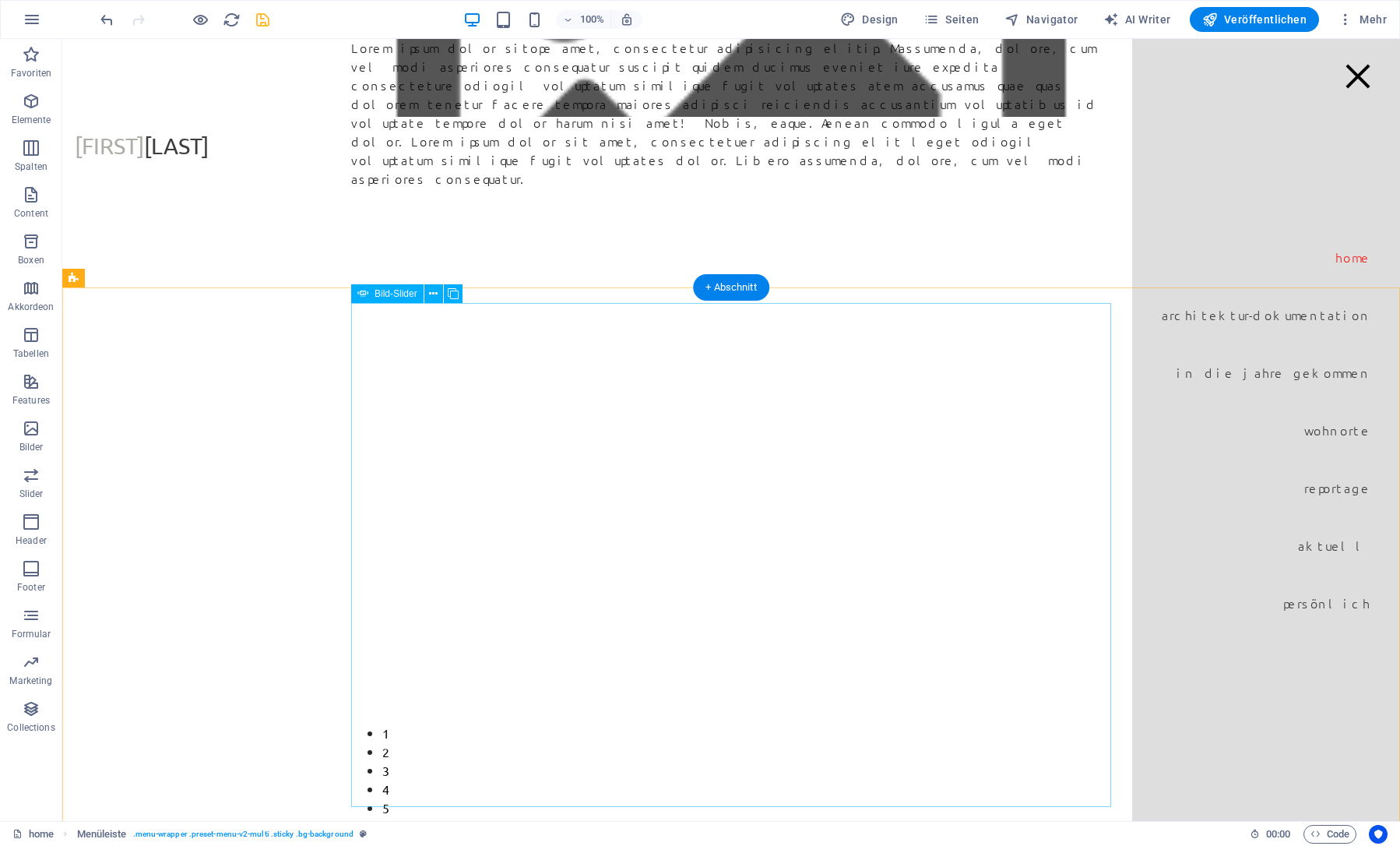 scroll, scrollTop: 0, scrollLeft: 0, axis: both 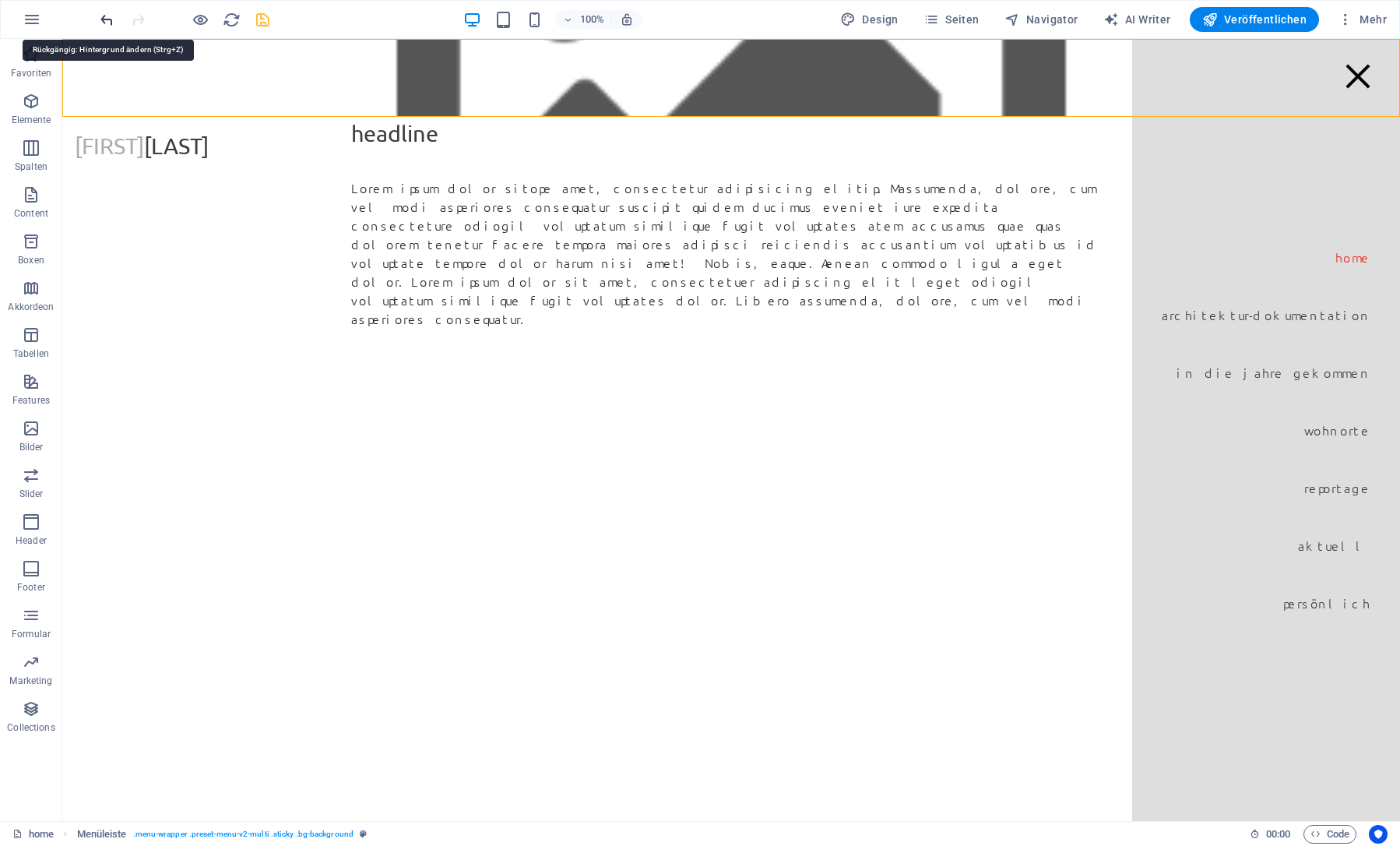click at bounding box center (107, 19) 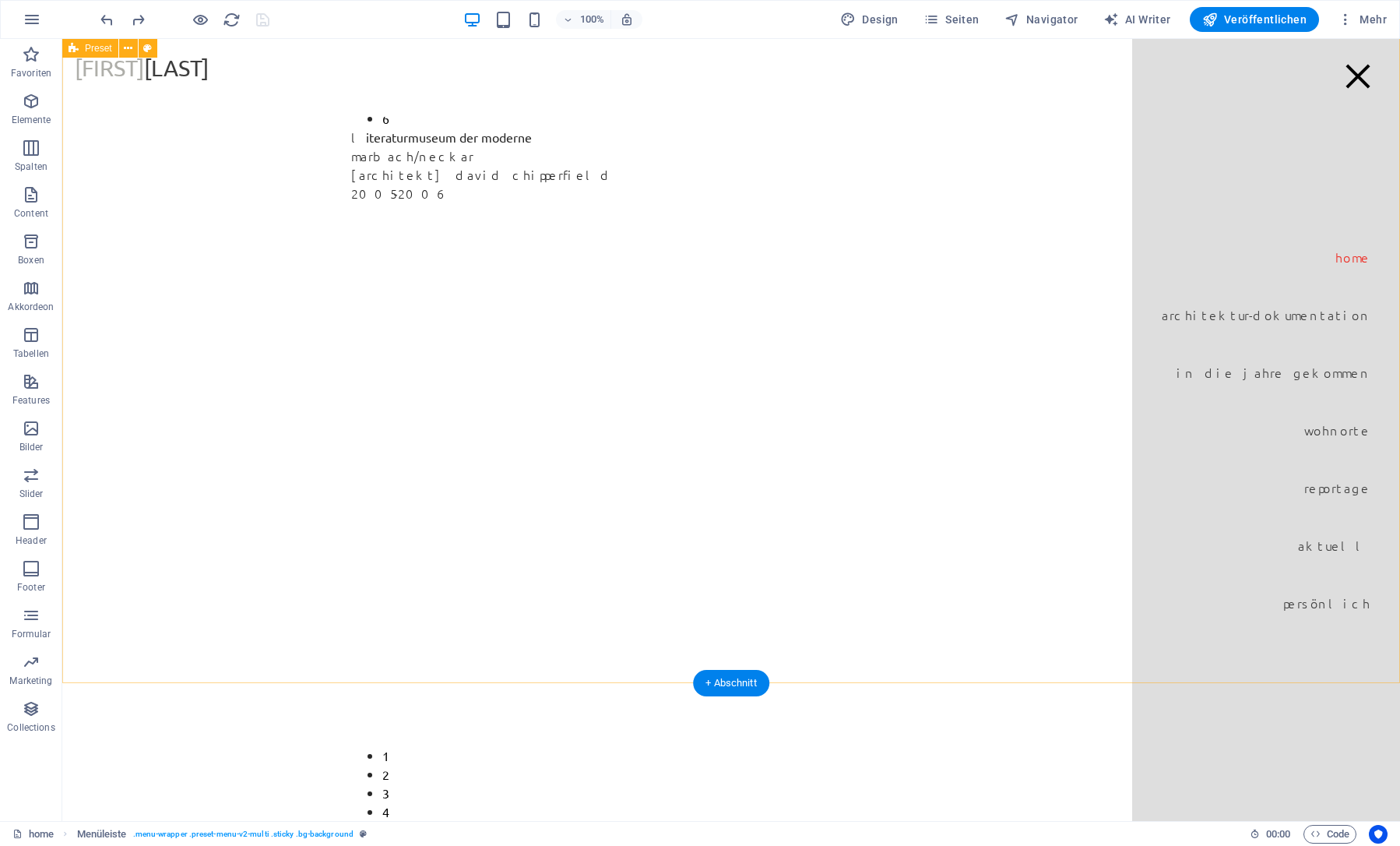 scroll, scrollTop: 855, scrollLeft: 0, axis: vertical 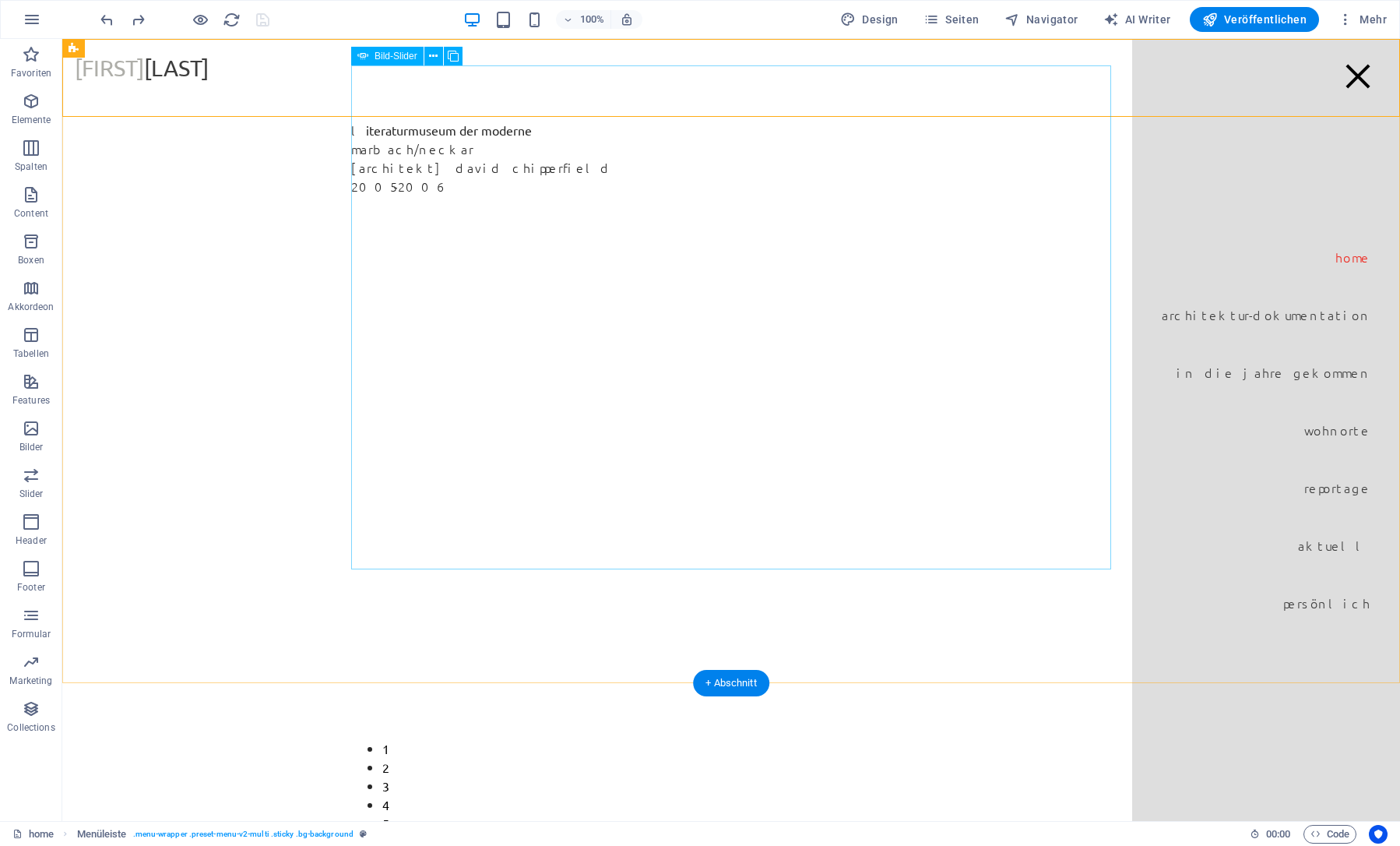 click on "3" at bounding box center [385, 786] 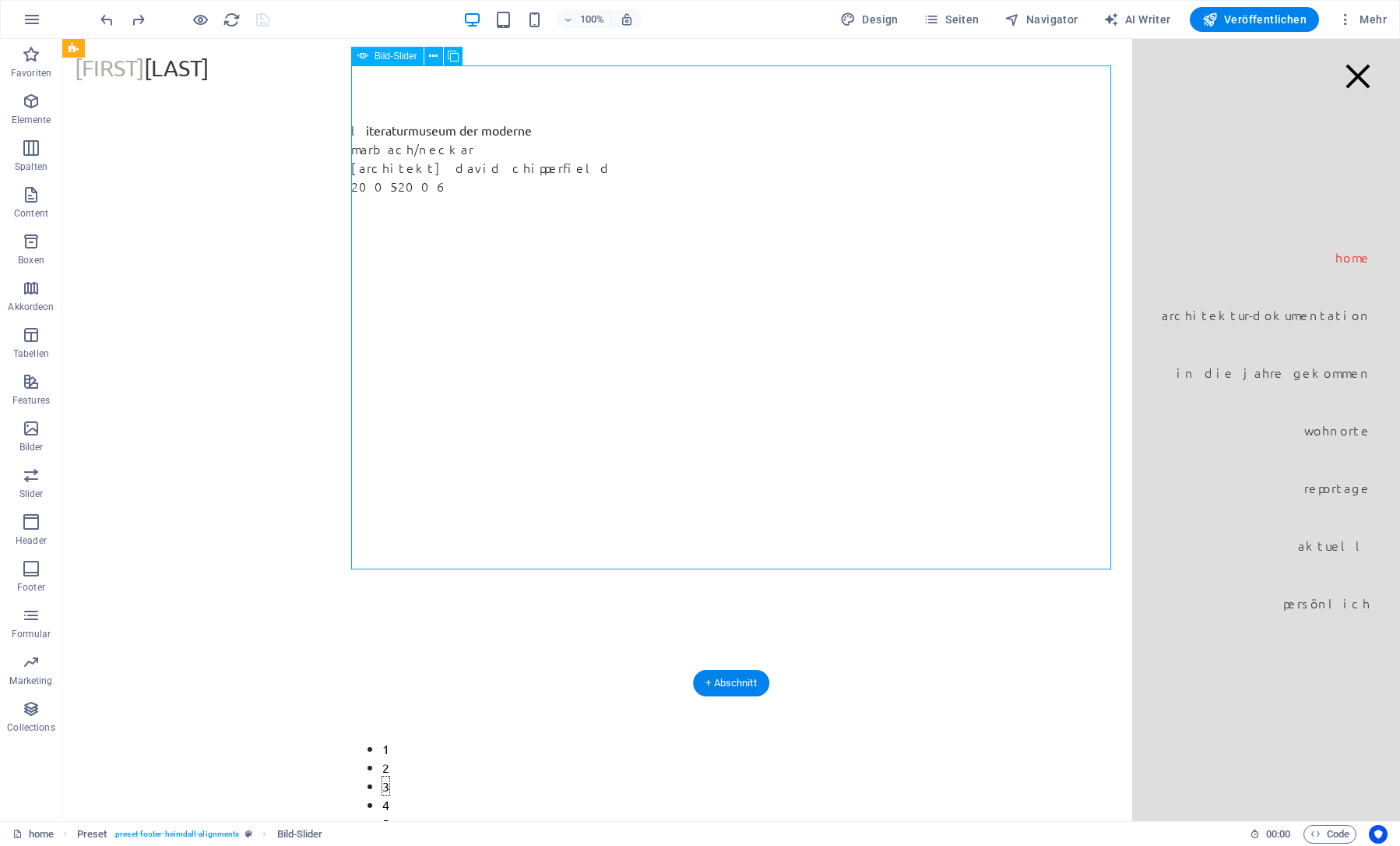 click on "1" at bounding box center [385, 749] 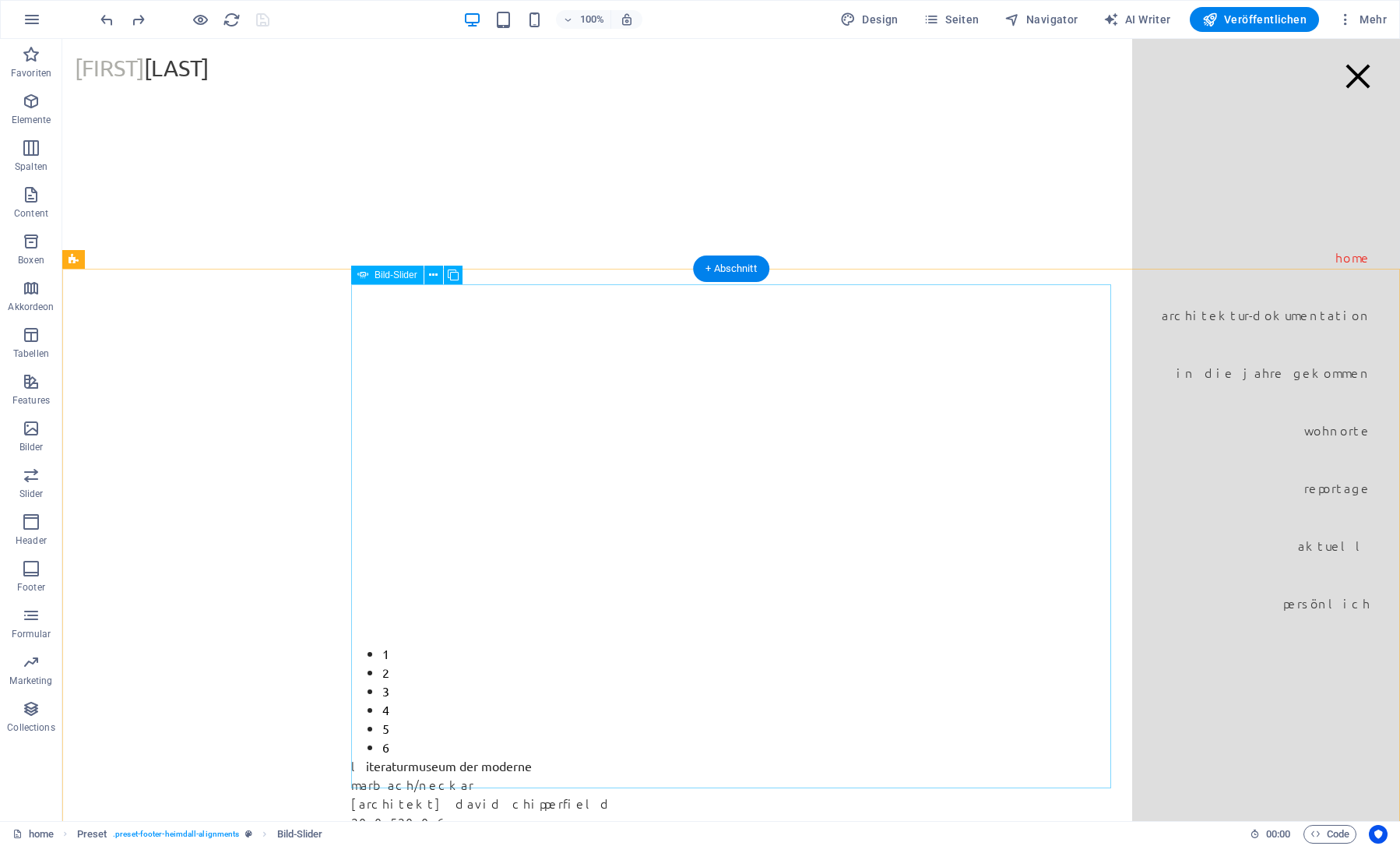 scroll, scrollTop: 0, scrollLeft: 0, axis: both 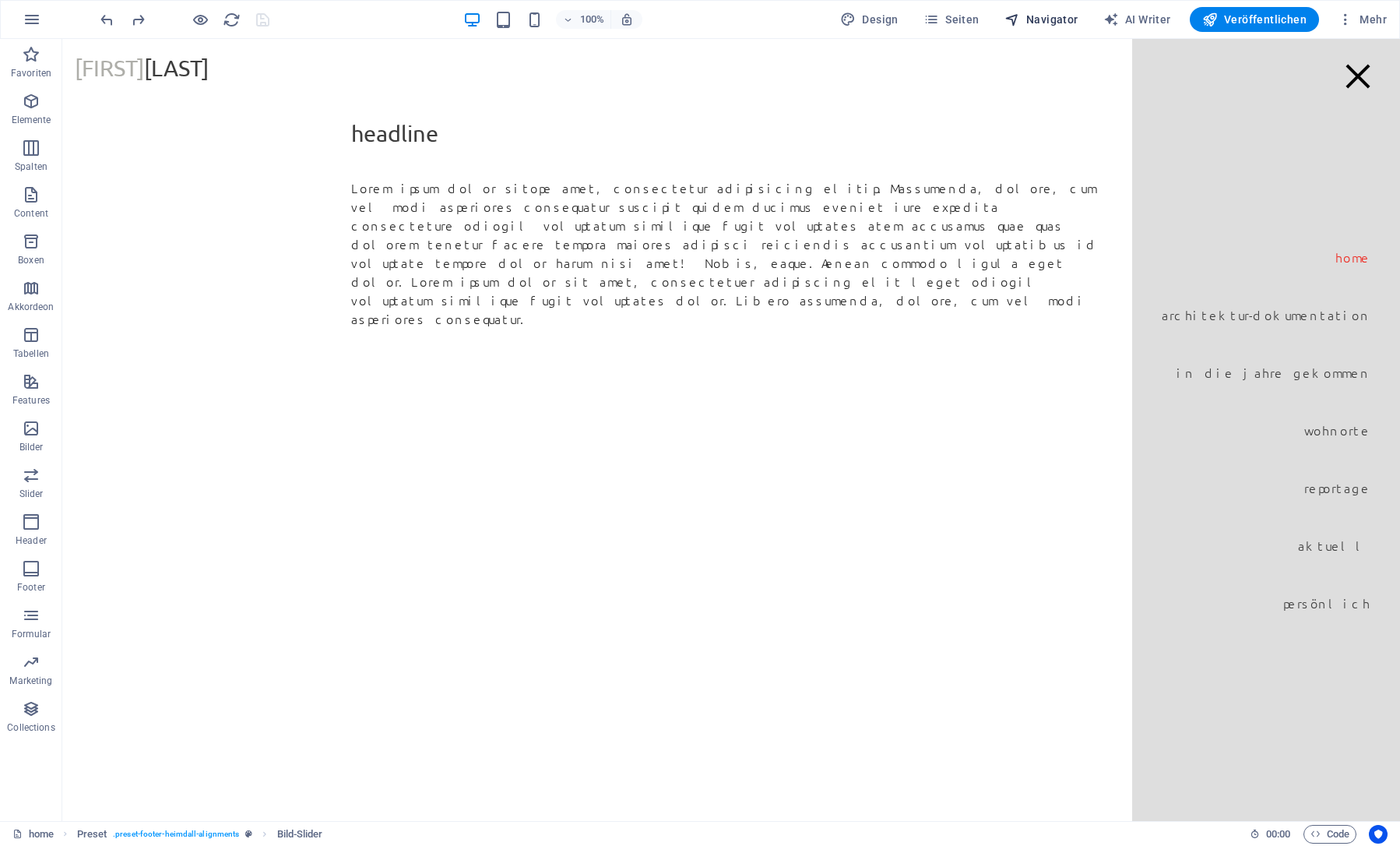 click on "Navigator" at bounding box center (1041, 19) 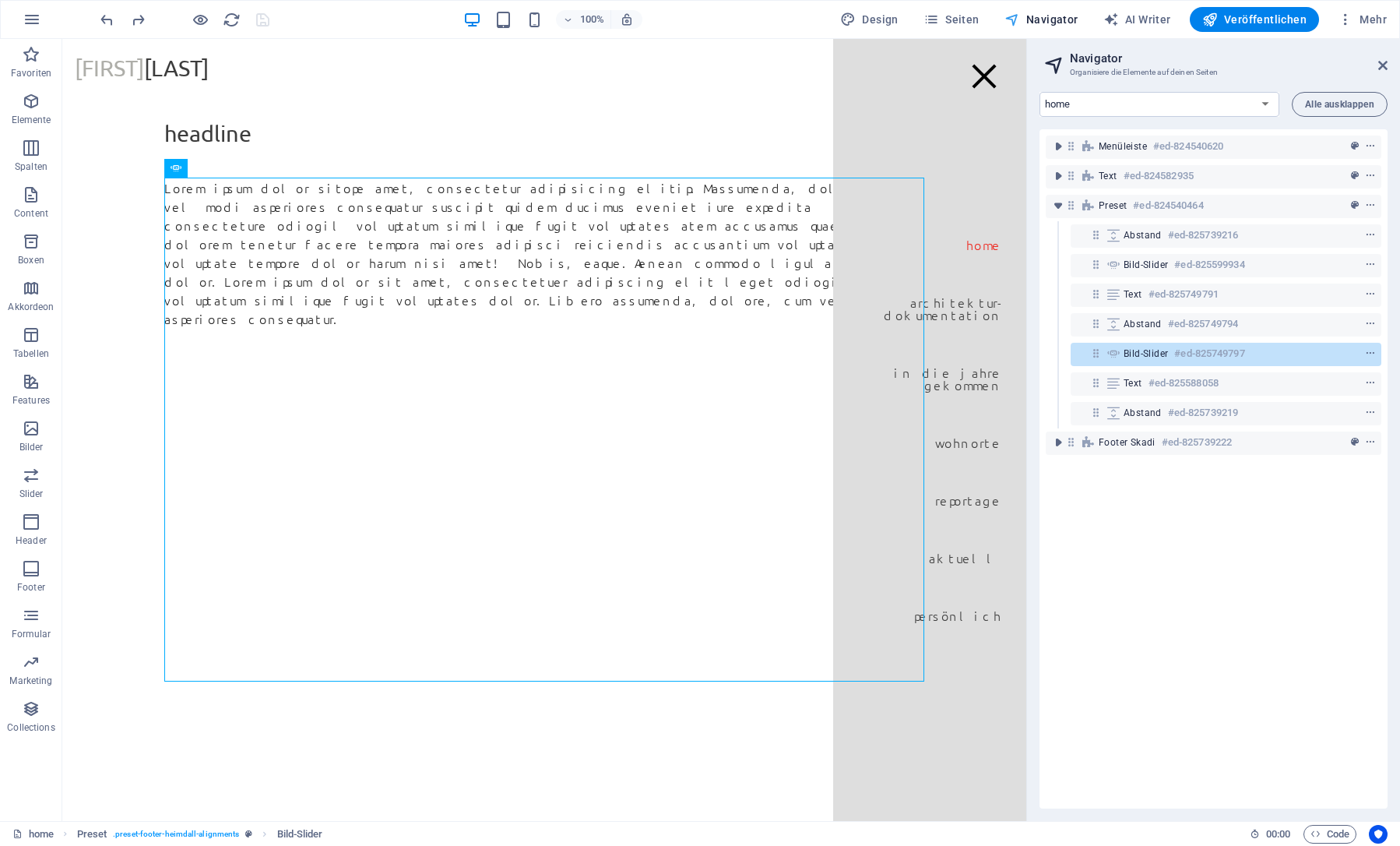 scroll, scrollTop: 743, scrollLeft: 0, axis: vertical 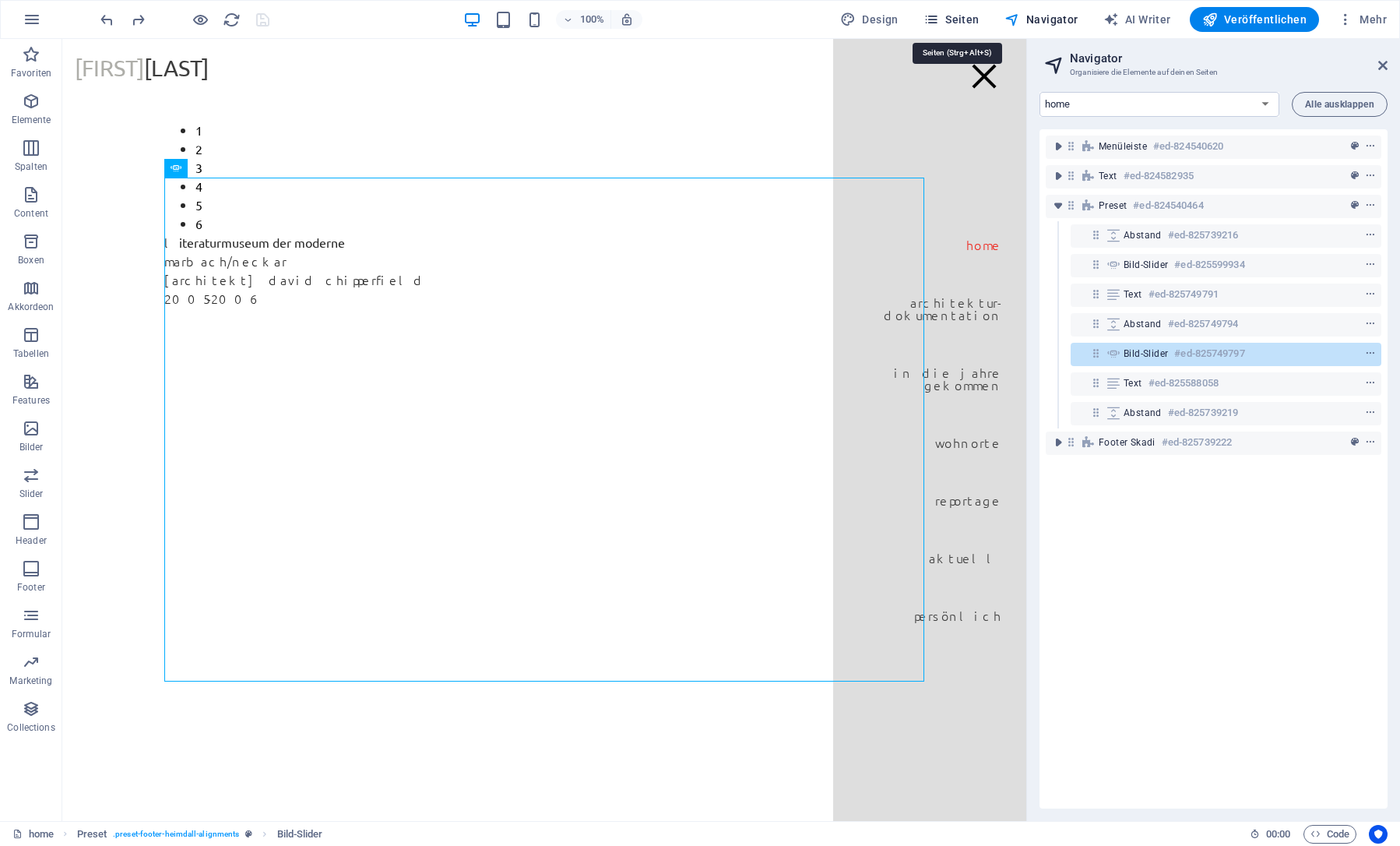 click on "Seiten" at bounding box center [952, 19] 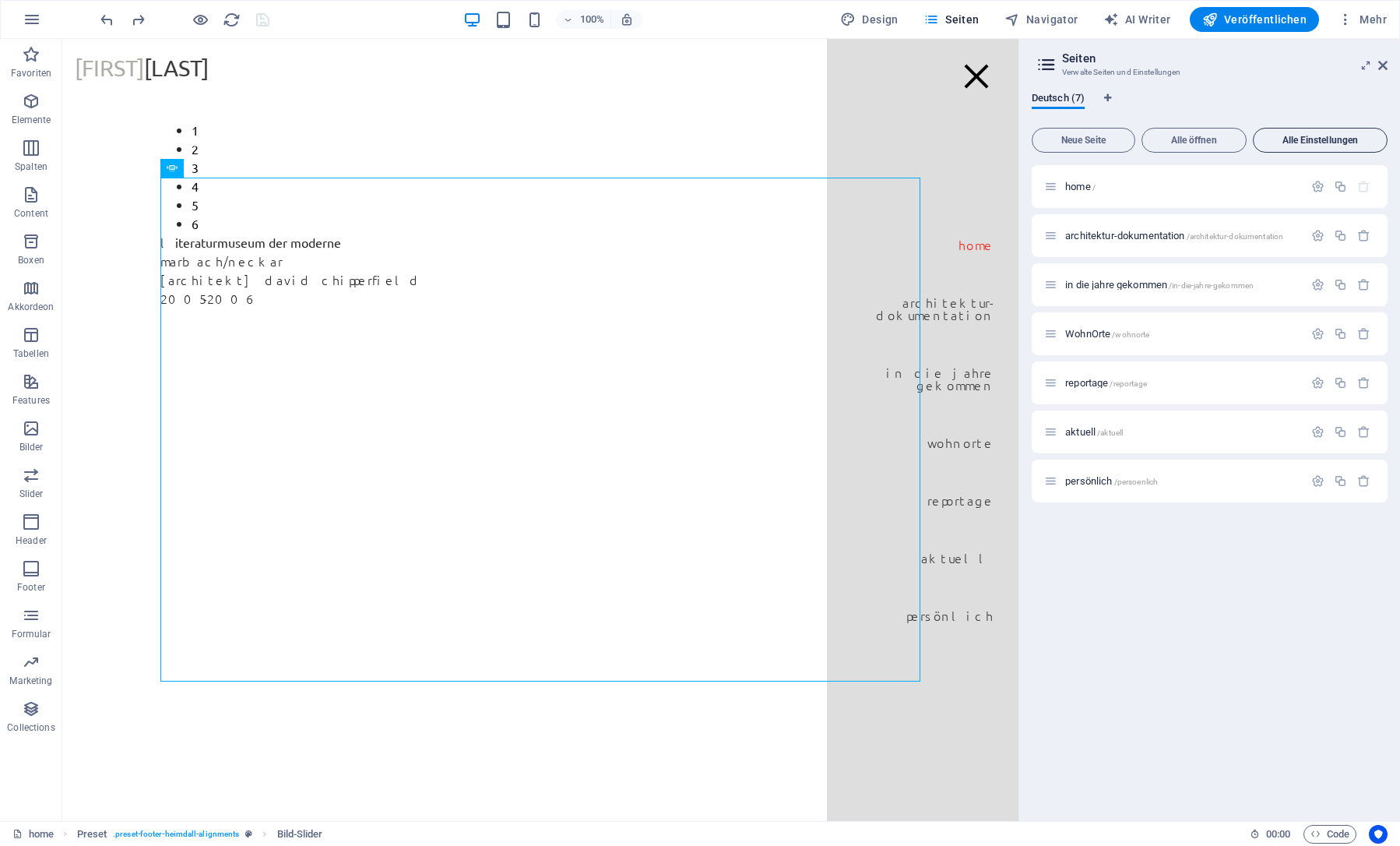 click on "Alle Einstellungen" at bounding box center (1320, 140) 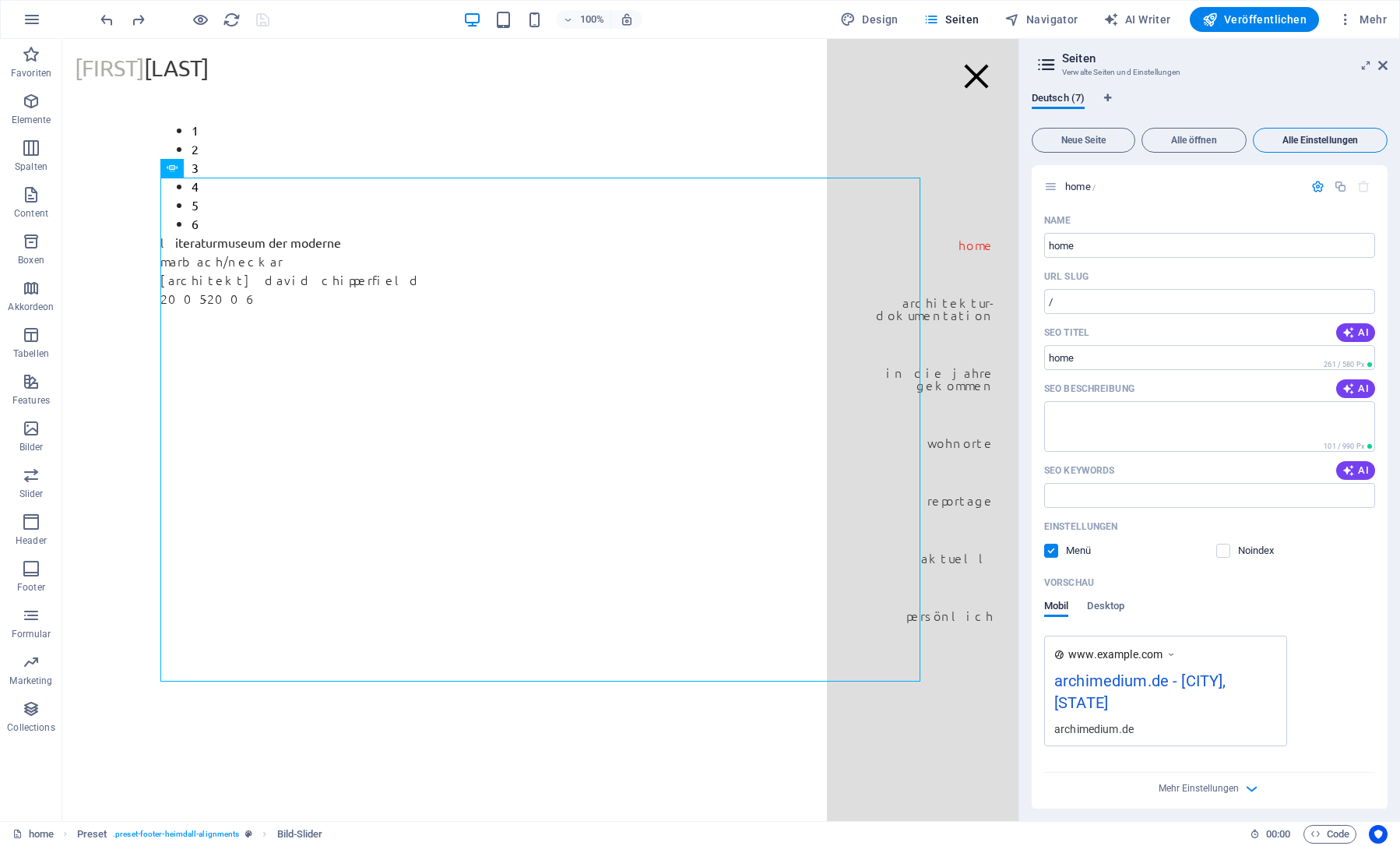 scroll, scrollTop: 3581, scrollLeft: 0, axis: vertical 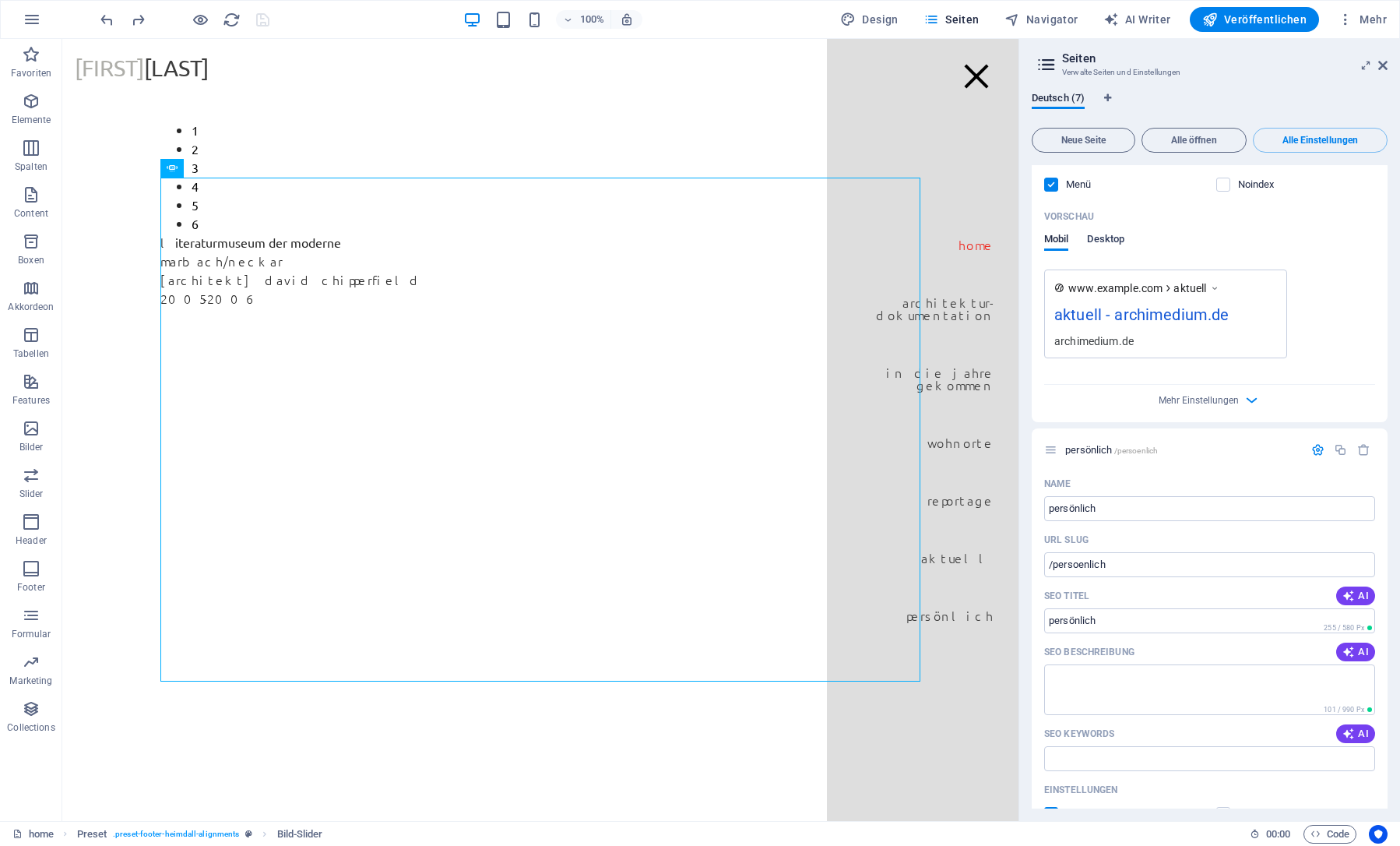 click on "Desktop" at bounding box center (1106, 241) 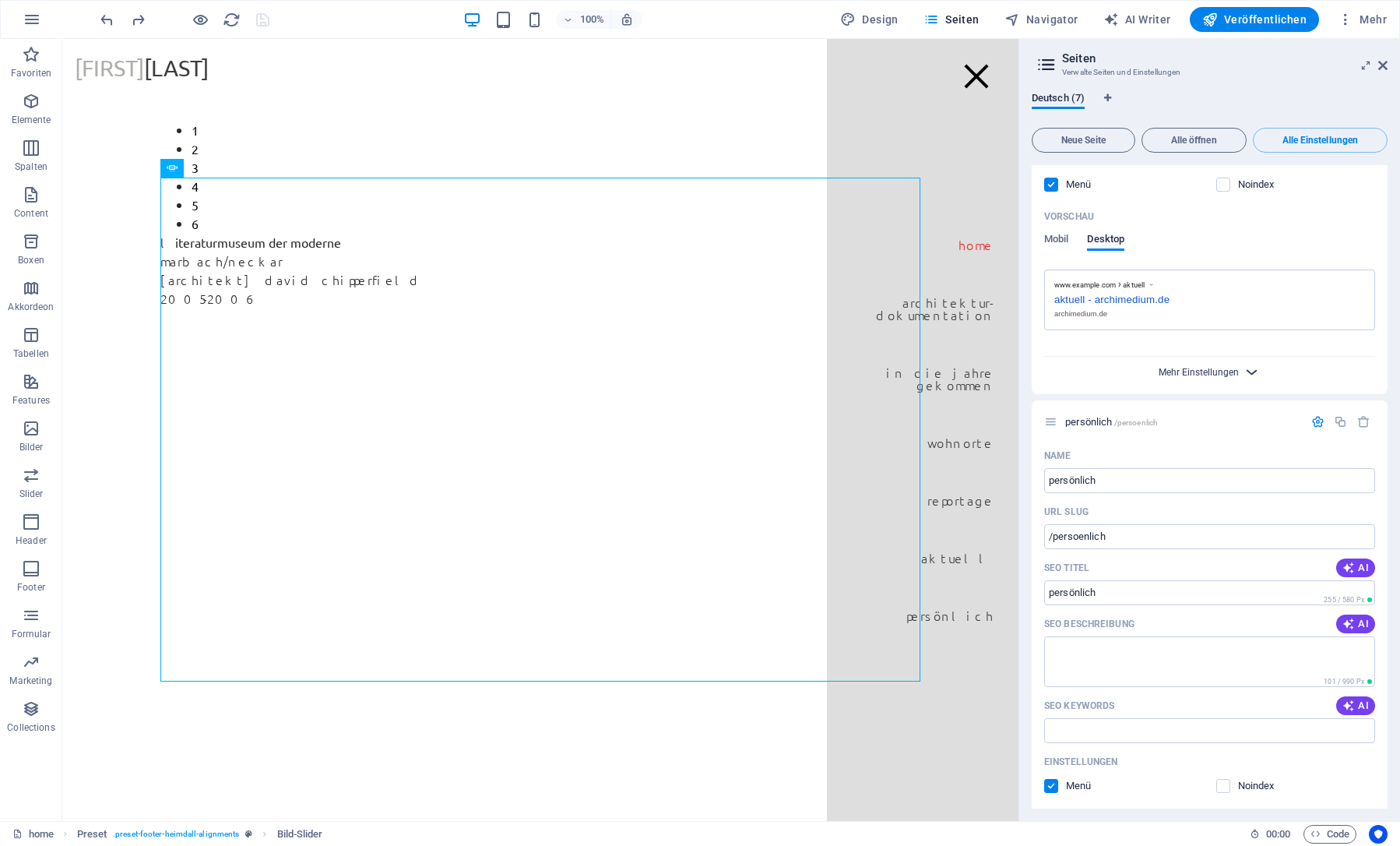 click on "Mehr Einstellungen" at bounding box center (1198, 372) 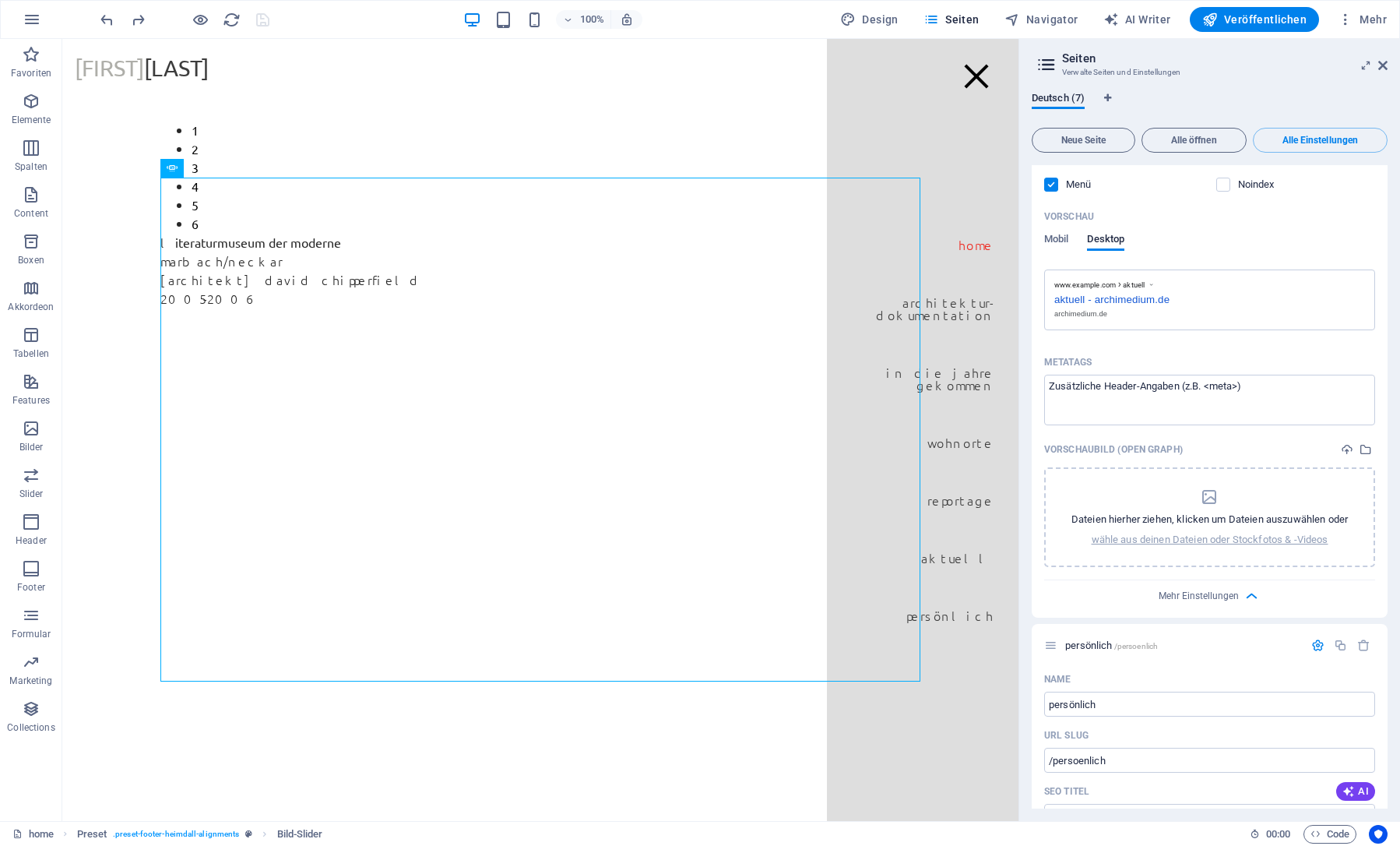 click on "Name aktuell ​ URL SLUG /aktuell ​ SEO Titel AI aktuell ​ 221 / 580 Px SEO Beschreibung AI ​ 101 / 990 Px SEO Keywords AI ​ Einstellungen Menü Noindex Vorschau Mobil Desktop www.example.com aktuell aktuell - archimedium.de archimedium.de Metatags ​ Vorschaubild (Open Graph) Dateien hierher ziehen, klicken um Dateien auszuwählen oder wähle aus deinen Dateien oder Stockfotos & -Videos Mehr Einstellungen" at bounding box center (1209, 229) 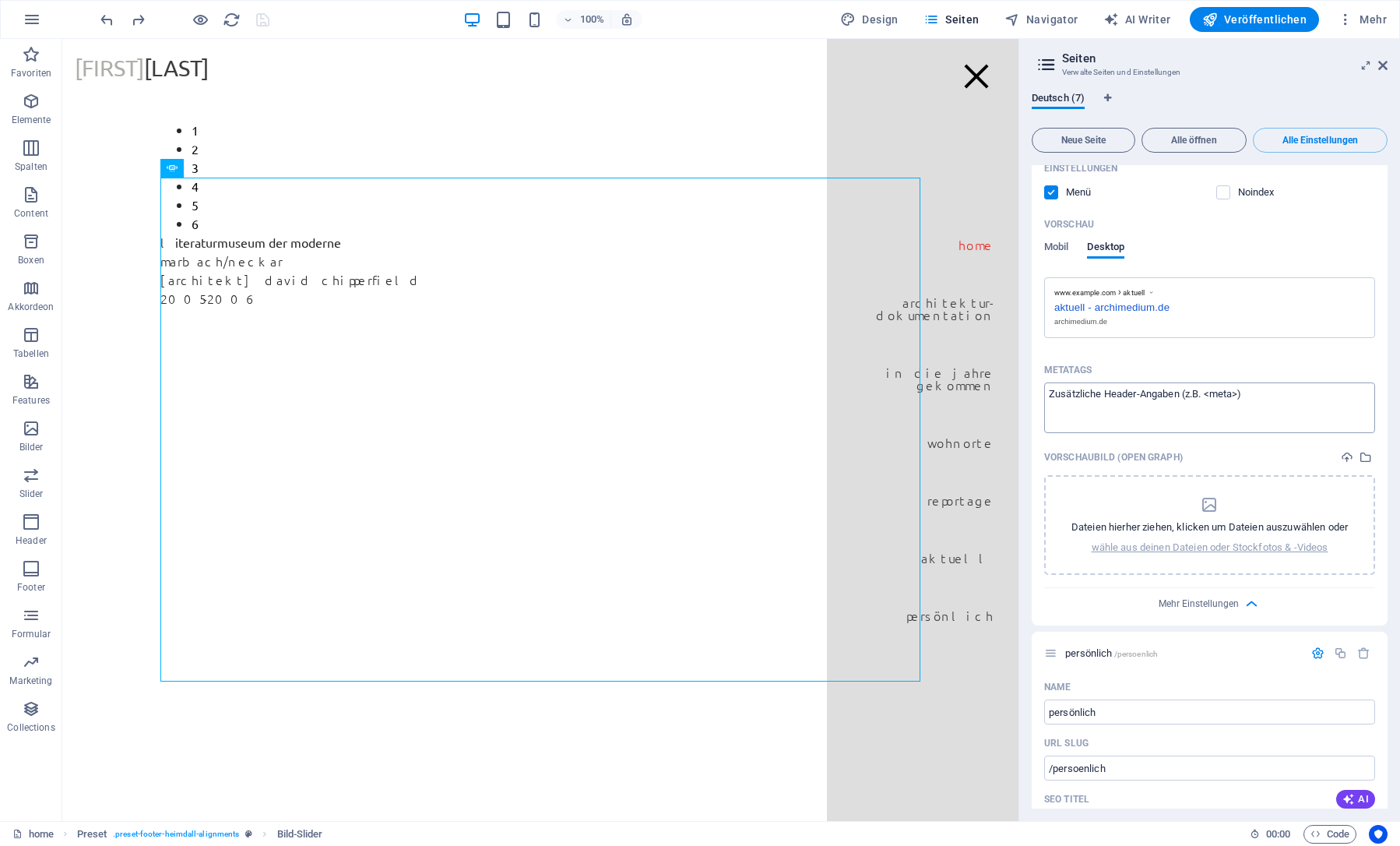 scroll, scrollTop: 3795, scrollLeft: 0, axis: vertical 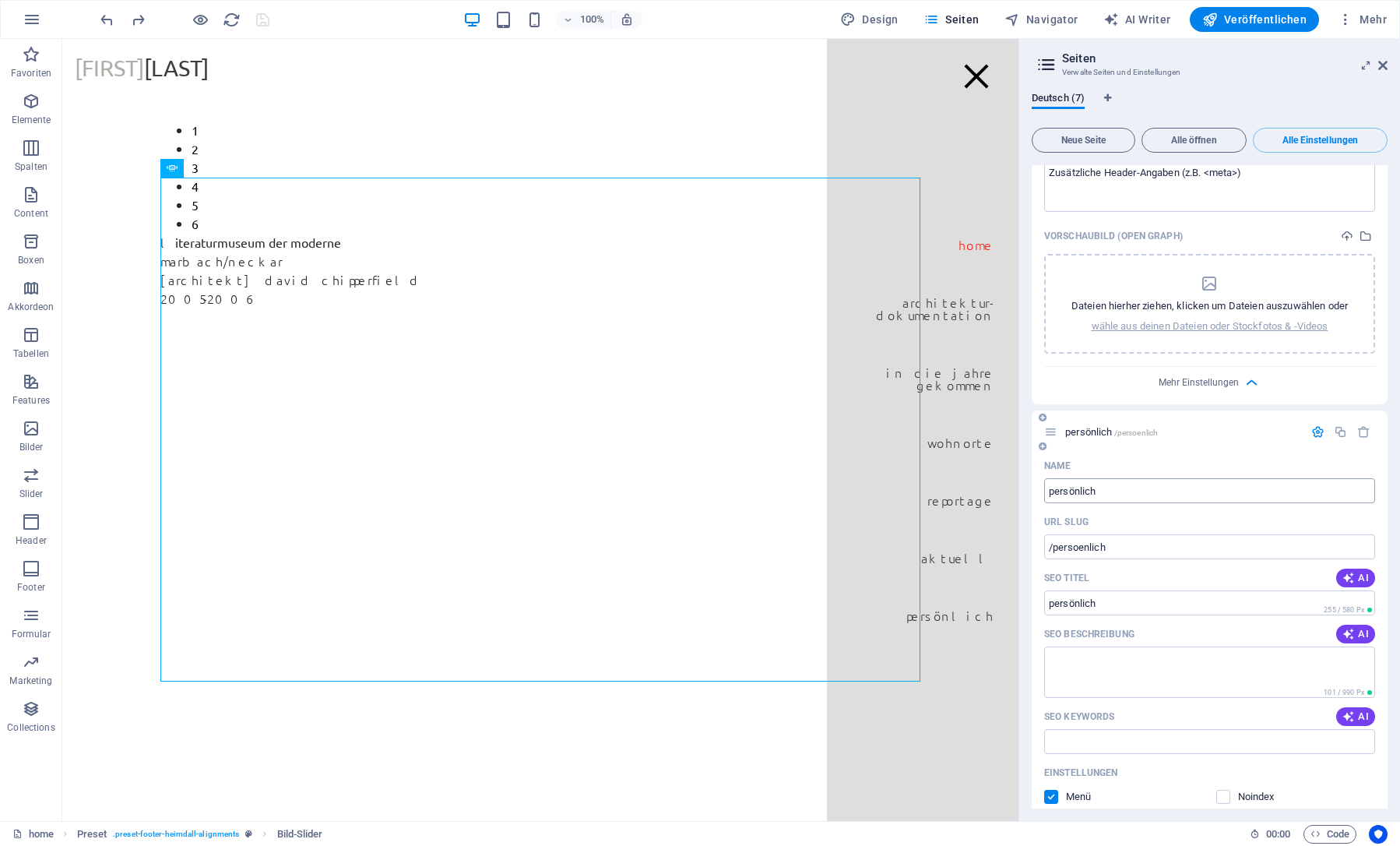 click on "persönlich" at bounding box center [1209, 491] 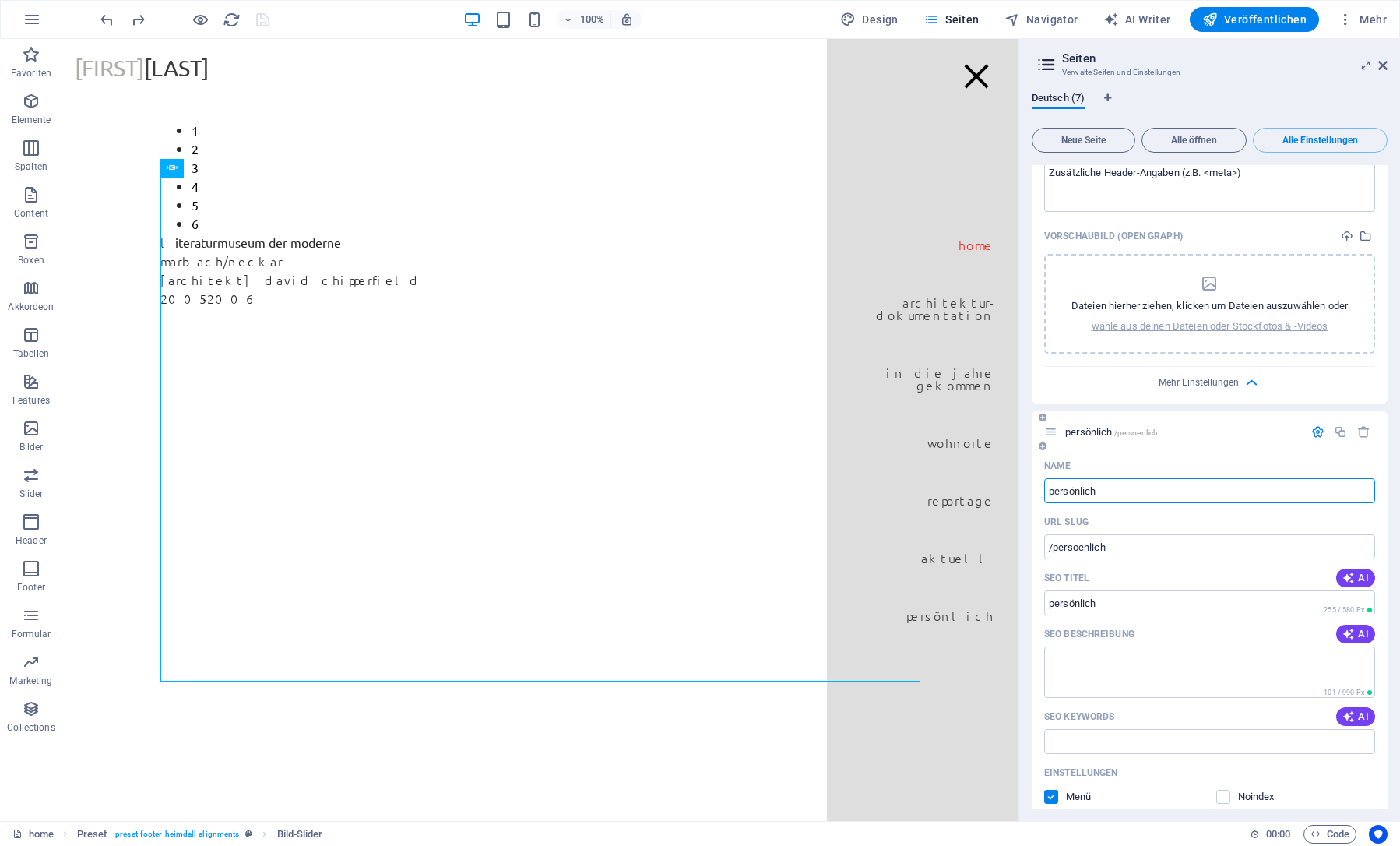 type on "persönlich" 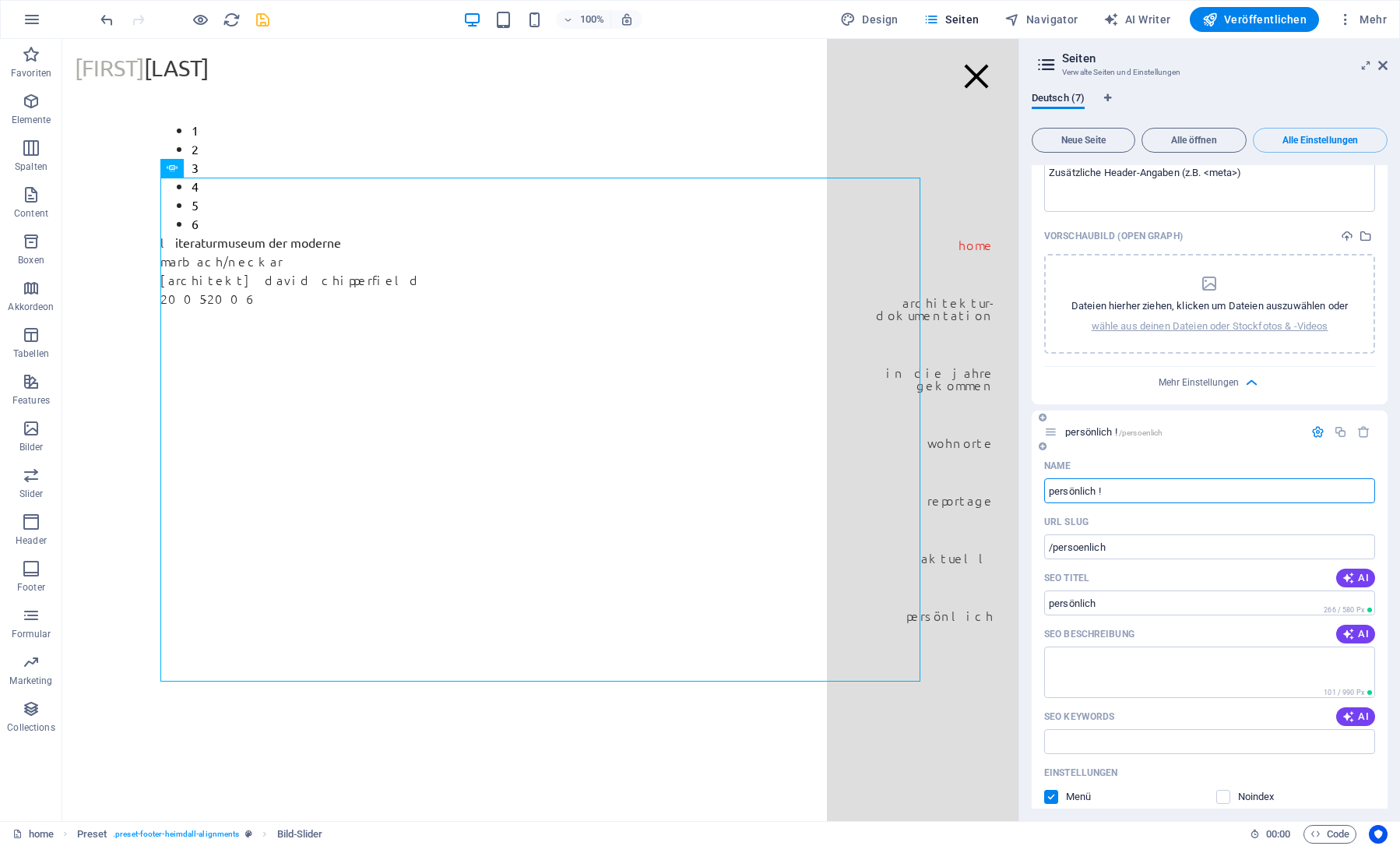 type on "persönlich !"" 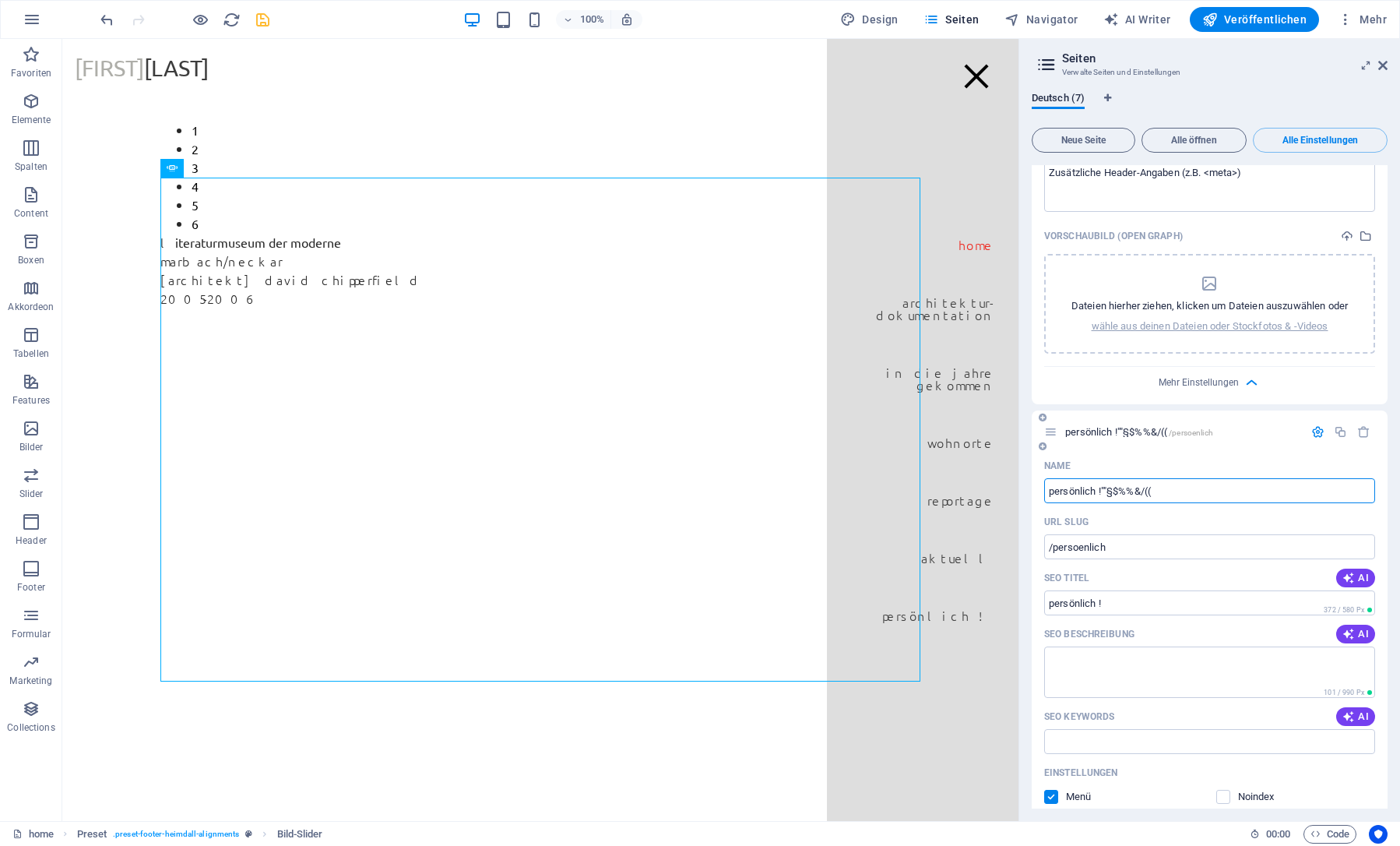 type on "persönlich !""§$%%&/((" 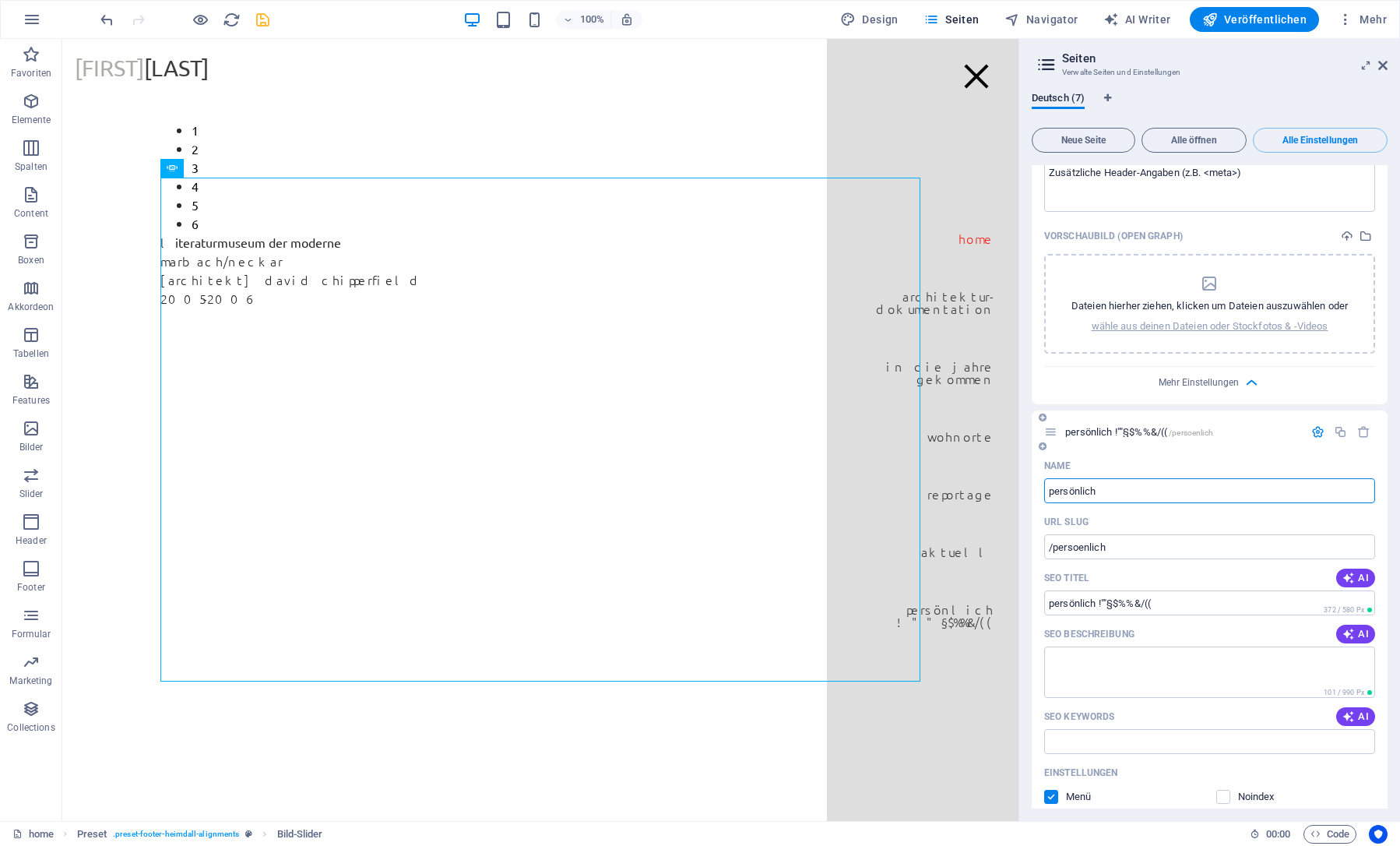 type on "persönlich" 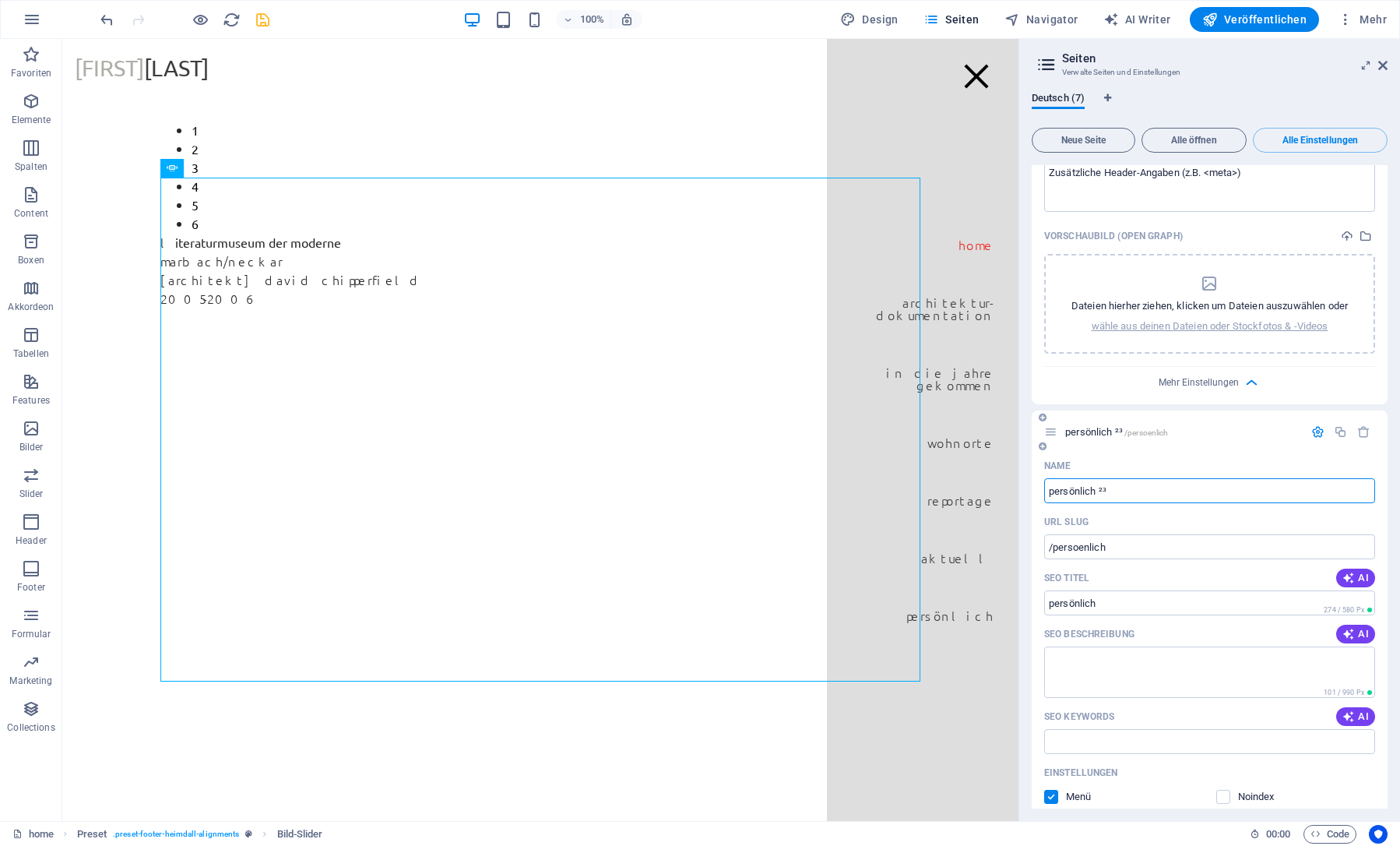 type on "persönlich ²³" 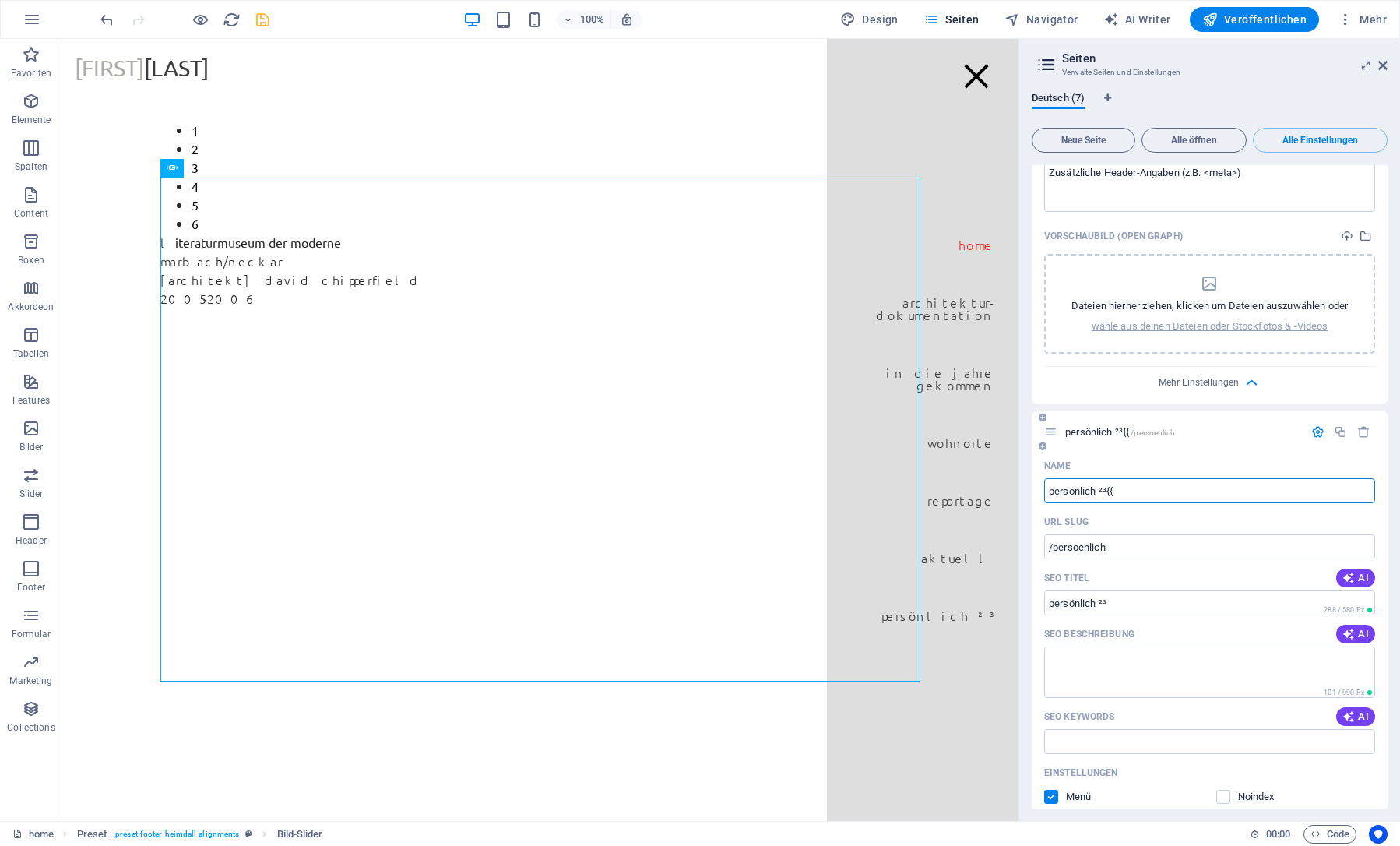 type on "persönlich ²³{{[" 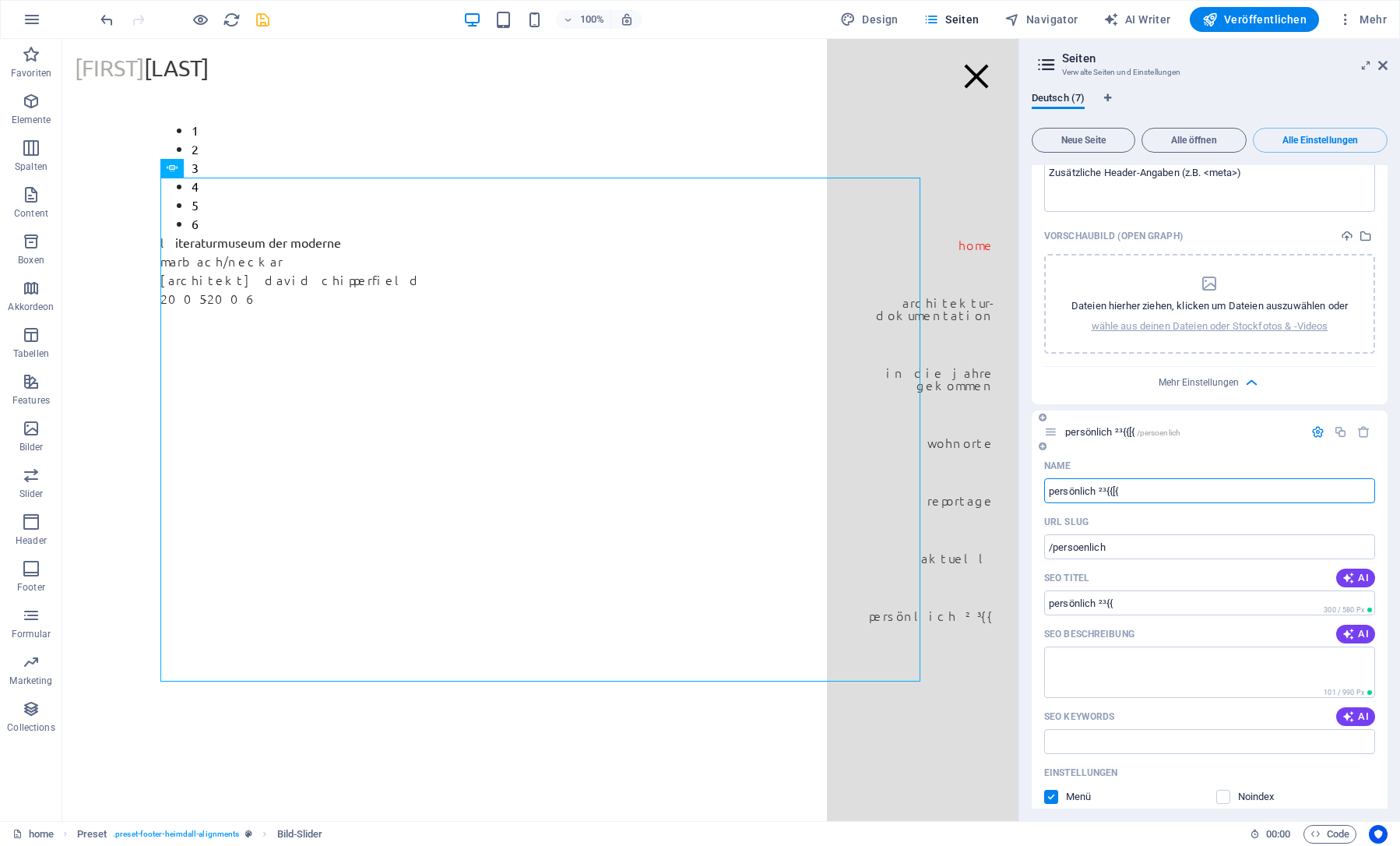 type on "persönlich ²³{{[{" 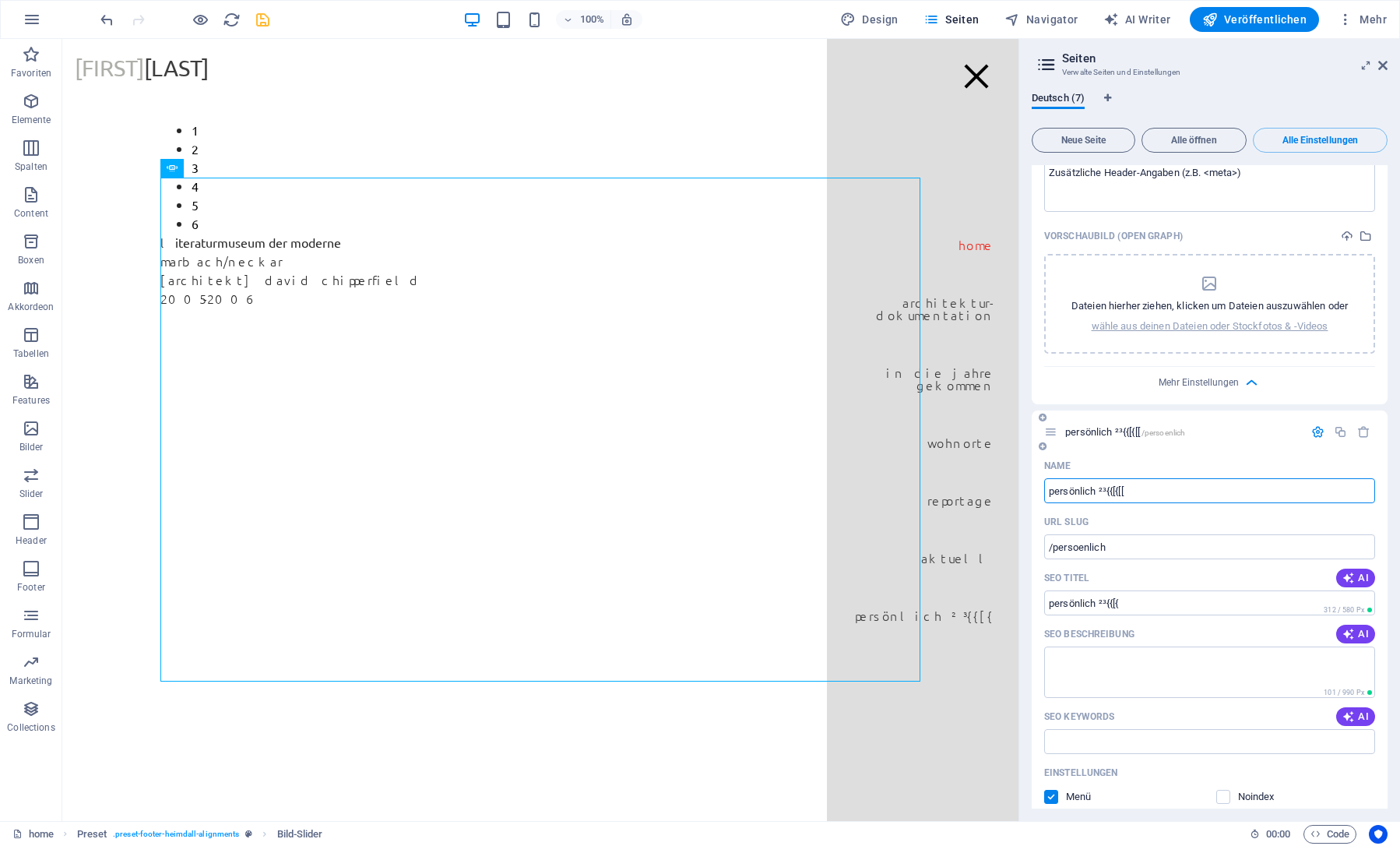 type on "persönlich ²³{{[{[[]" 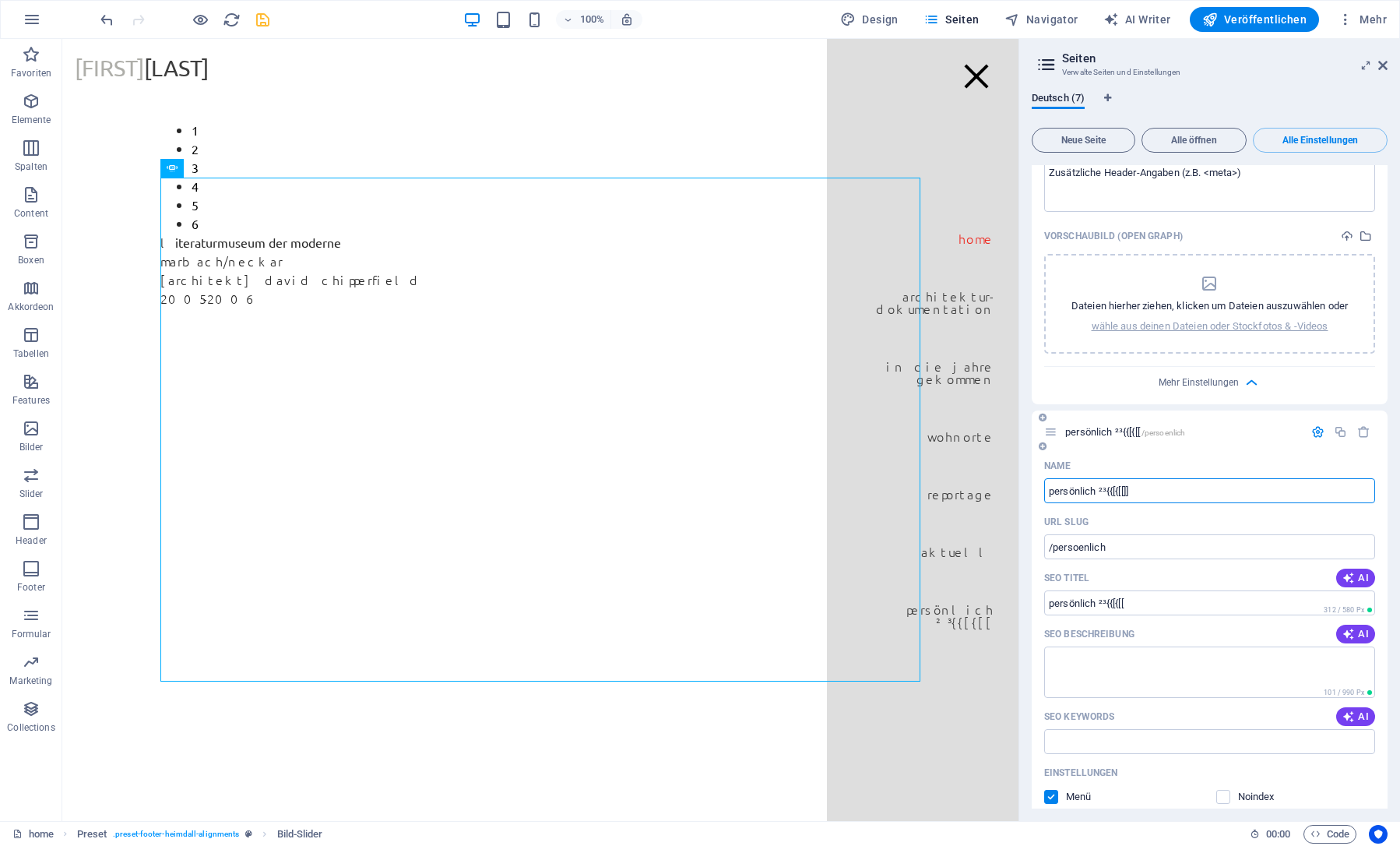 type on "persönlich ²³{{[{[[]]" 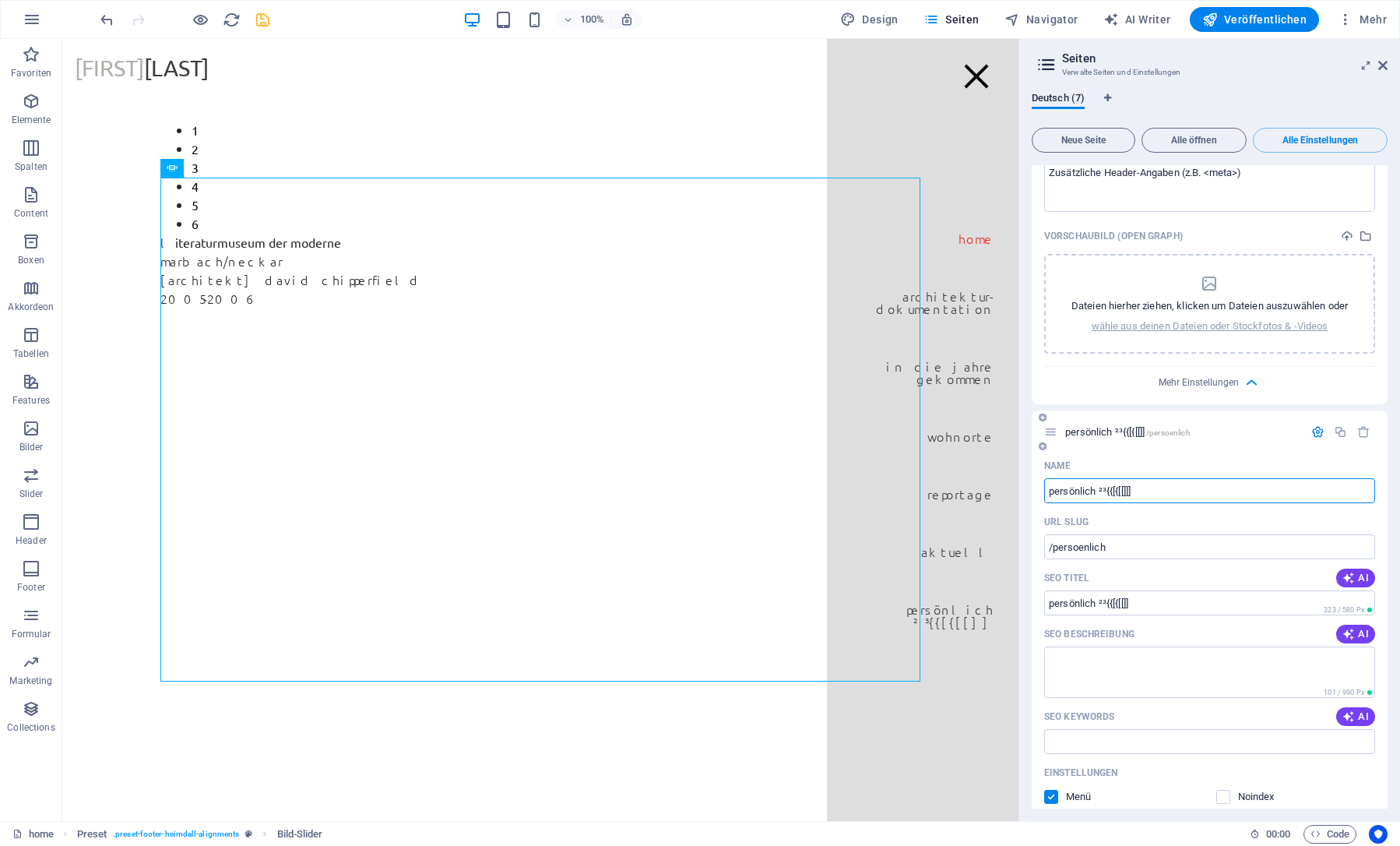 type on "persönlich ²³{{[{[[]]]" 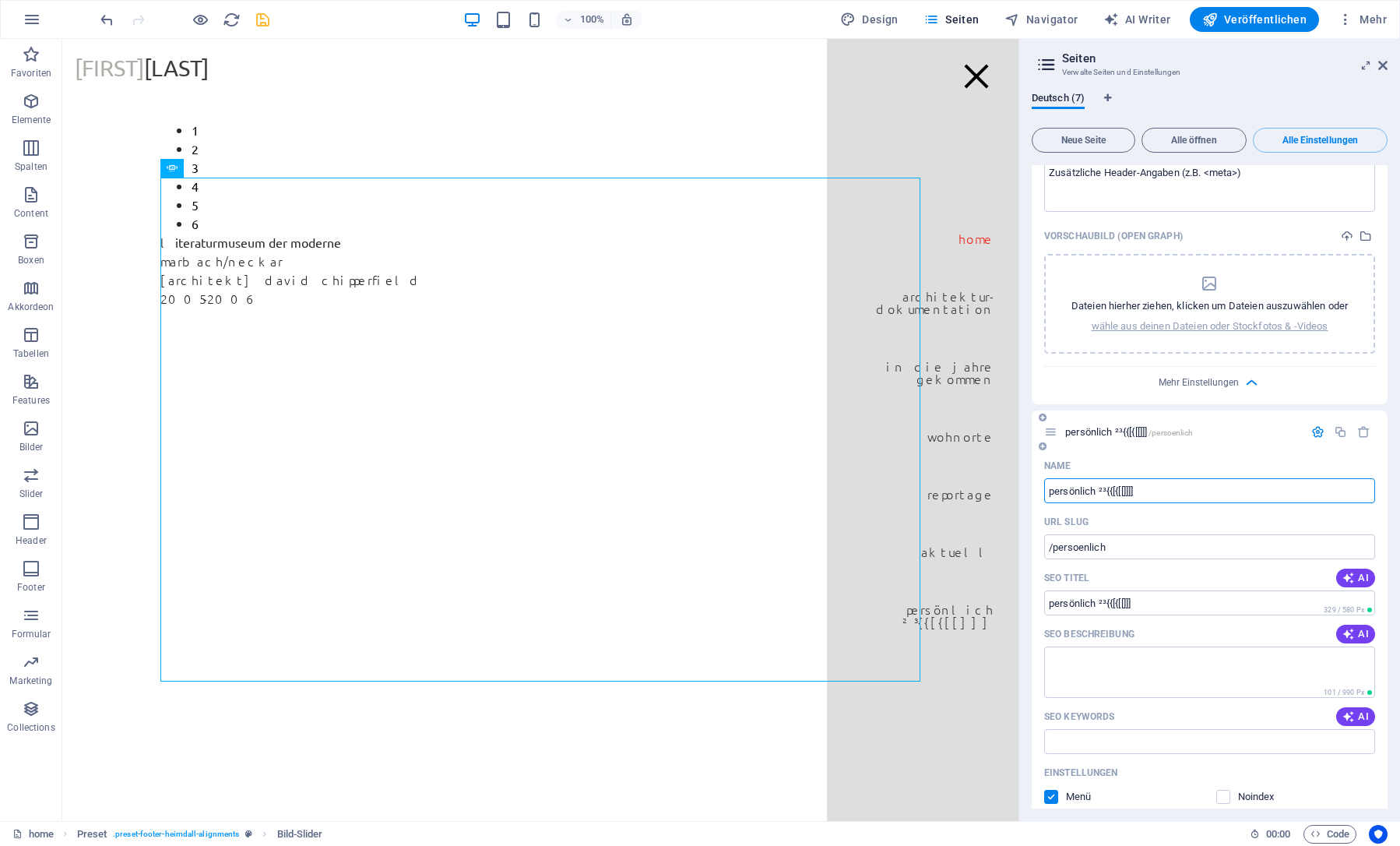 type on "persönlich ²³{{[{[[]]]]}" 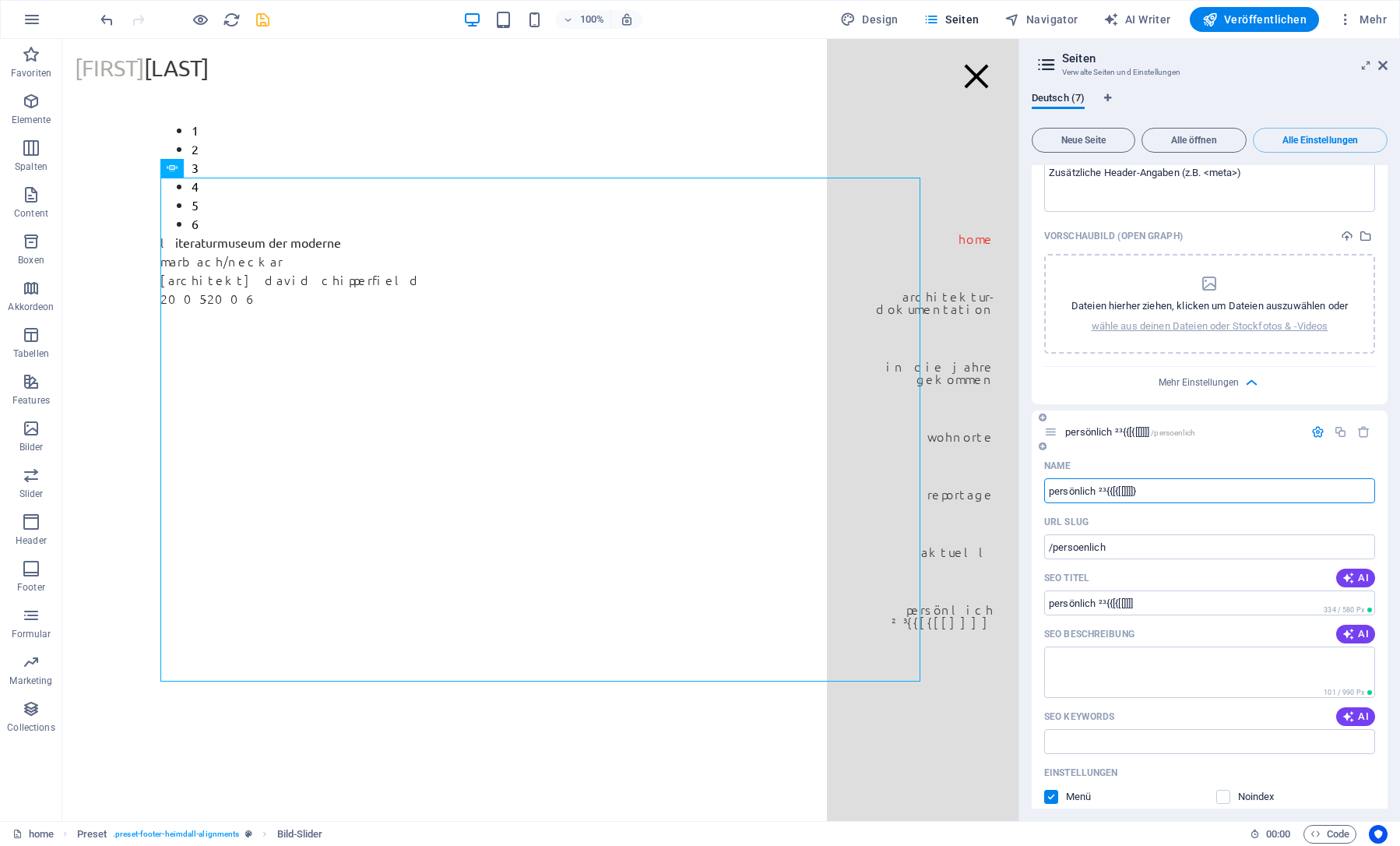type on "persönlich ²³{{[{[[]]]]}" 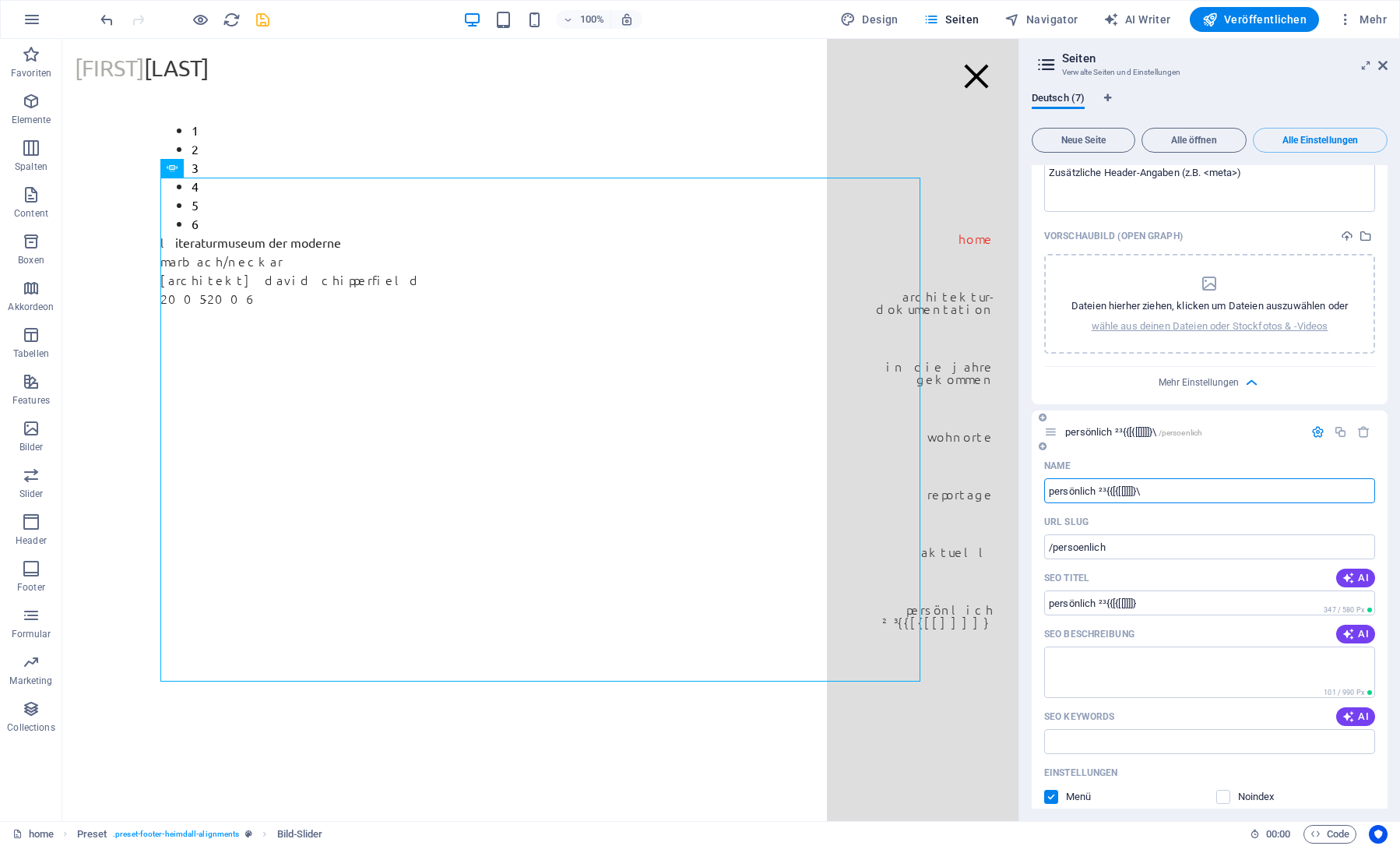 type on "persönlich ²³{{[{[[]]]]}\" 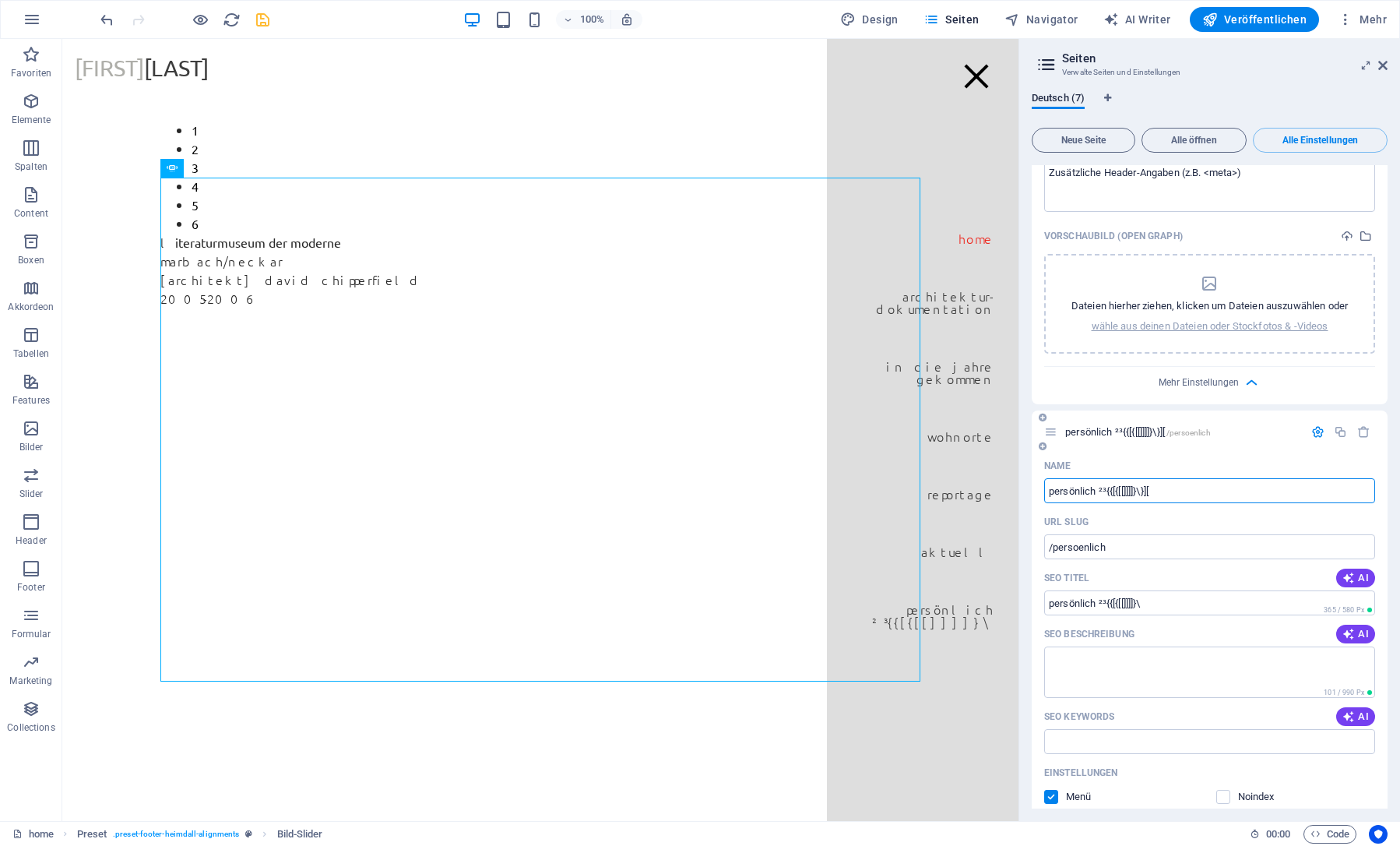 type on "persönlich ²³{{[{[[]]]]}\}][" 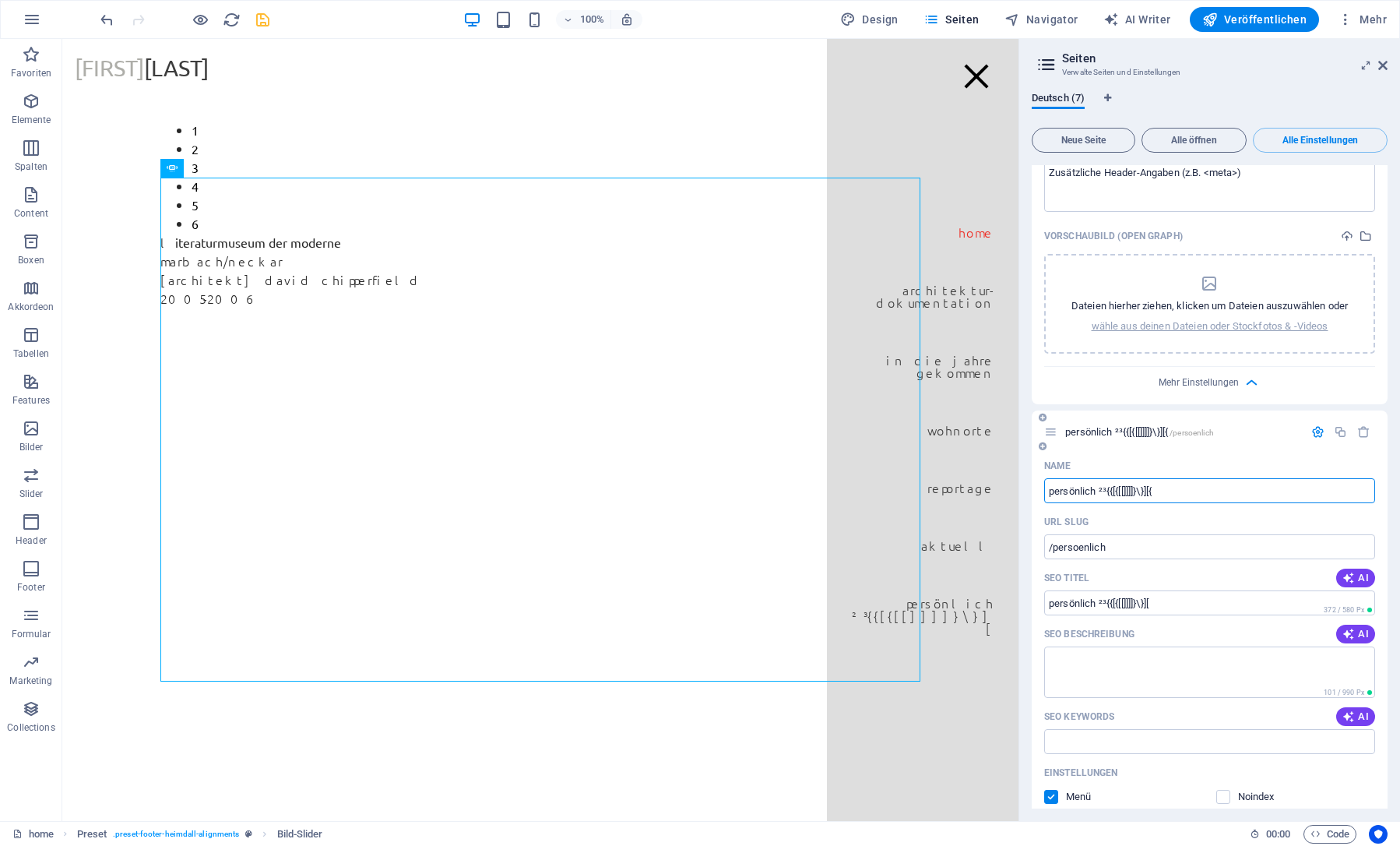 type on "persönlich ²³{{[{[[]]]]}\}][{" 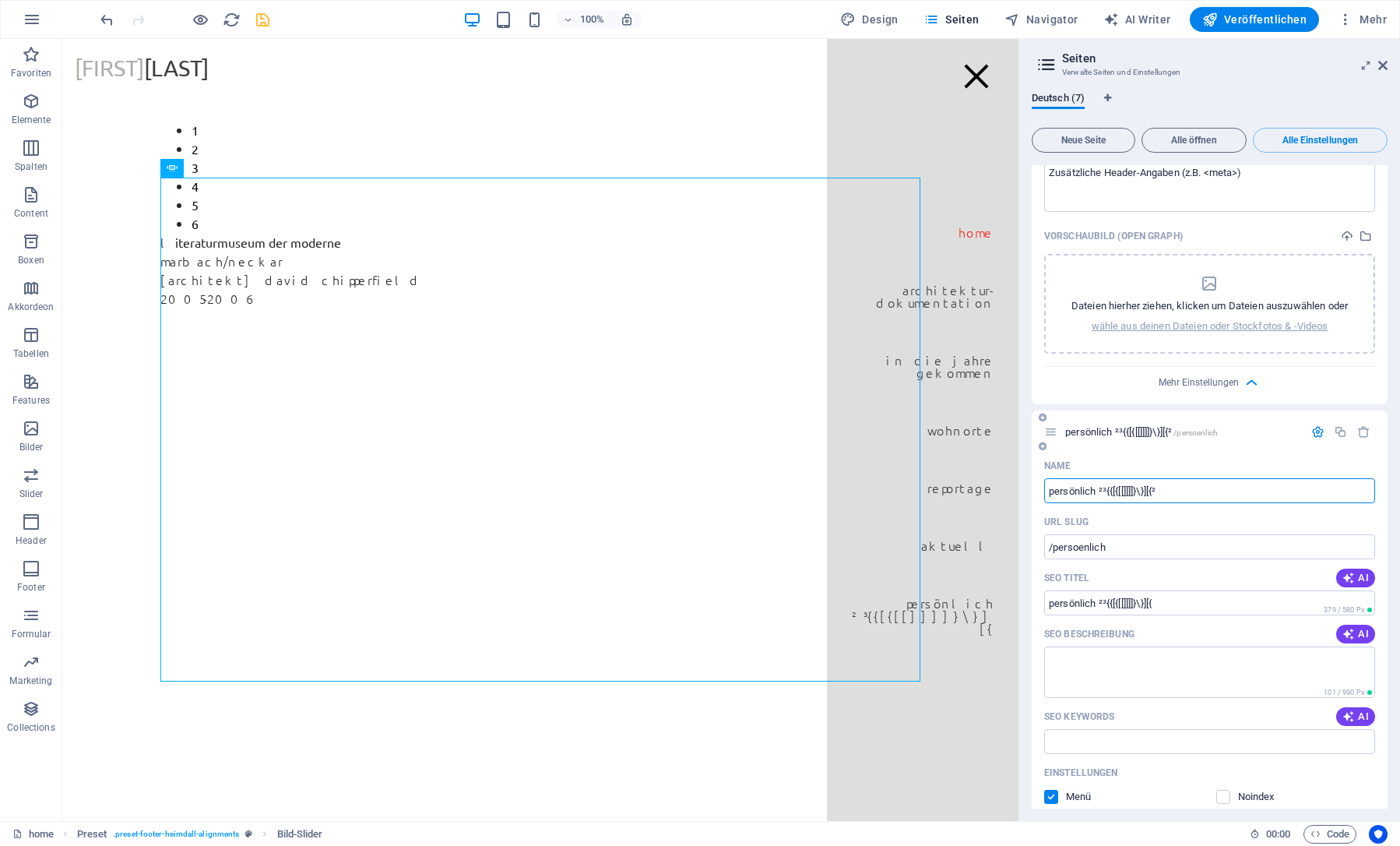 type on "persönlich ²³{{[{[[]]]]}\}][{²³" 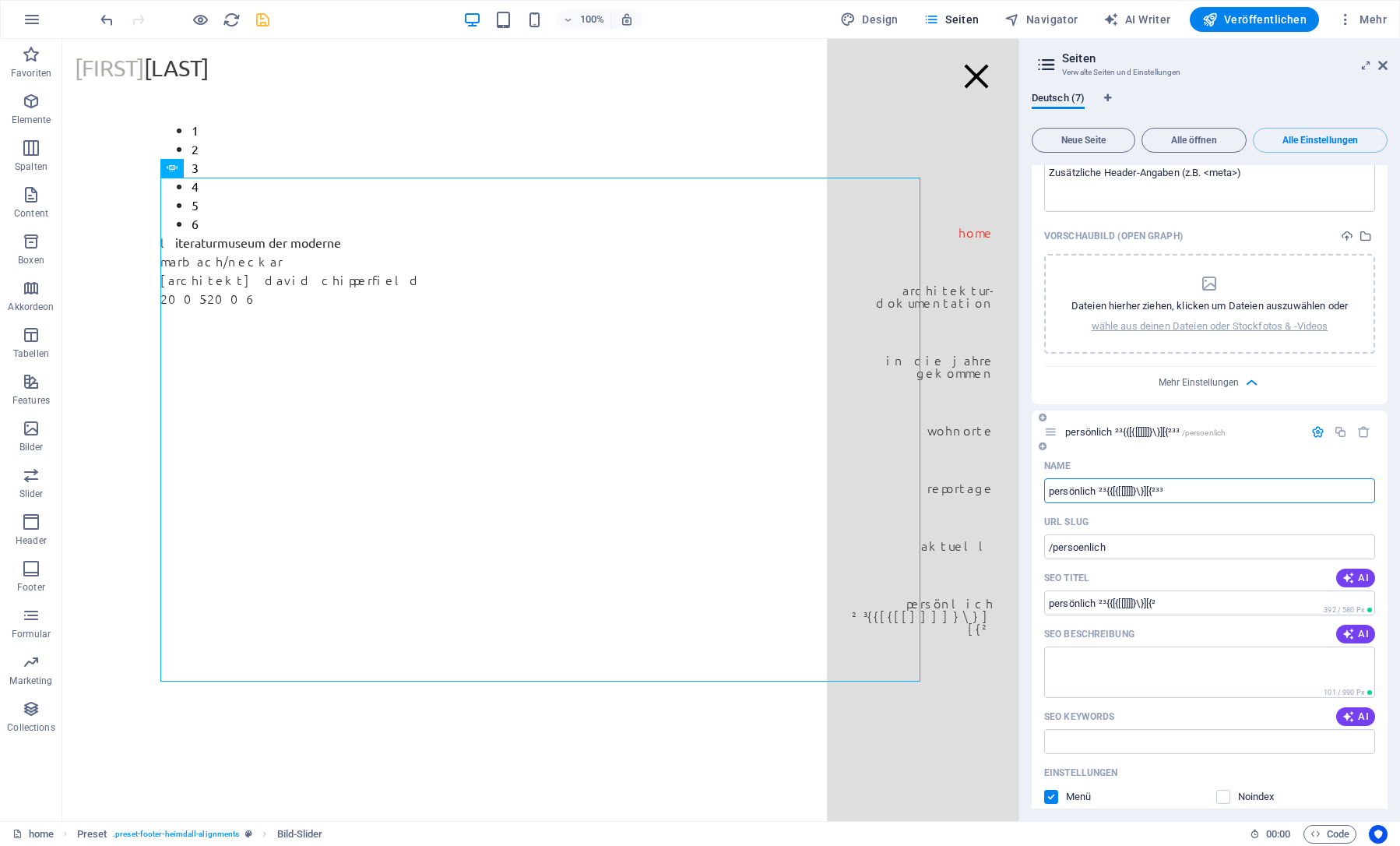 type on "persönlich ²³{{[{[[]]]]}\}][{²³³" 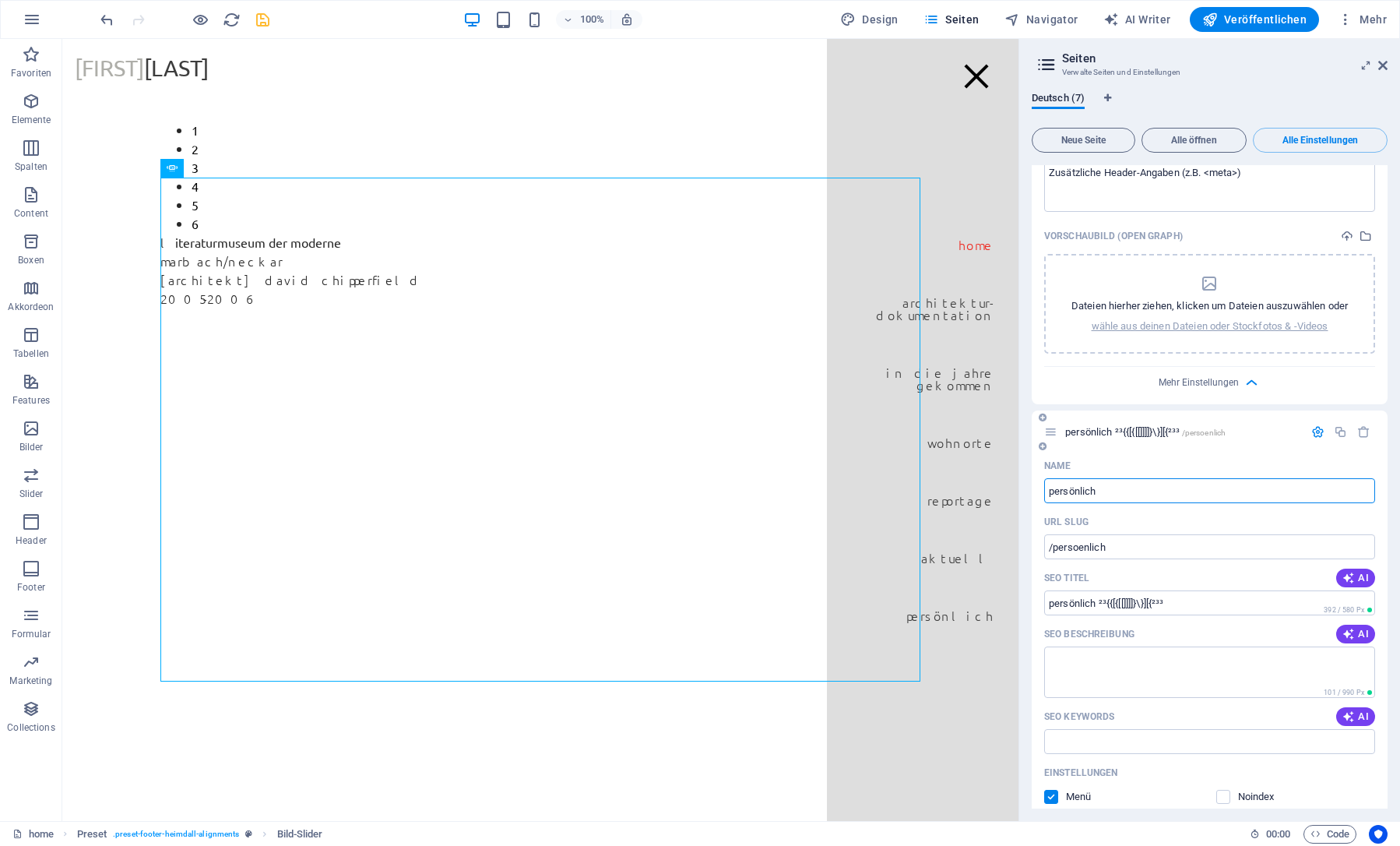 type on "persönlich" 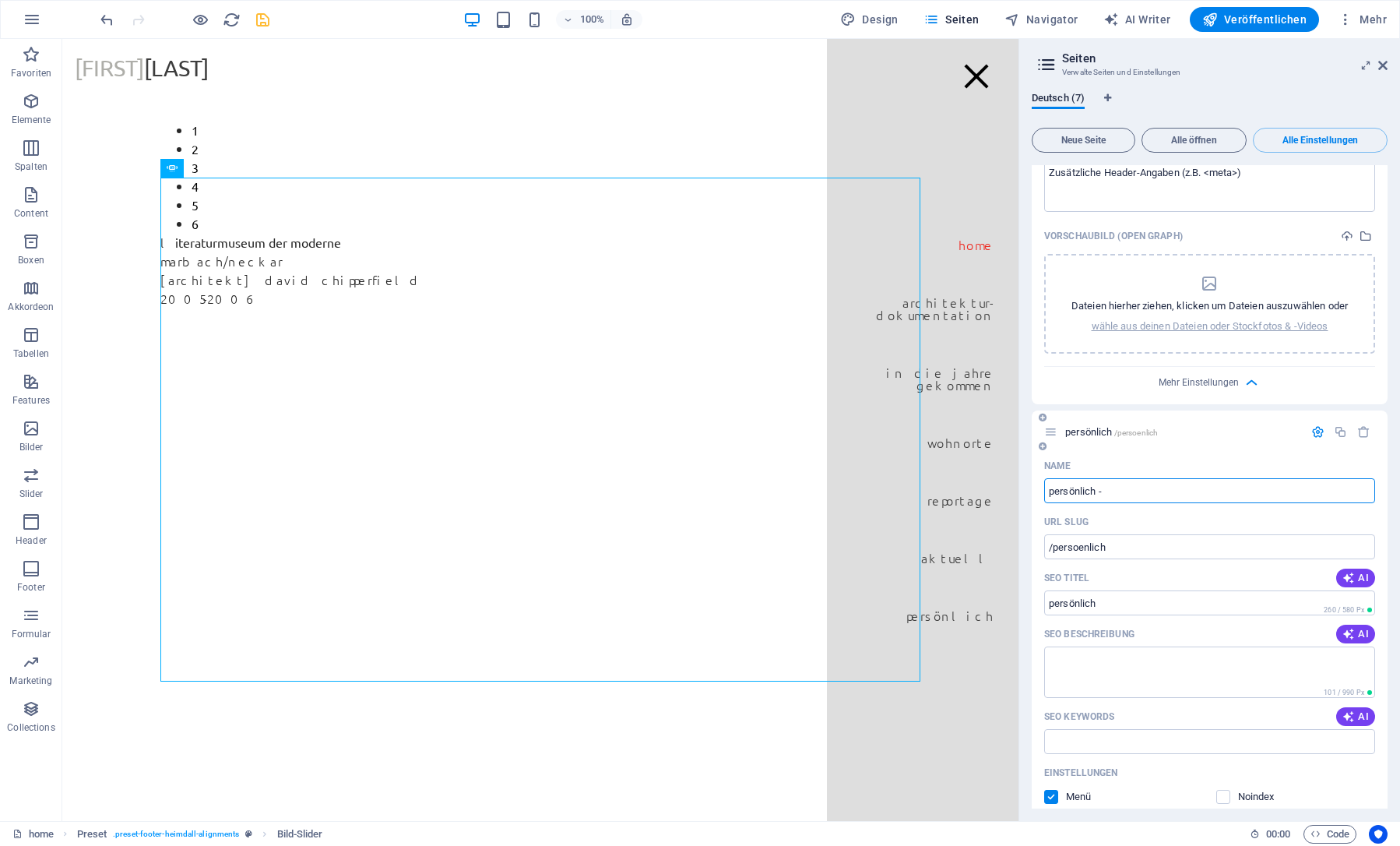 type on "persönlich -" 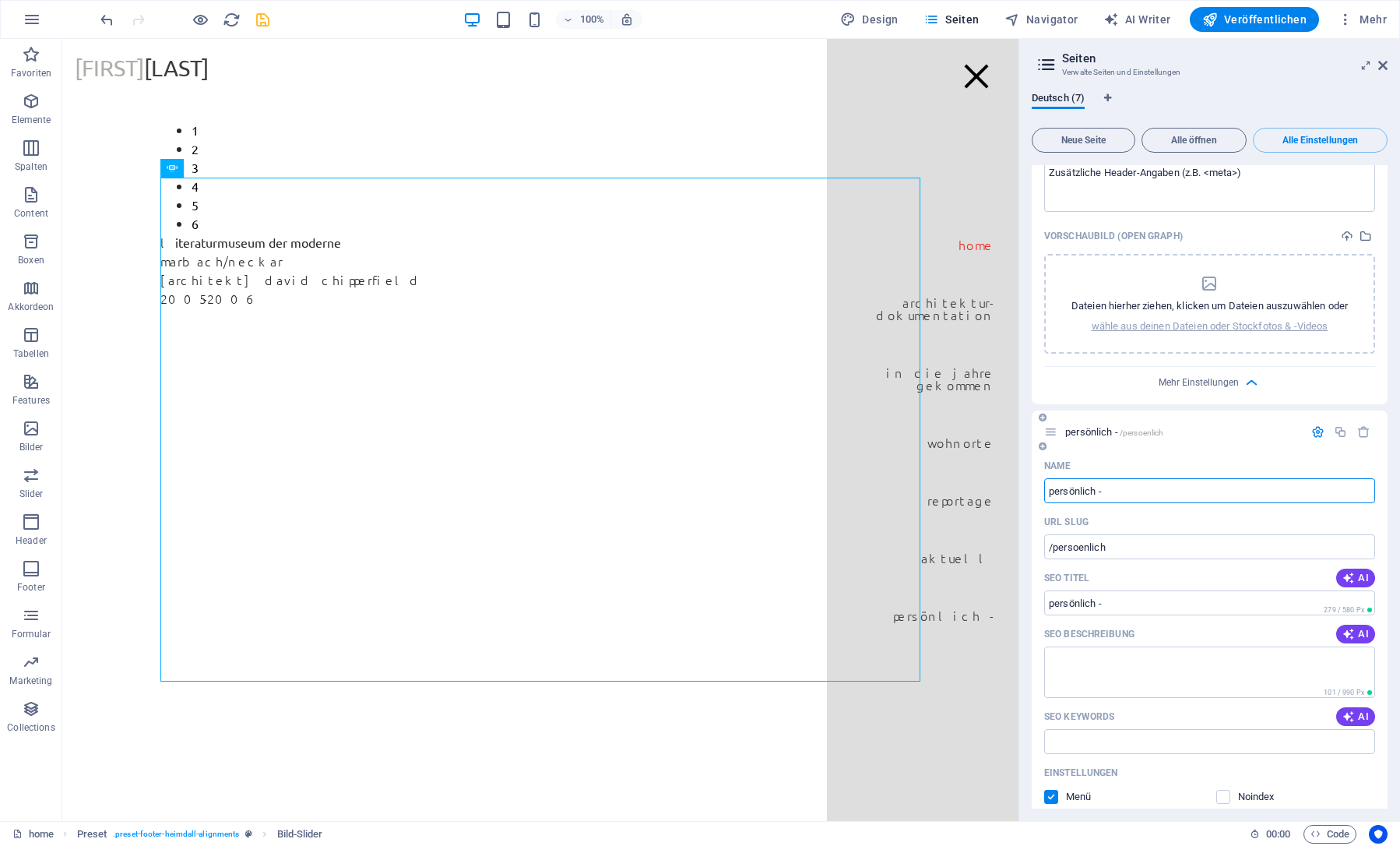 type on "persönlich -" 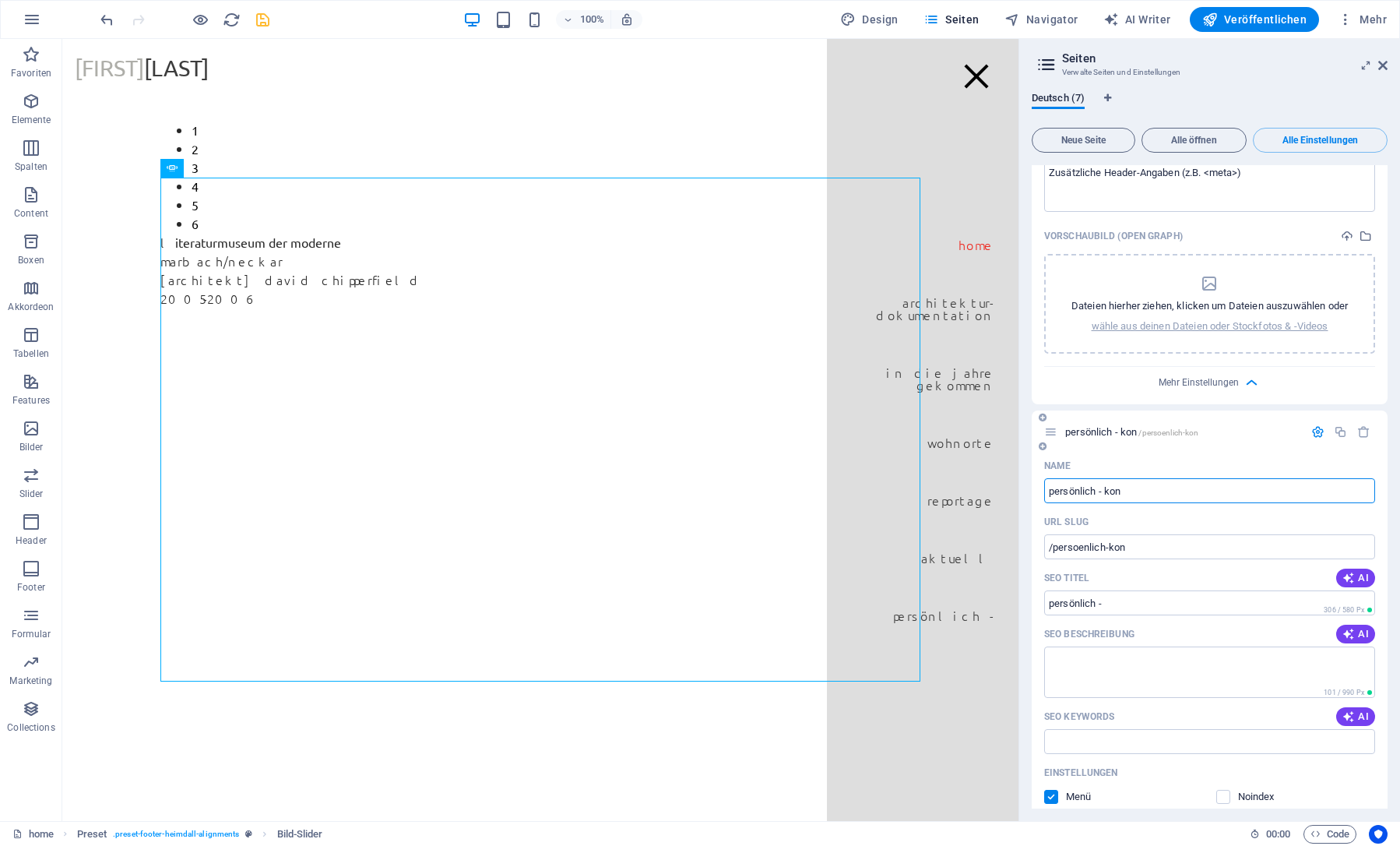 type on "persönlich - kon" 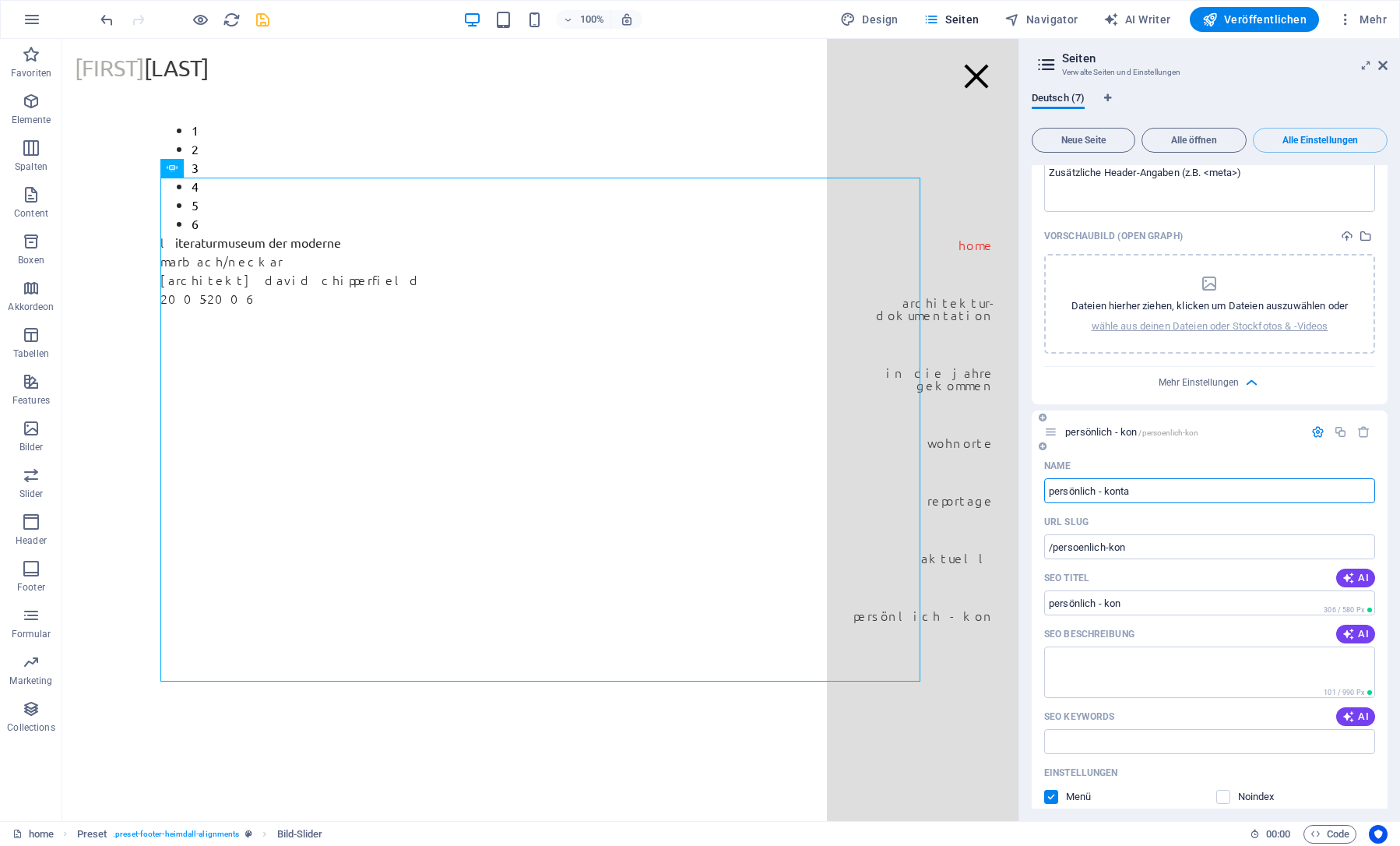 type on "persönlich - kontak" 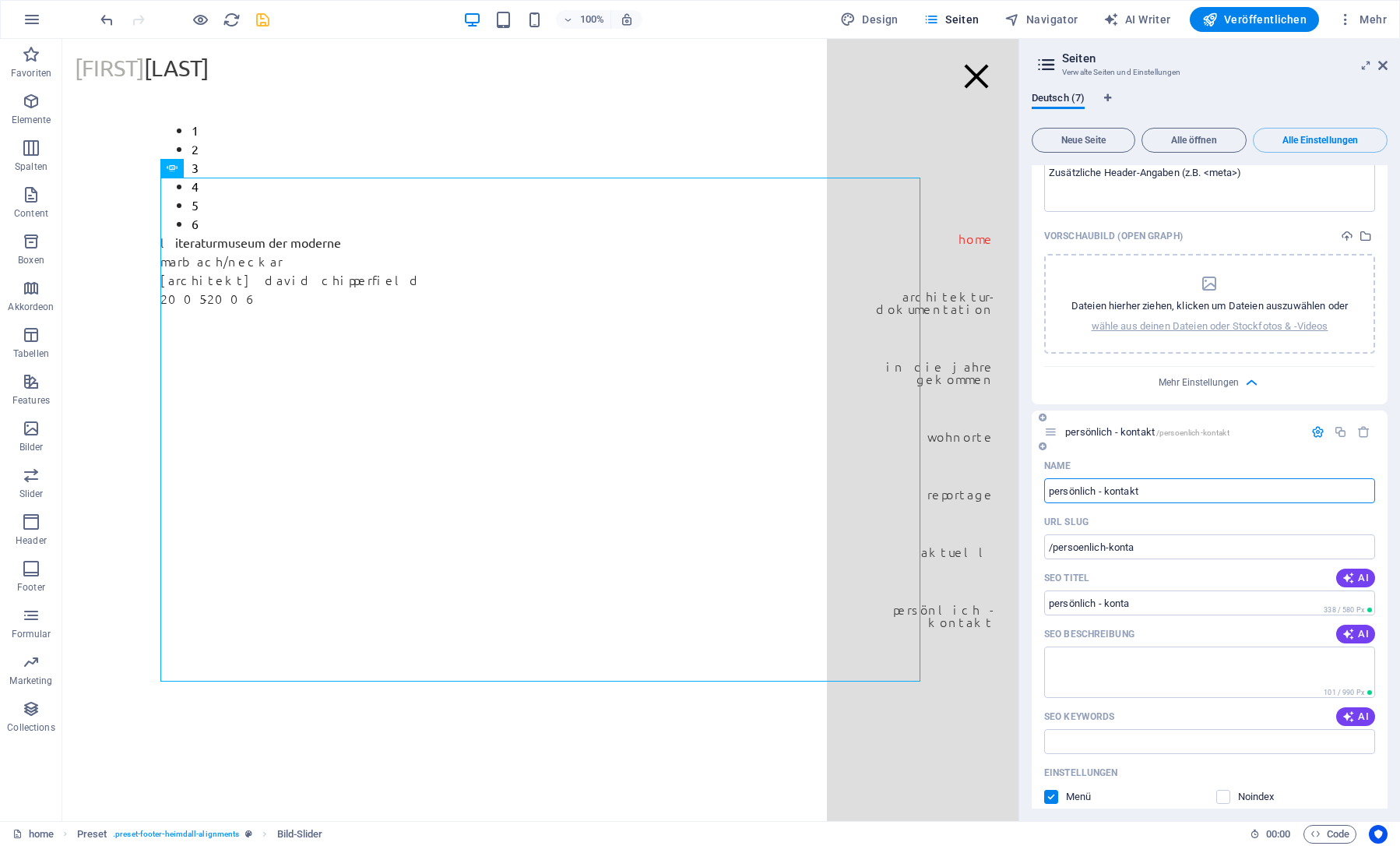 type on "persönlich - kontakt" 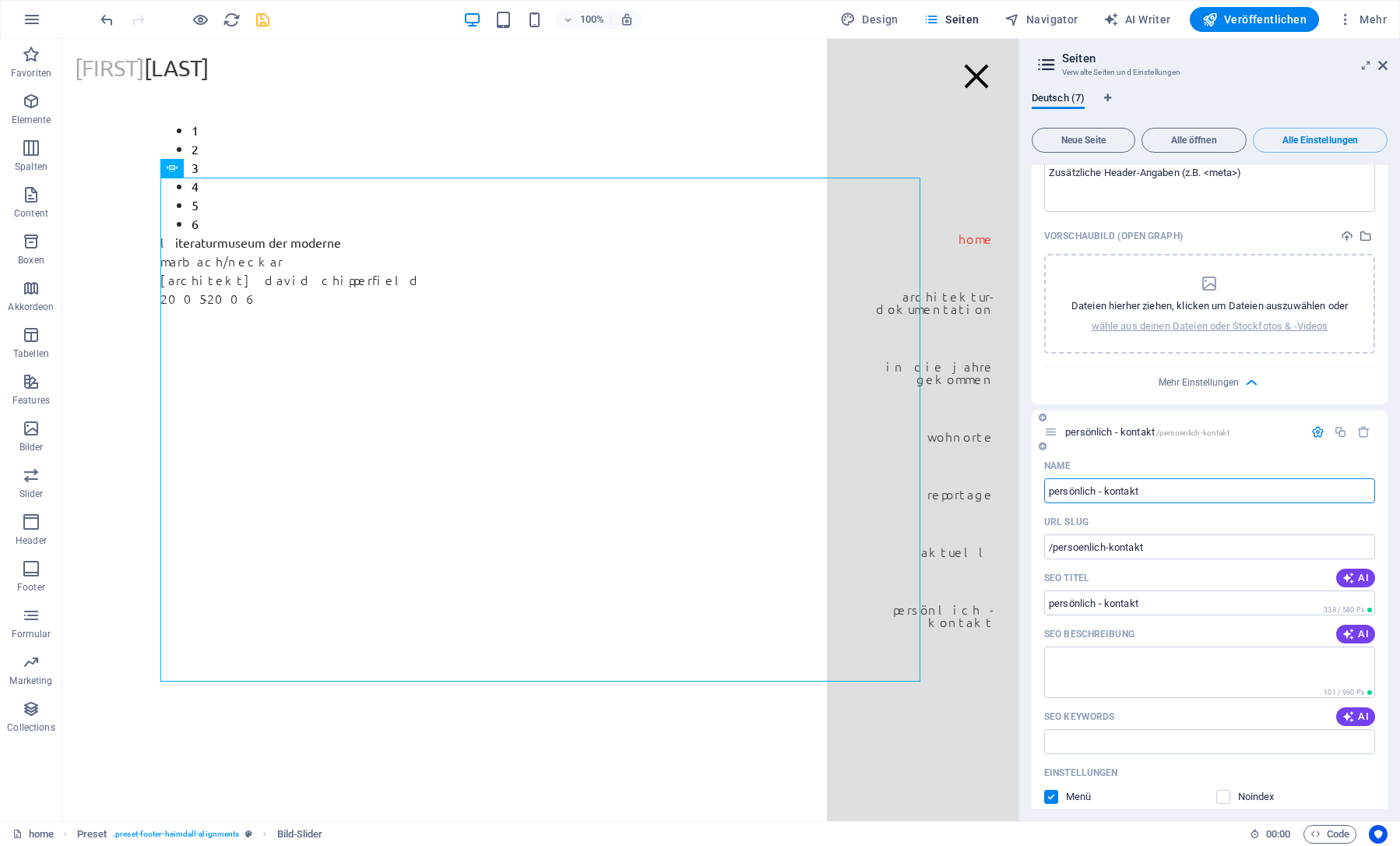 click on "persönlich - kontakt" at bounding box center (1209, 491) 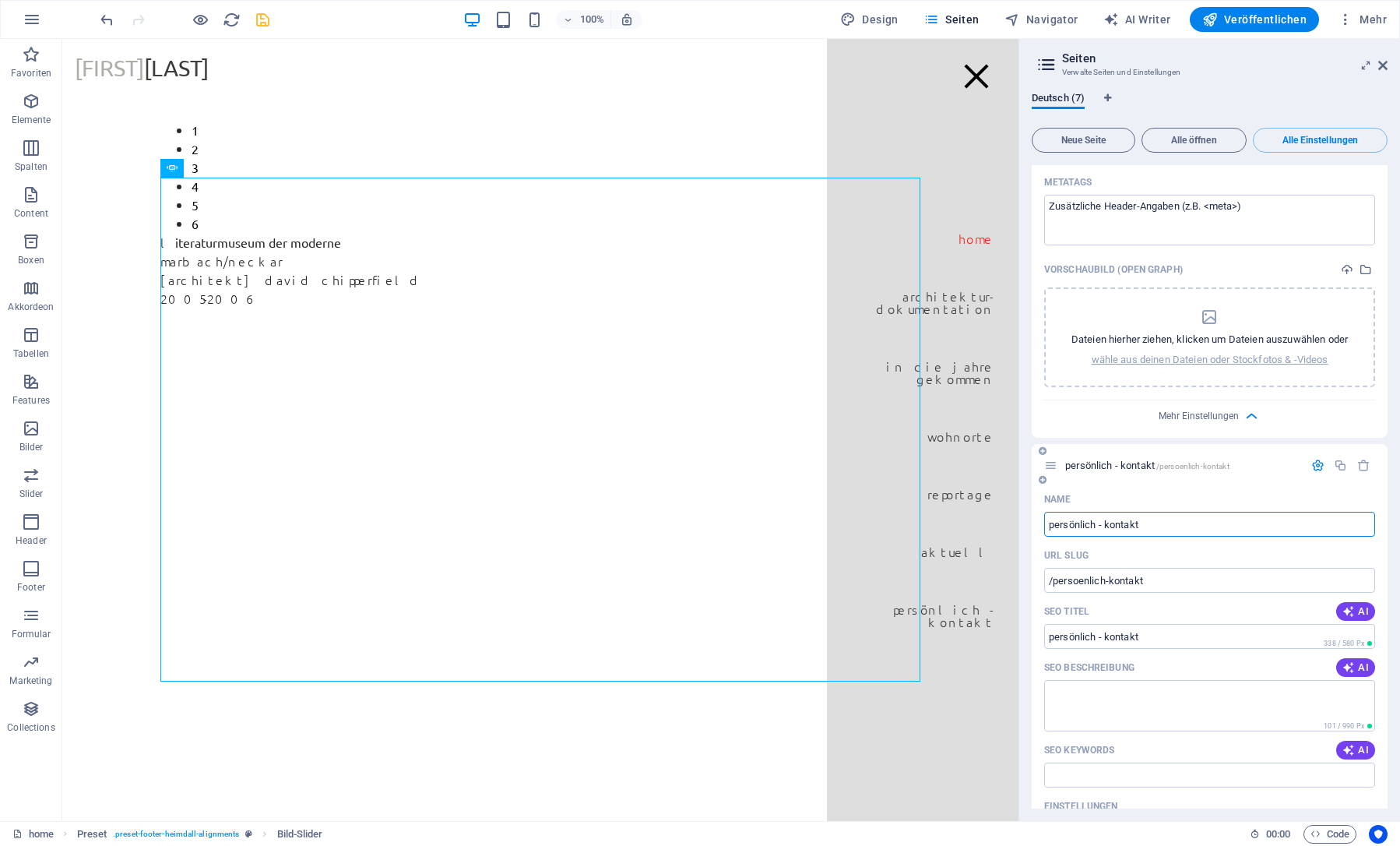 scroll, scrollTop: 3724, scrollLeft: 0, axis: vertical 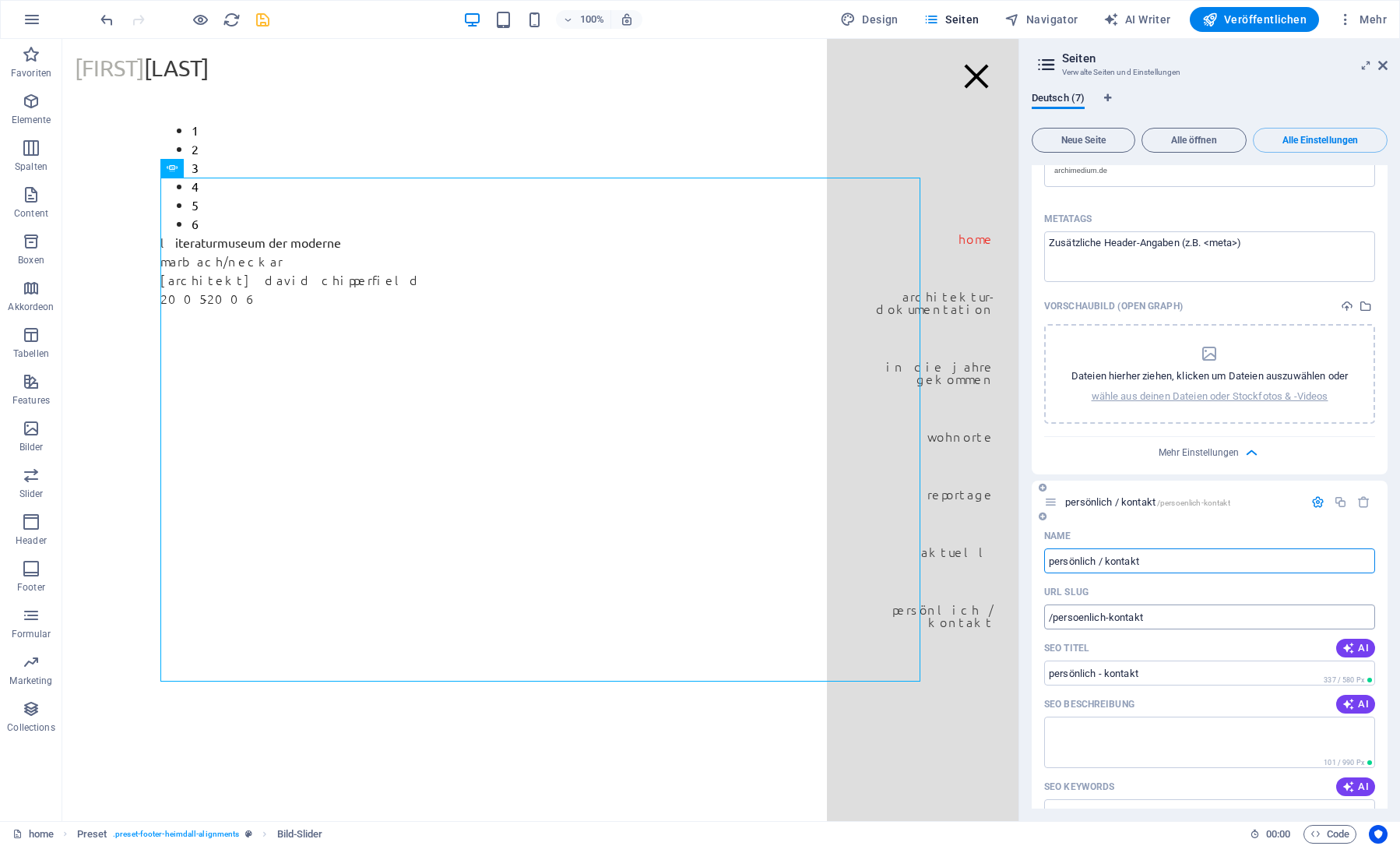 type on "persönlich / kontakt" 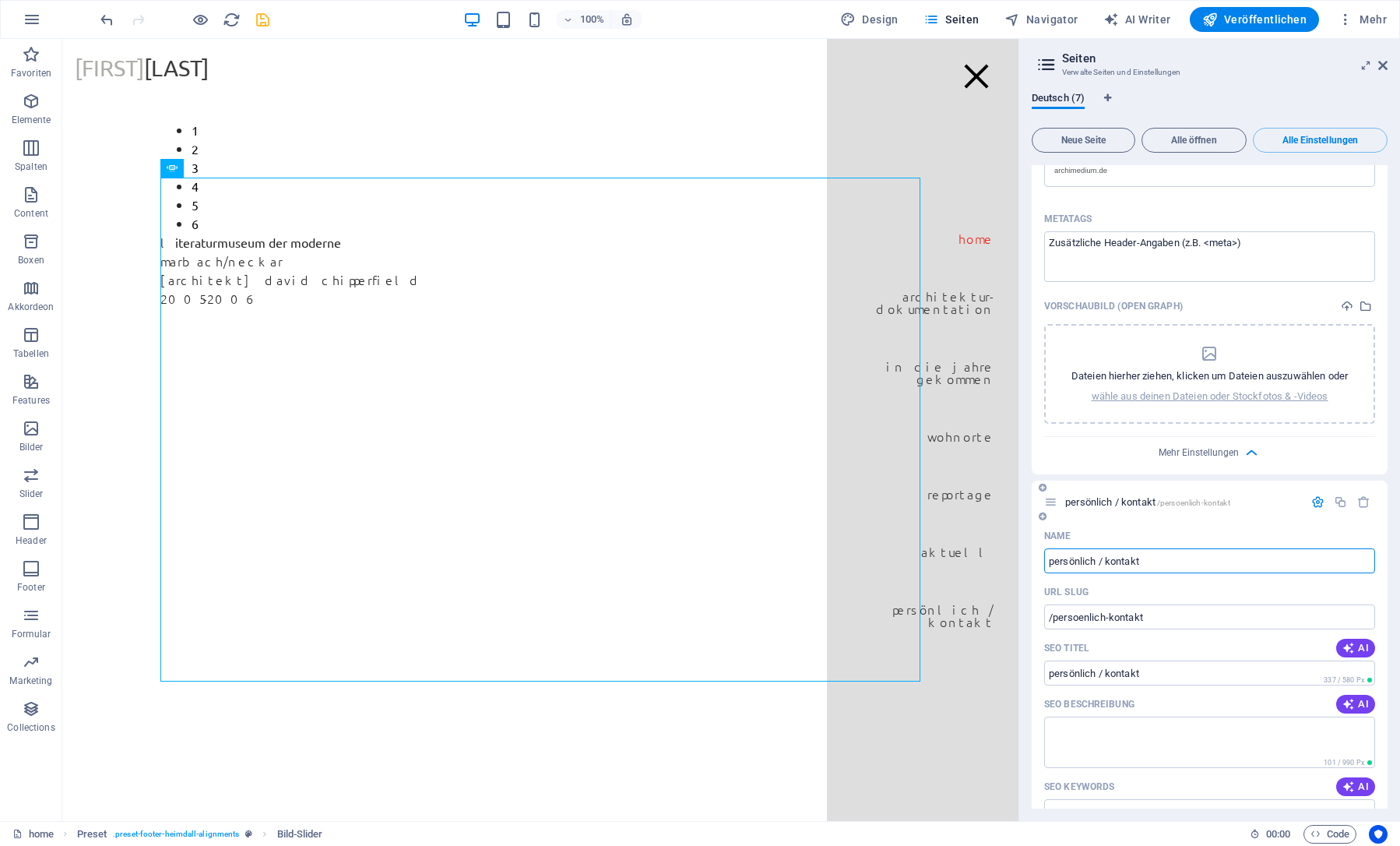 click on "persönlich / kontakt" at bounding box center (1209, 561) 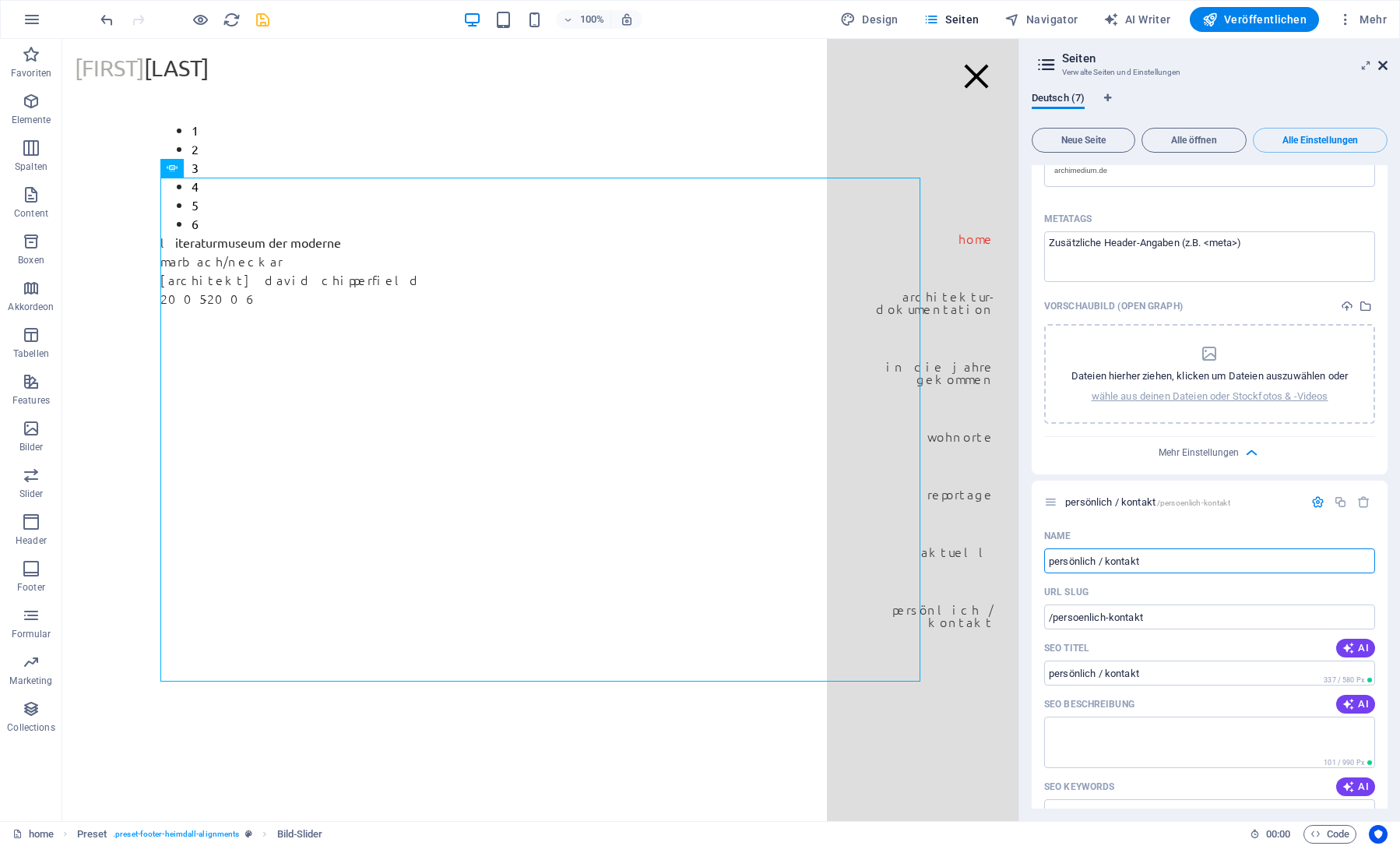 click at bounding box center (1383, 65) 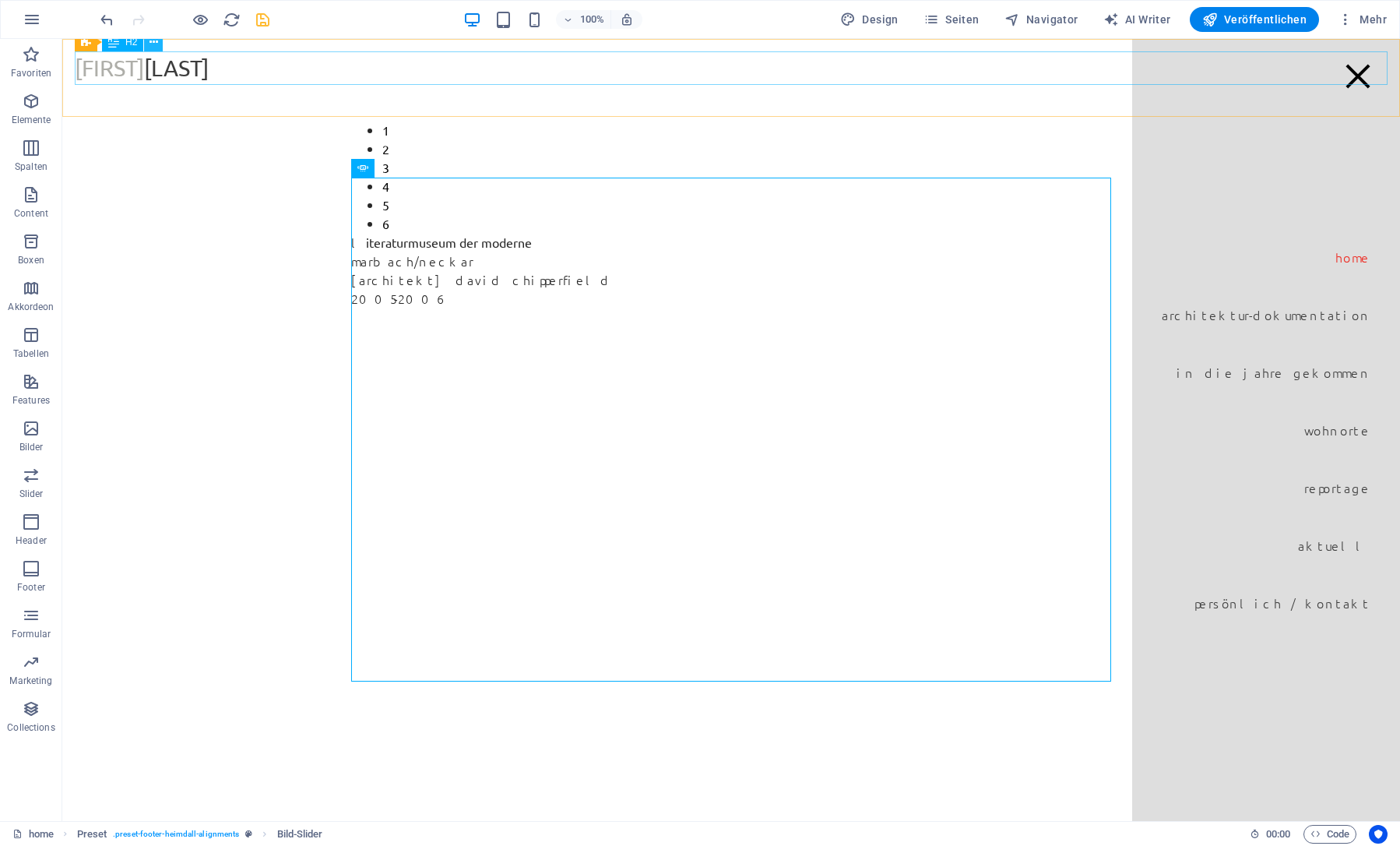 click at bounding box center (153, 42) 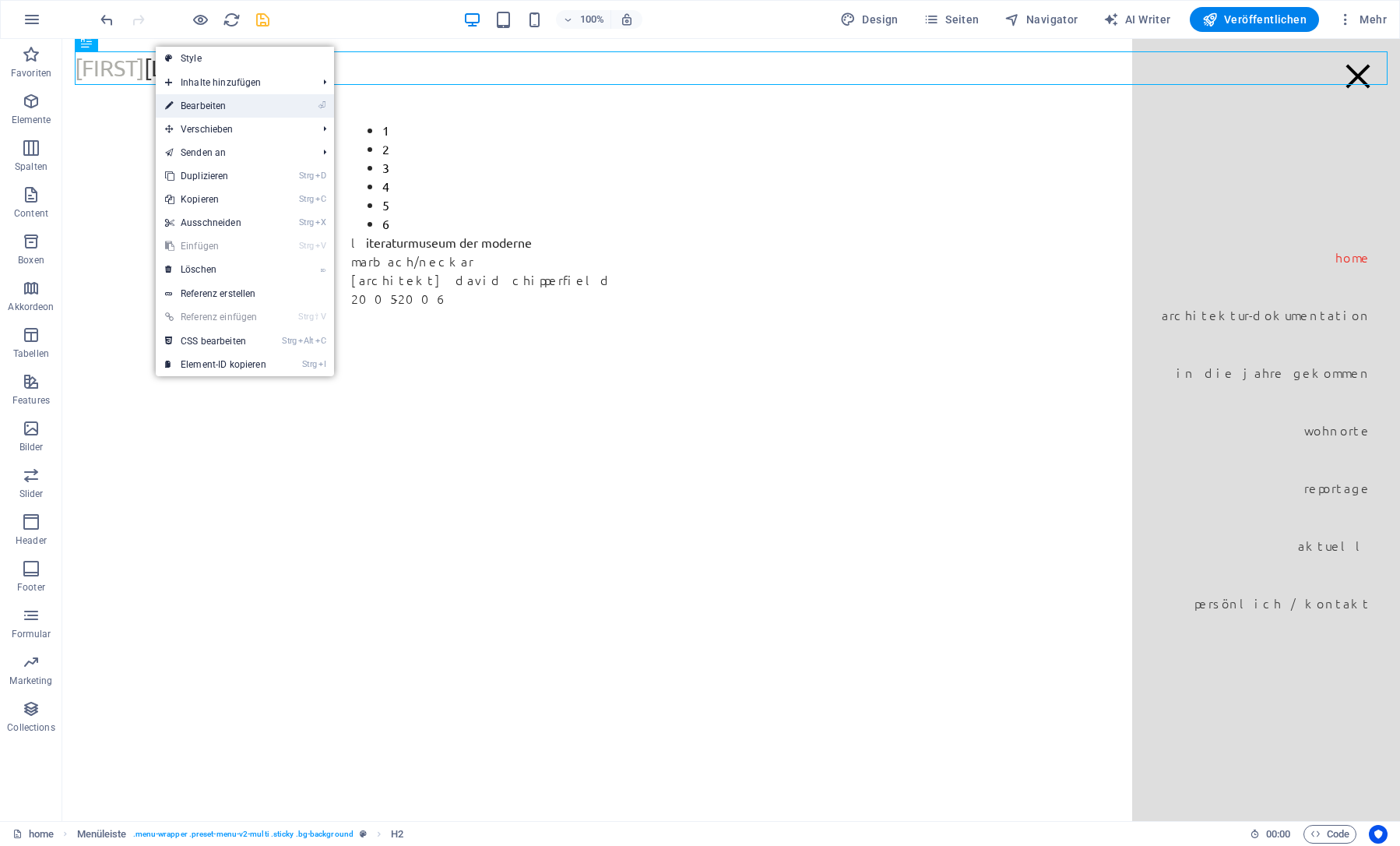 click on "⏎  Bearbeiten" at bounding box center (216, 106) 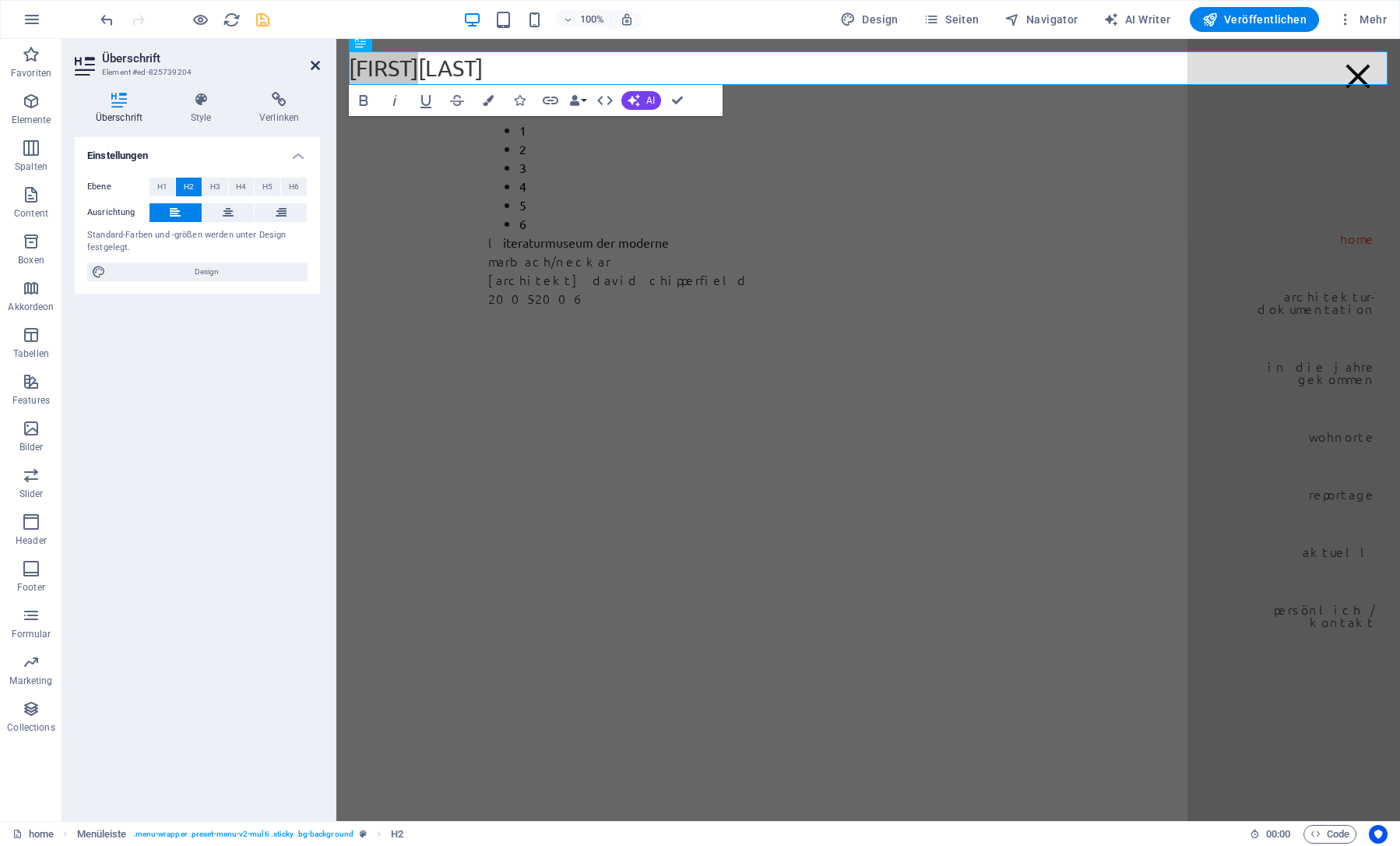 click at bounding box center [315, 65] 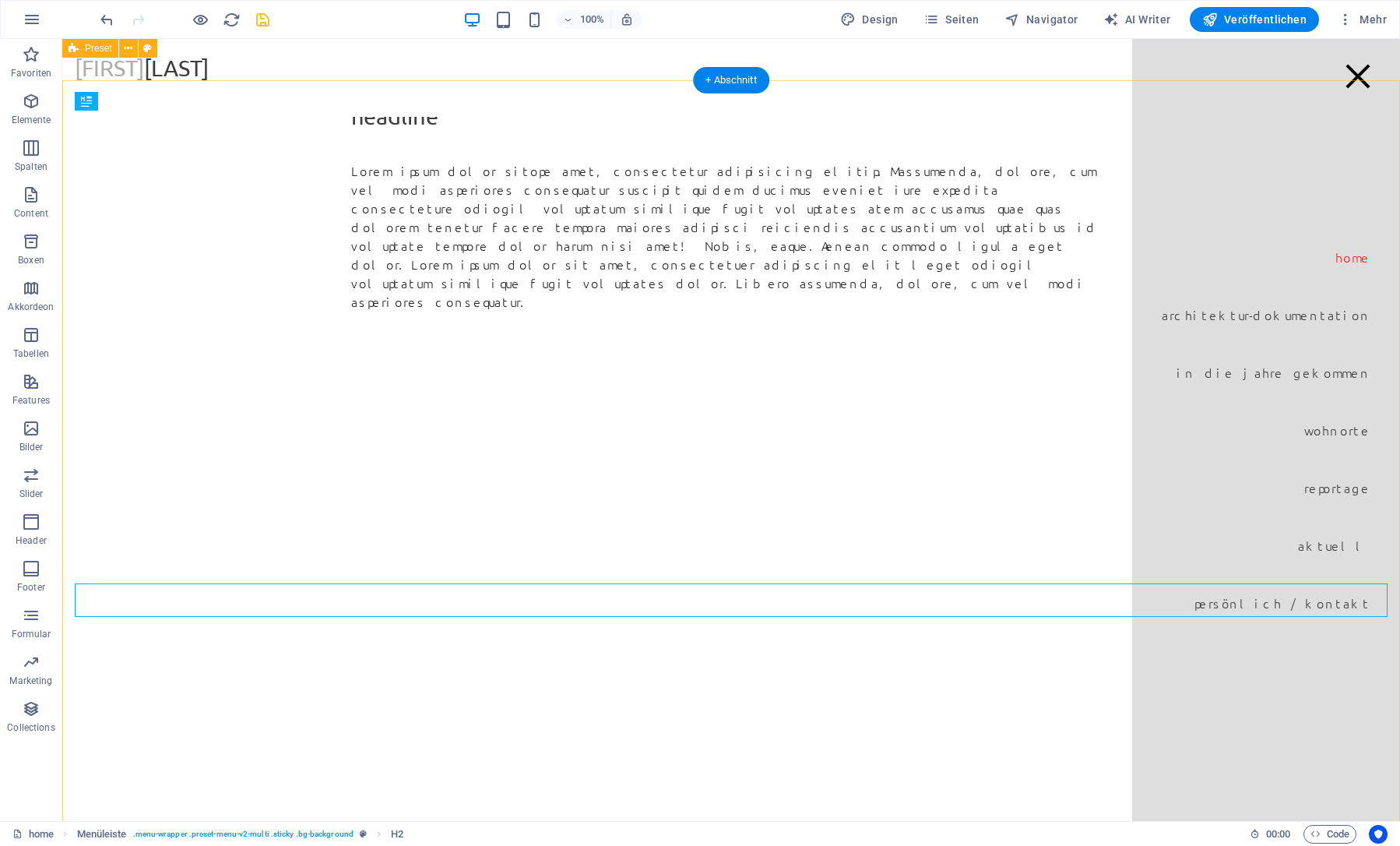 scroll, scrollTop: 0, scrollLeft: 0, axis: both 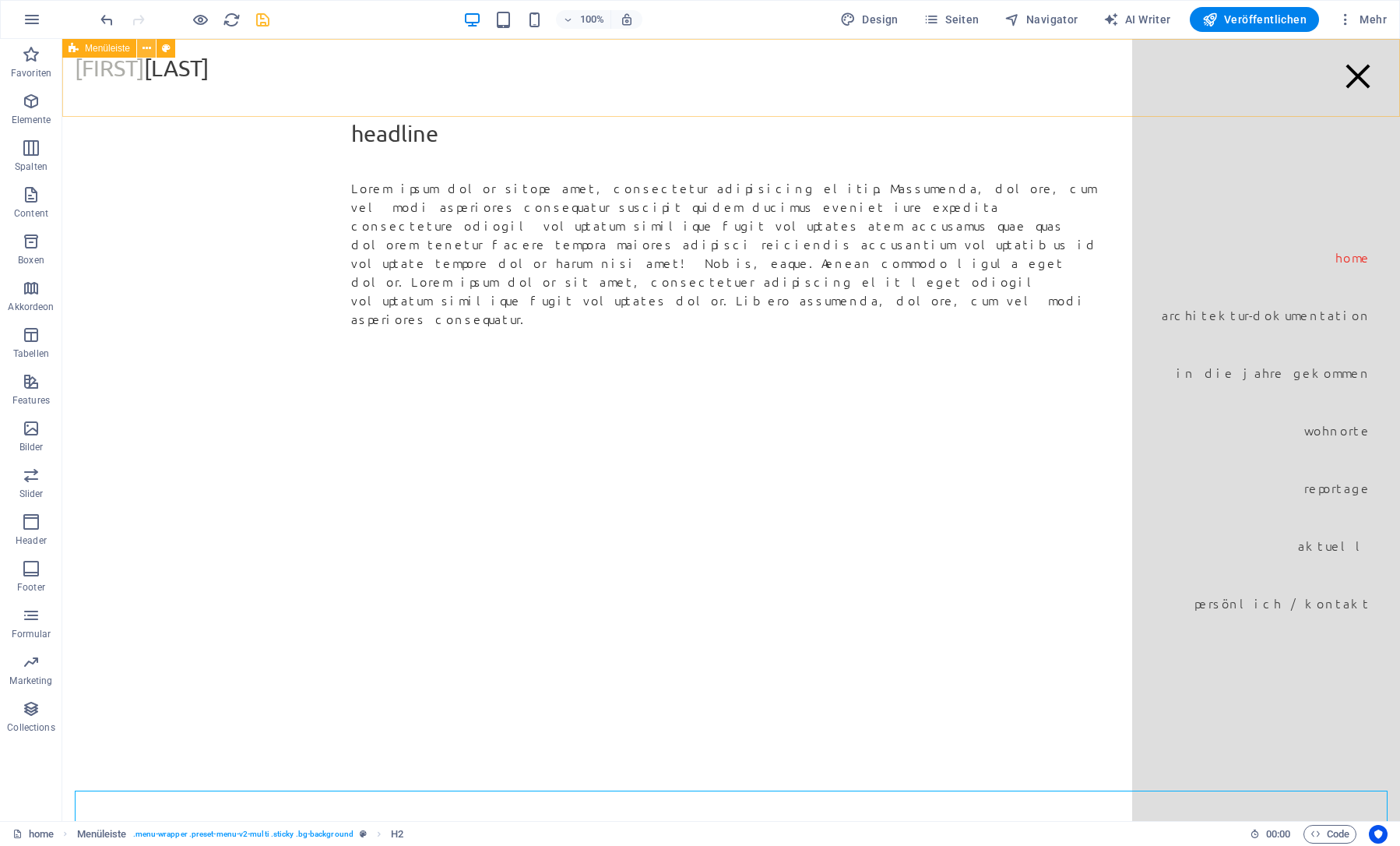 click at bounding box center [146, 48] 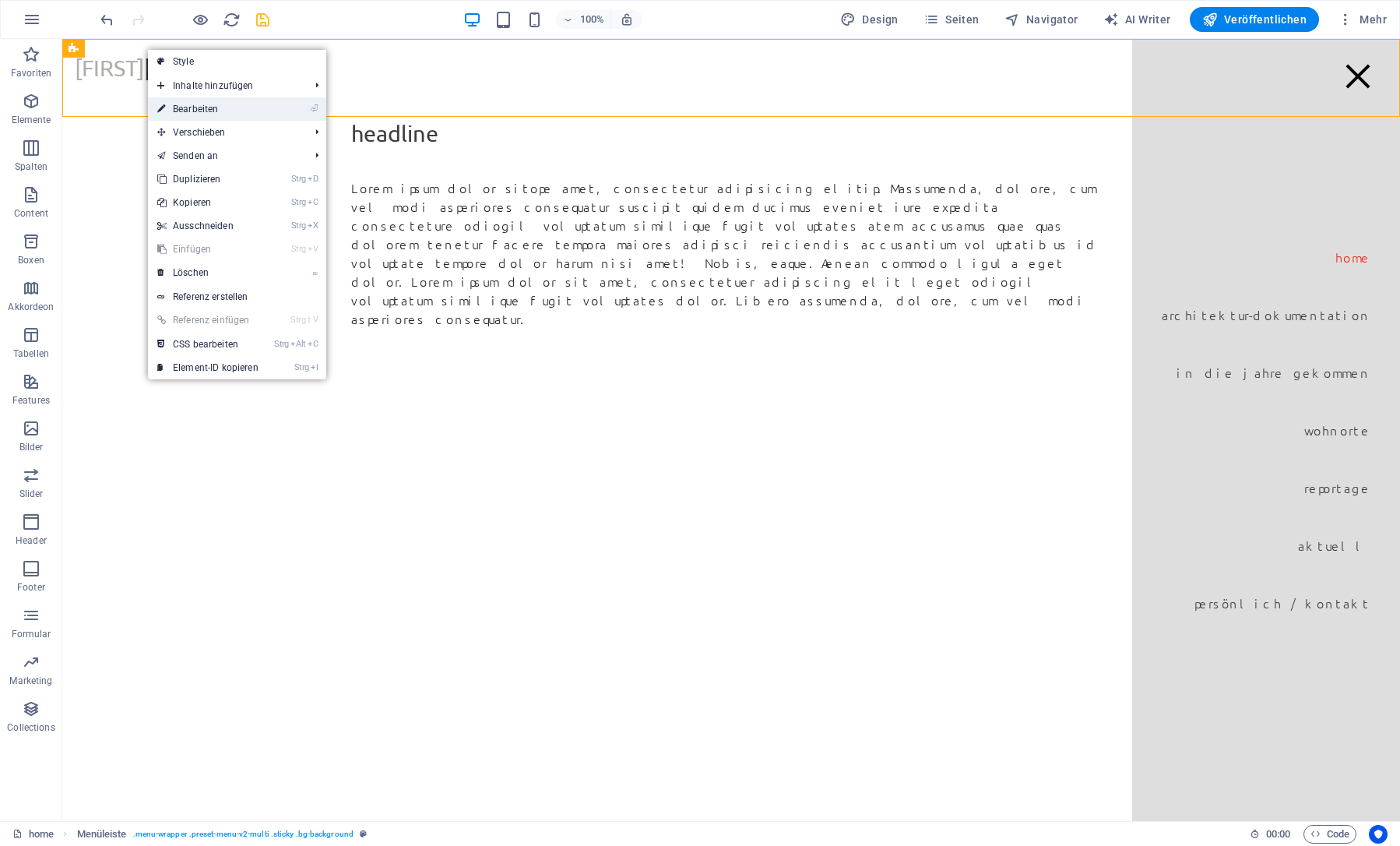 click on "⏎  Bearbeiten" at bounding box center [208, 109] 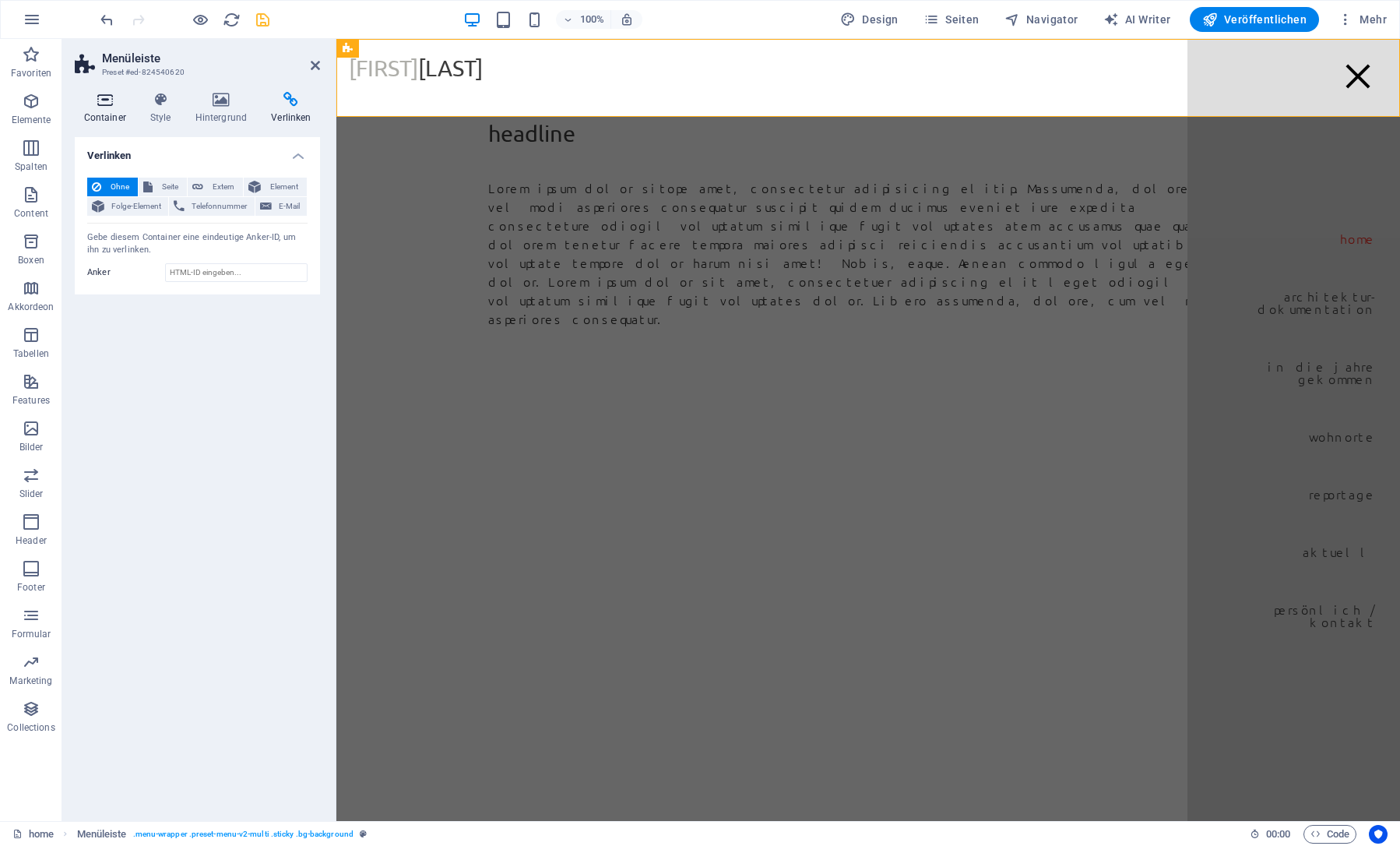 click on "Container" at bounding box center [107, 108] 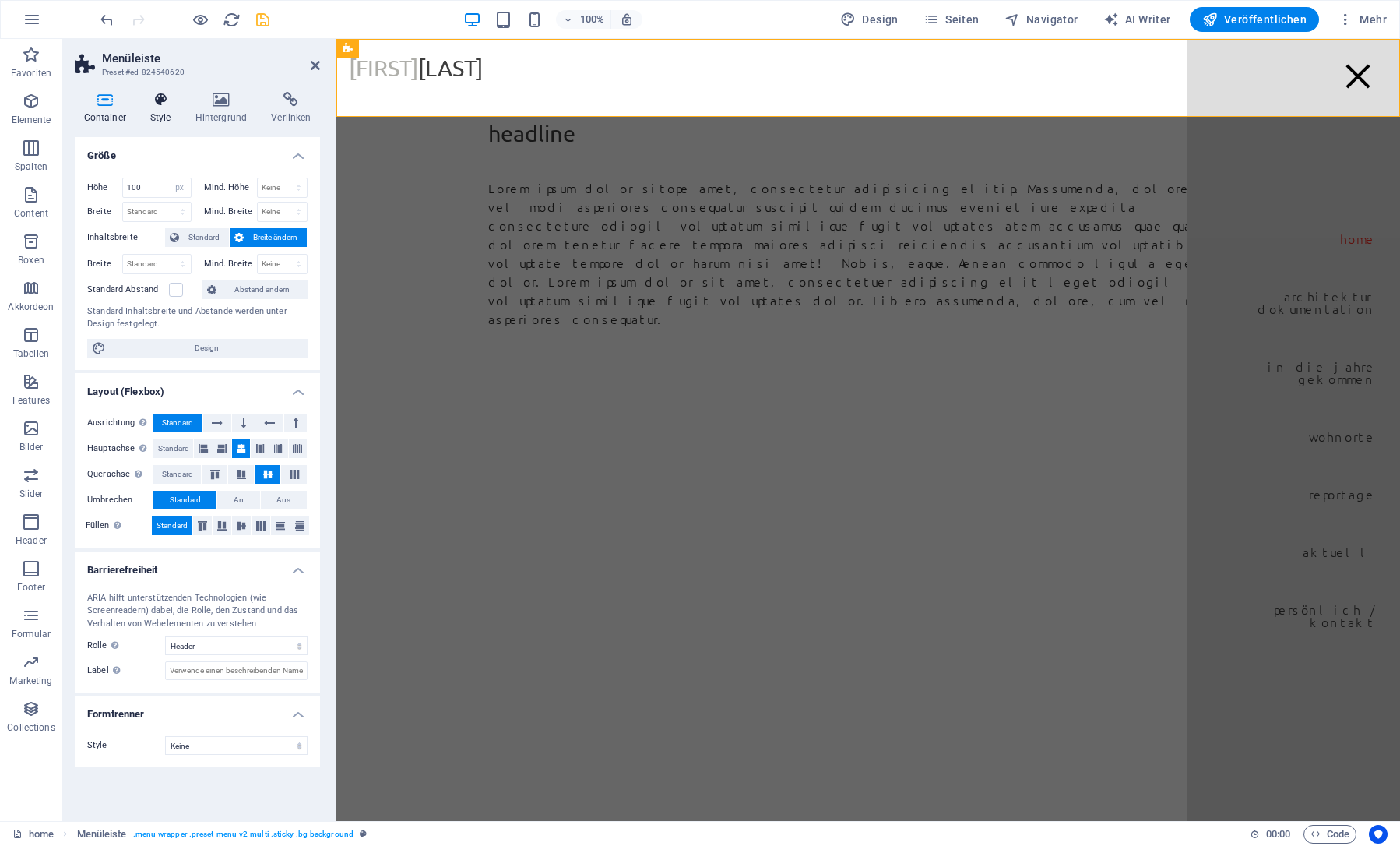 click at bounding box center (160, 100) 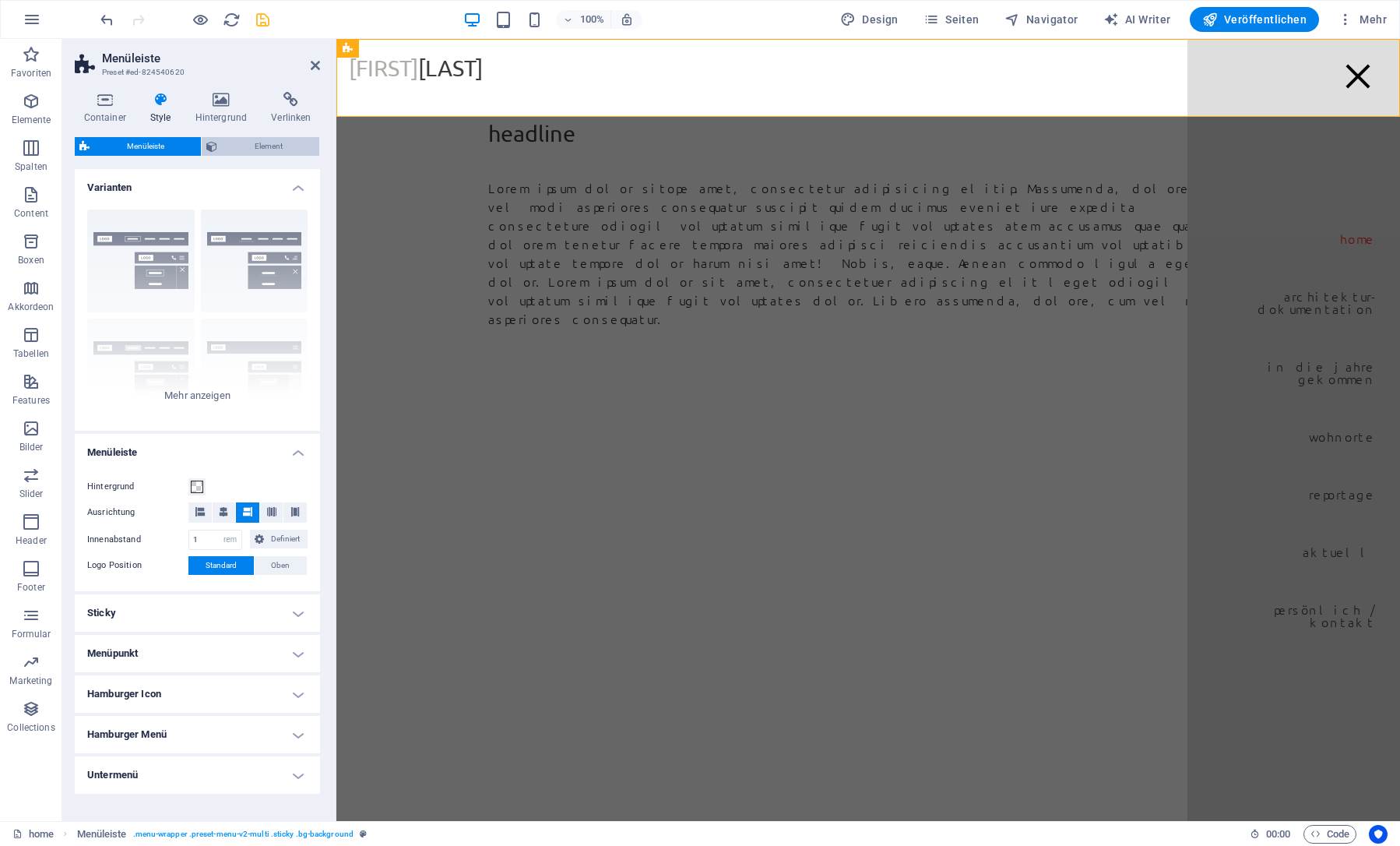 click on "Element" at bounding box center (268, 146) 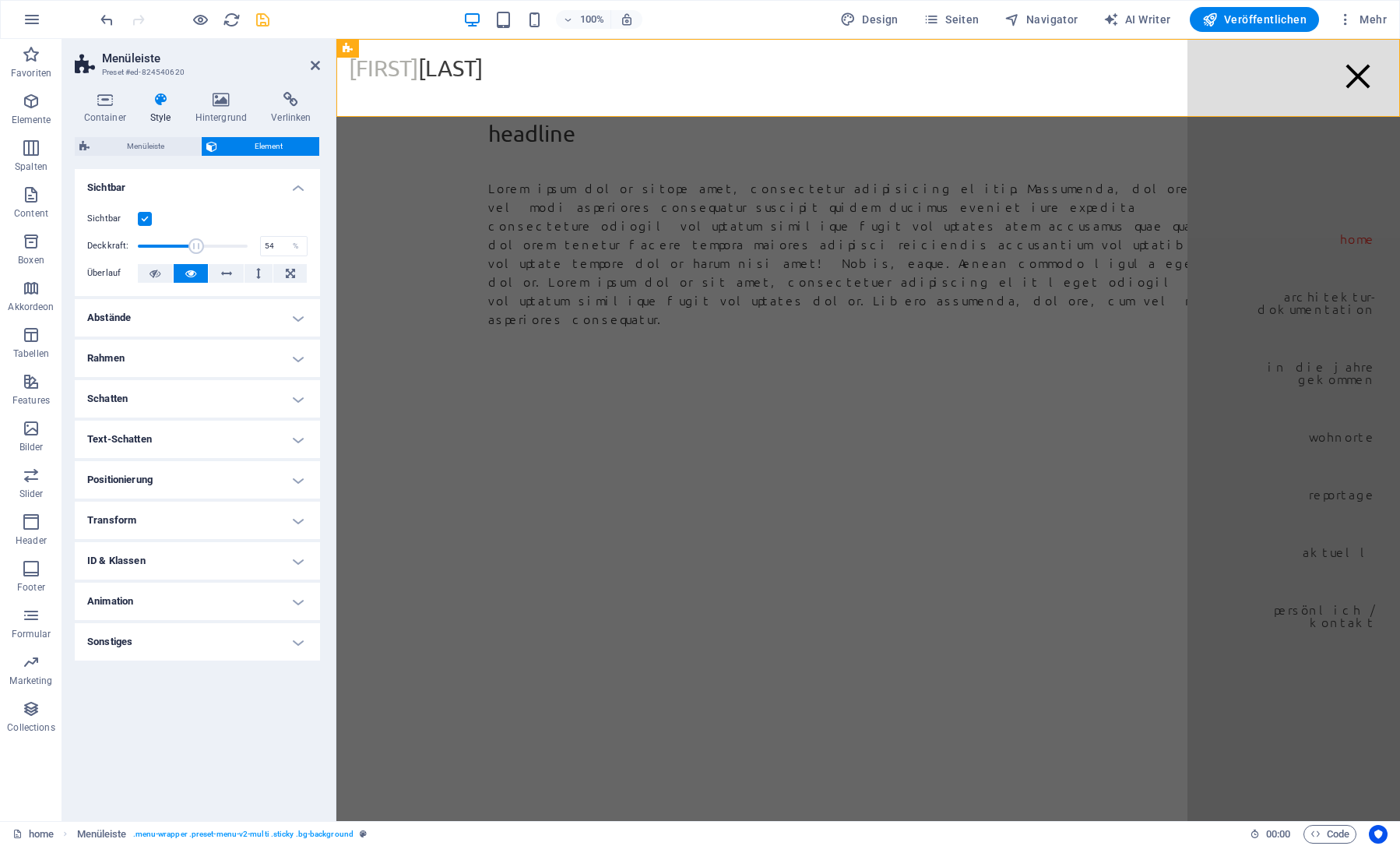 drag, startPoint x: 241, startPoint y: 247, endPoint x: 196, endPoint y: 250, distance: 45.099889 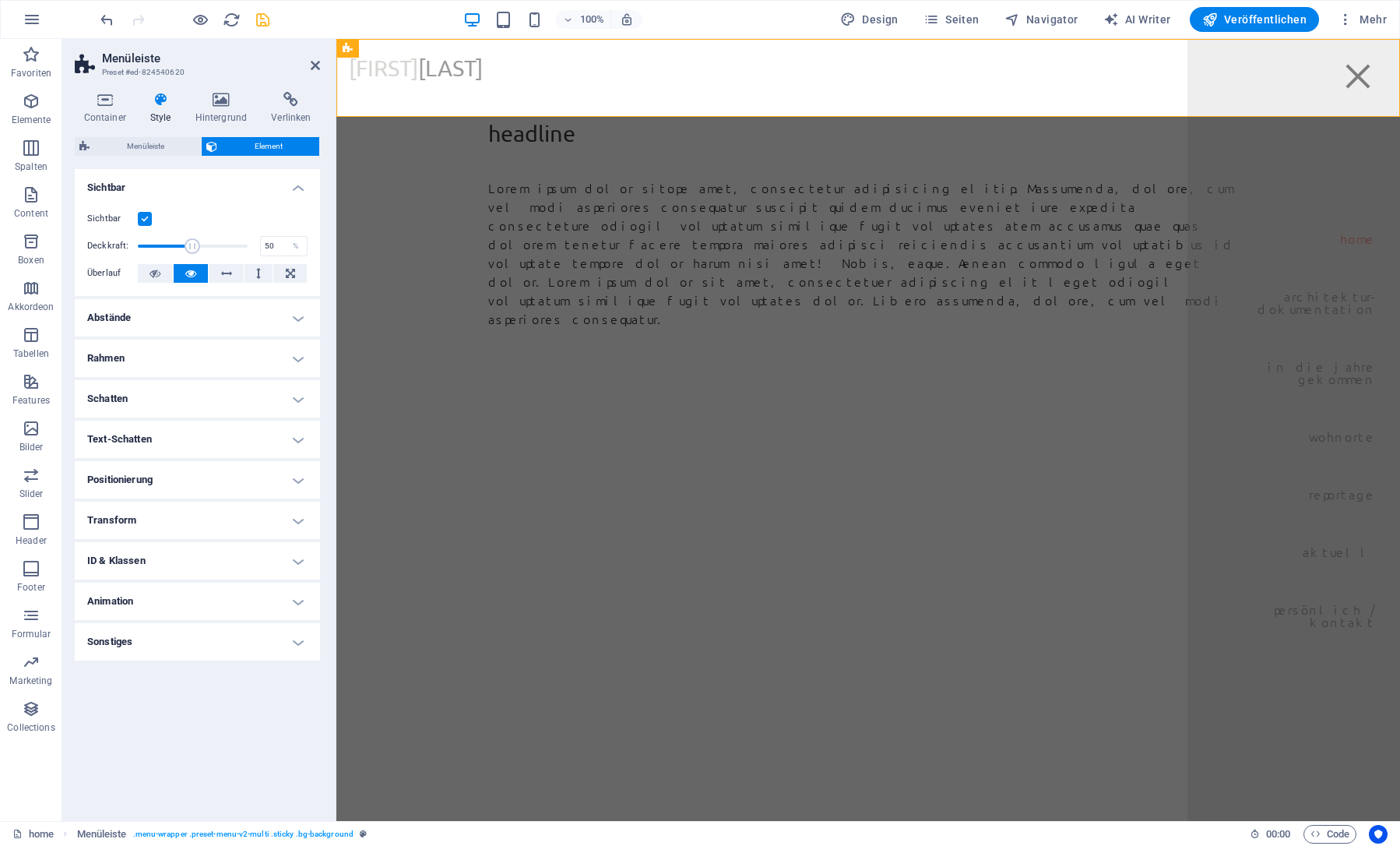 click at bounding box center [192, 246] 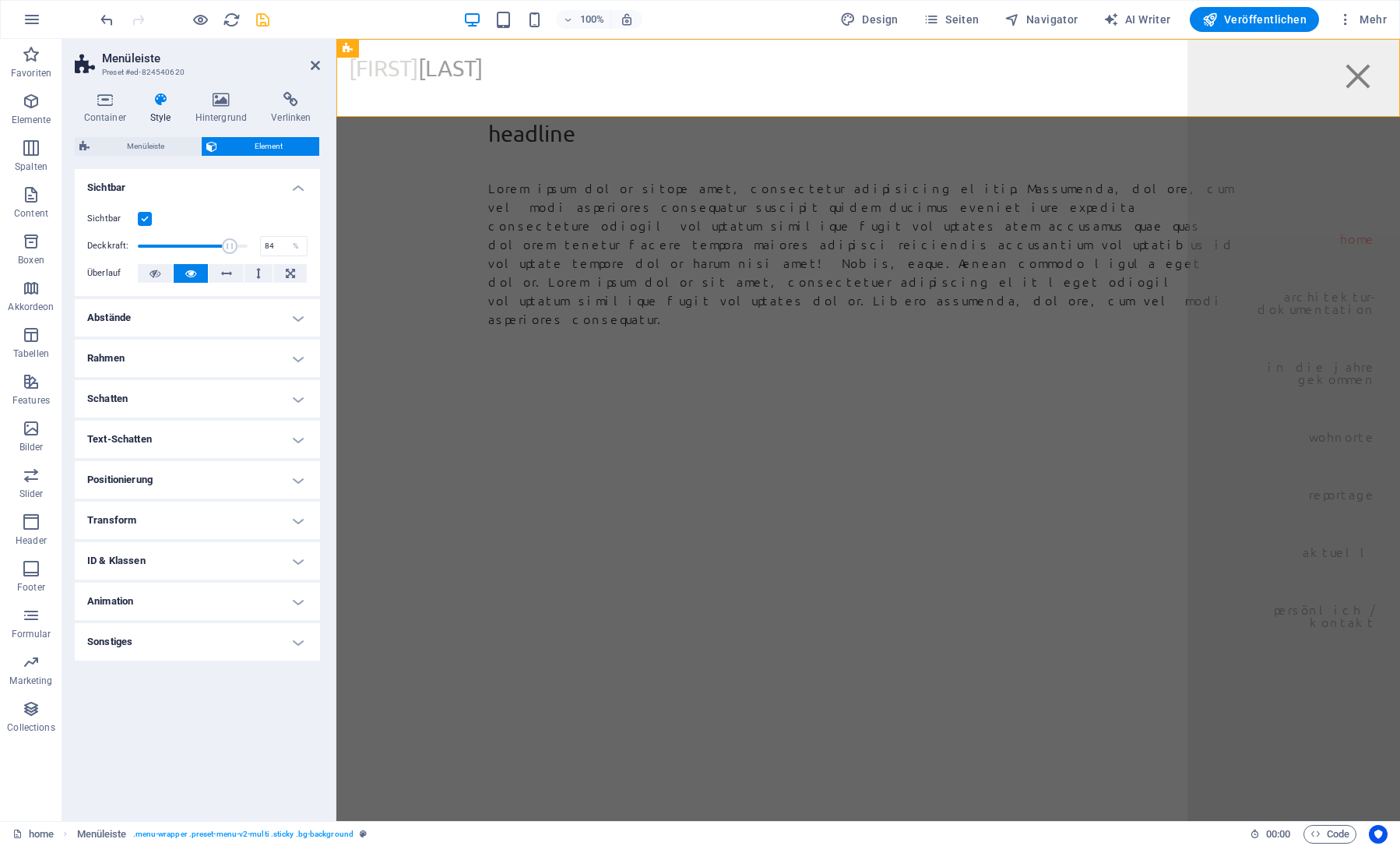 drag, startPoint x: 190, startPoint y: 245, endPoint x: 230, endPoint y: 247, distance: 40.049969 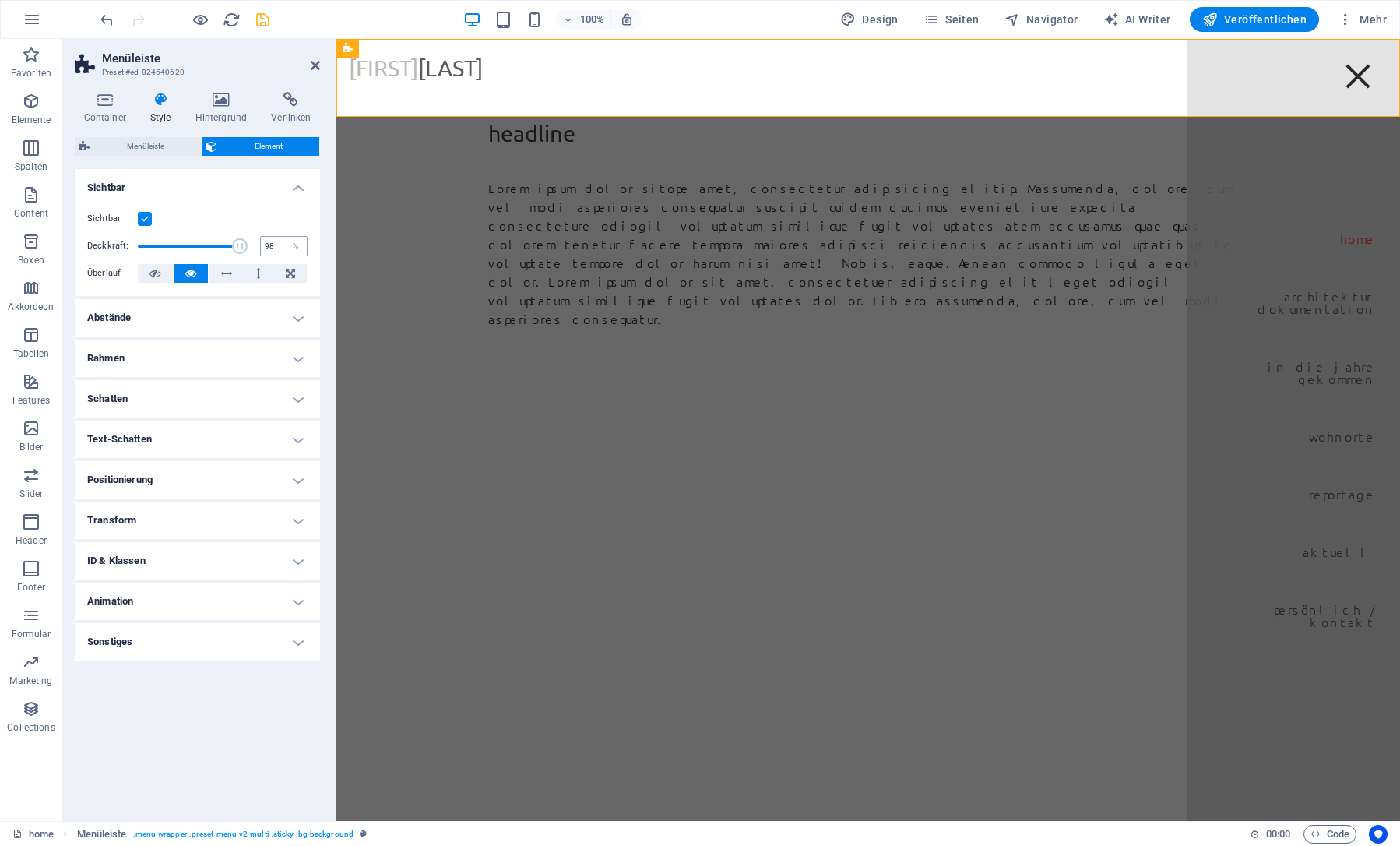 type on "100" 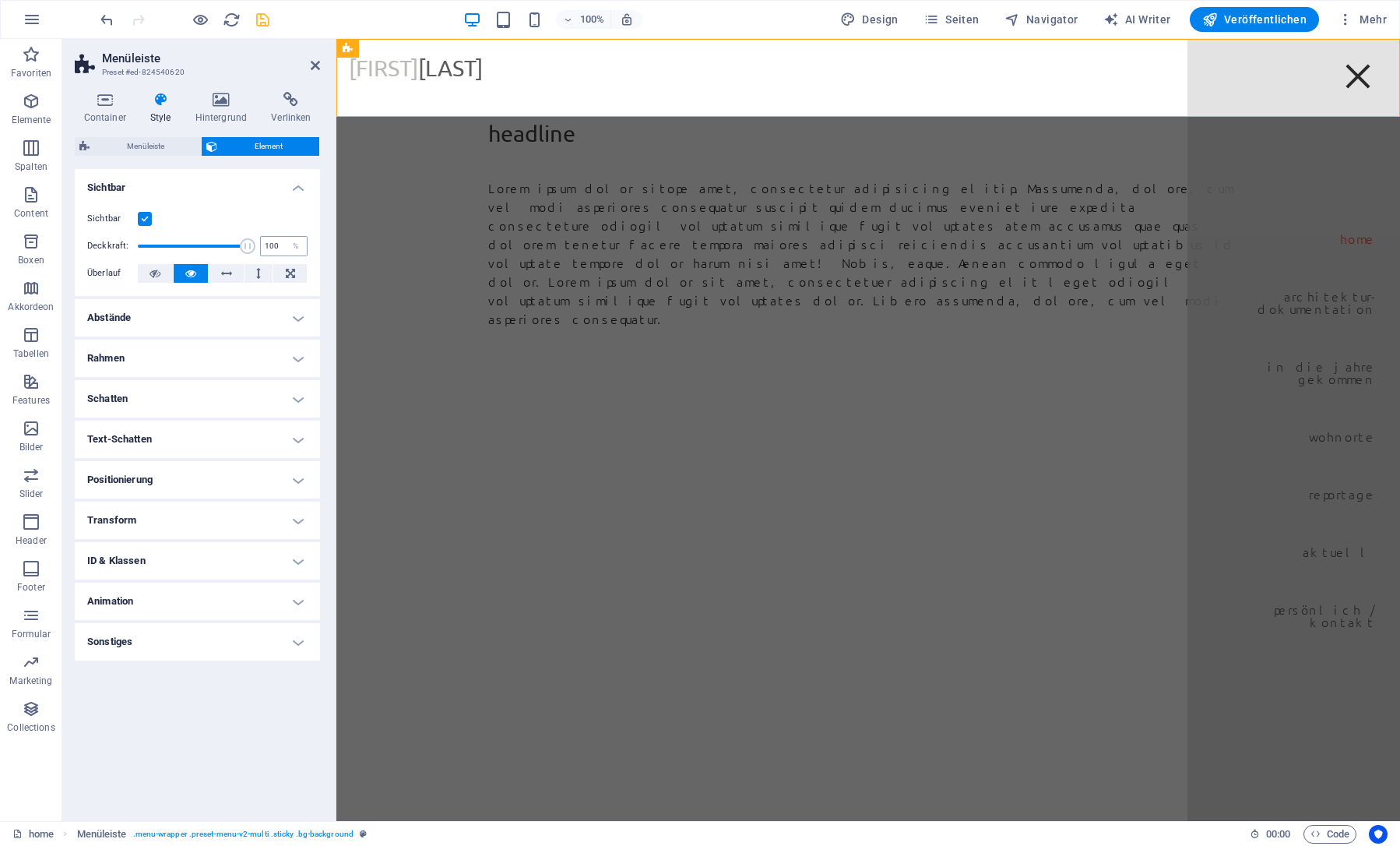 drag, startPoint x: 224, startPoint y: 248, endPoint x: 267, endPoint y: 247, distance: 43.01163 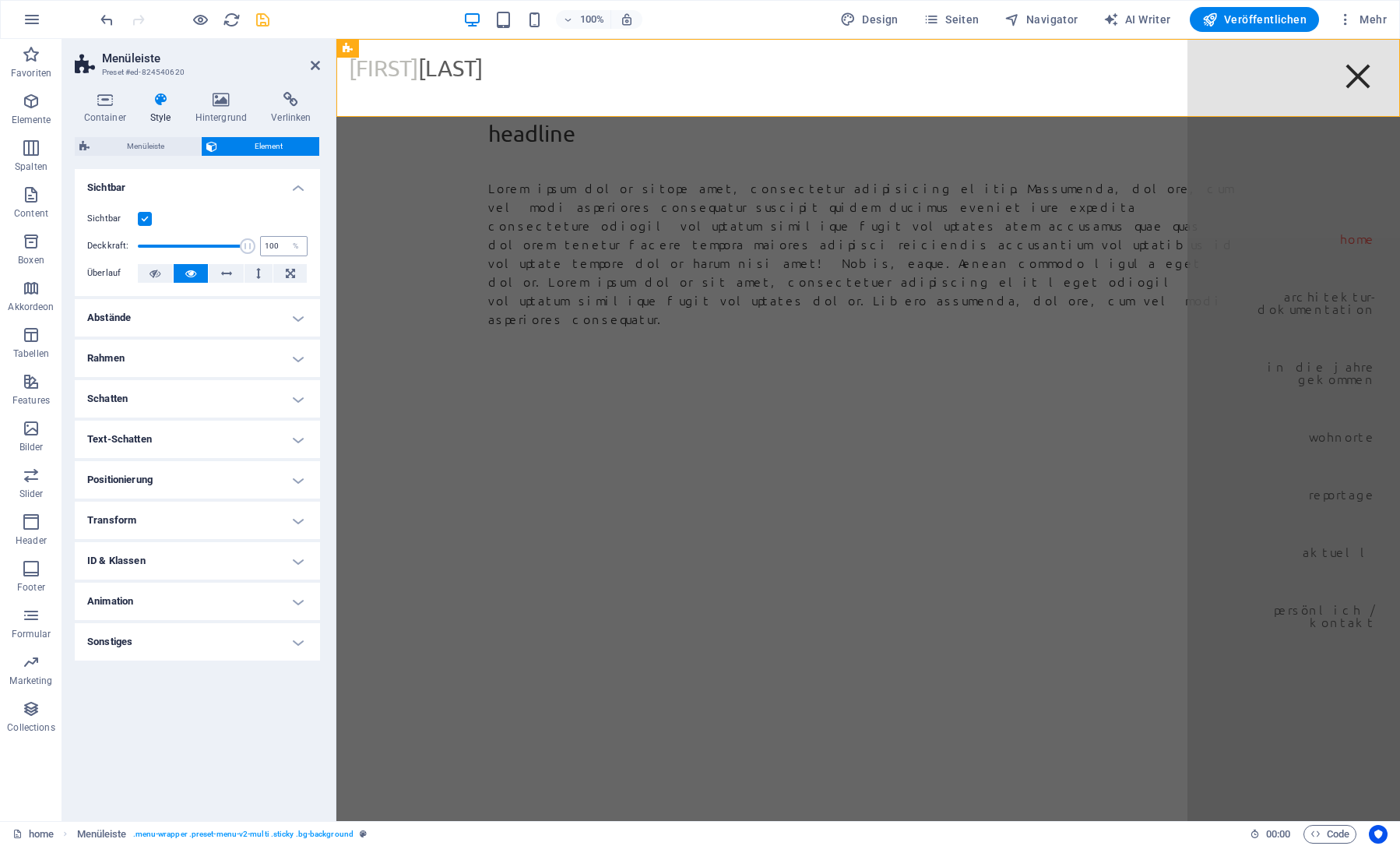 click on "Deckkraft: 100 %" at bounding box center (197, 246) 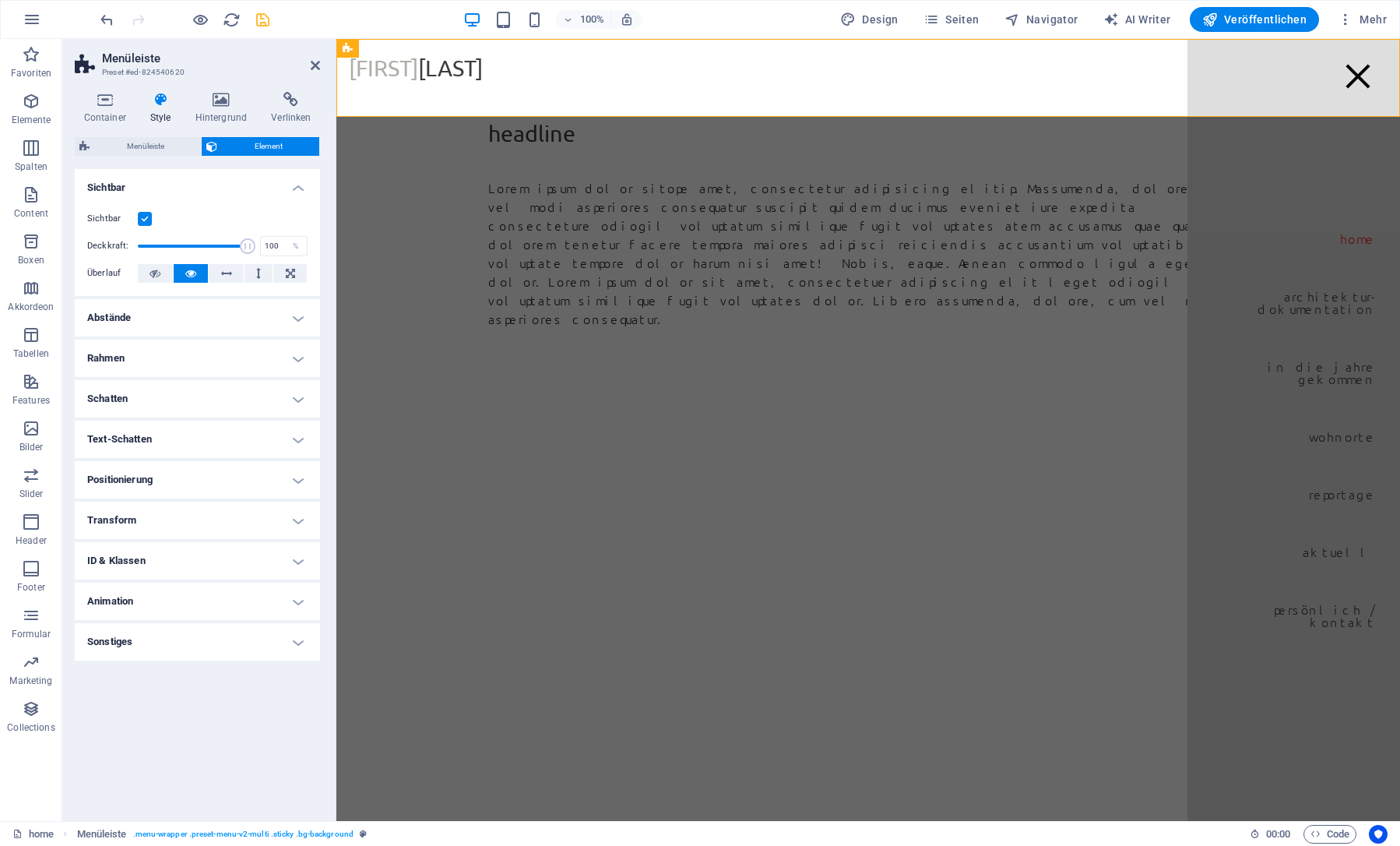 click on "ID & Klassen" at bounding box center [197, 561] 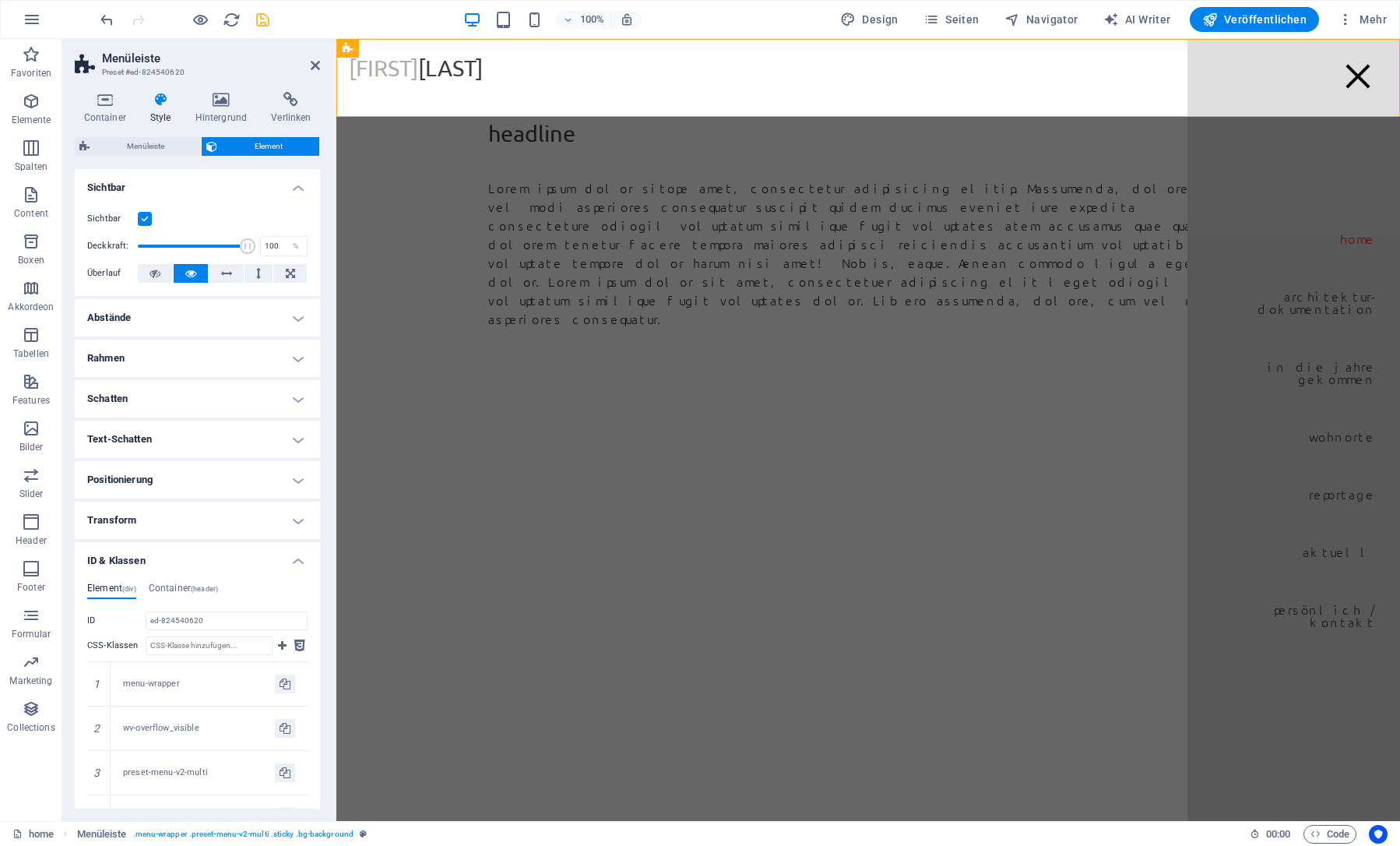 click on "ID & Klassen" at bounding box center (197, 556) 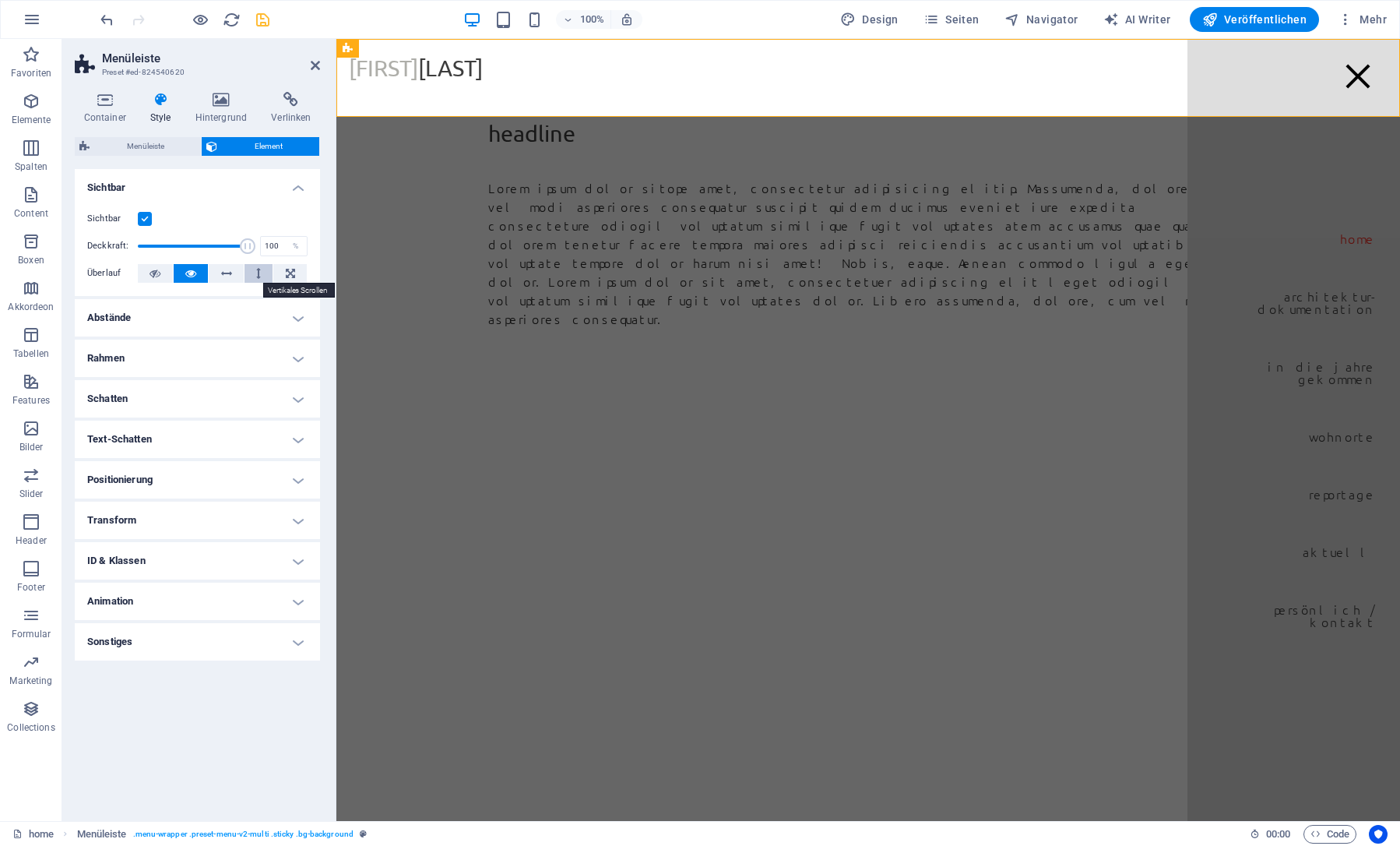 click at bounding box center [259, 273] 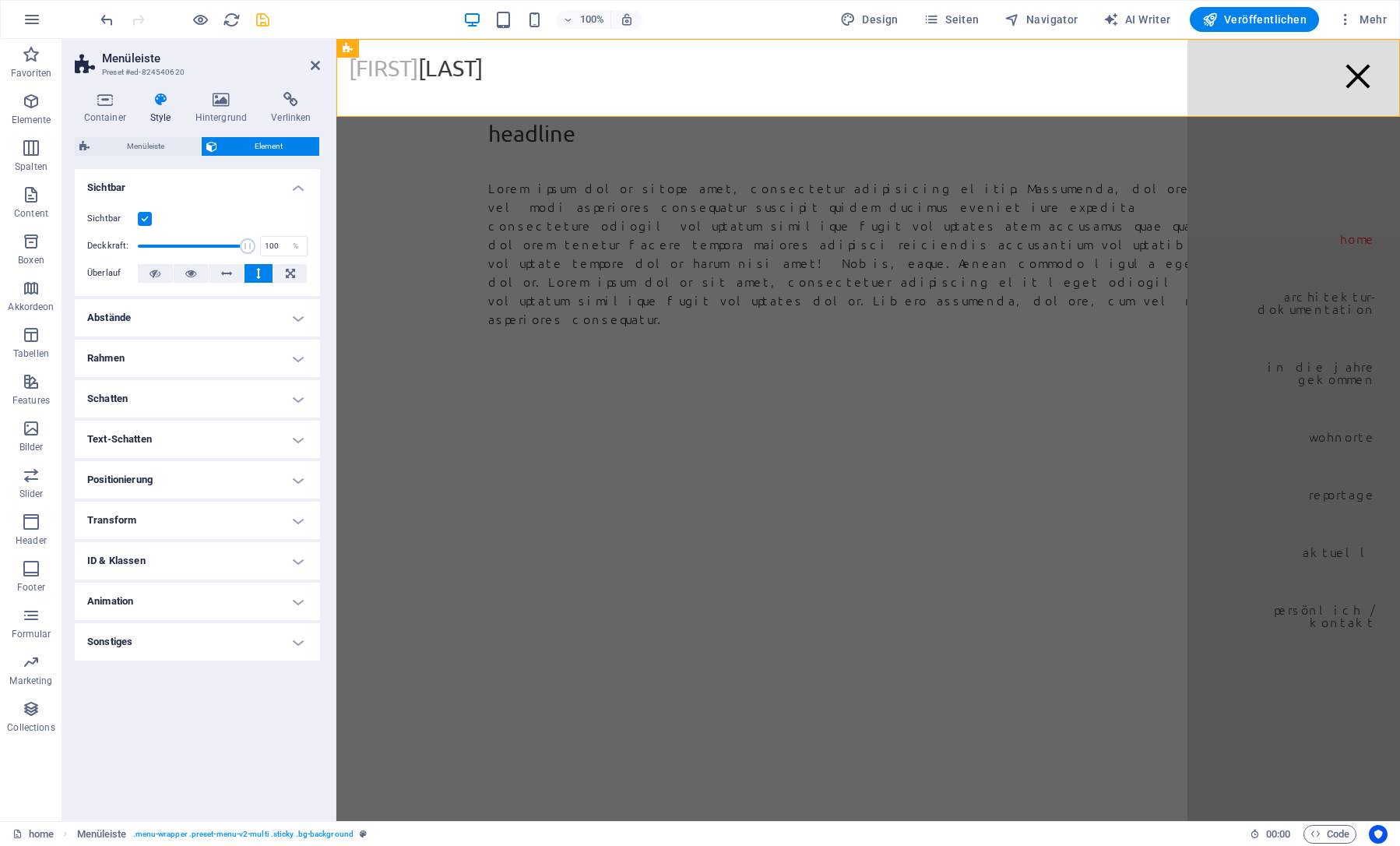 click at bounding box center [259, 273] 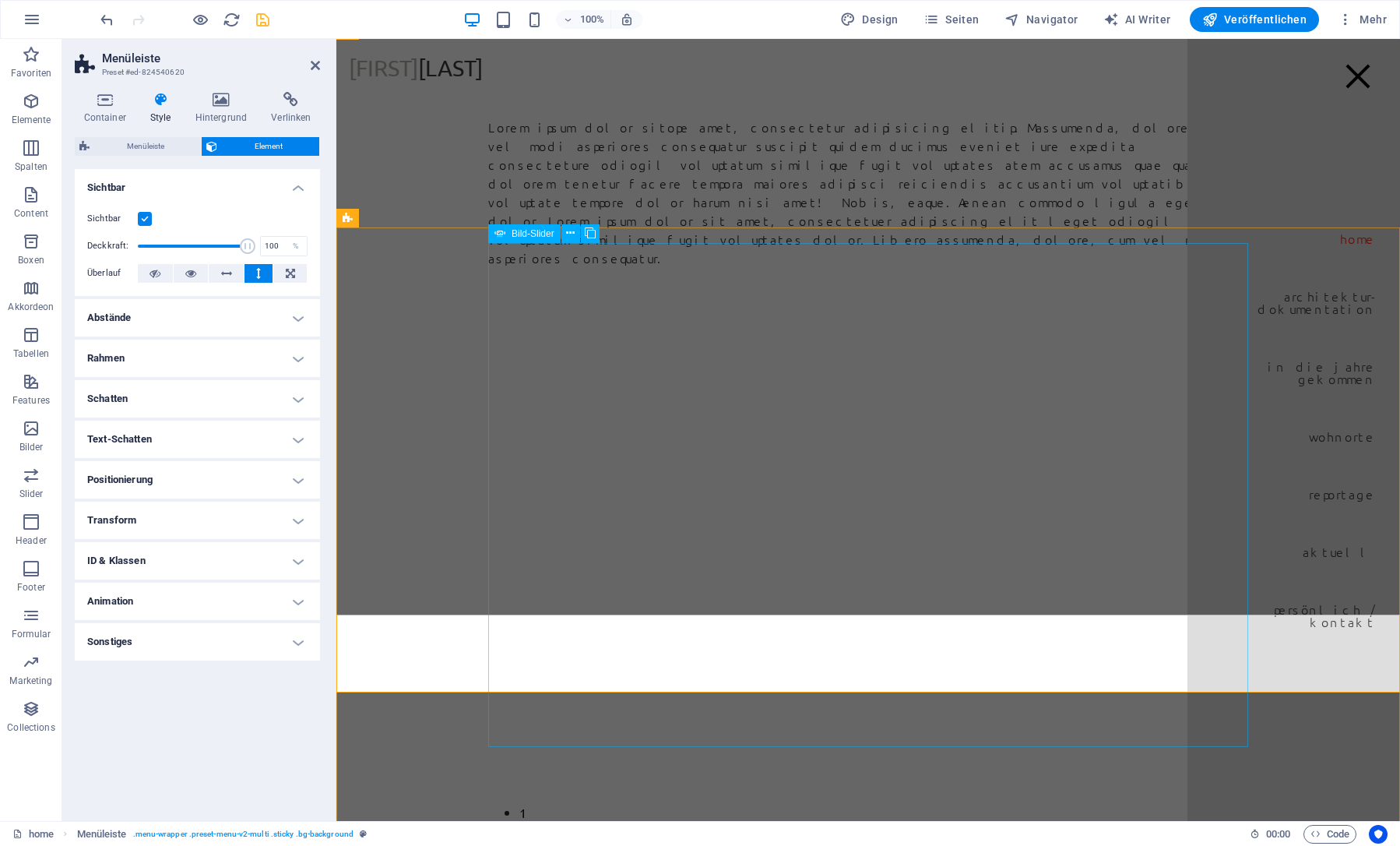 scroll, scrollTop: 0, scrollLeft: 0, axis: both 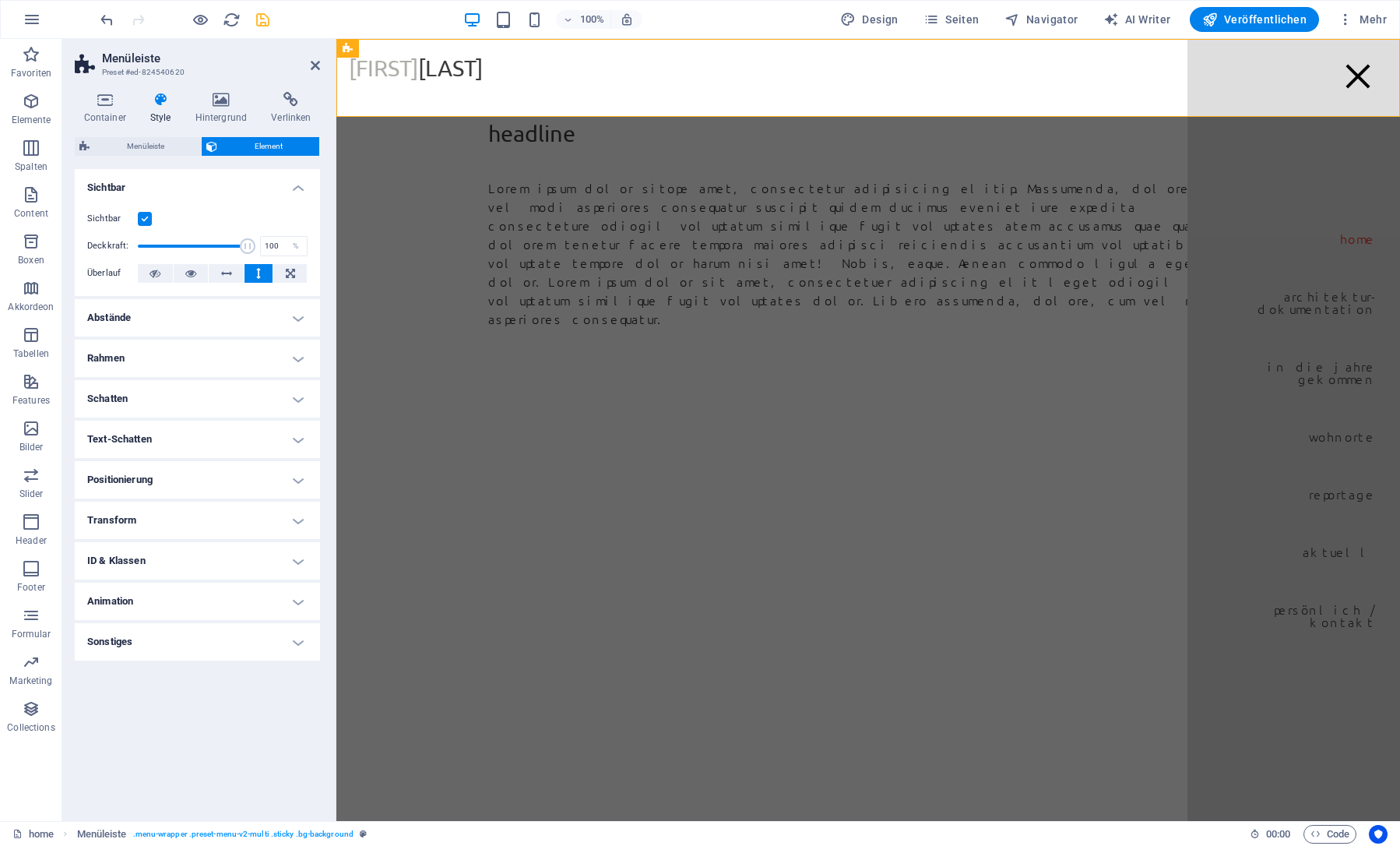 click on "Abstände" at bounding box center (197, 318) 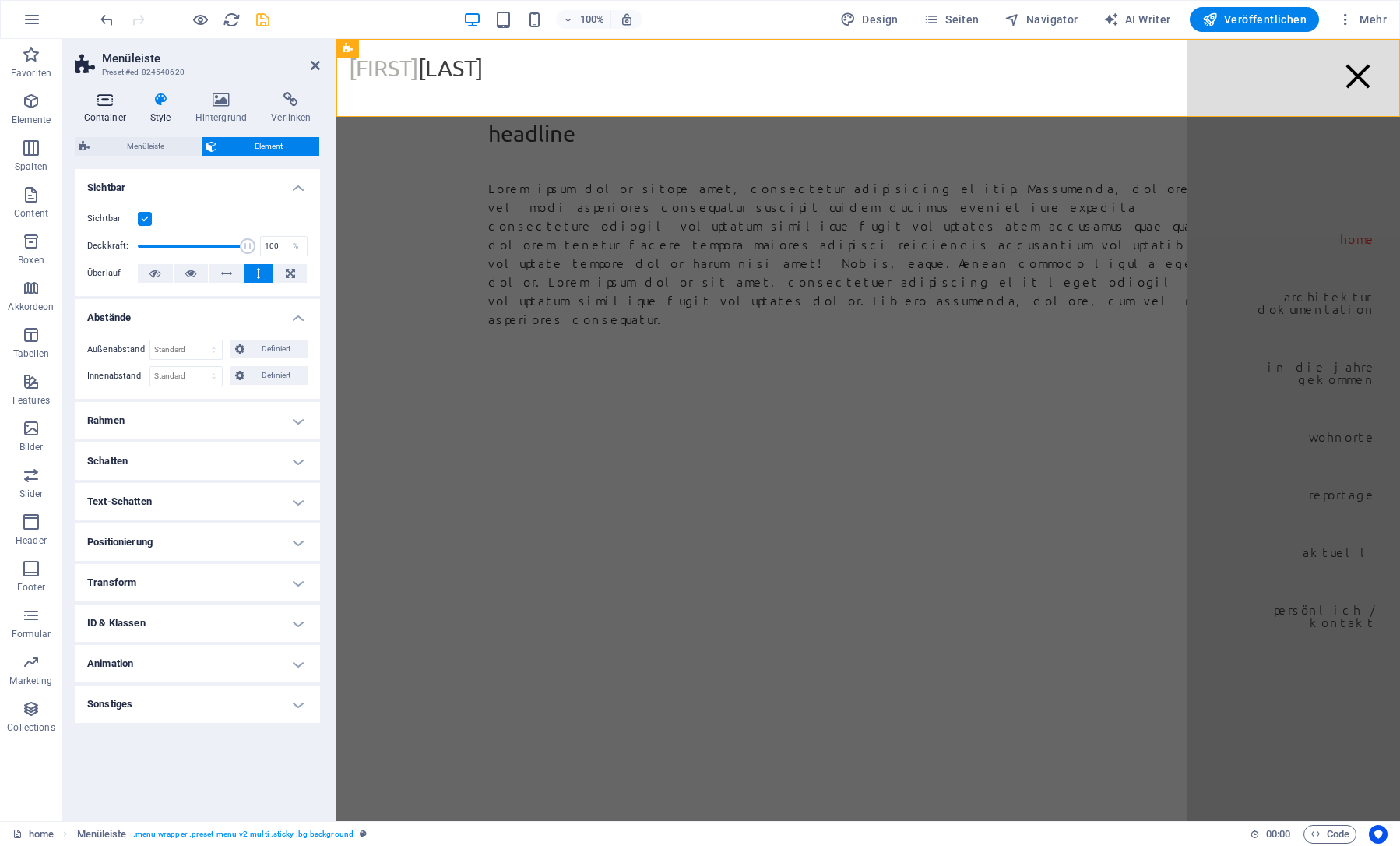click at bounding box center [104, 100] 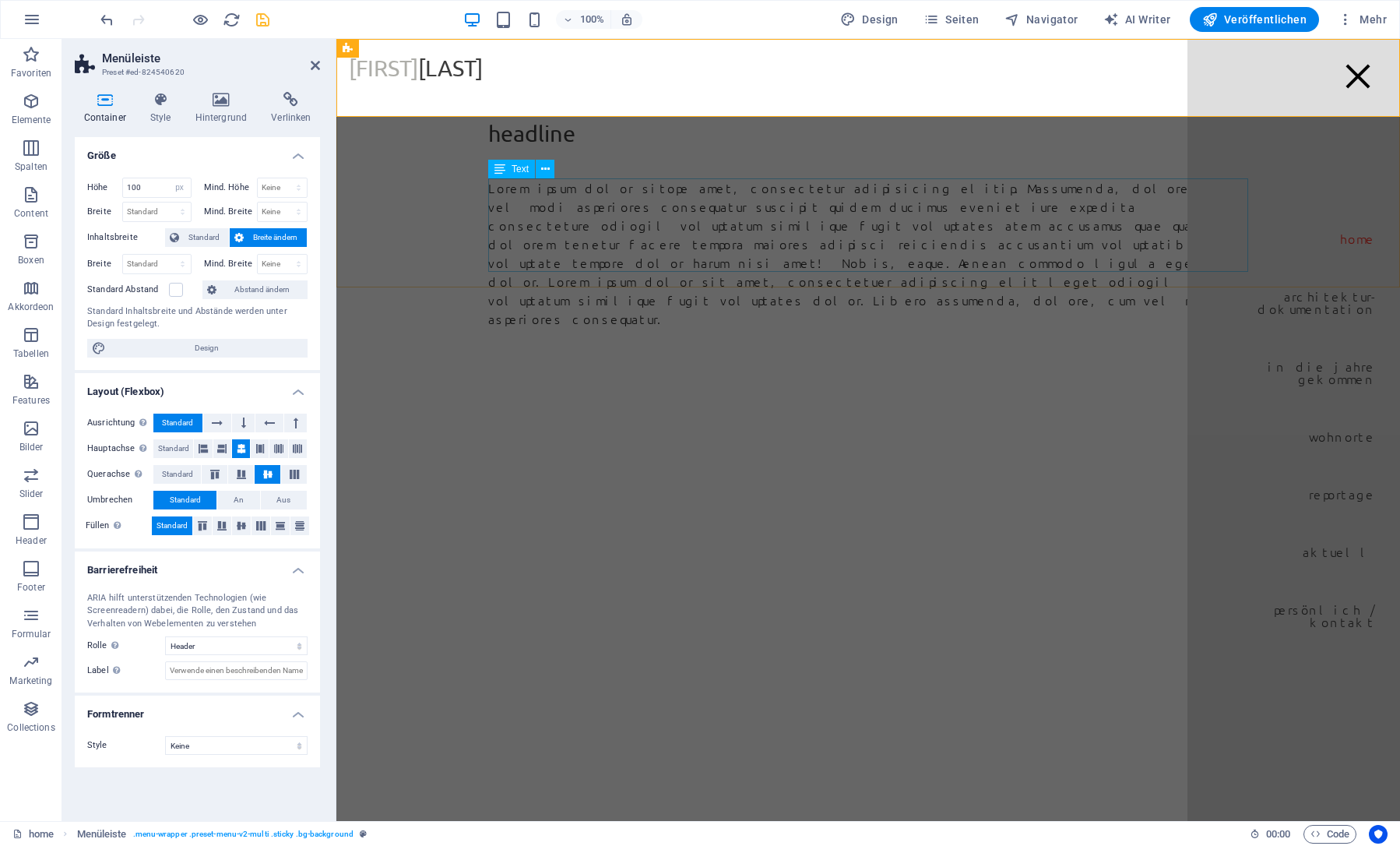 click on "Lorem ipsum dolor sitope amet, consectetur adipisicing elitip. Massumenda, dolore, cum vel modi asperiores consequatur suscipit quidem ducimus eveniet iure expedita consecteture odiogil voluptatum similique fugit voluptates atem accusamus quae quas dolorem tenetur facere tempora maiores adipisci reiciendis accusantium voluptatibus id voluptate tempore dolor harum nisi amet! Nobis, eaque. Aenean commodo ligula eget dolor. Lorem ipsum dolor sit amet, consectetuer adipiscing elit leget odiogil voluptatum similique fugit voluptates dolor. Libero assumenda, dolore, cum vel modi asperiores consequatur." at bounding box center [868, 253] 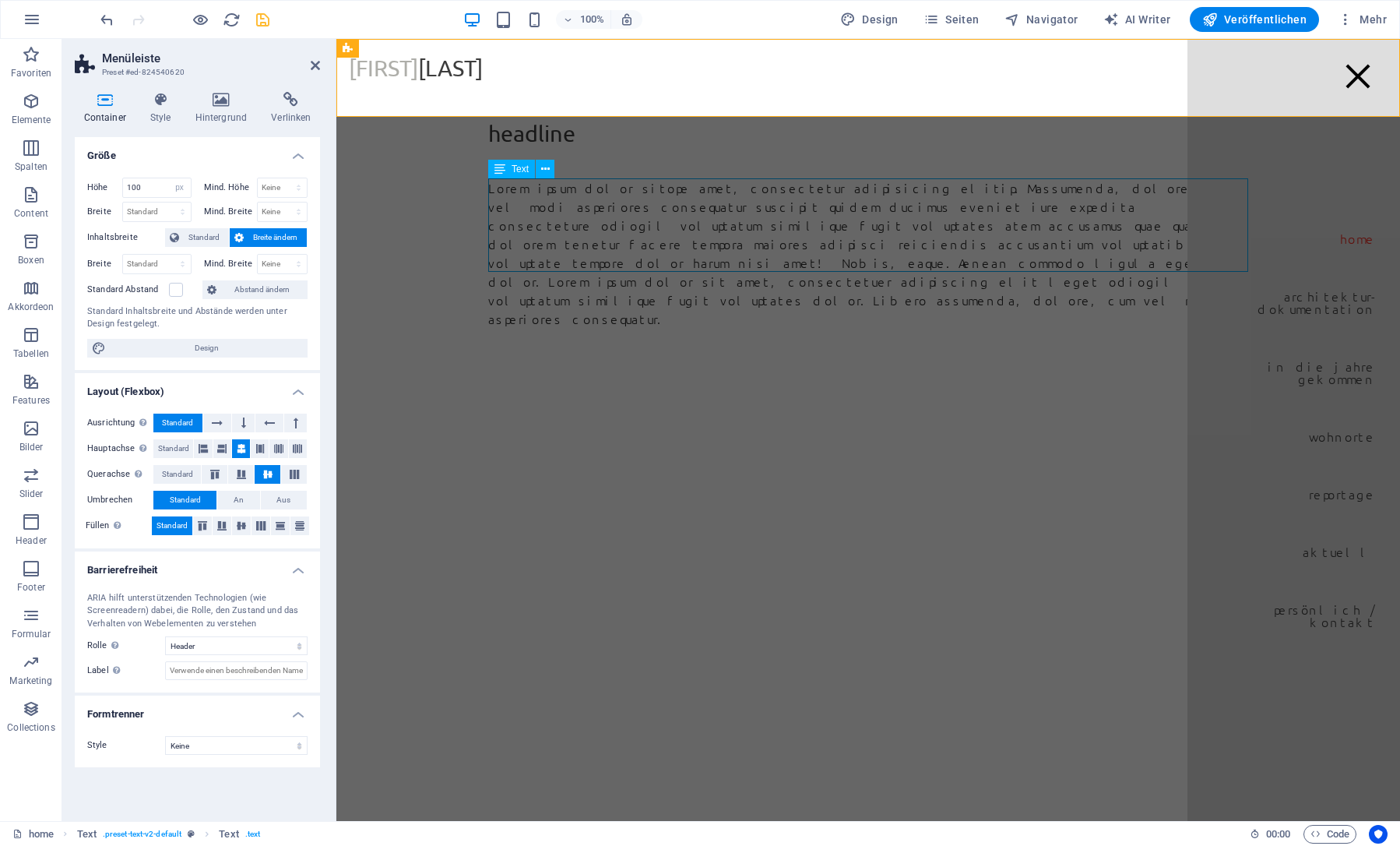 click on "Lorem ipsum dolor sitope amet, consectetur adipisicing elitip. Massumenda, dolore, cum vel modi asperiores consequatur suscipit quidem ducimus eveniet iure expedita consecteture odiogil voluptatum similique fugit voluptates atem accusamus quae quas dolorem tenetur facere tempora maiores adipisci reiciendis accusantium voluptatibus id voluptate tempore dolor harum nisi amet! Nobis, eaque. Aenean commodo ligula eget dolor. Lorem ipsum dolor sit amet, consectetuer adipiscing elit leget odiogil voluptatum similique fugit voluptates dolor. Libero assumenda, dolore, cum vel modi asperiores consequatur." at bounding box center (868, 253) 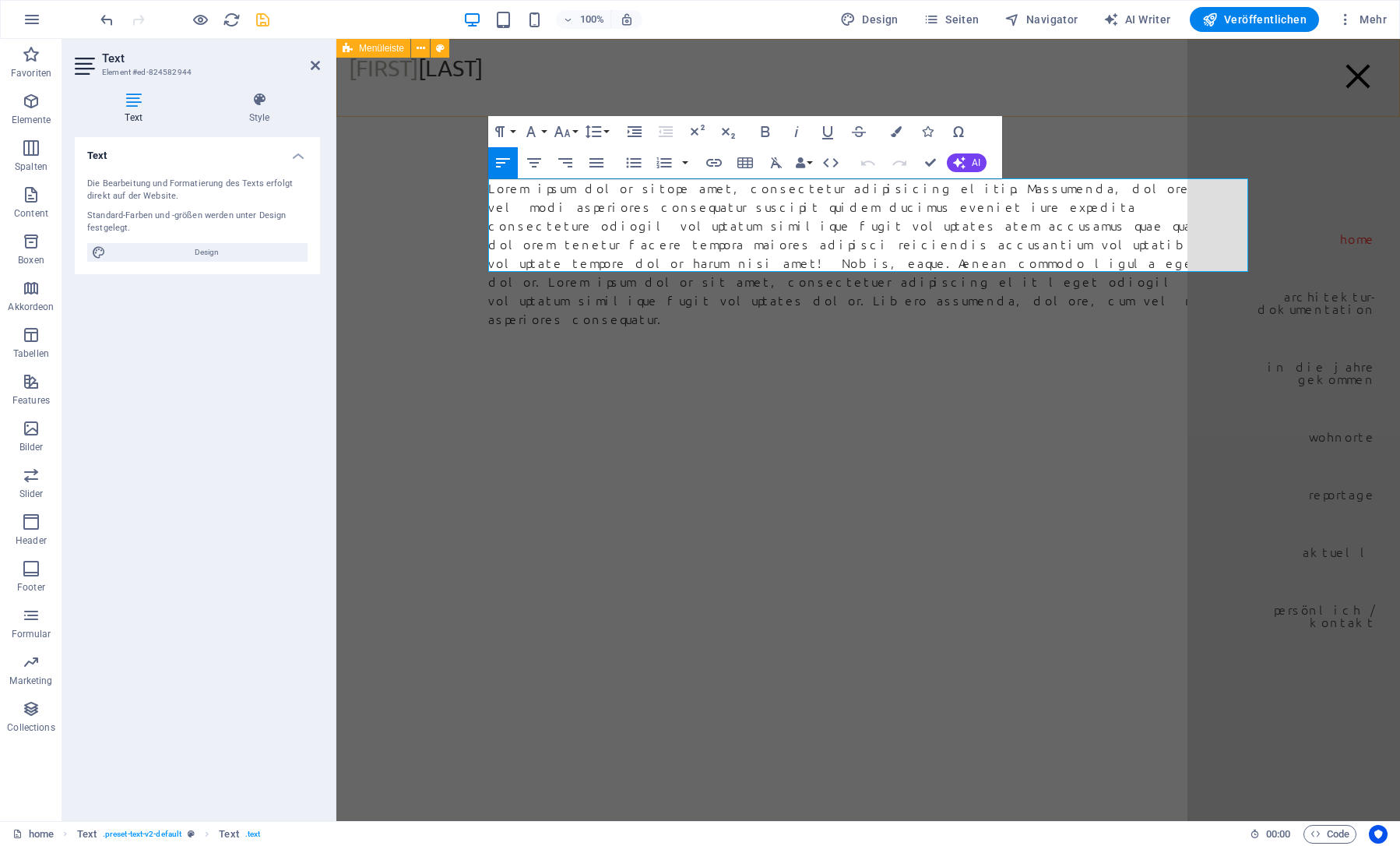 click on "[FIRST]  [LAST]  home architektur-dokumentation in die jahre gekommen WohnOrte reportage aktuell persönlich / kontakt" at bounding box center (868, 78) 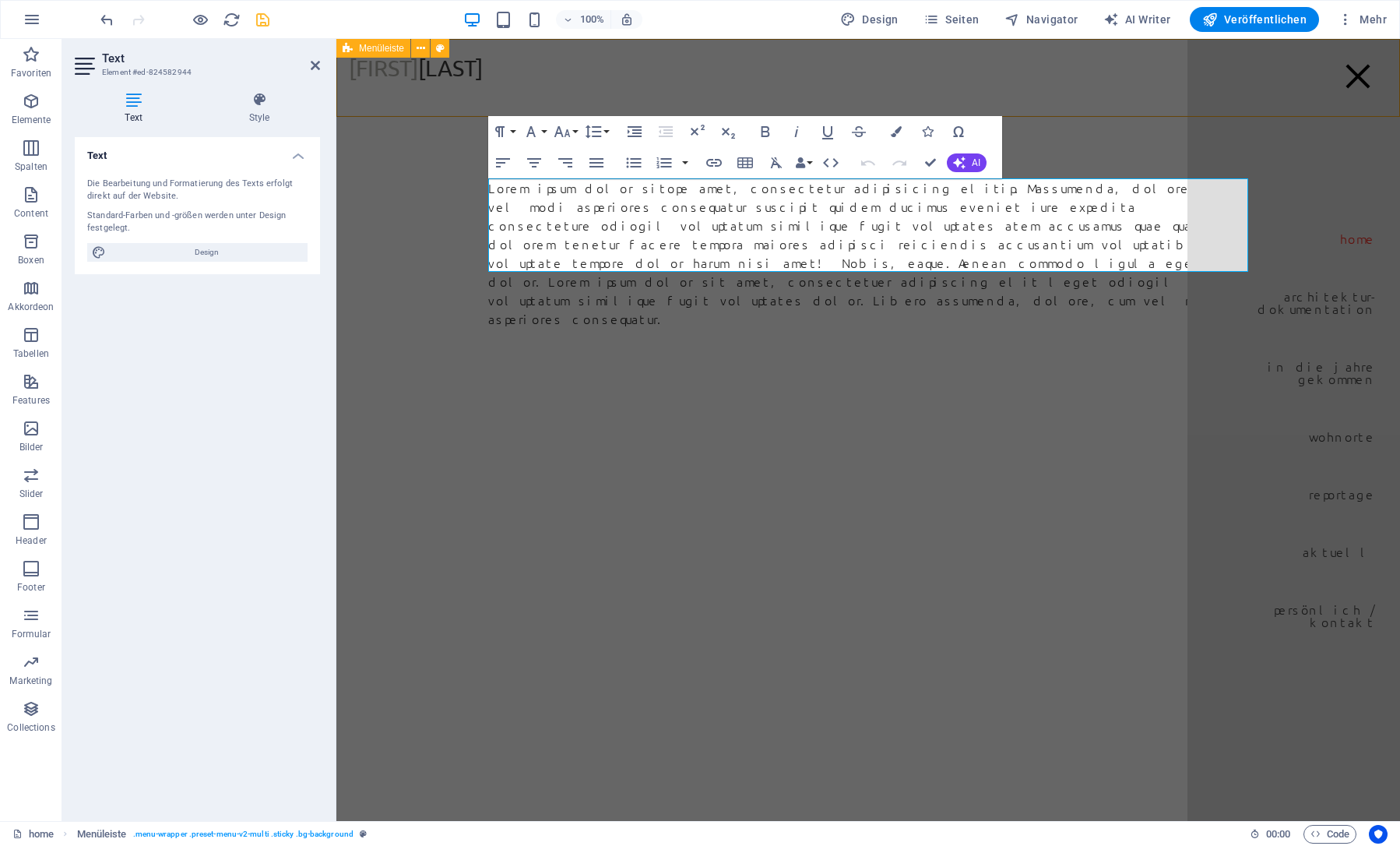 click on "[FIRST]  [LAST]  home architektur-dokumentation in die jahre gekommen WohnOrte reportage aktuell persönlich / kontakt" at bounding box center (868, 78) 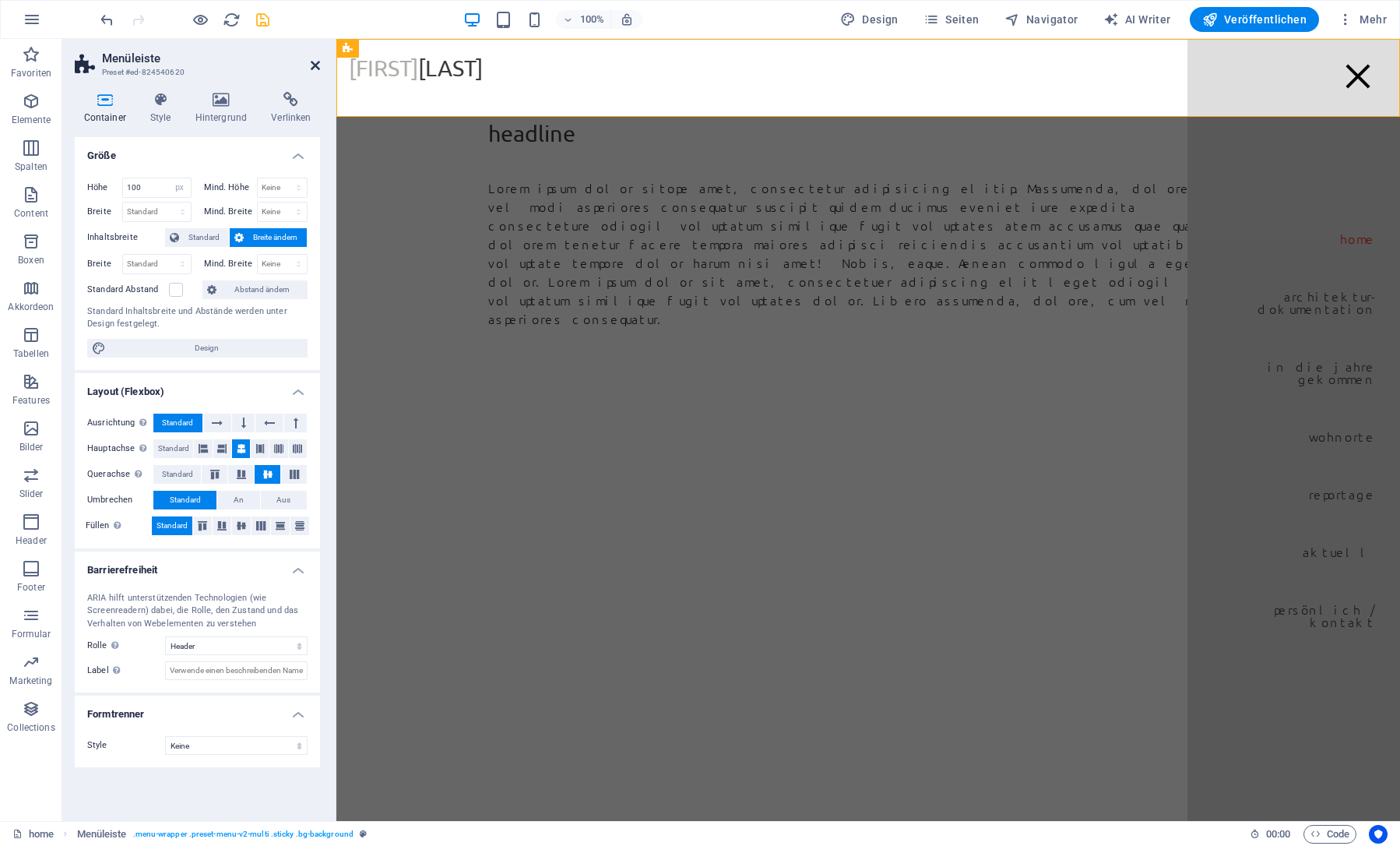 click at bounding box center [315, 65] 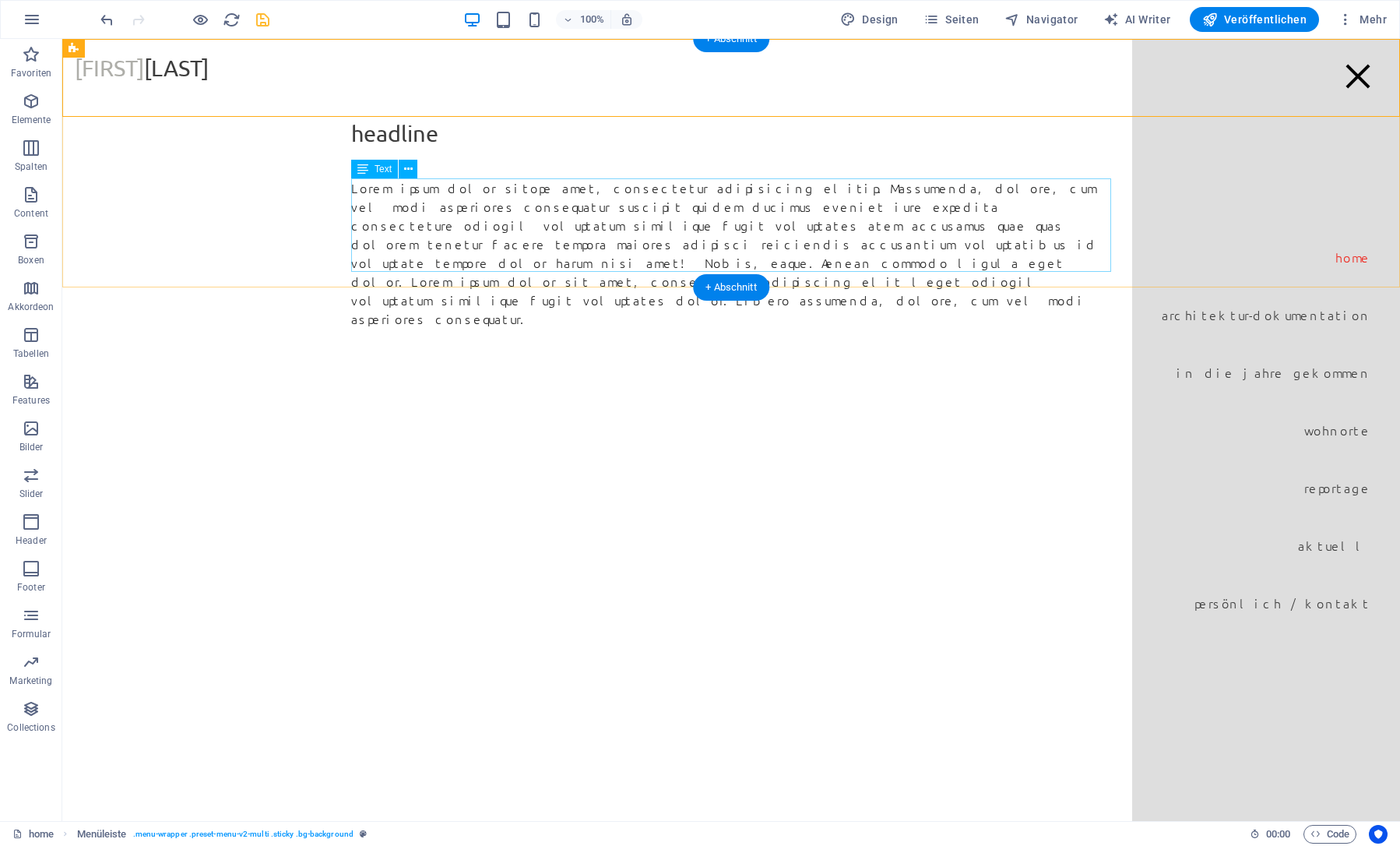click on "Lorem ipsum dolor sitope amet, consectetur adipisicing elitip. Massumenda, dolore, cum vel modi asperiores consequatur suscipit quidem ducimus eveniet iure expedita consecteture odiogil voluptatum similique fugit voluptates atem accusamus quae quas dolorem tenetur facere tempora maiores adipisci reiciendis accusantium voluptatibus id voluptate tempore dolor harum nisi amet! Nobis, eaque. Aenean commodo ligula eget dolor. Lorem ipsum dolor sit amet, consectetuer adipiscing elit leget odiogil voluptatum similique fugit voluptates dolor. Libero assumenda, dolore, cum vel modi asperiores consequatur." at bounding box center (731, 253) 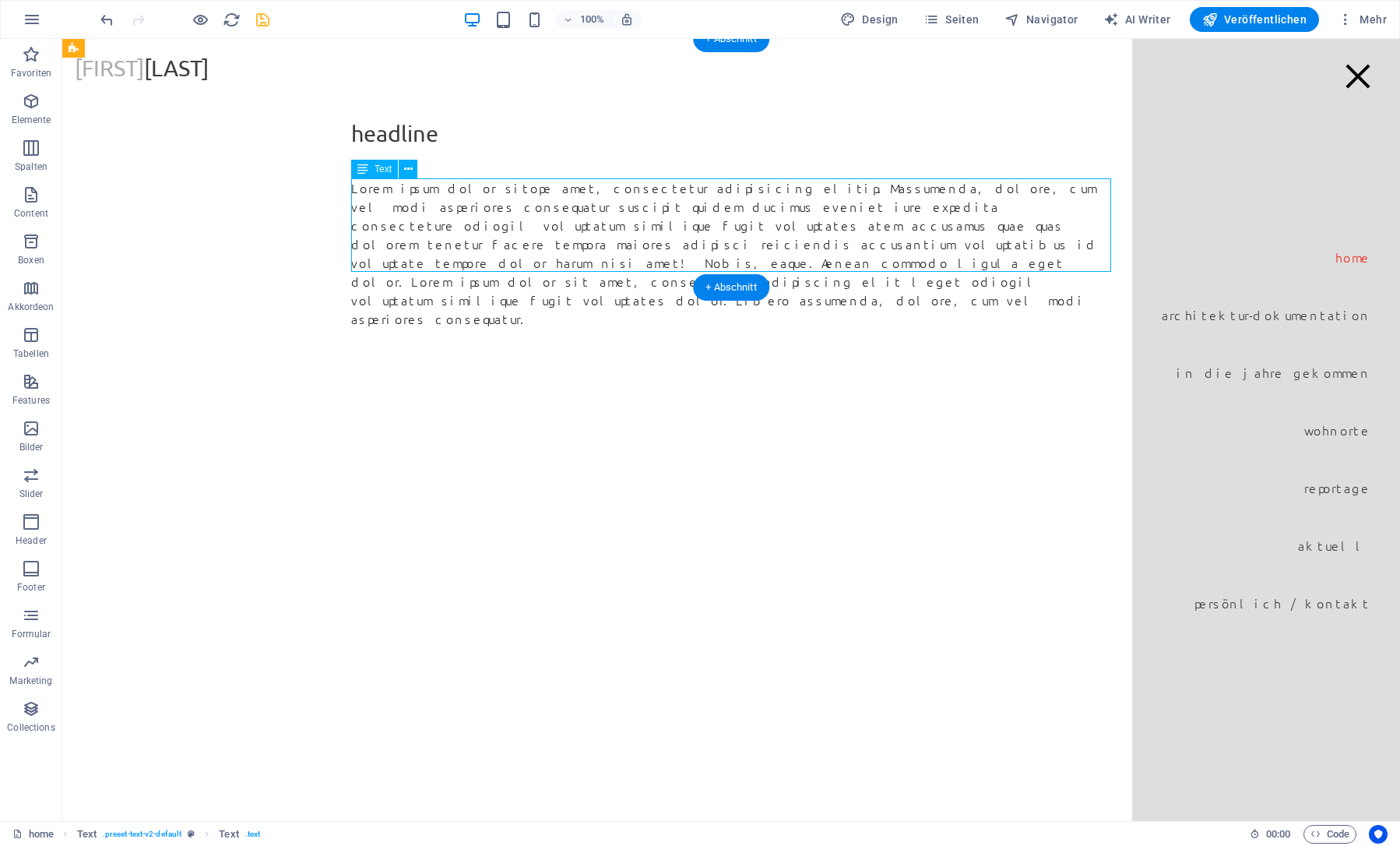 click on "Lorem ipsum dolor sitope amet, consectetur adipisicing elitip. Massumenda, dolore, cum vel modi asperiores consequatur suscipit quidem ducimus eveniet iure expedita consecteture odiogil voluptatum similique fugit voluptates atem accusamus quae quas dolorem tenetur facere tempora maiores adipisci reiciendis accusantium voluptatibus id voluptate tempore dolor harum nisi amet! Nobis, eaque. Aenean commodo ligula eget dolor. Lorem ipsum dolor sit amet, consectetuer adipiscing elit leget odiogil voluptatum similique fugit voluptates dolor. Libero assumenda, dolore, cum vel modi asperiores consequatur." at bounding box center [731, 253] 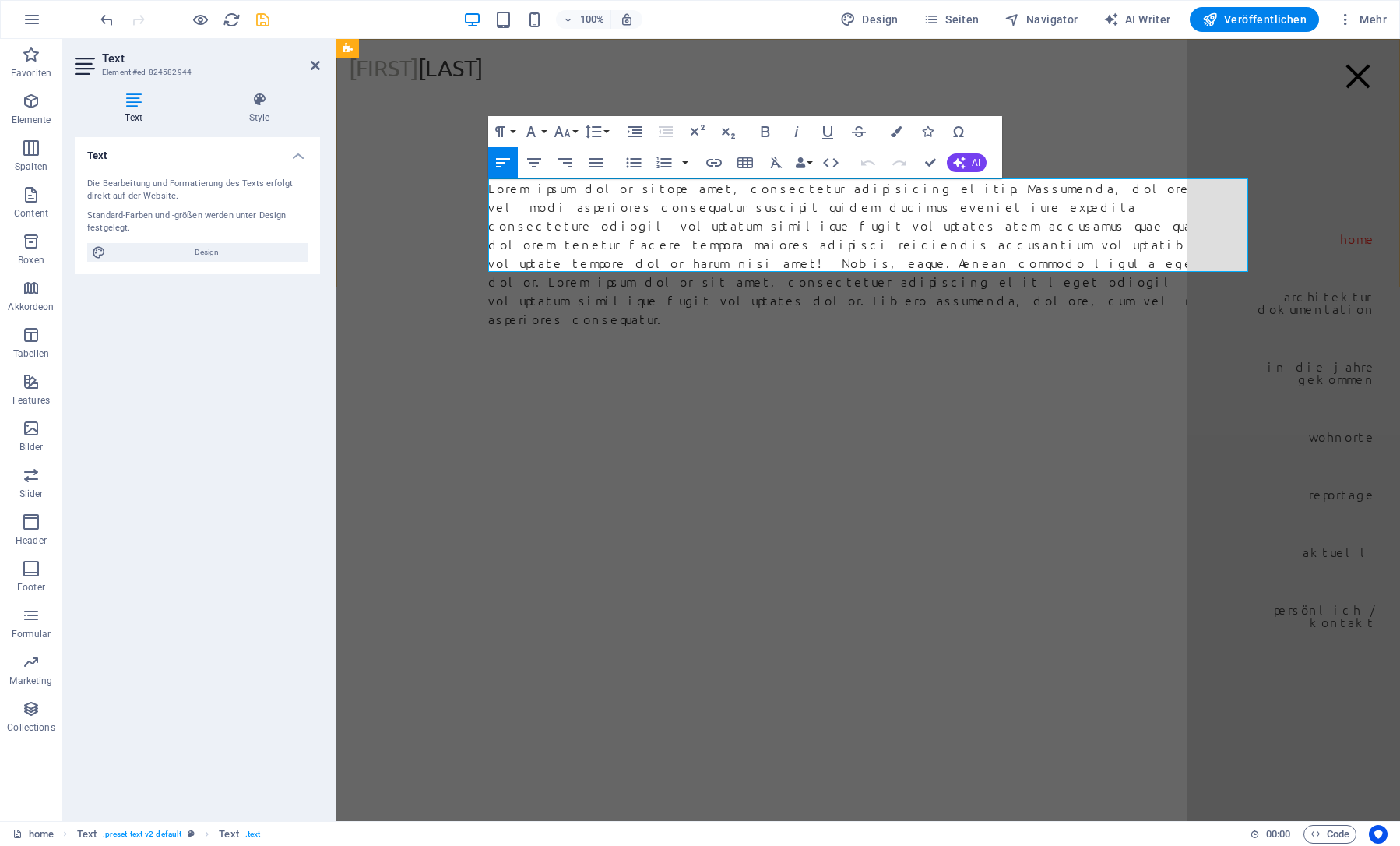 click on "Lorem ipsum dolor sitope amet, consectetur adipisicing elitip. Massumenda, dolore, cum vel modi asperiores consequatur suscipit quidem ducimus eveniet iure expedita consecteture odiogil voluptatum similique fugit voluptates atem accusamus quae quas dolorem tenetur facere tempora maiores adipisci reiciendis accusantium voluptatibus id voluptate tempore dolor harum nisi amet! Nobis, eaque. Aenean commodo ligula eget dolor. Lorem ipsum dolor sit amet, consectetuer adipiscing elit leget odiogil voluptatum similique fugit voluptates dolor. Libero assumenda, dolore, cum vel modi asperiores consequatur." at bounding box center [868, 253] 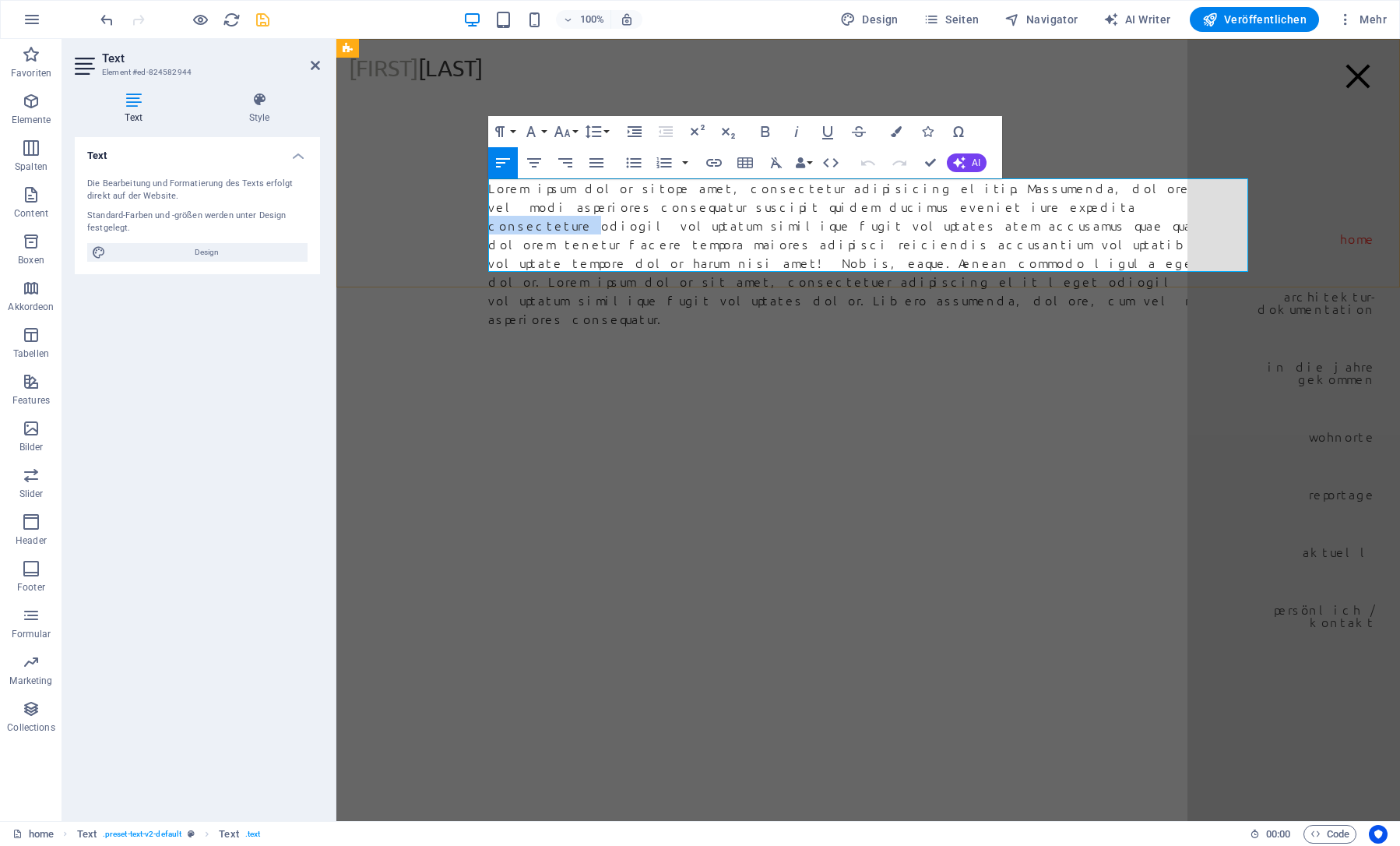 click on "Lorem ipsum dolor sitope amet, consectetur adipisicing elitip. Massumenda, dolore, cum vel modi asperiores consequatur suscipit quidem ducimus eveniet iure expedita consecteture odiogil voluptatum similique fugit voluptates atem accusamus quae quas dolorem tenetur facere tempora maiores adipisci reiciendis accusantium voluptatibus id voluptate tempore dolor harum nisi amet! Nobis, eaque. Aenean commodo ligula eget dolor. Lorem ipsum dolor sit amet, consectetuer adipiscing elit leget odiogil voluptatum similique fugit voluptates dolor. Libero assumenda, dolore, cum vel modi asperiores consequatur." at bounding box center [868, 253] 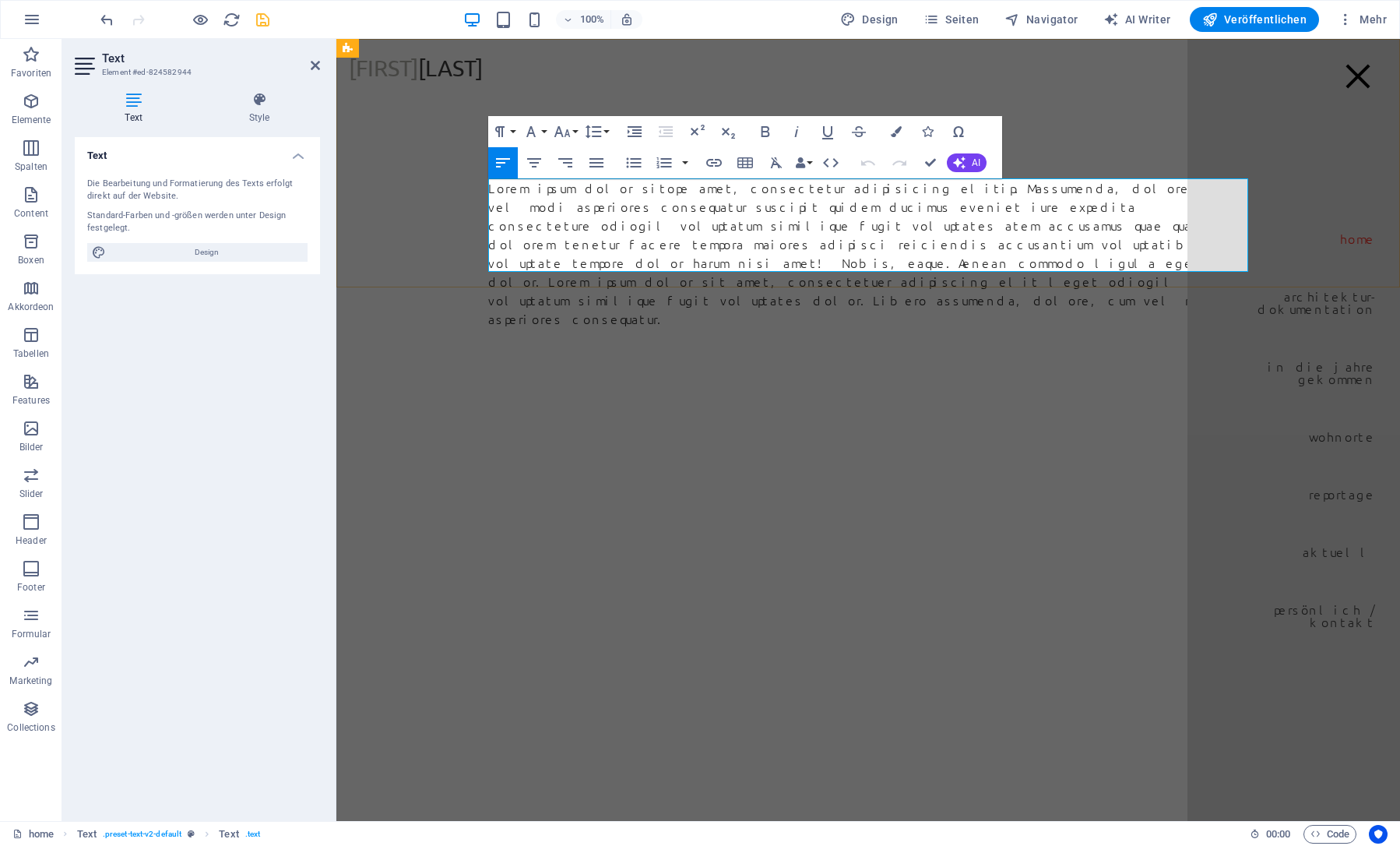 click on "Lorem ipsum dolor sitope amet, consectetur adipisicing elitip. Massumenda, dolore, cum vel modi asperiores consequatur suscipit quidem ducimus eveniet iure expedita consecteture odiogil voluptatum similique fugit voluptates atem accusamus quae quas dolorem tenetur facere tempora maiores adipisci reiciendis accusantium voluptatibus id voluptate tempore dolor harum nisi amet! Nobis, eaque. Aenean commodo ligula eget dolor. Lorem ipsum dolor sit amet, consectetuer adipiscing elit leget odiogil voluptatum similique fugit voluptates dolor. Libero assumenda, dolore, cum vel modi asperiores consequatur." at bounding box center [868, 253] 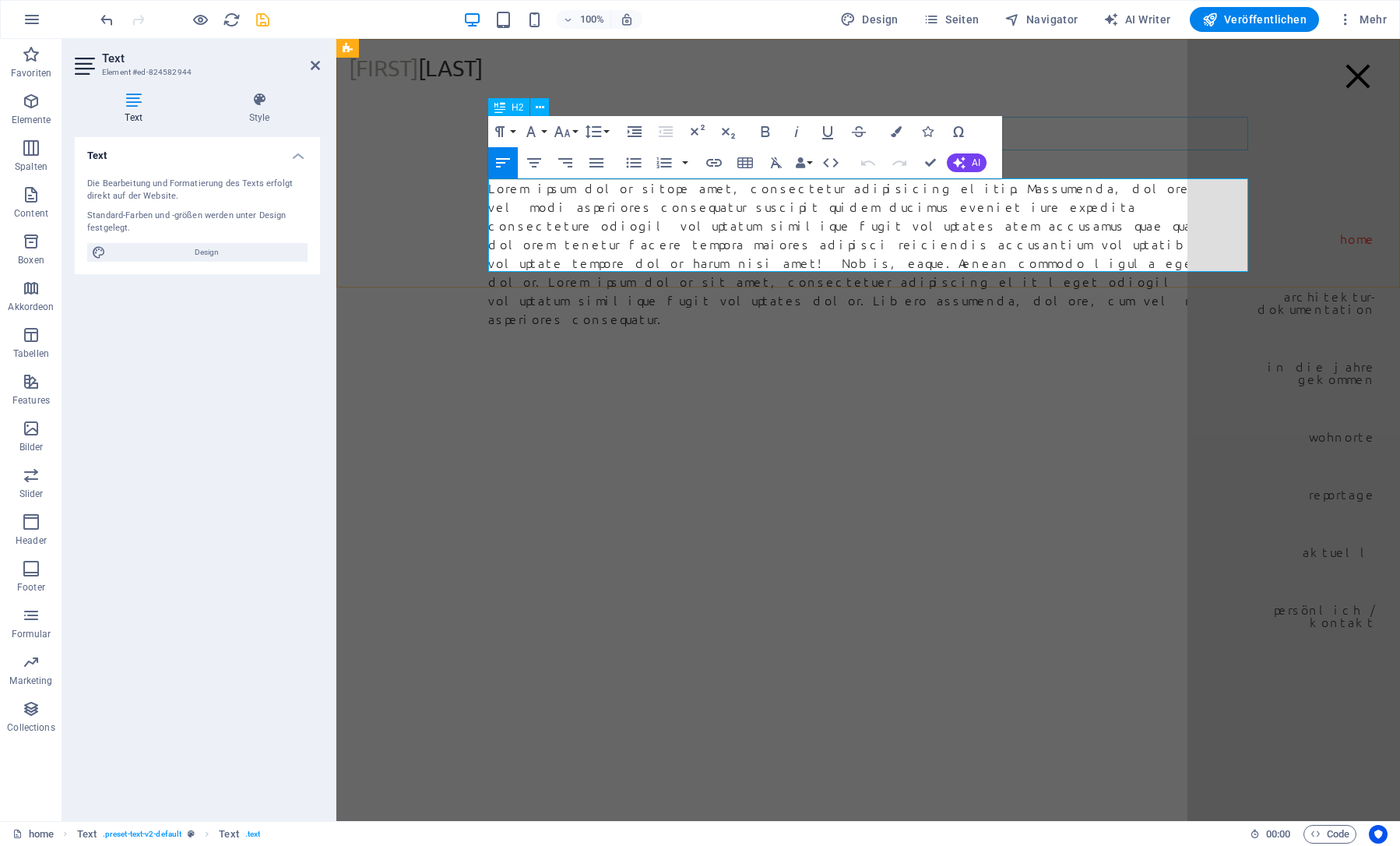click on "headline" at bounding box center (868, 133) 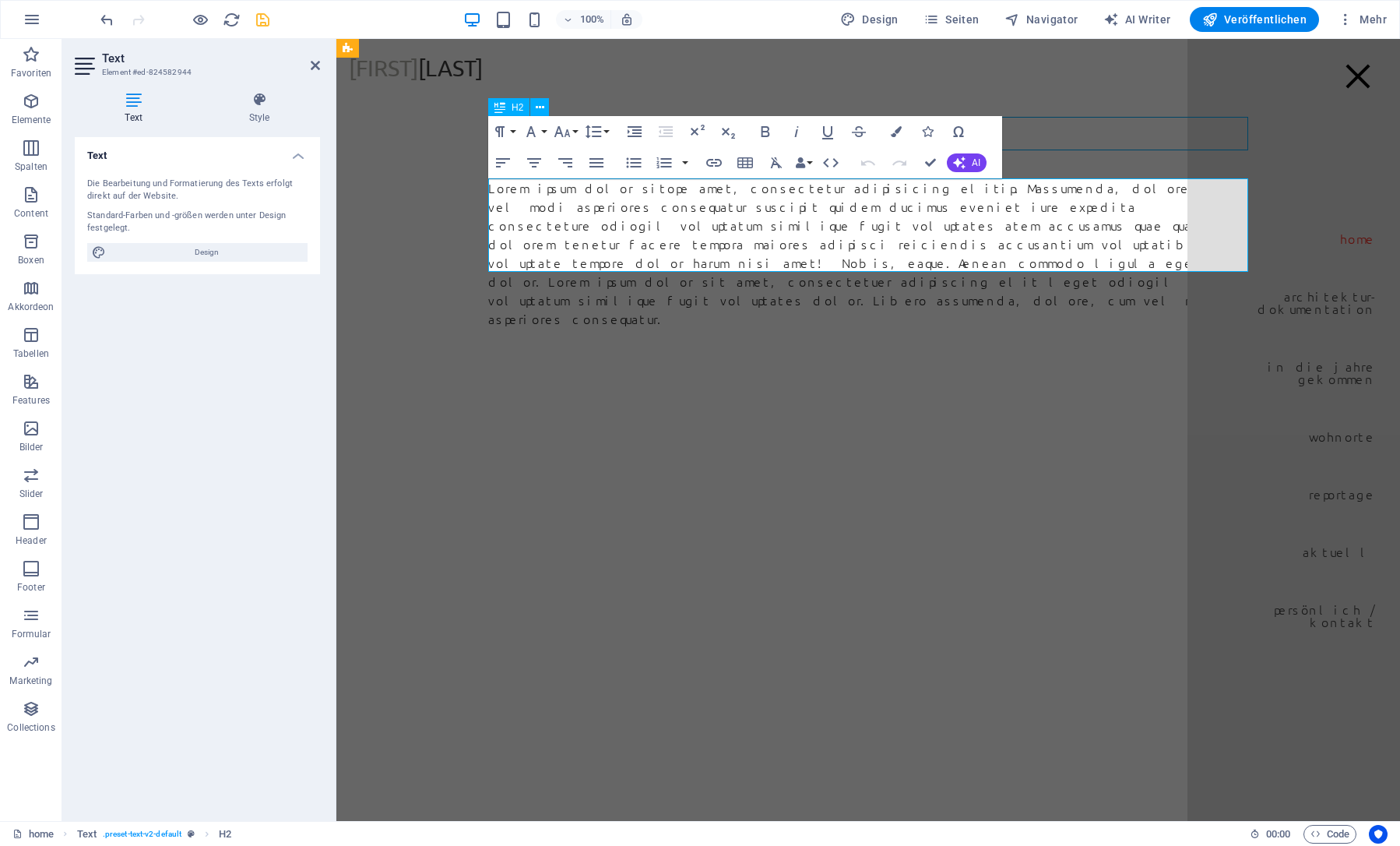 click on "headline" at bounding box center [868, 133] 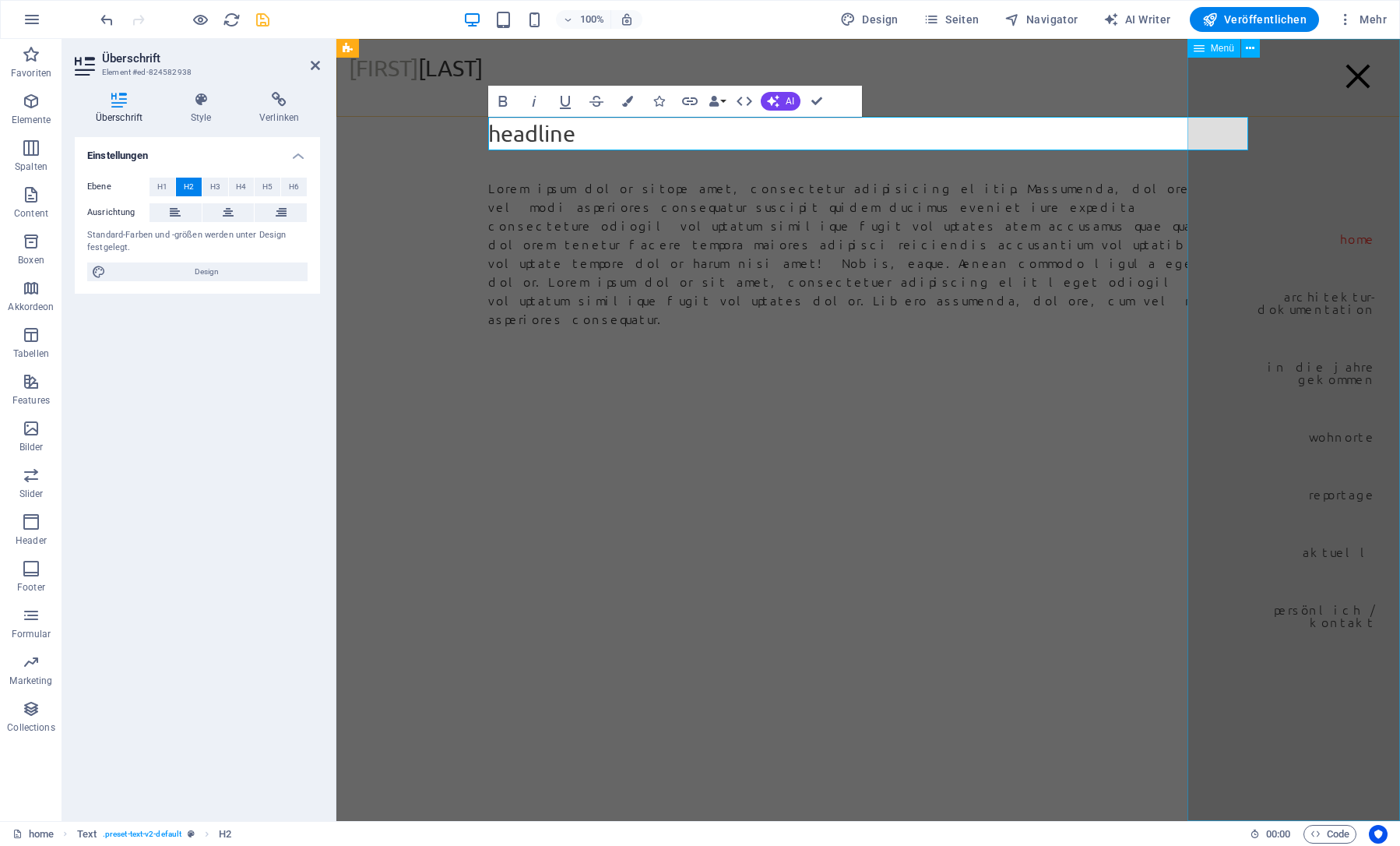 click on "home architektur-dokumentation in die jahre gekommen WohnOrte reportage aktuell persönlich / kontakt" at bounding box center (1293, 430) 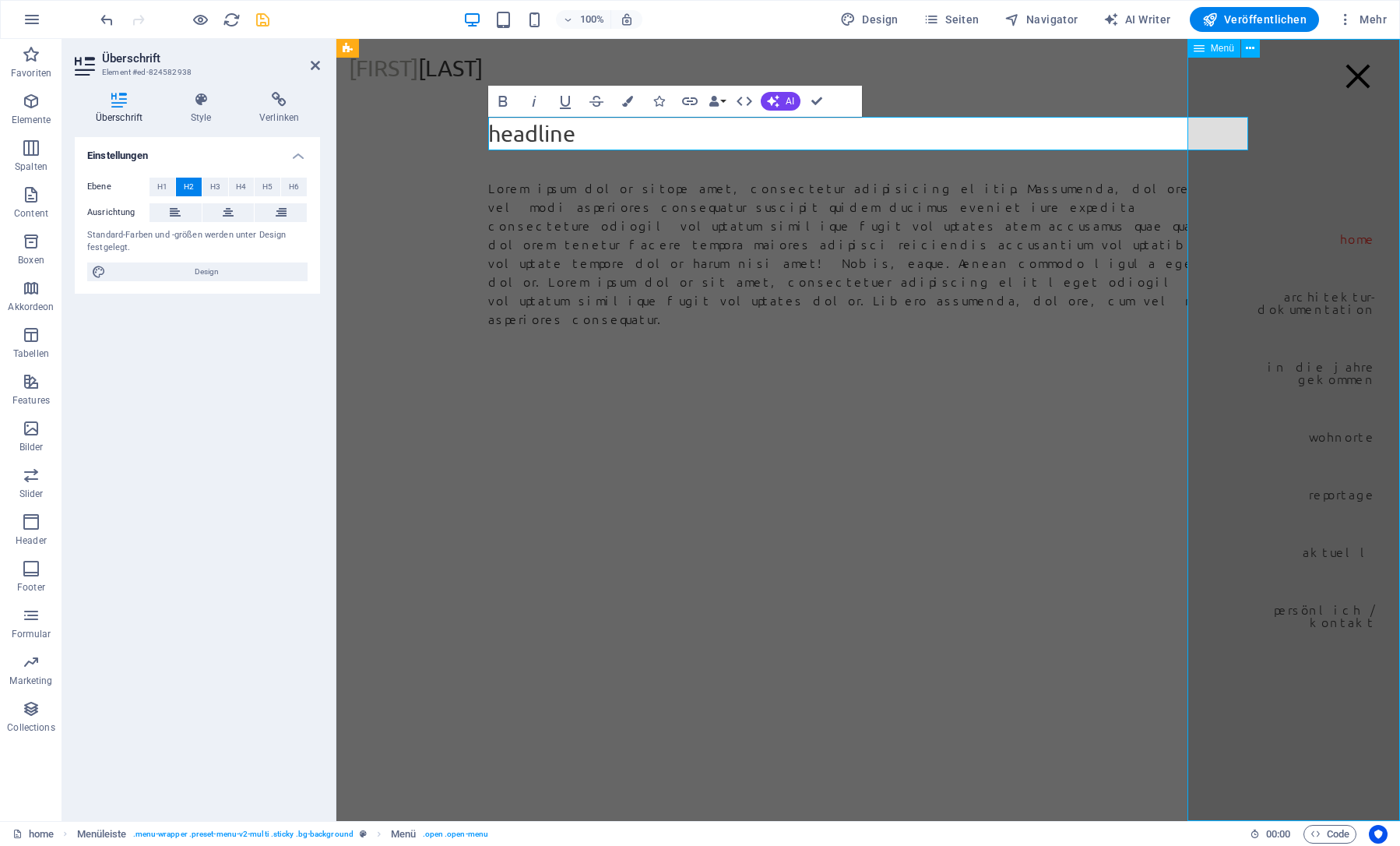 click on "home architektur-dokumentation in die jahre gekommen WohnOrte reportage aktuell persönlich / kontakt" at bounding box center [1293, 430] 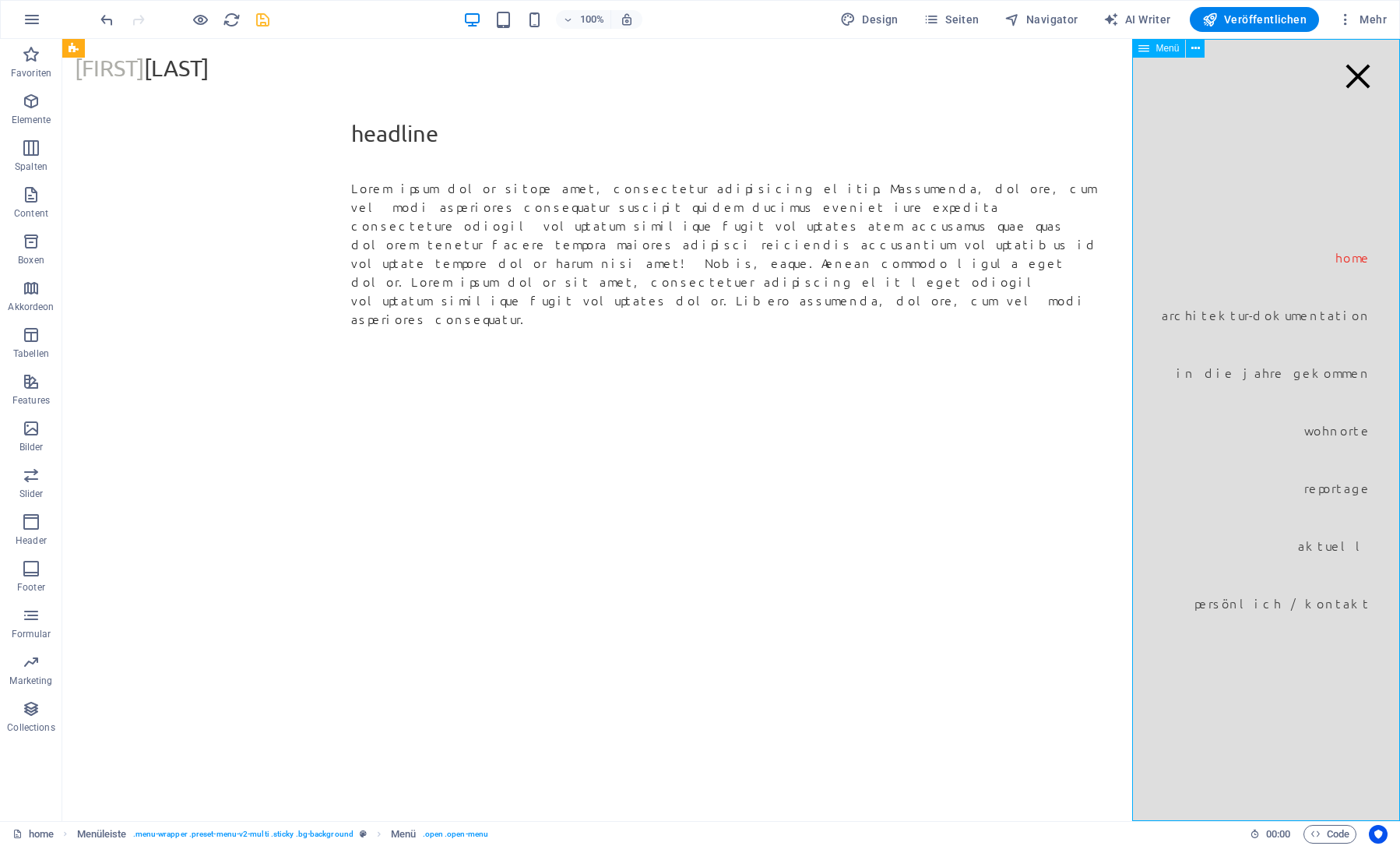 click on "home architektur-dokumentation in die jahre gekommen WohnOrte reportage aktuell persönlich / kontakt" at bounding box center (1266, 430) 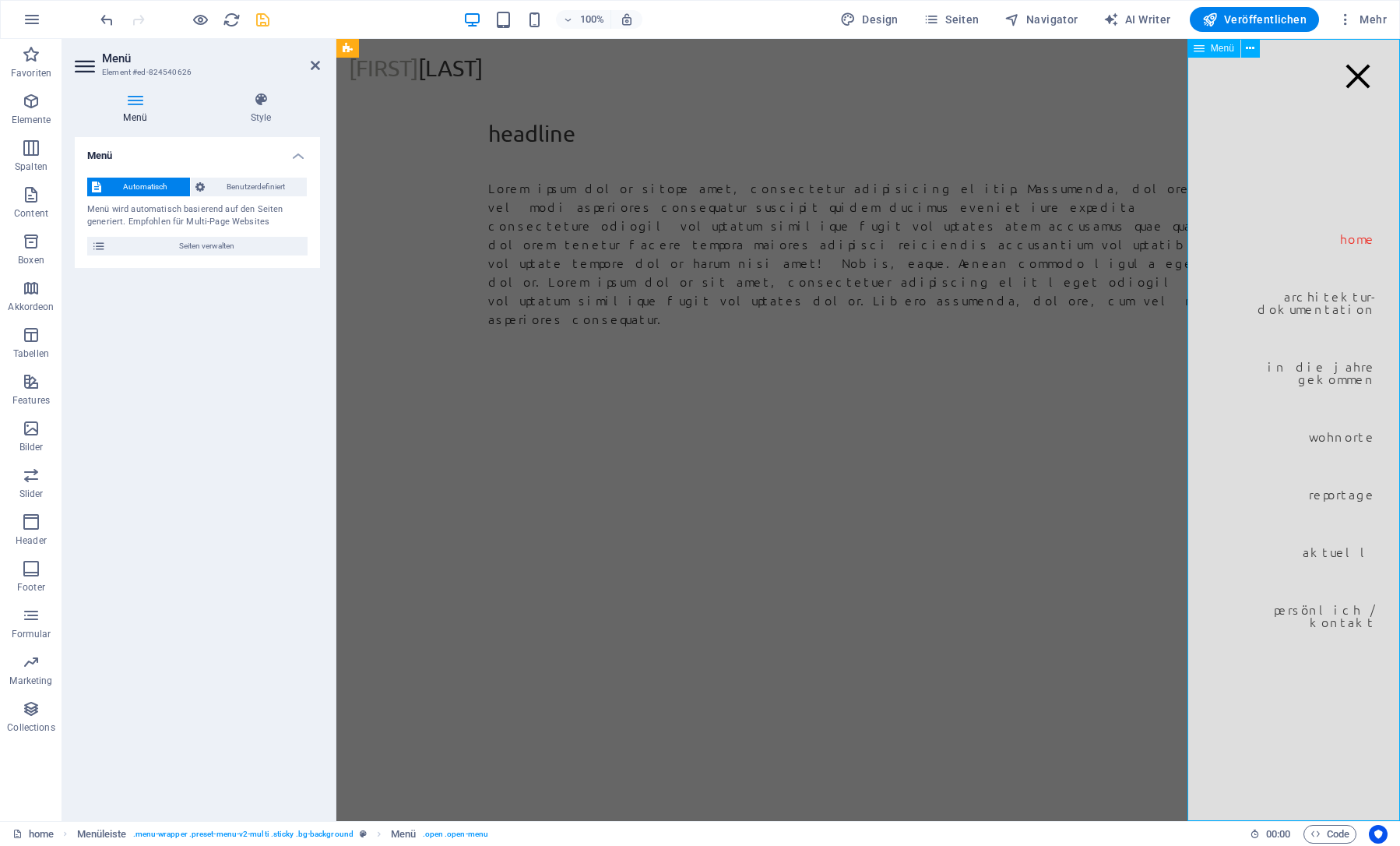 click on "home architektur-dokumentation in die jahre gekommen WohnOrte reportage aktuell persönlich / kontakt" at bounding box center [1293, 430] 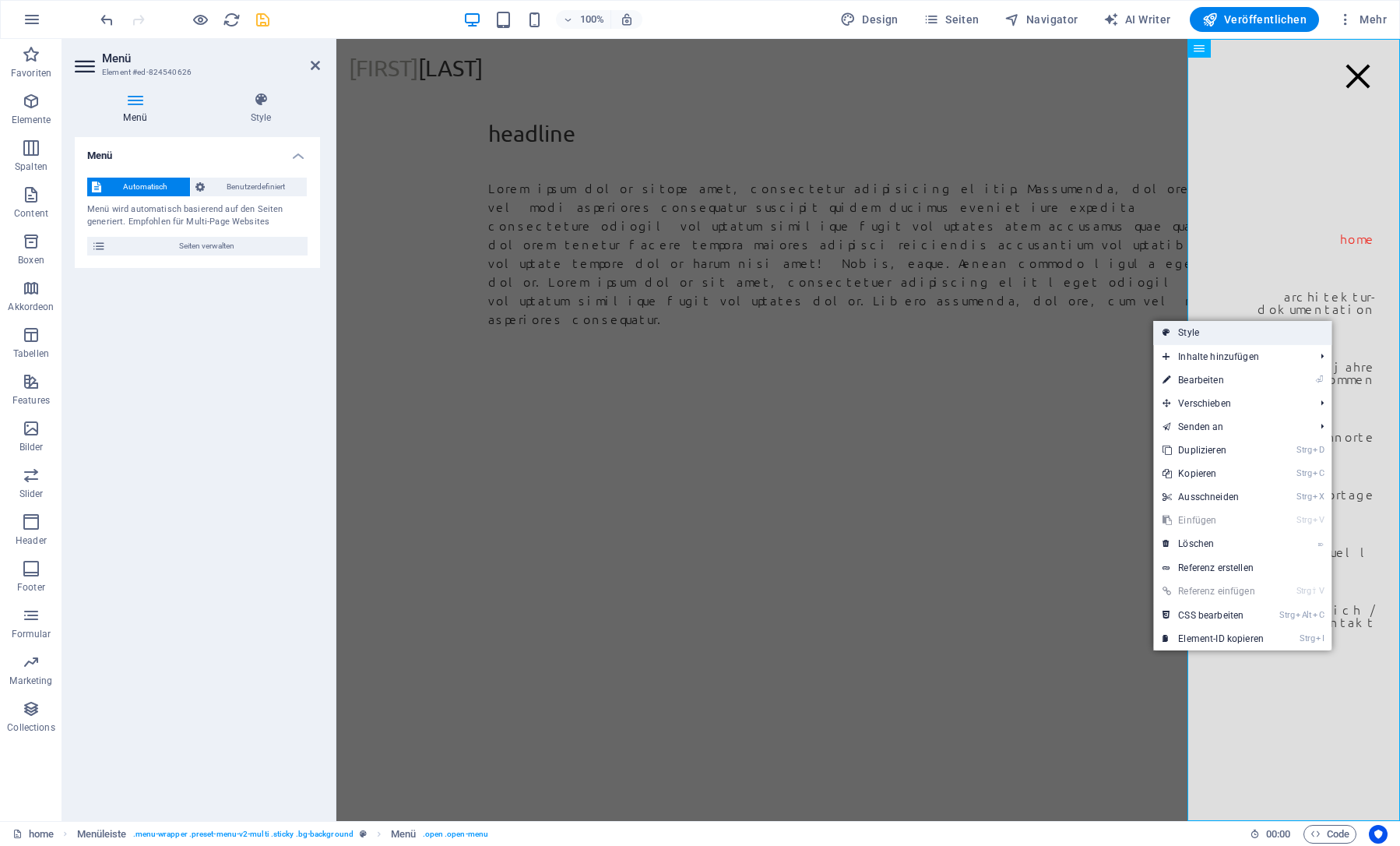 click on "Style" at bounding box center [1242, 333] 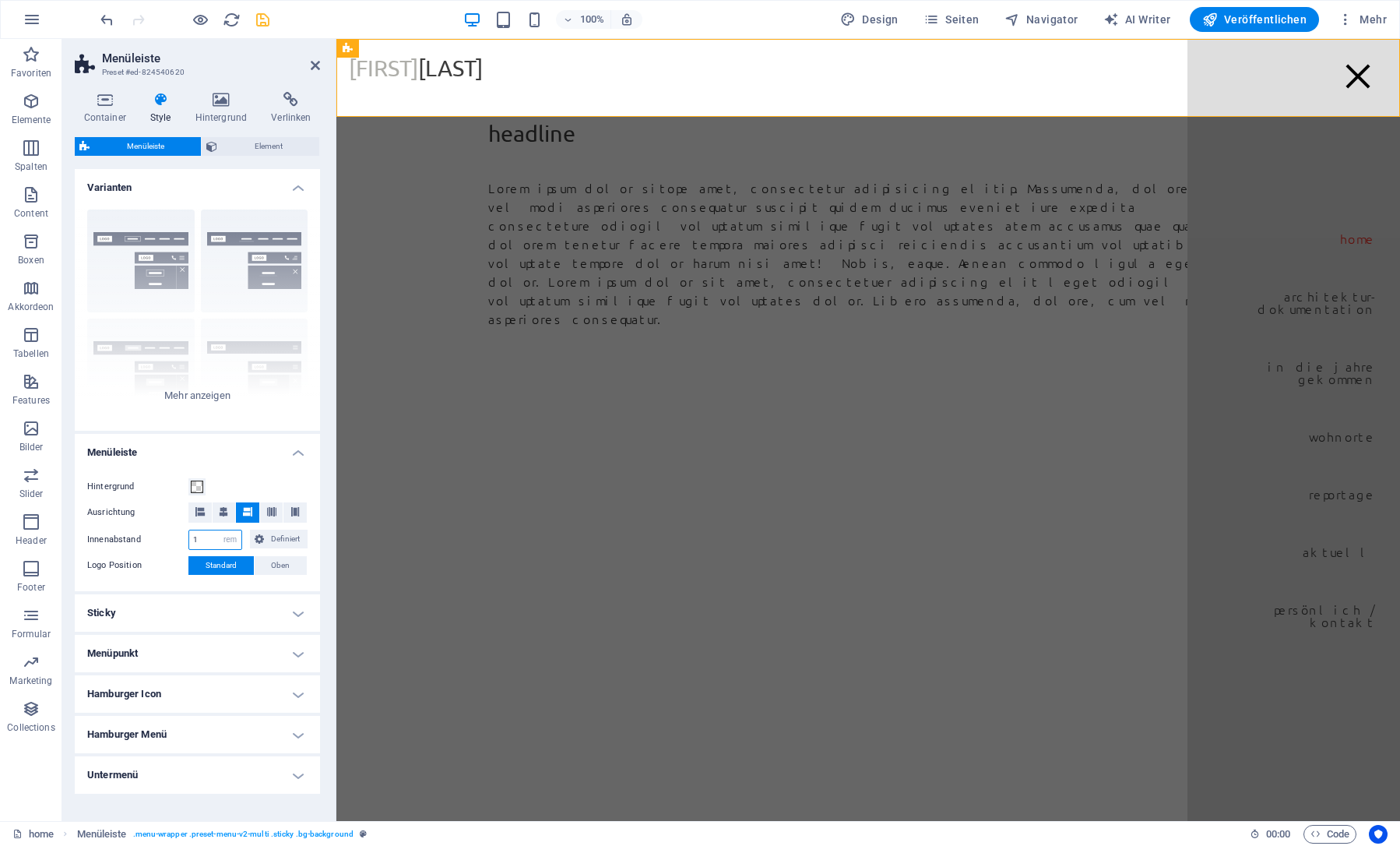 drag, startPoint x: 199, startPoint y: 537, endPoint x: 165, endPoint y: 537, distance: 34 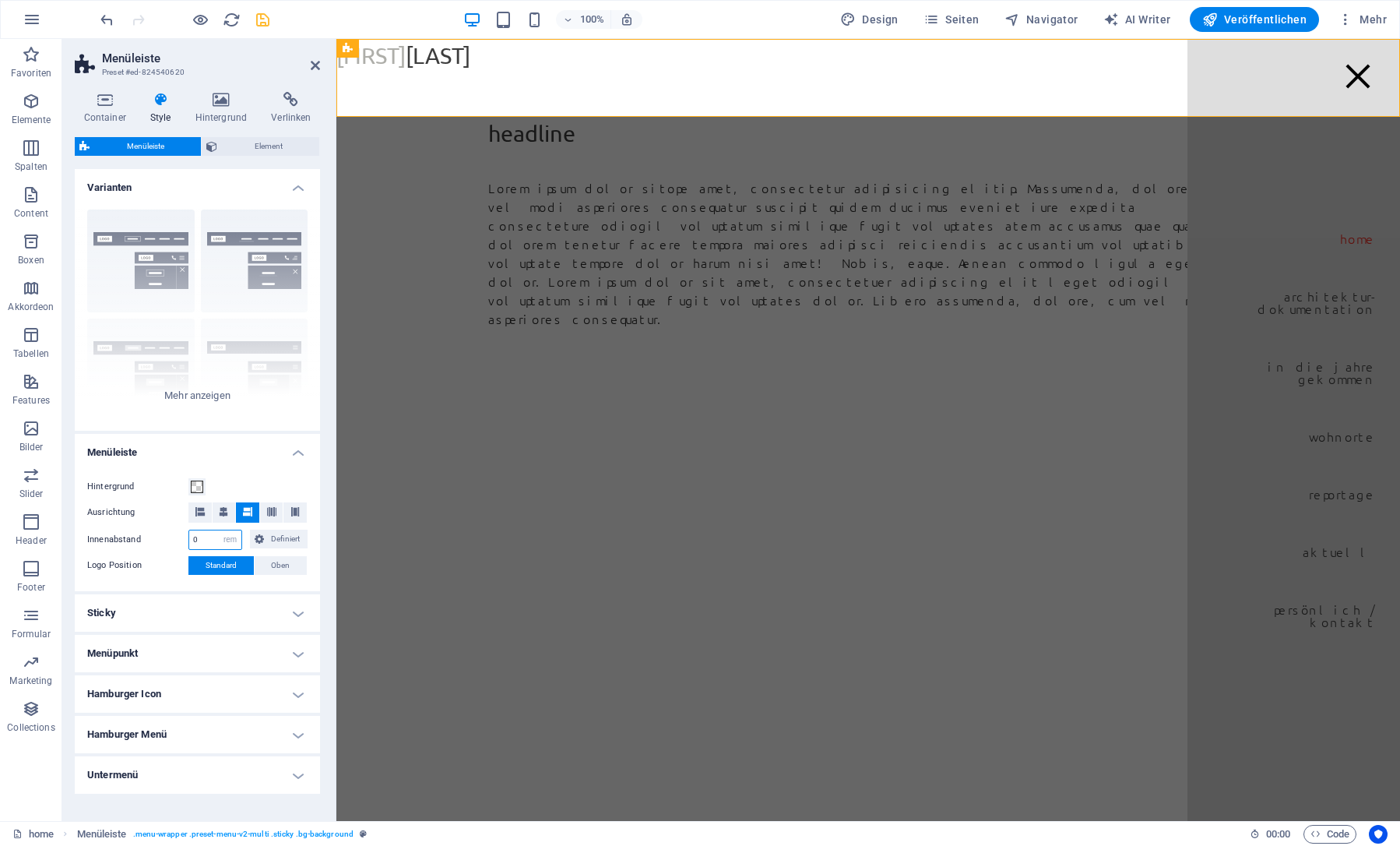 drag, startPoint x: 198, startPoint y: 539, endPoint x: 182, endPoint y: 533, distance: 17.088007 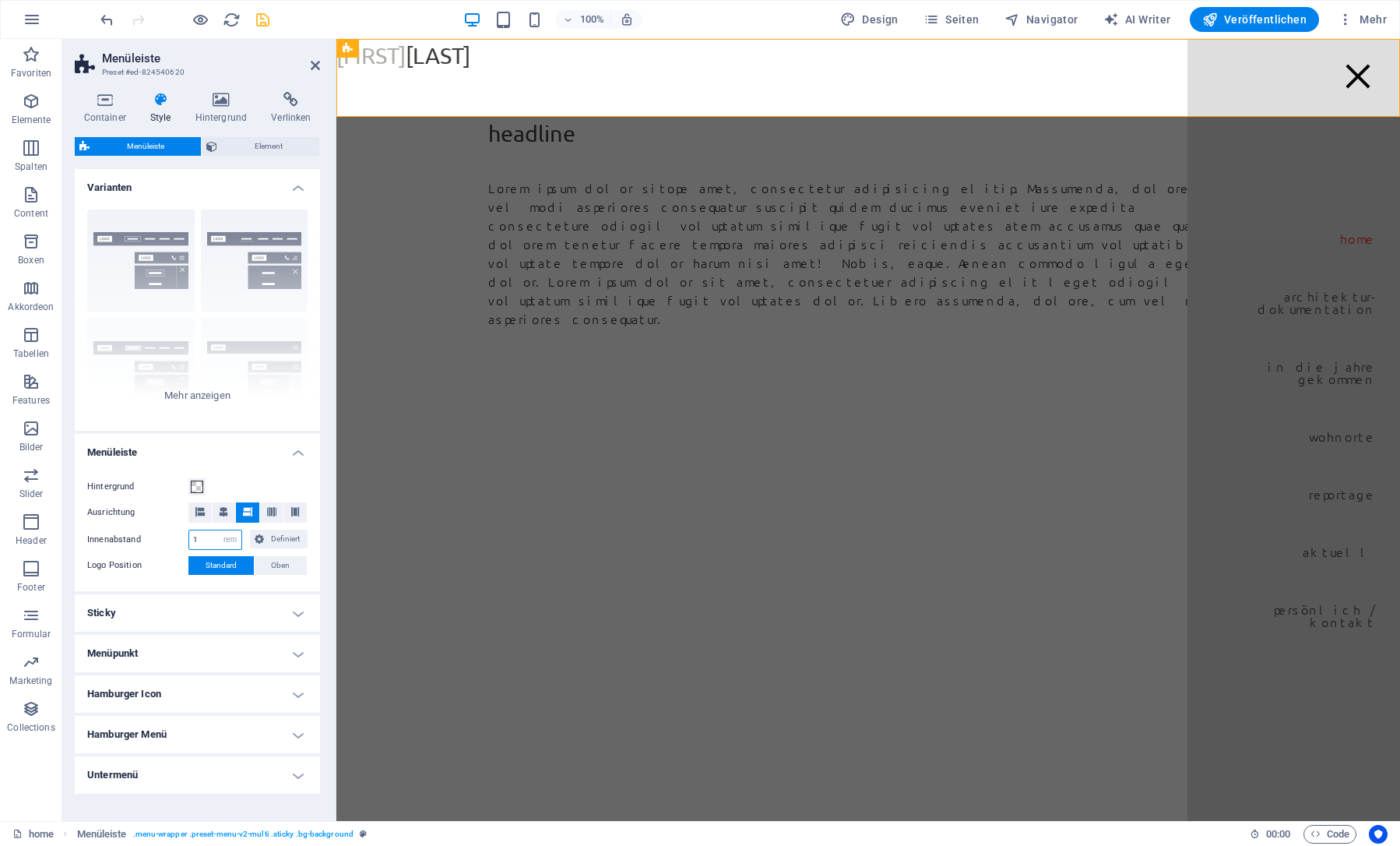 type on "1" 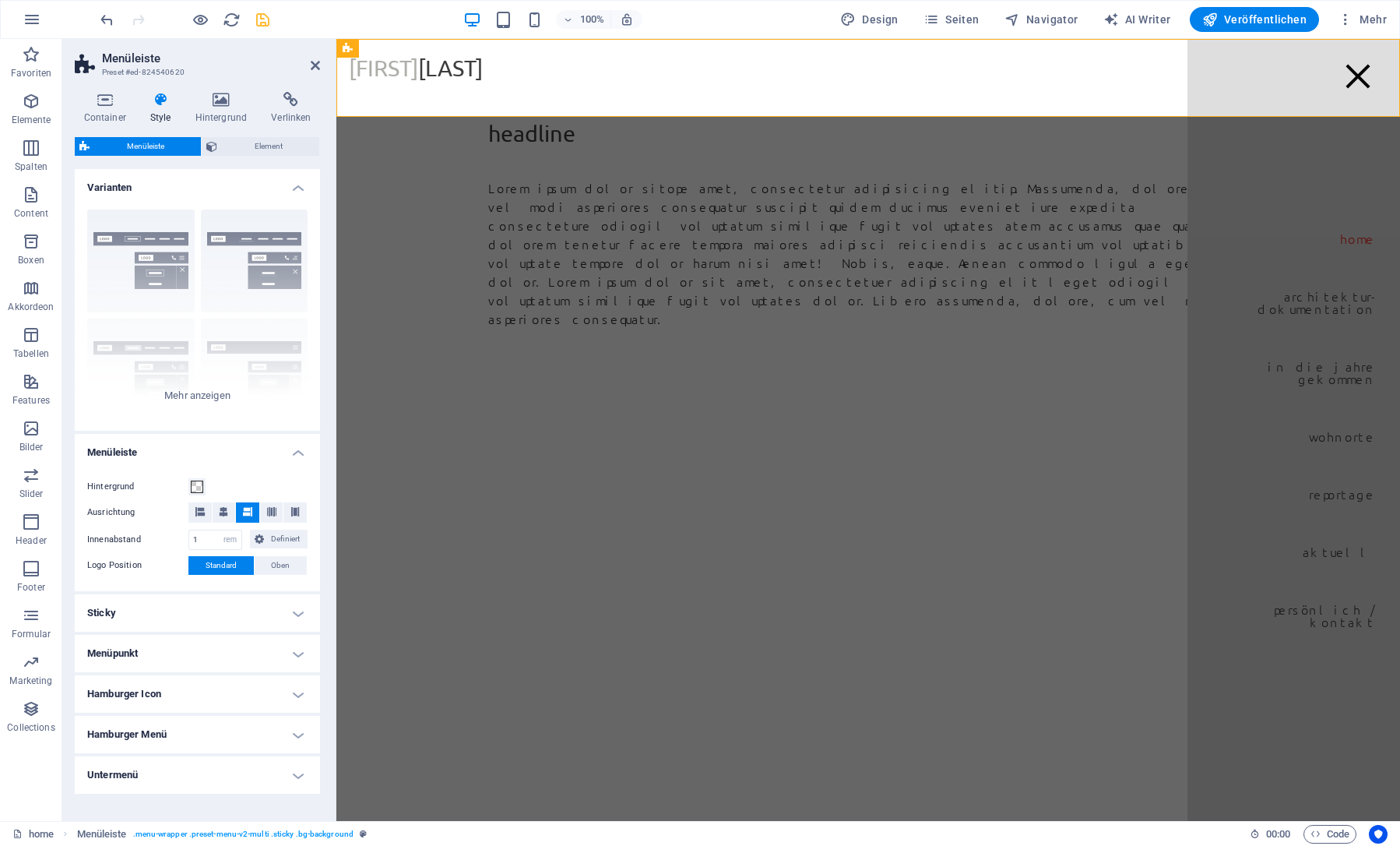 click on "Menüpunkt" at bounding box center (197, 654) 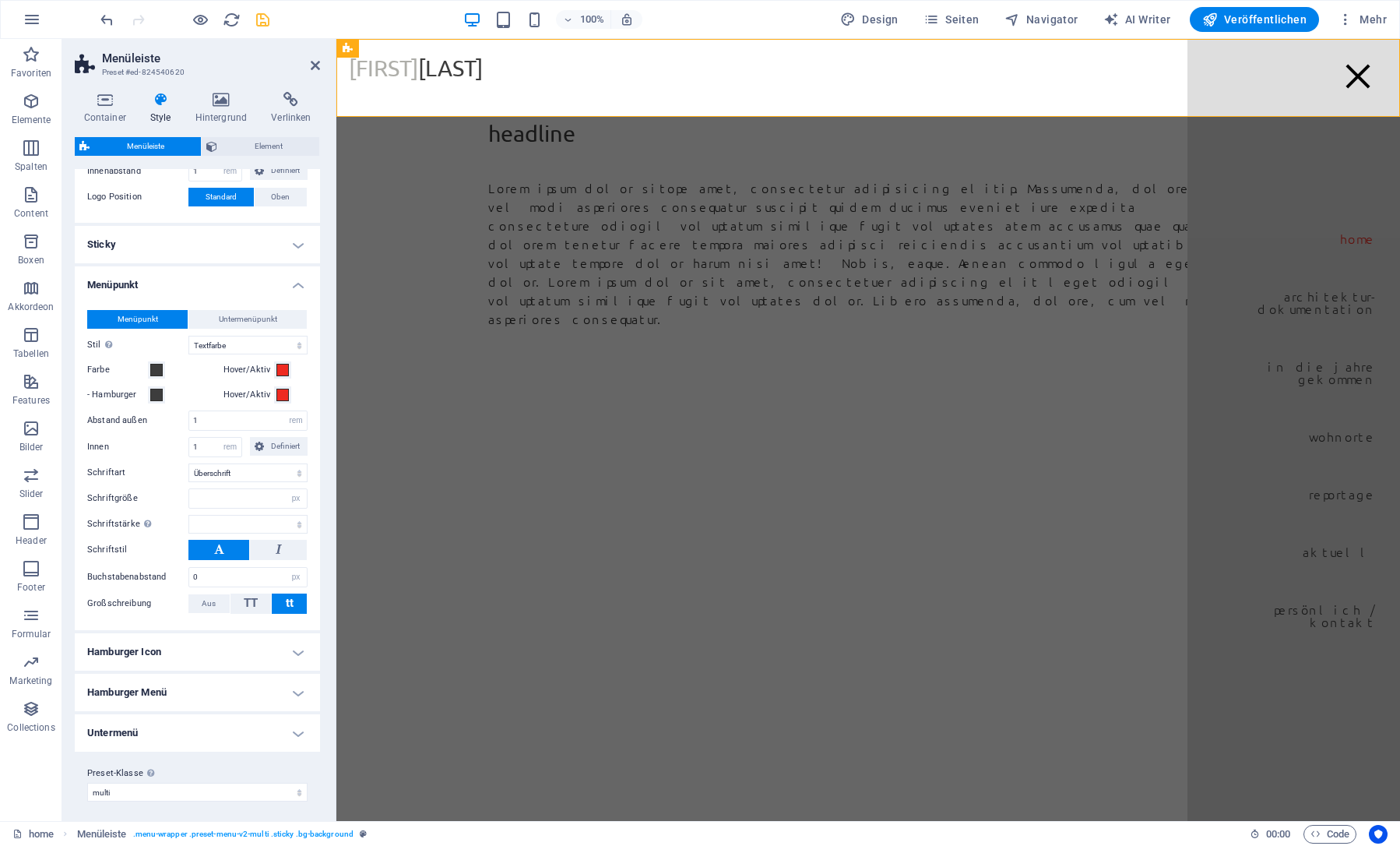 scroll, scrollTop: 372, scrollLeft: 0, axis: vertical 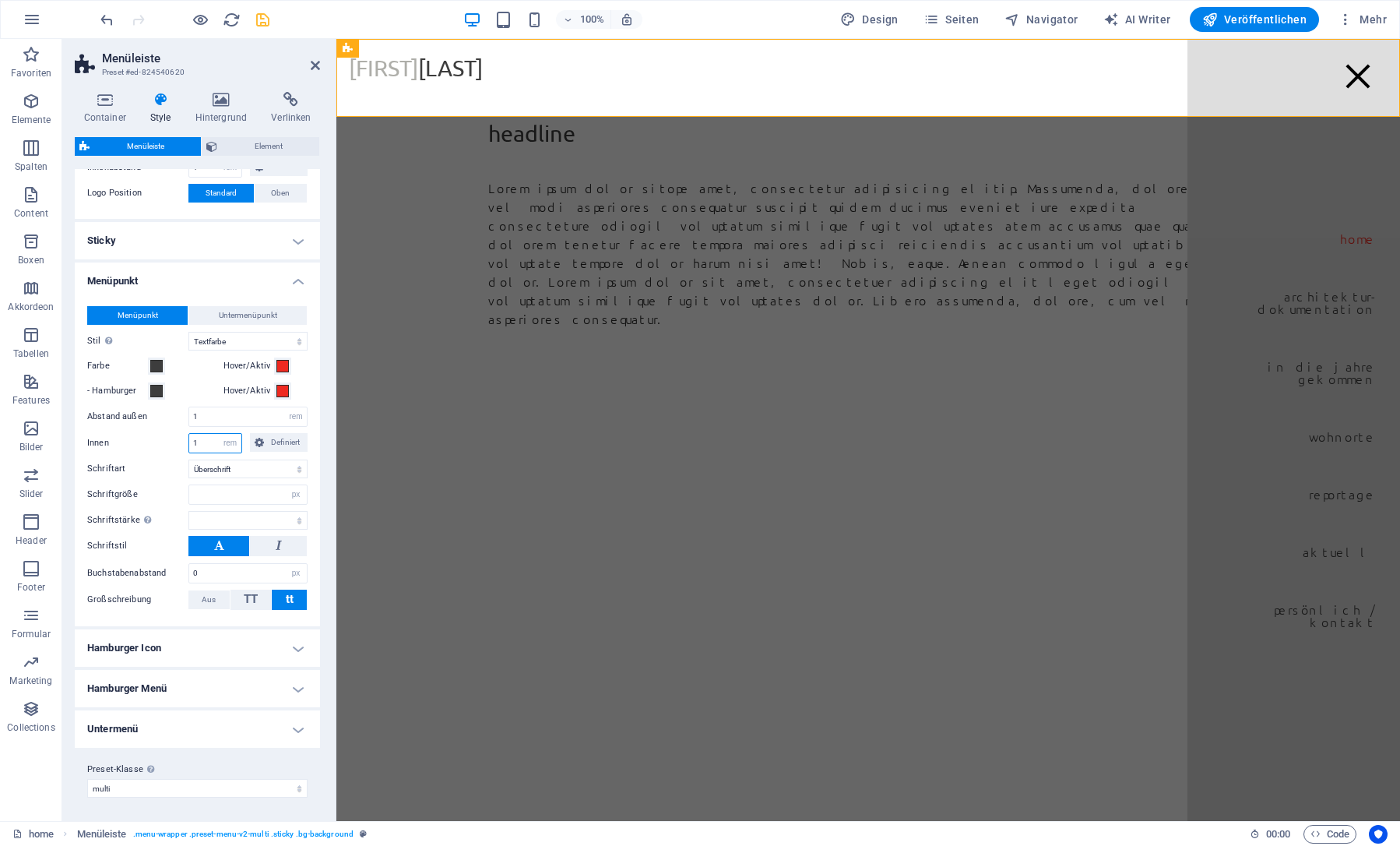 drag, startPoint x: 202, startPoint y: 437, endPoint x: 182, endPoint y: 435, distance: 20.099751 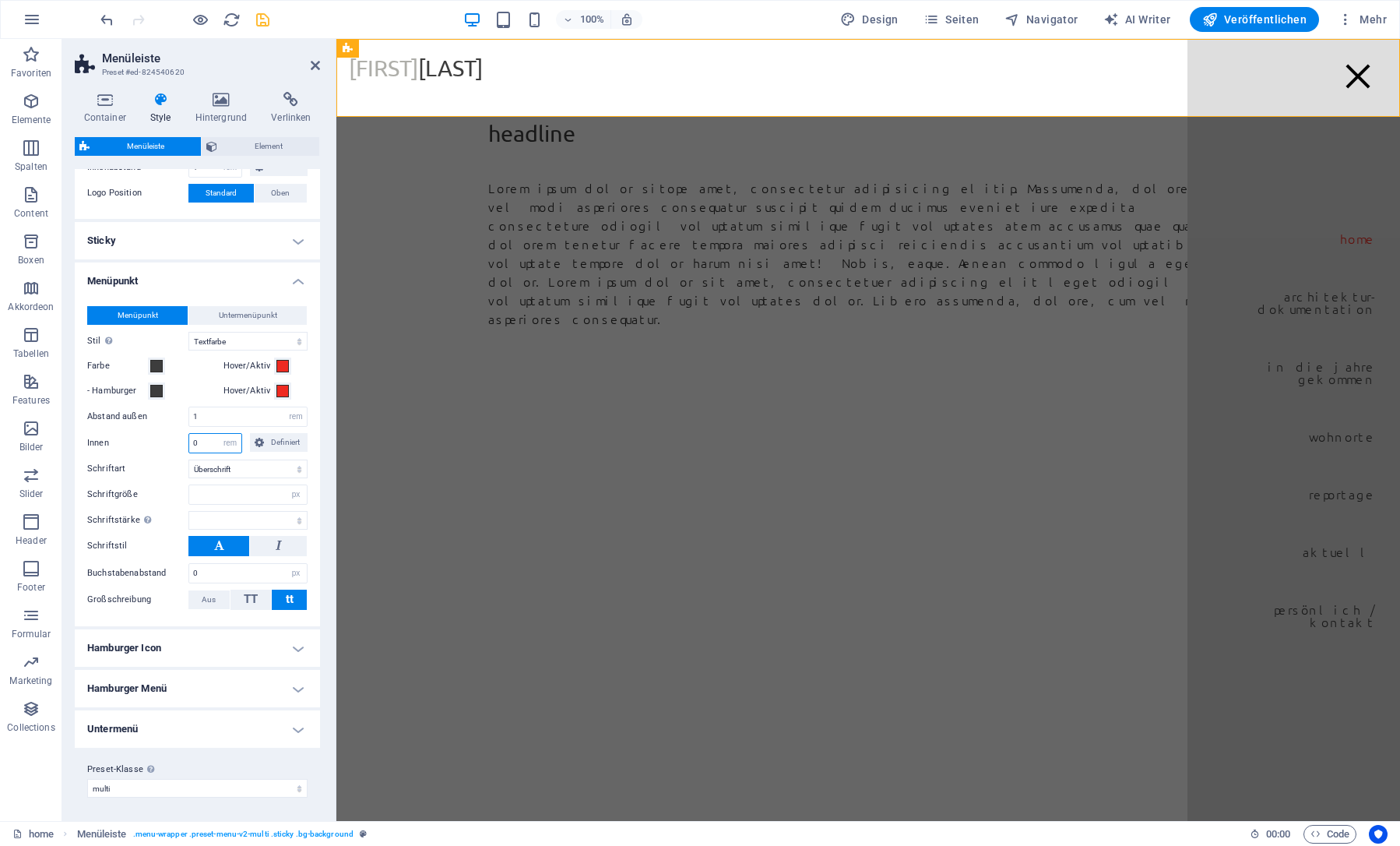type on "0" 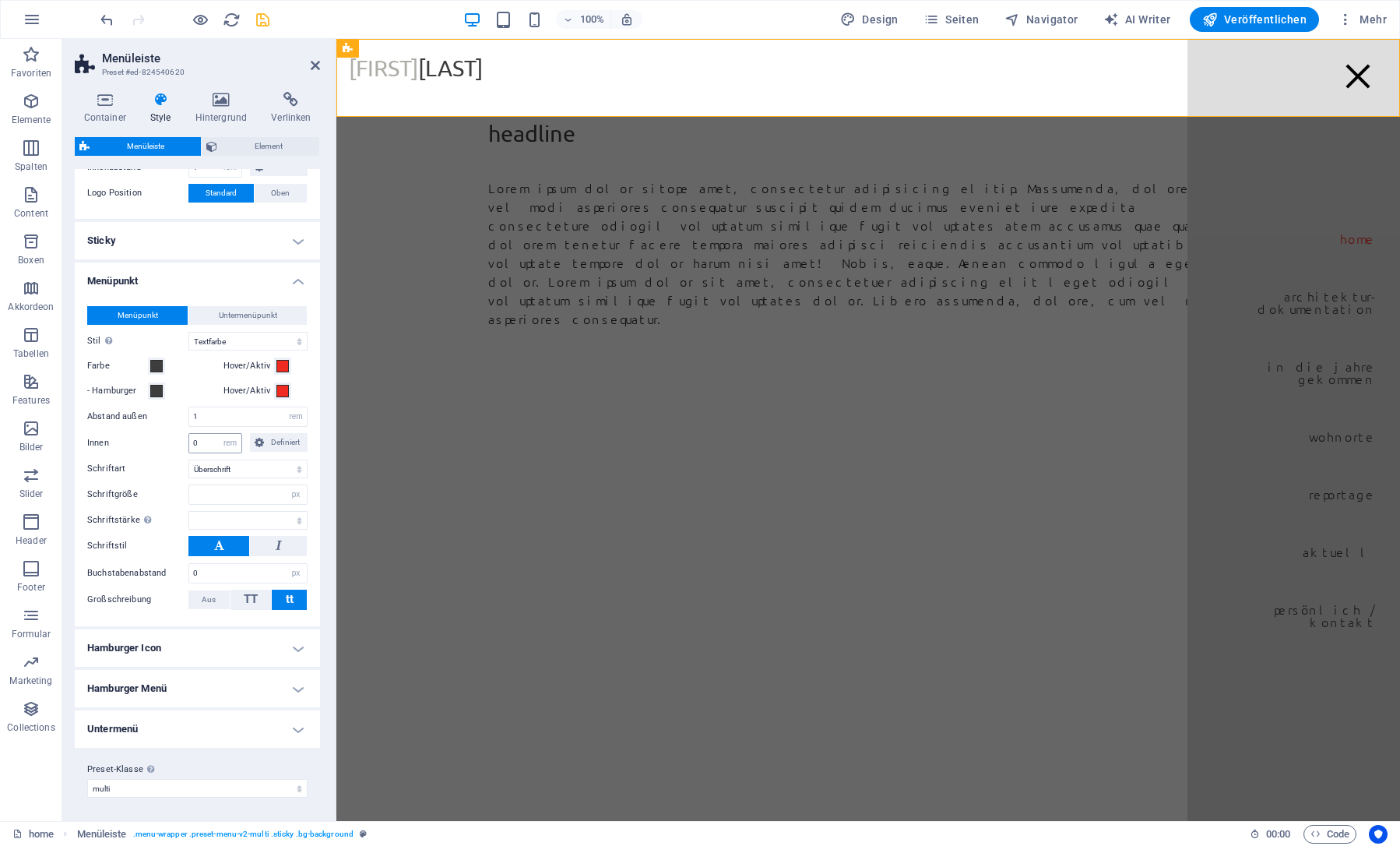 type 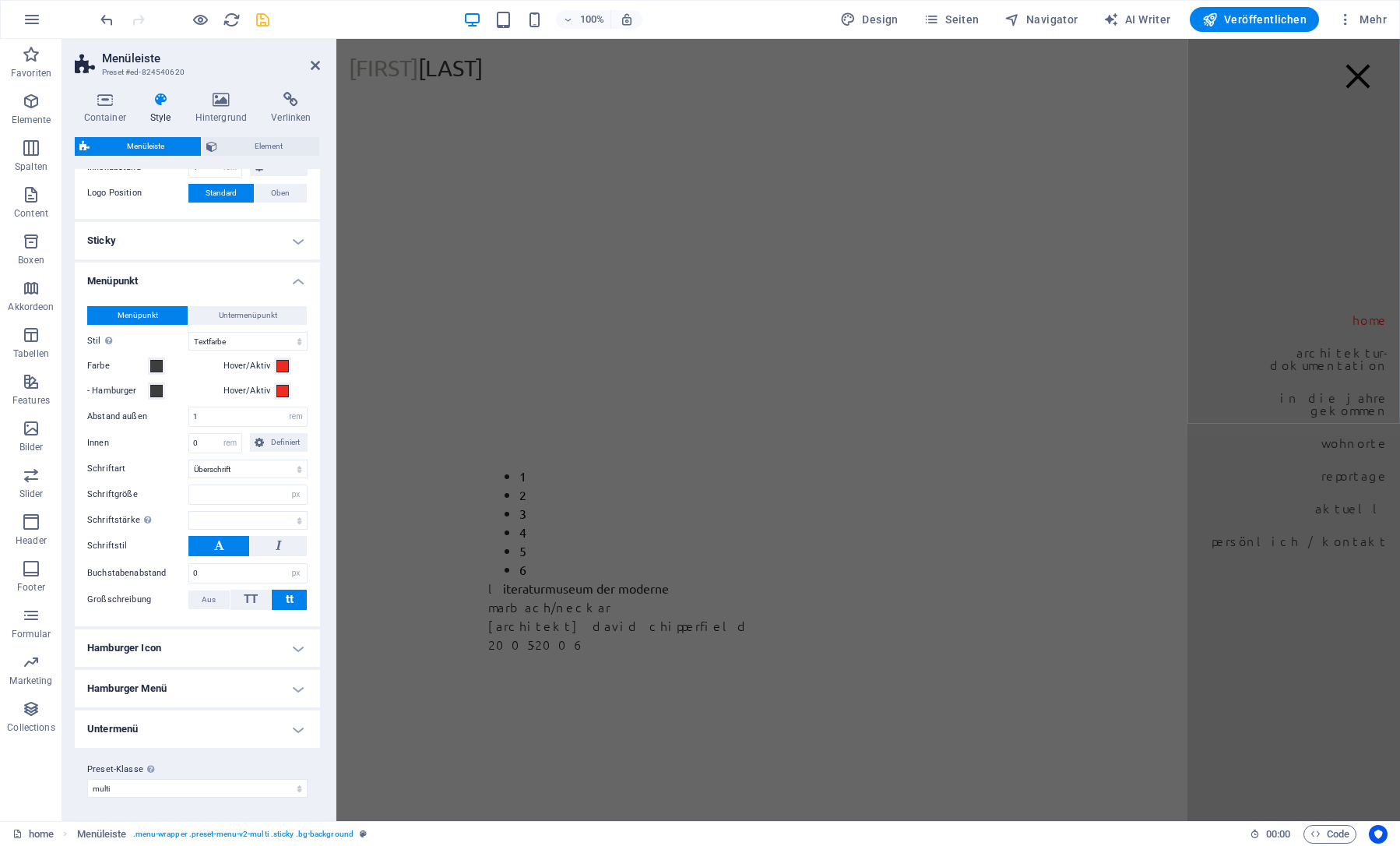 scroll, scrollTop: 0, scrollLeft: 0, axis: both 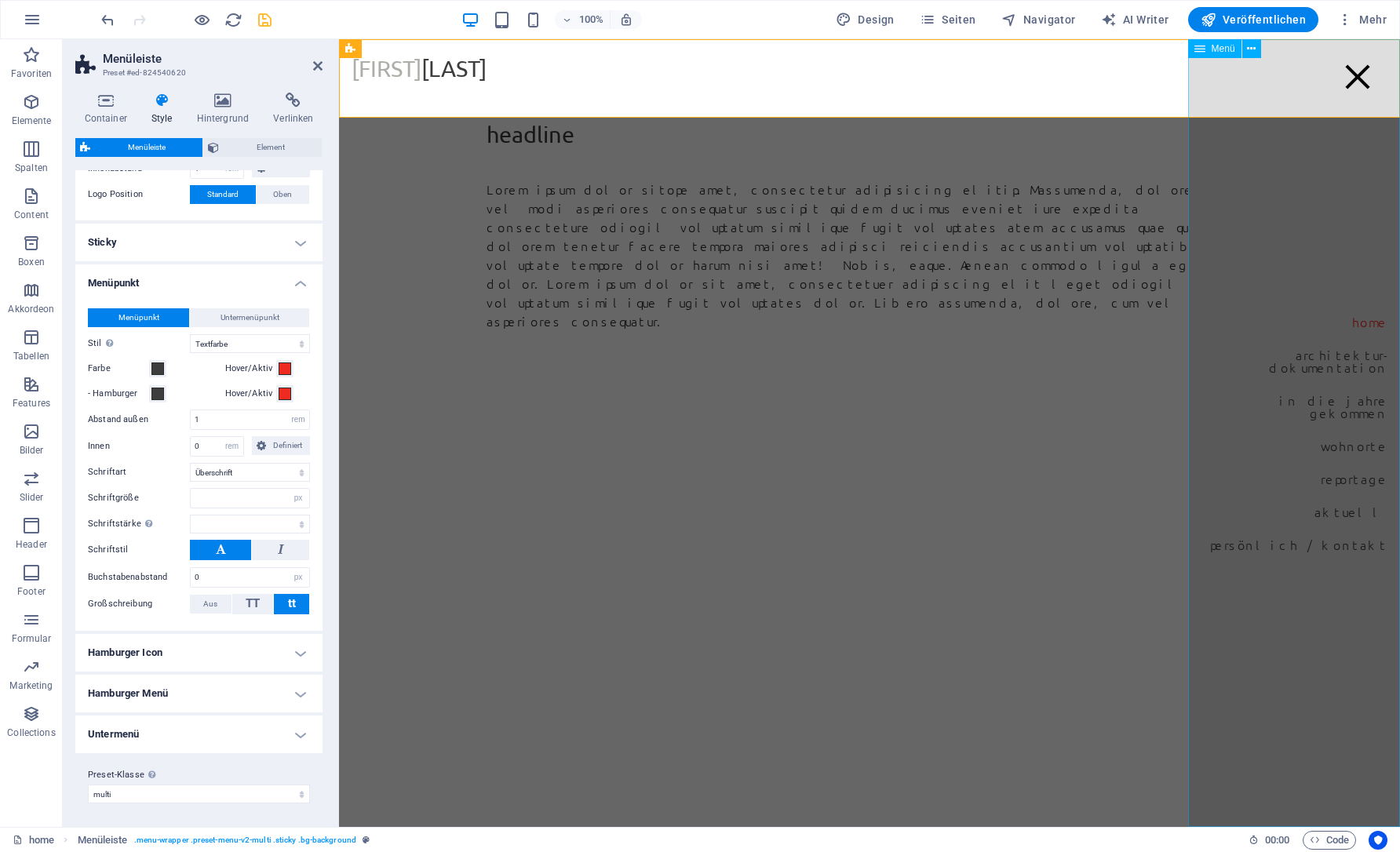 drag, startPoint x: 1734, startPoint y: 889, endPoint x: 1292, endPoint y: 658, distance: 498.7234 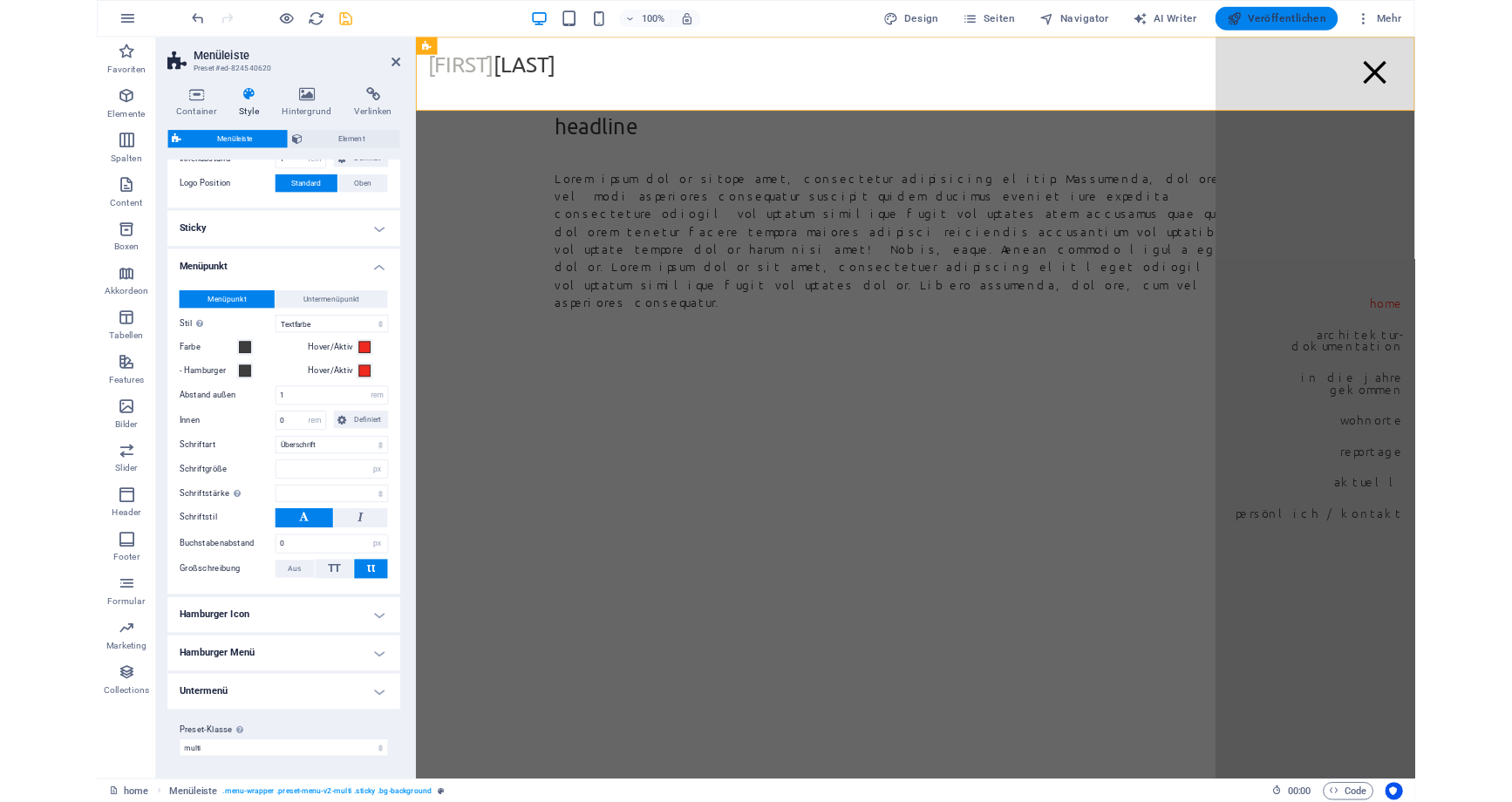 scroll, scrollTop: 416, scrollLeft: 0, axis: vertical 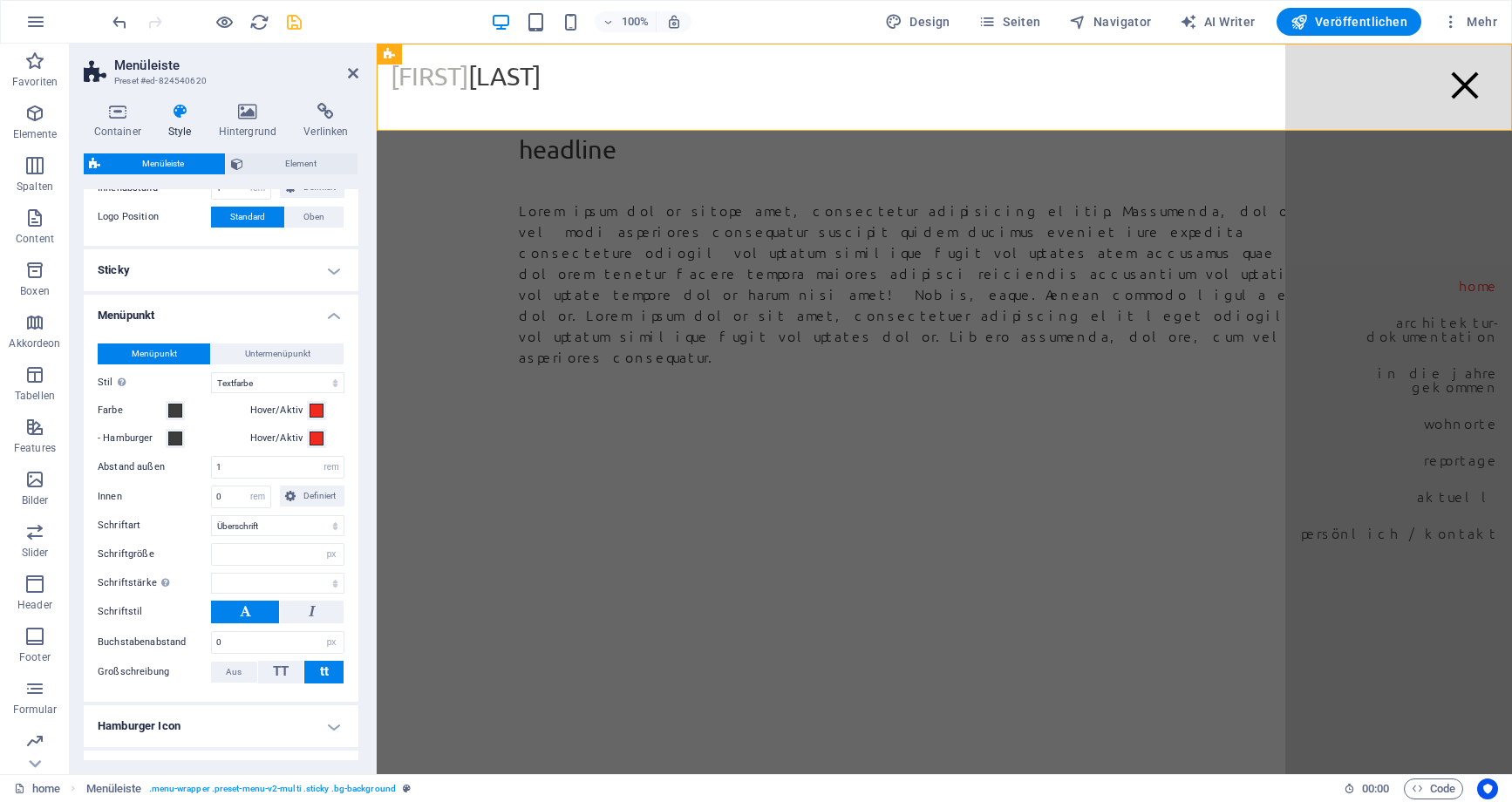 type 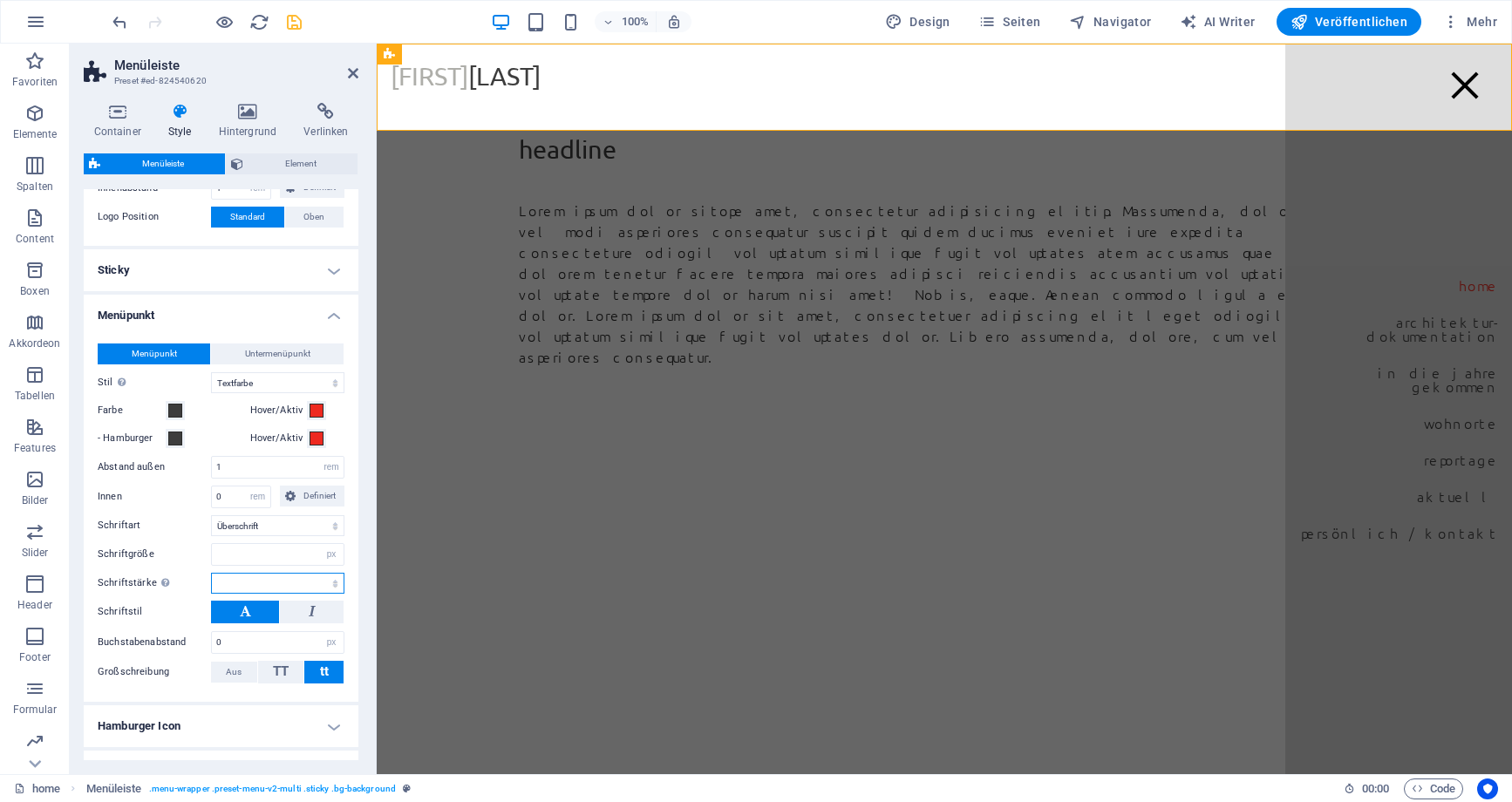 click on "Fein, 100 Extra-dünn, 200 Dünn, 300 Normal, 400 Medium, 500 Halb-fett, 600 Fett, 700 Extra-fett, 800 Extra-fett, 900" at bounding box center (277, 583) 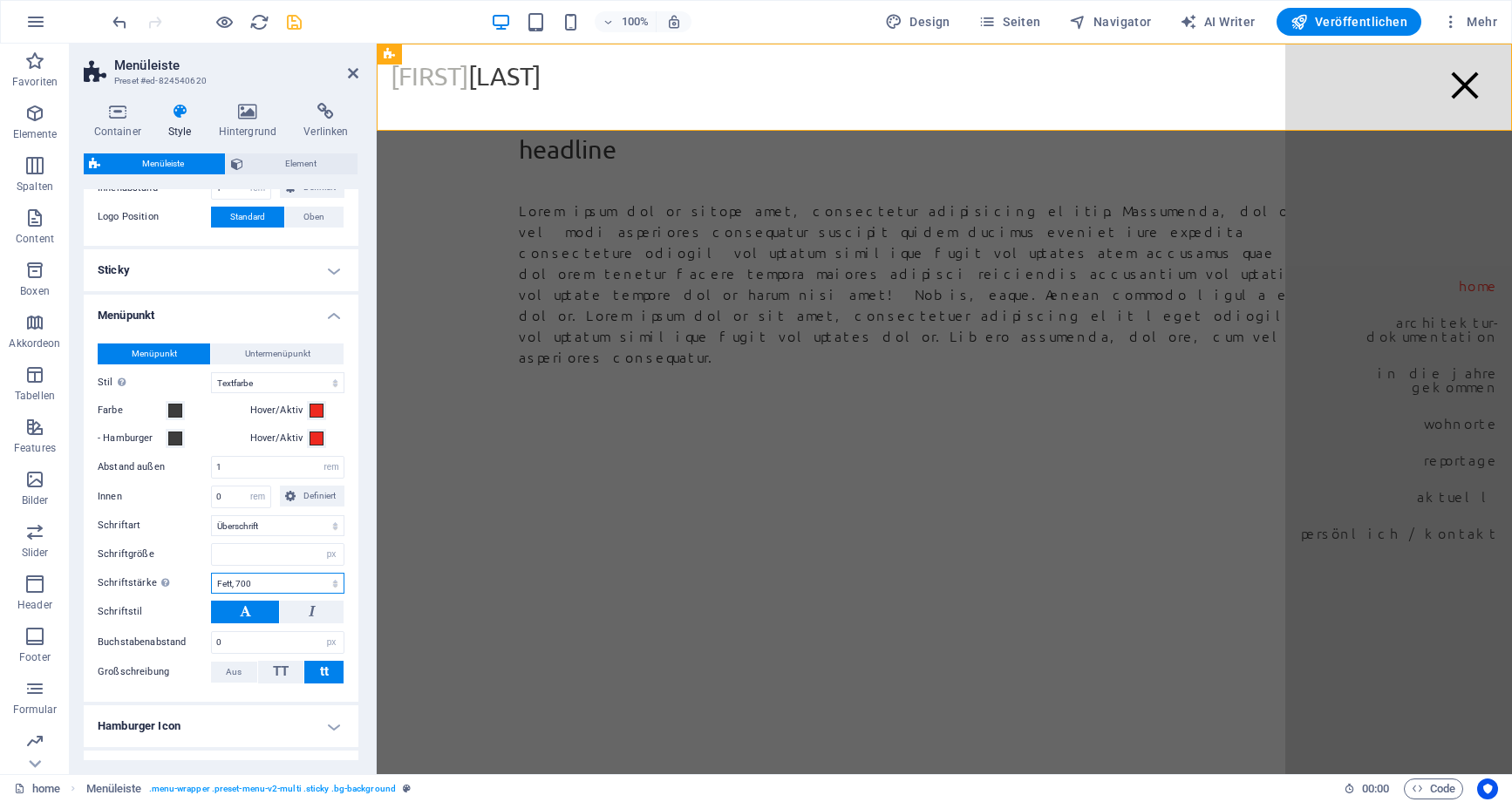 click on "Fett, 700" at bounding box center (0, 0) 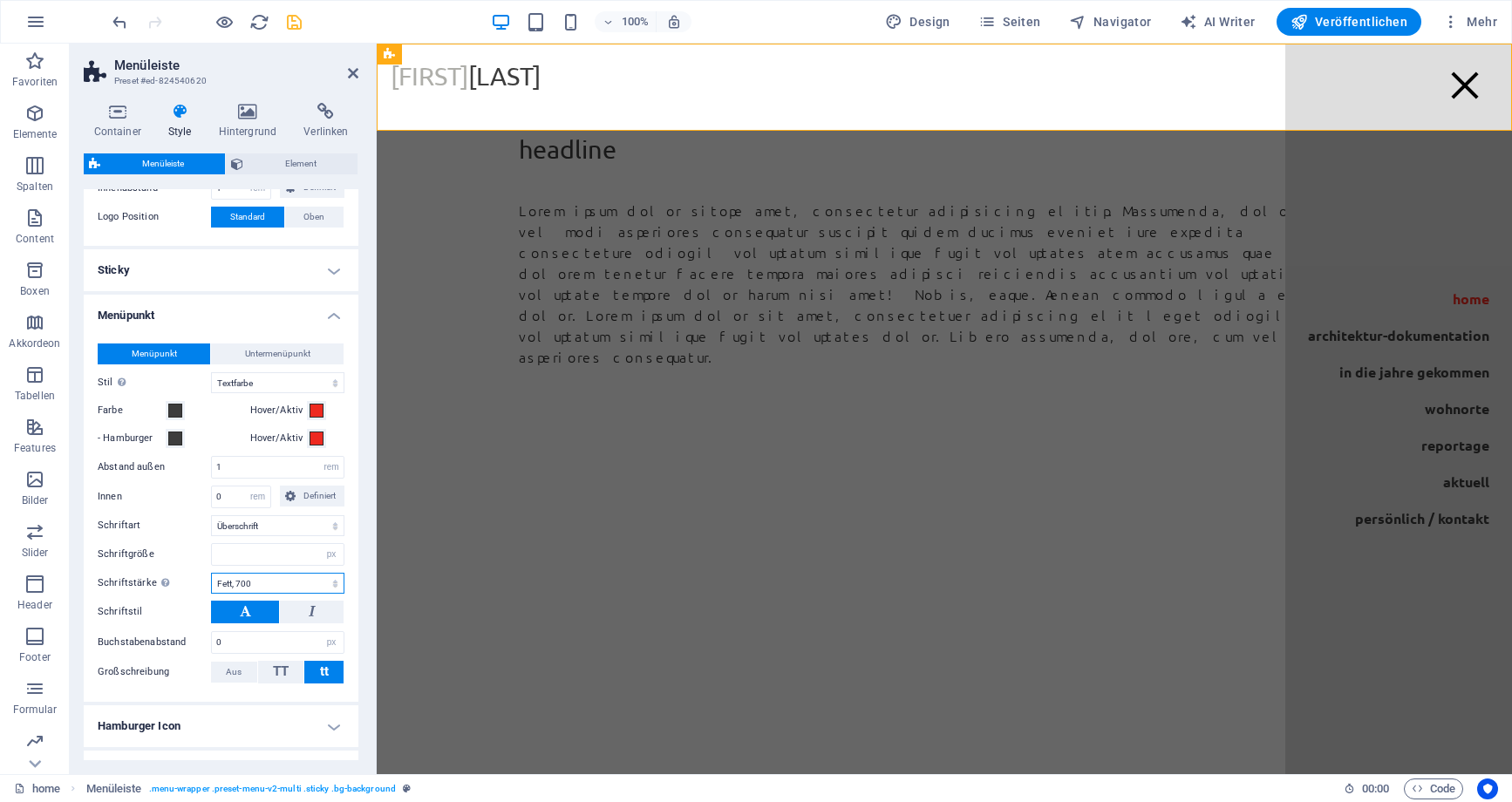 click on "Fein, 100 Extra-dünn, 200 Dünn, 300 Normal, 400 Medium, 500 Halb-fett, 600 Fett, 700 Extra-fett, 800 Extra-fett, 900" at bounding box center (277, 583) 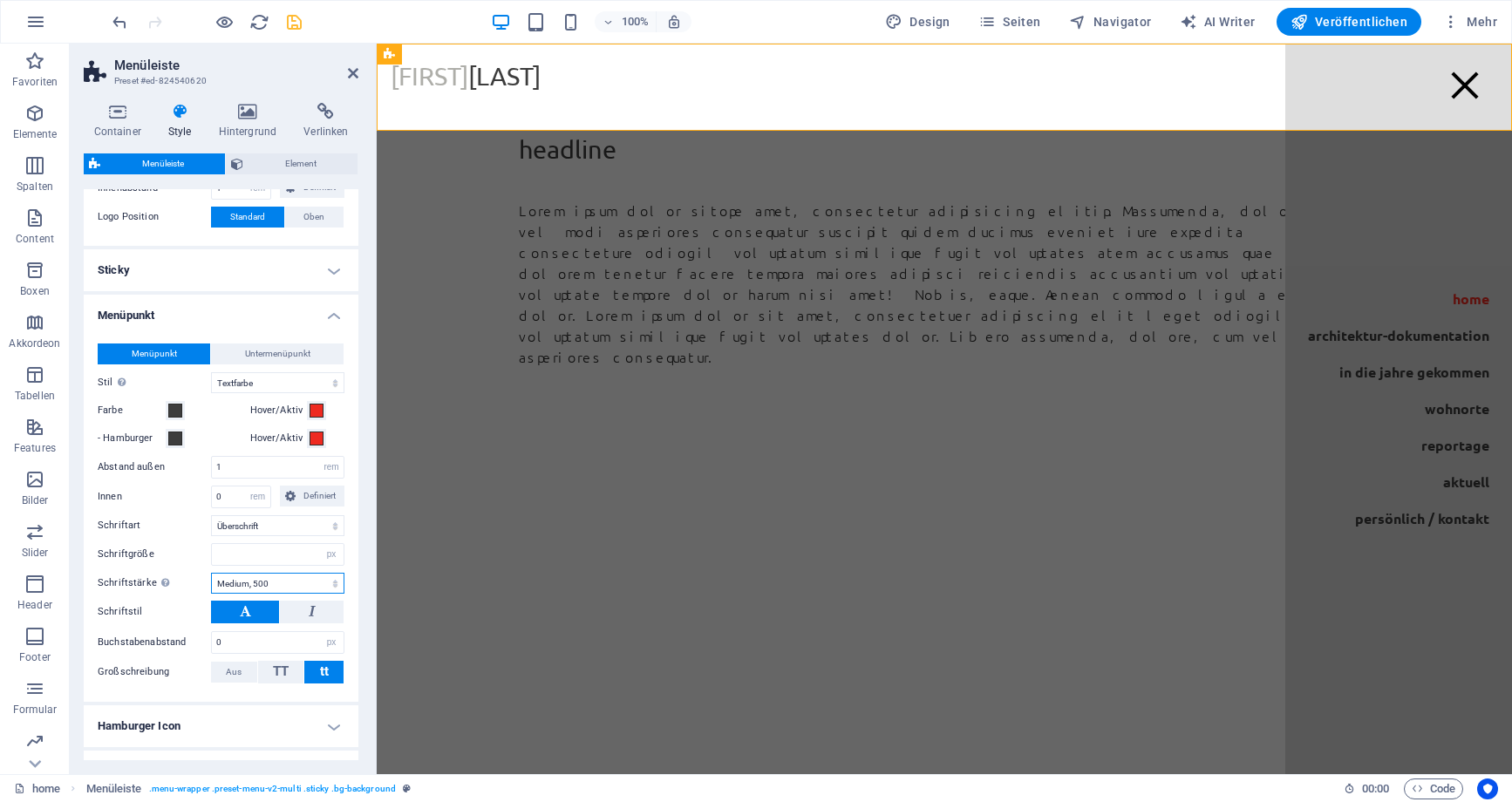 click on "Medium, 500" at bounding box center [0, 0] 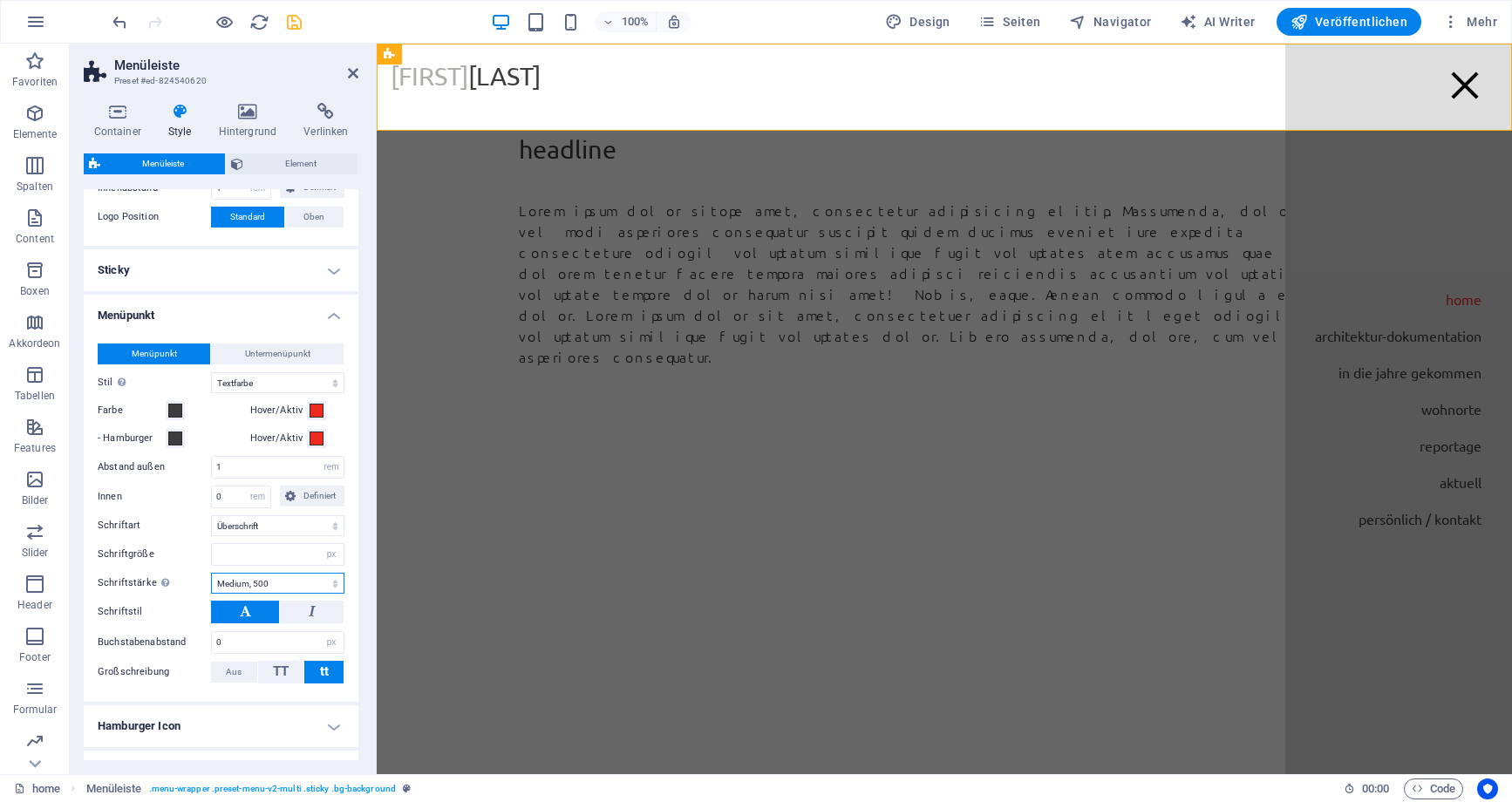 click on "Fein, 100 Extra-dünn, 200 Dünn, 300 Normal, 400 Medium, 500 Halb-fett, 600 Fett, 700 Extra-fett, 800 Extra-fett, 900" at bounding box center (277, 583) 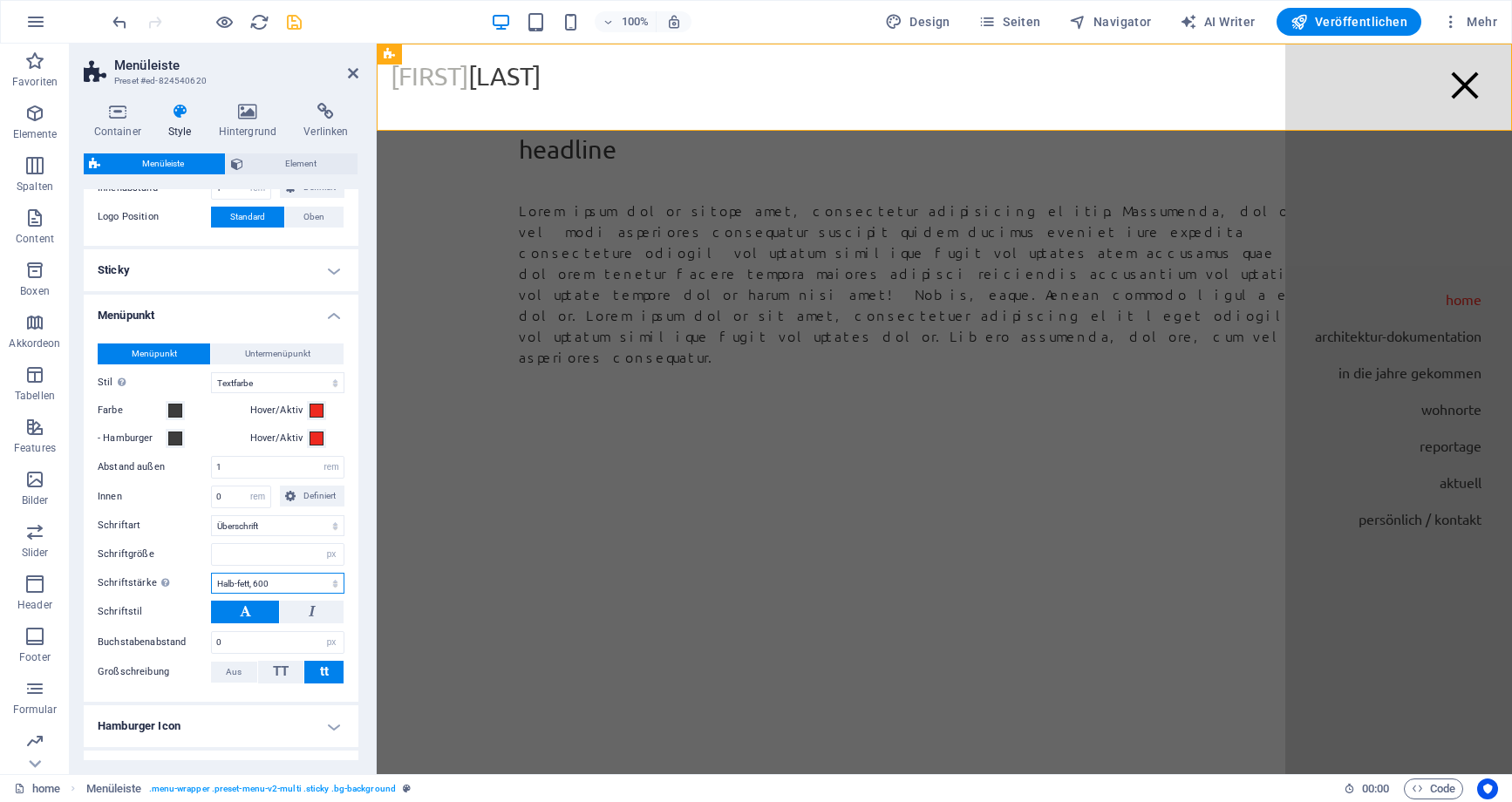 click on "Halb-fett, 600" at bounding box center [0, 0] 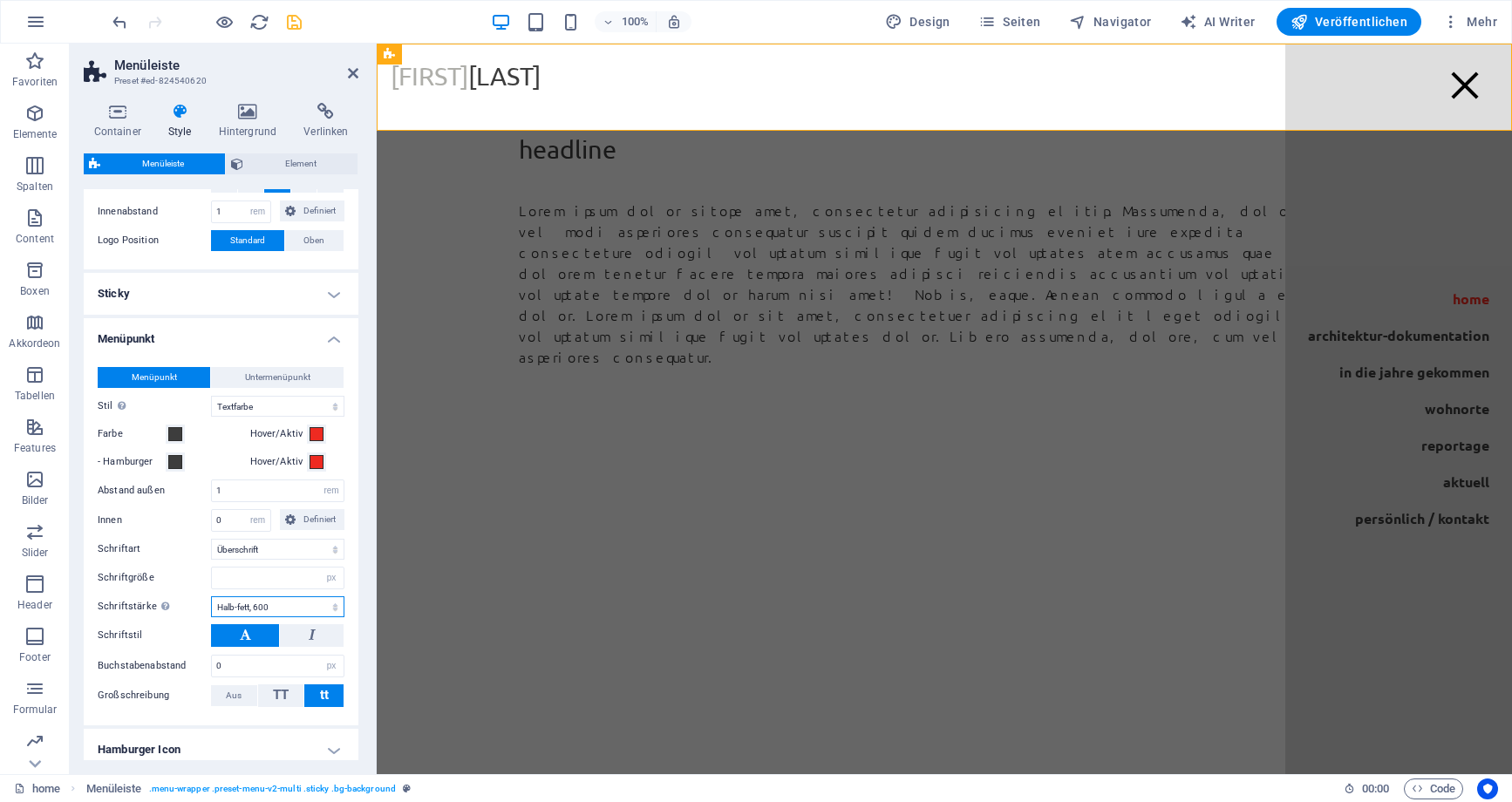 scroll, scrollTop: 561, scrollLeft: 0, axis: vertical 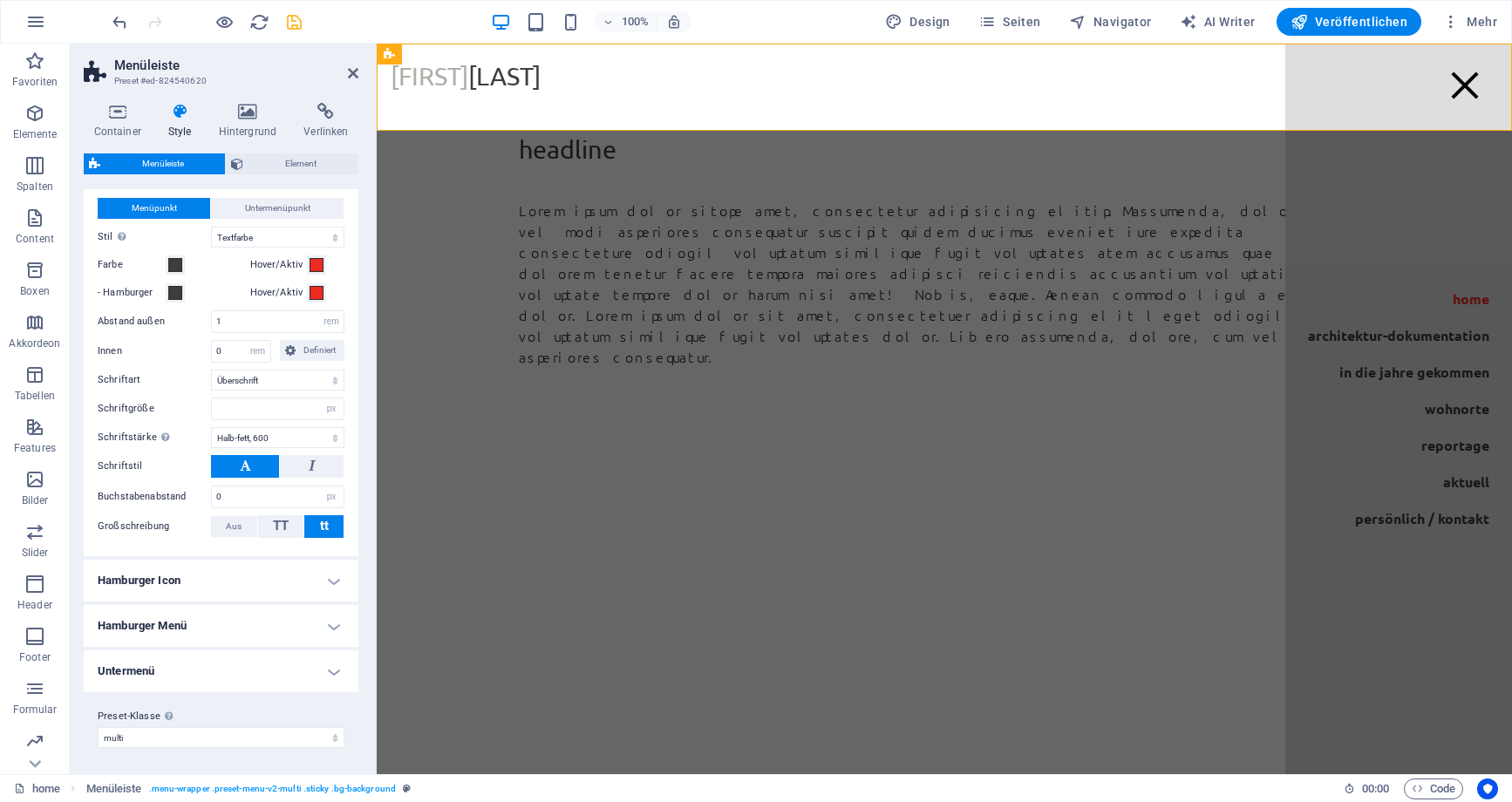 click on "Hamburger Icon" at bounding box center (221, 581) 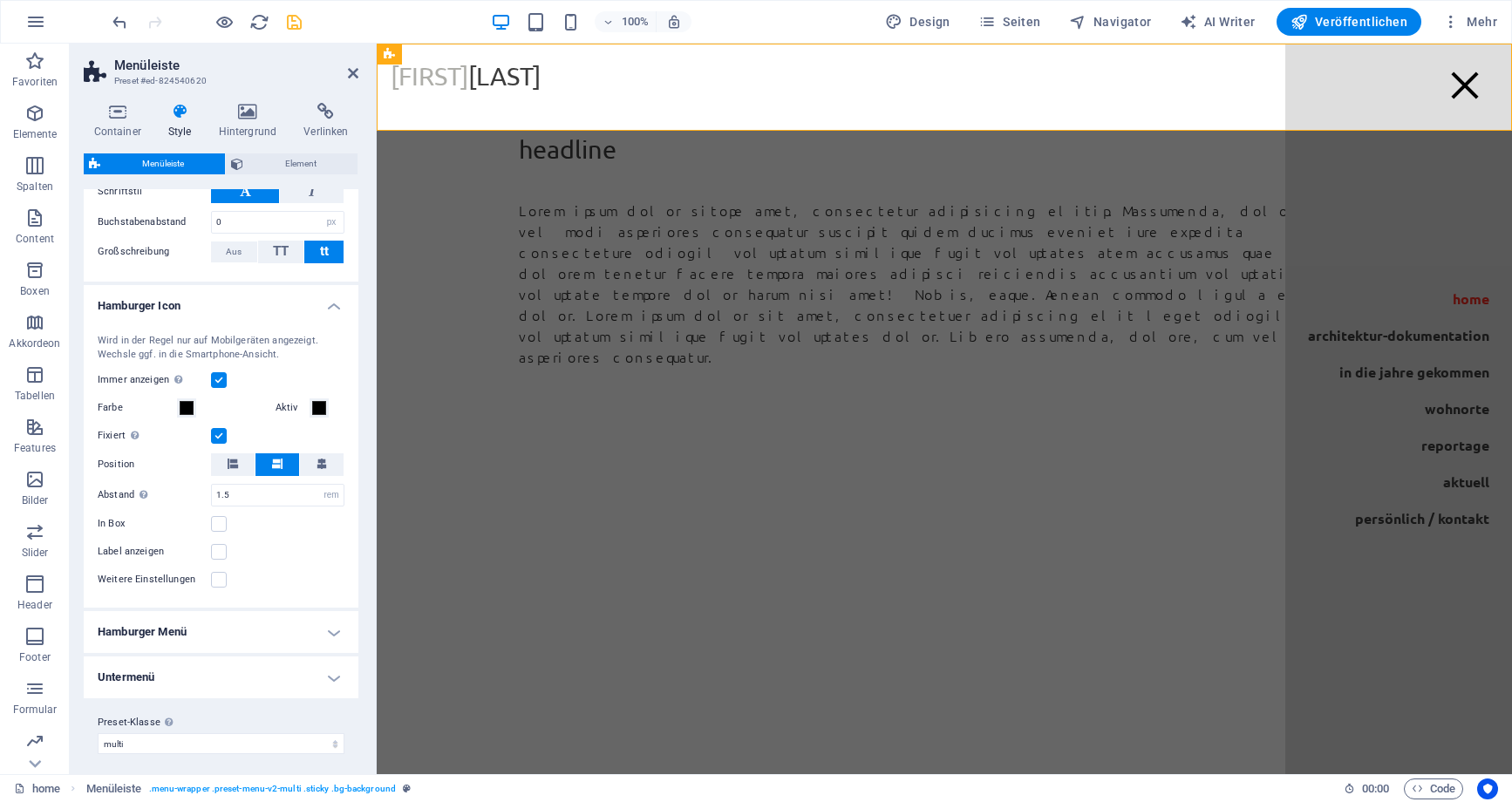 scroll, scrollTop: 842, scrollLeft: 0, axis: vertical 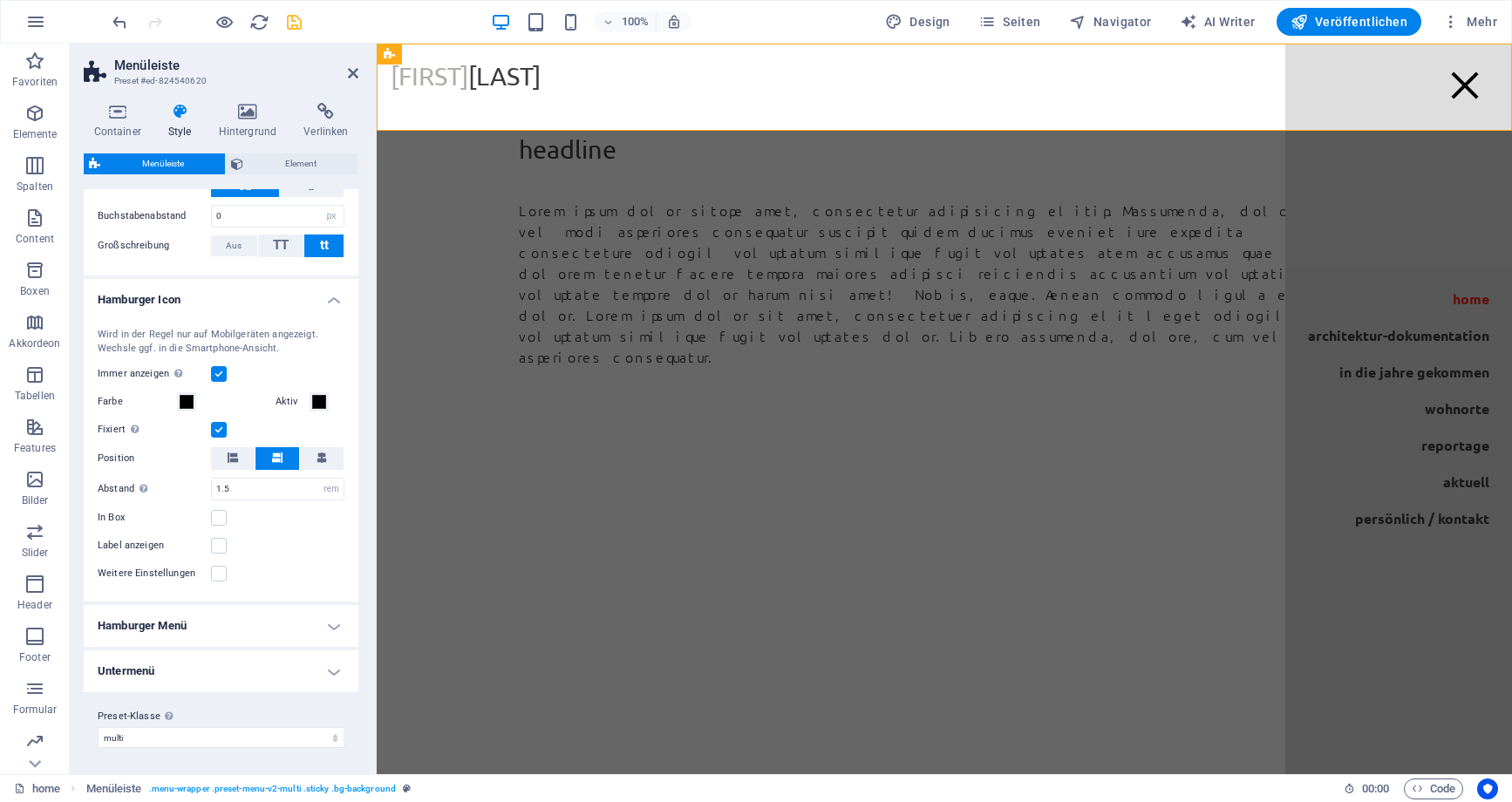 click on "Hamburger Menü" at bounding box center (221, 626) 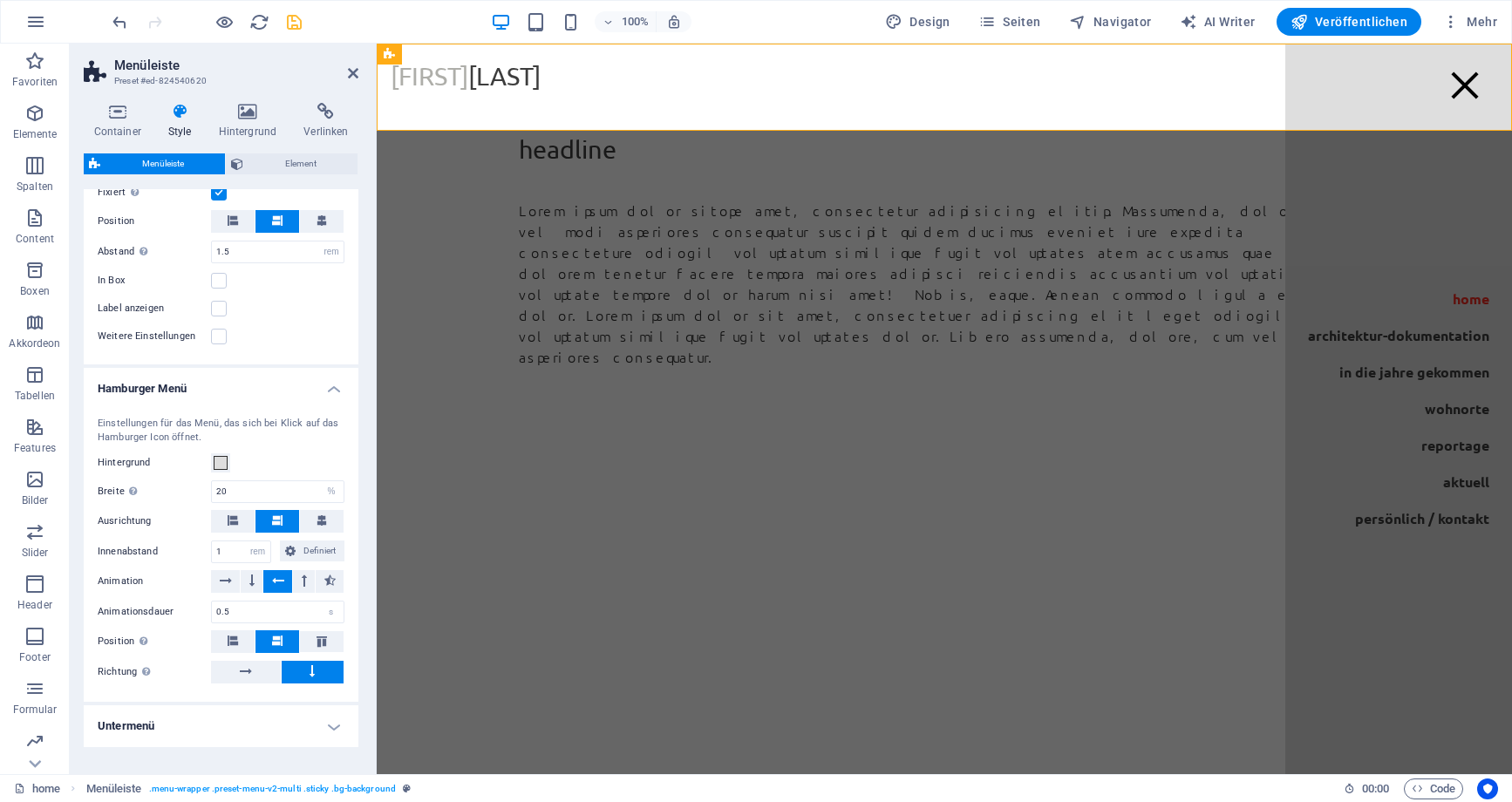 scroll, scrollTop: 1132, scrollLeft: 0, axis: vertical 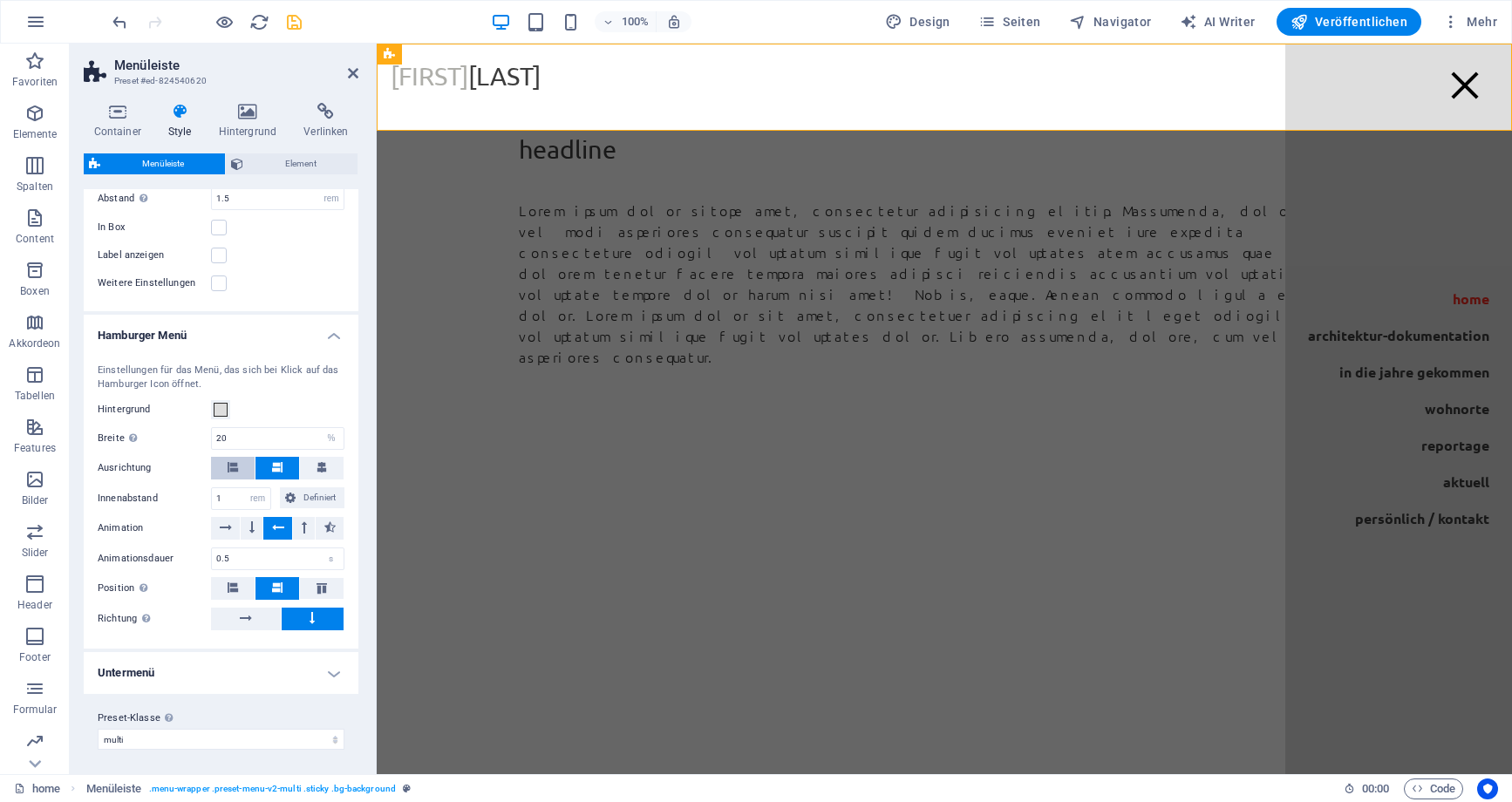 click at bounding box center (233, 468) 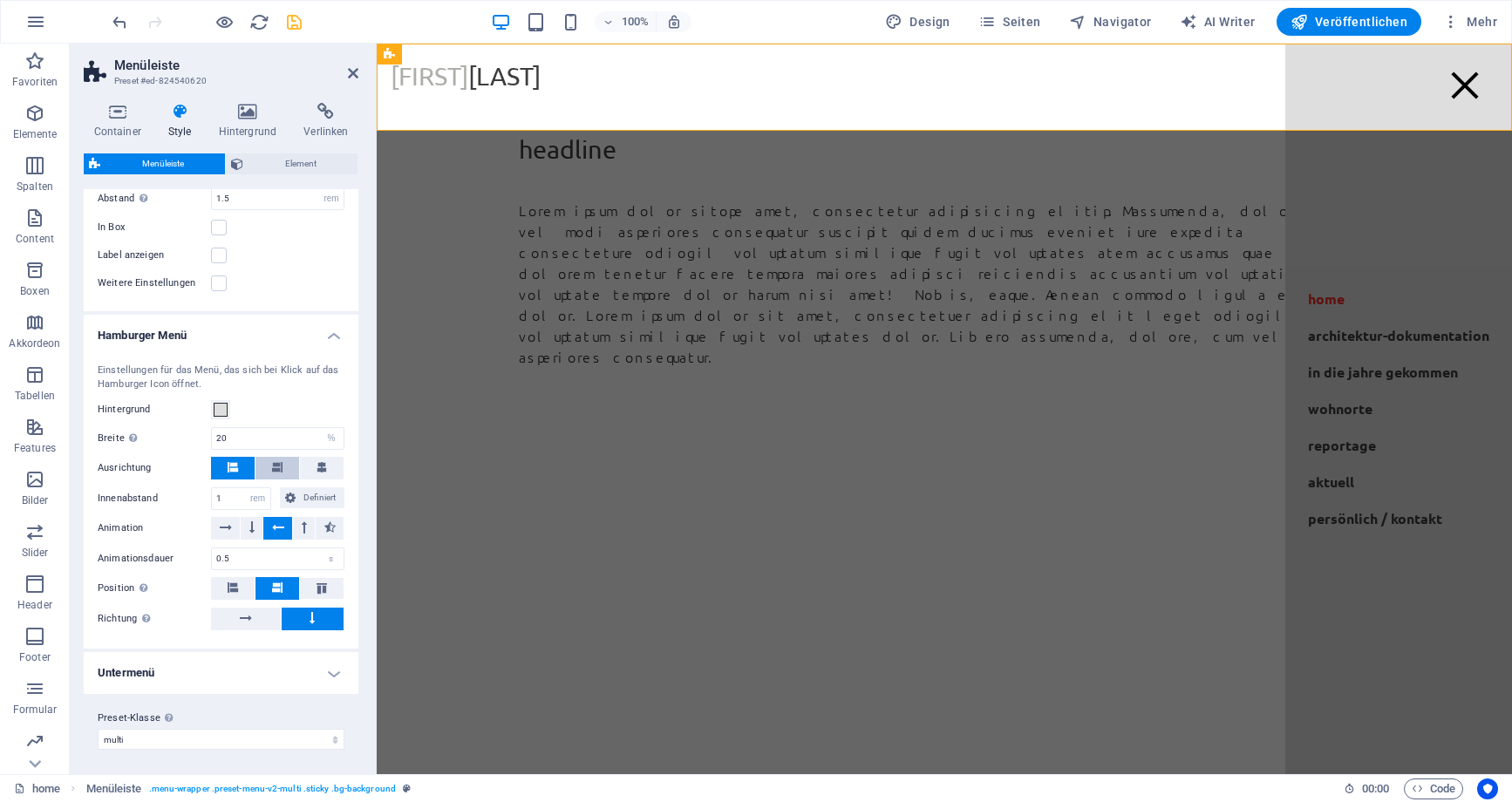 click at bounding box center (277, 468) 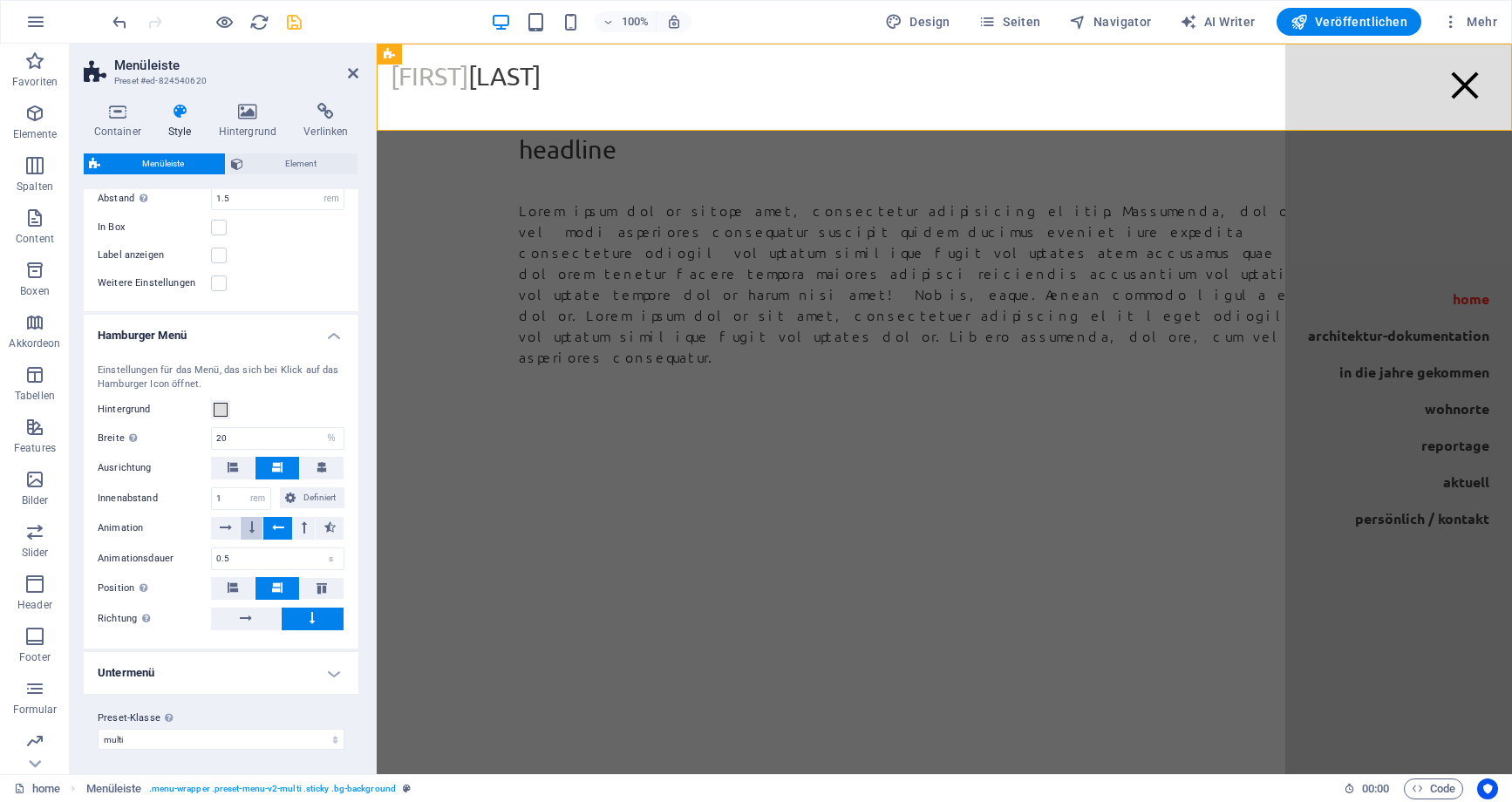 click at bounding box center [251, 528] 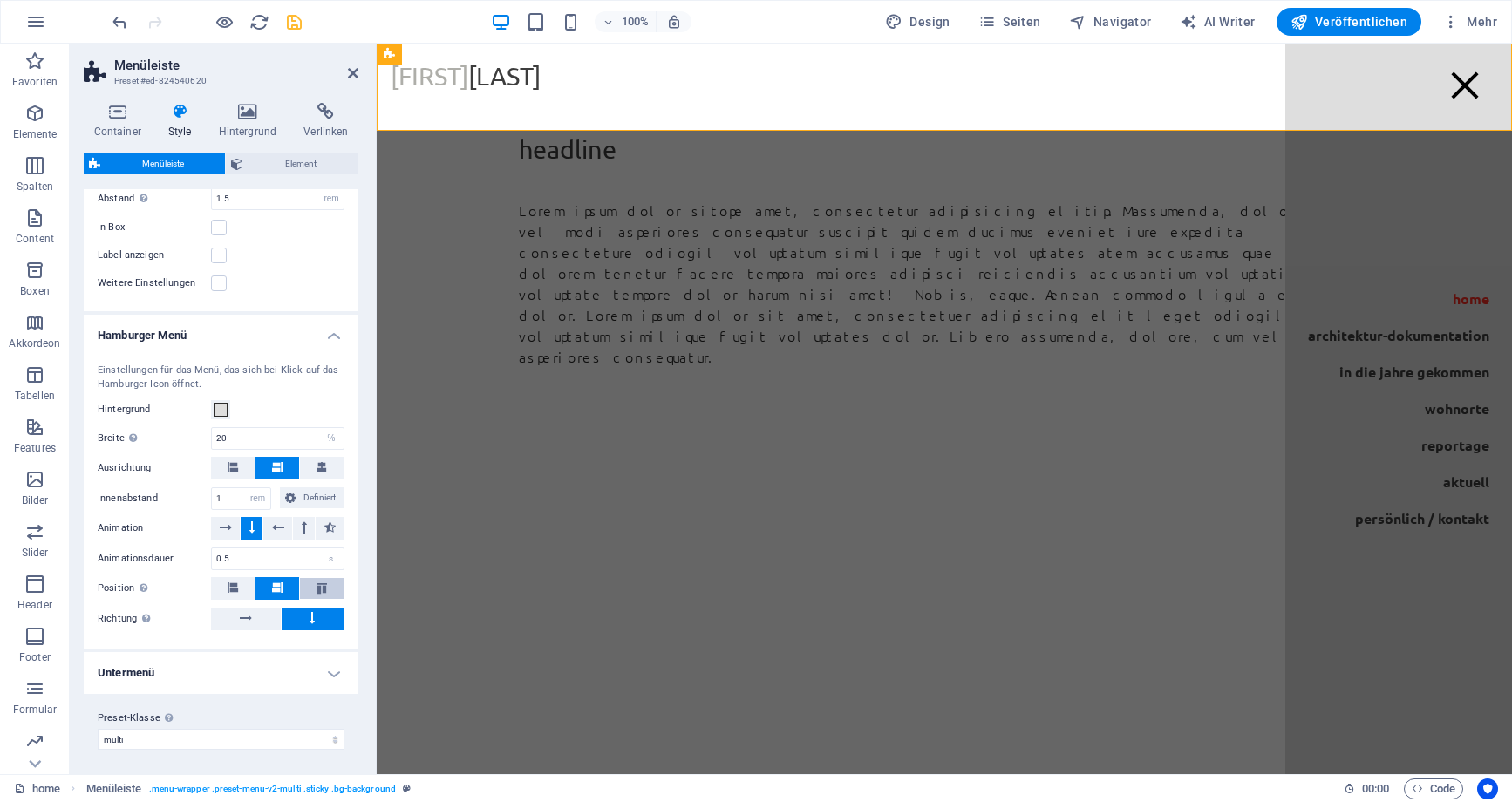 click at bounding box center (322, 588) 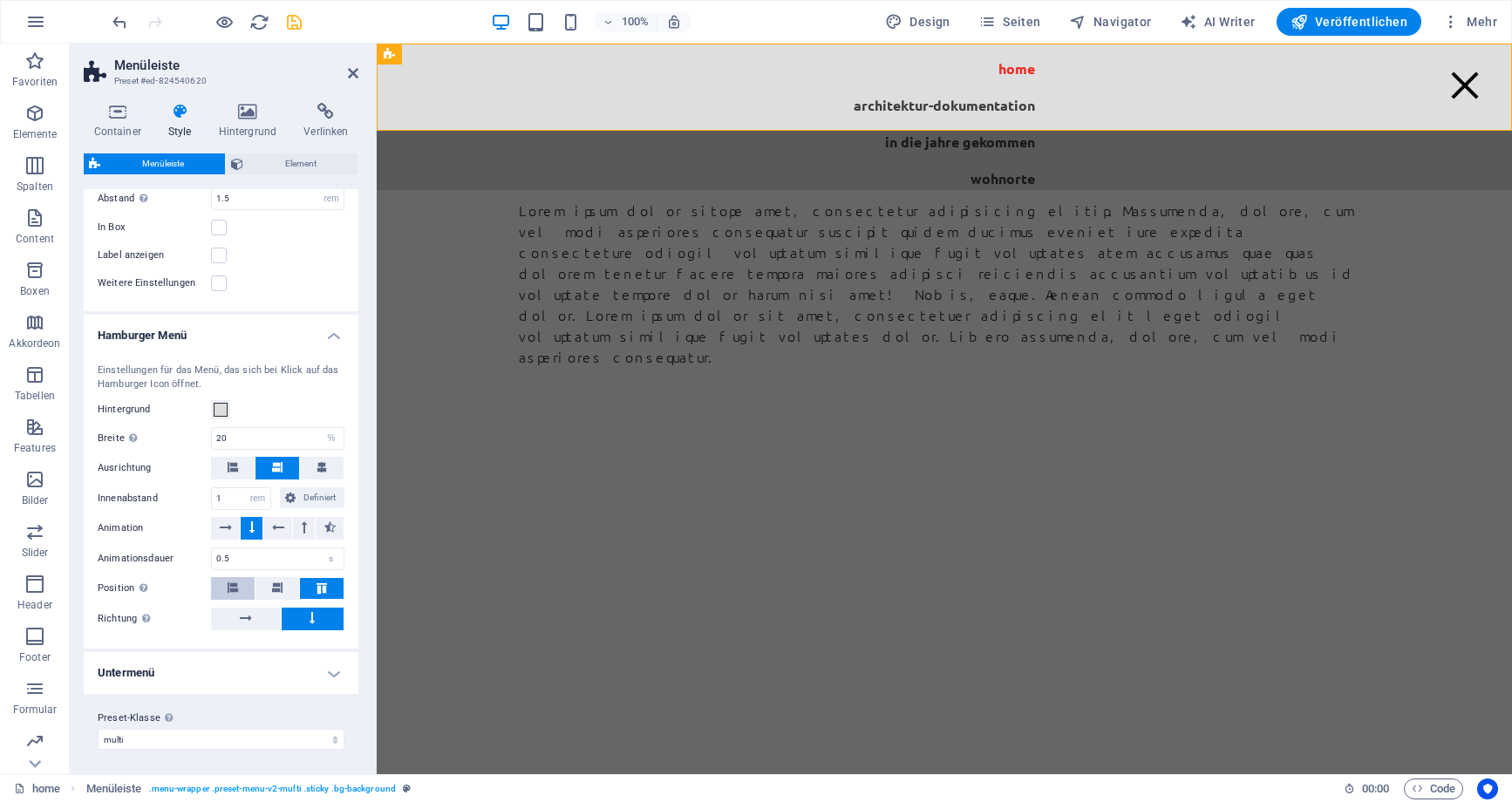 click at bounding box center (233, 588) 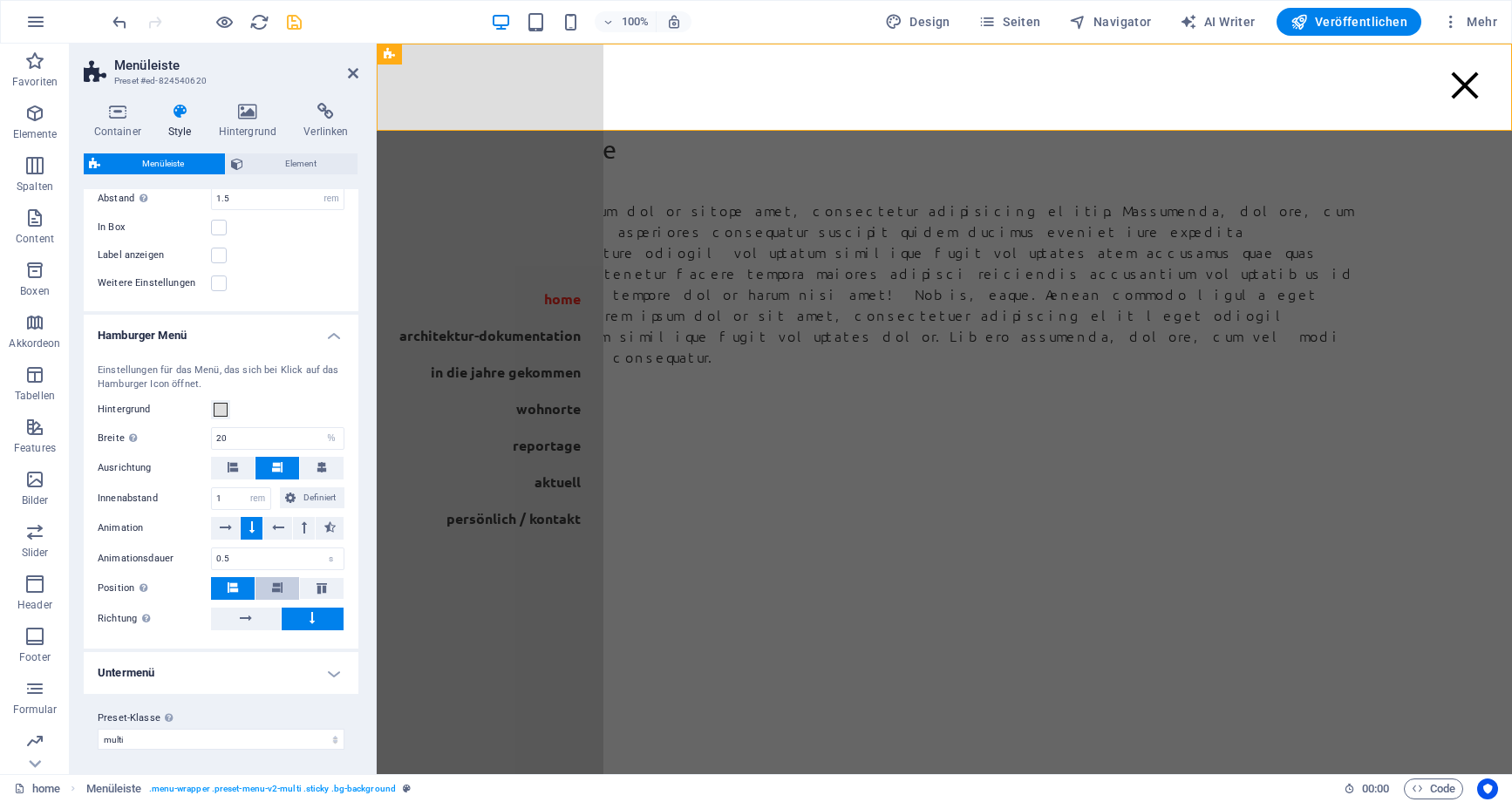 click at bounding box center [277, 588] 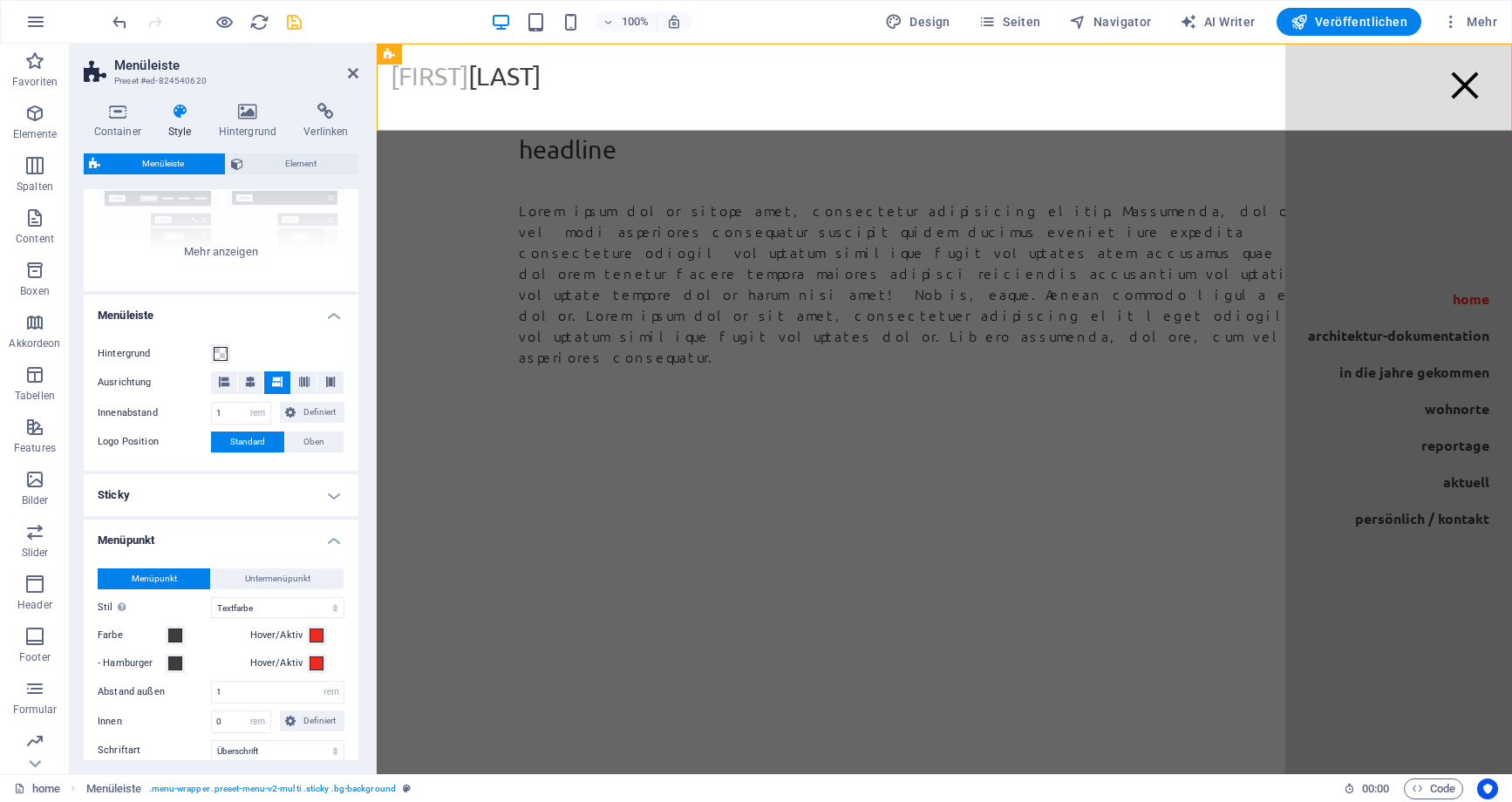 scroll, scrollTop: 112, scrollLeft: 0, axis: vertical 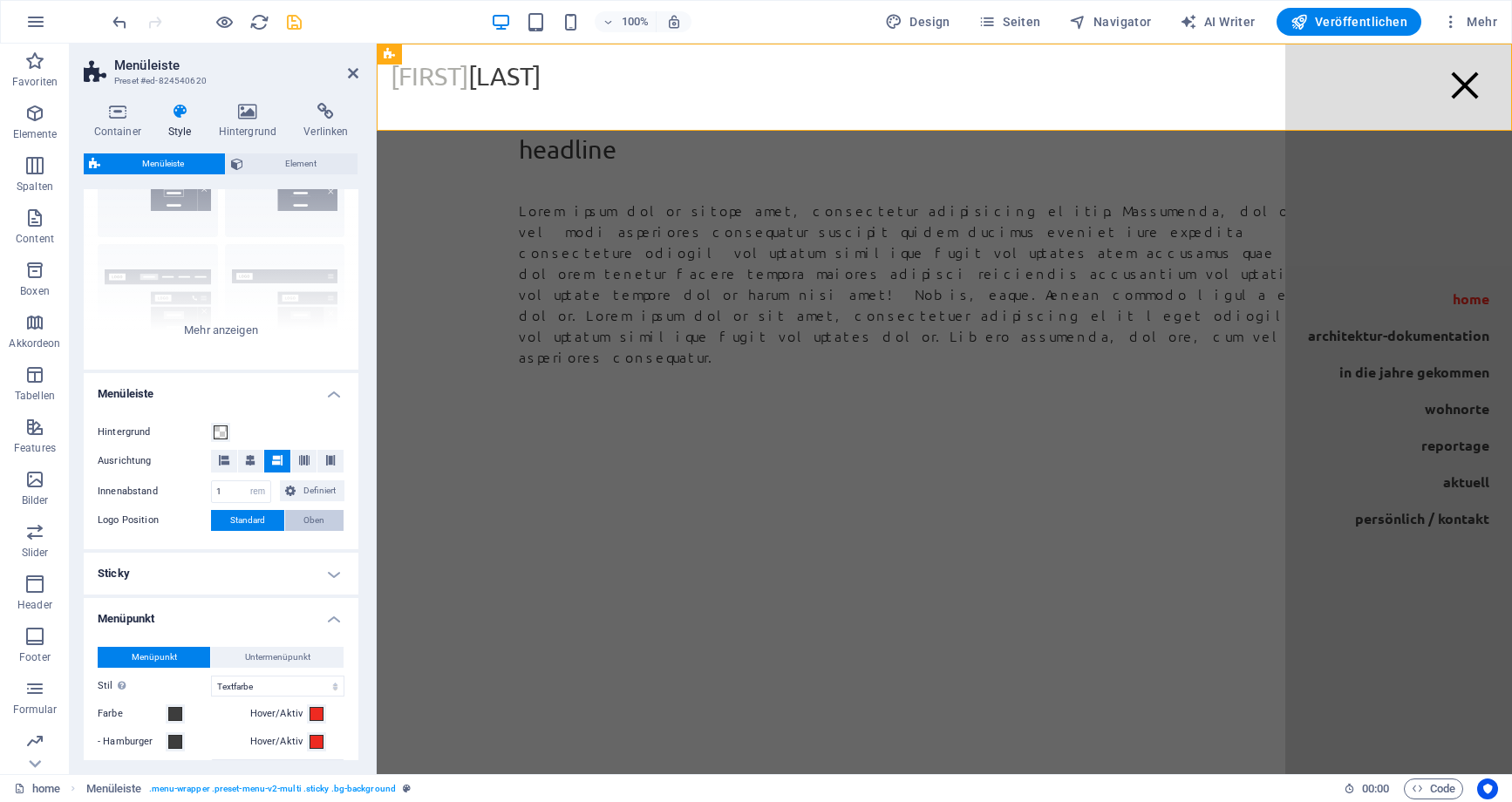 click on "Oben" at bounding box center [314, 520] 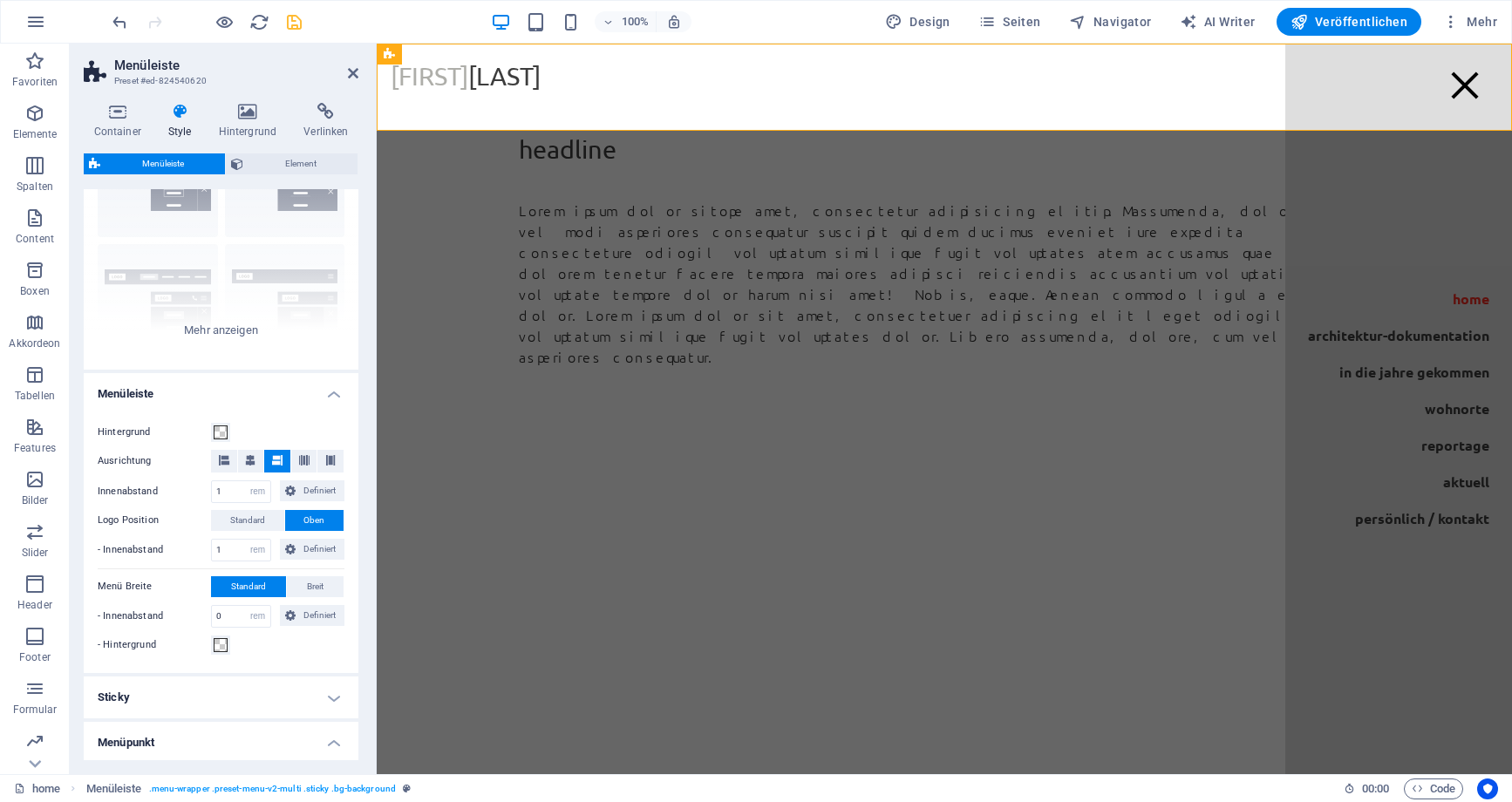 click on "Oben" at bounding box center (314, 520) 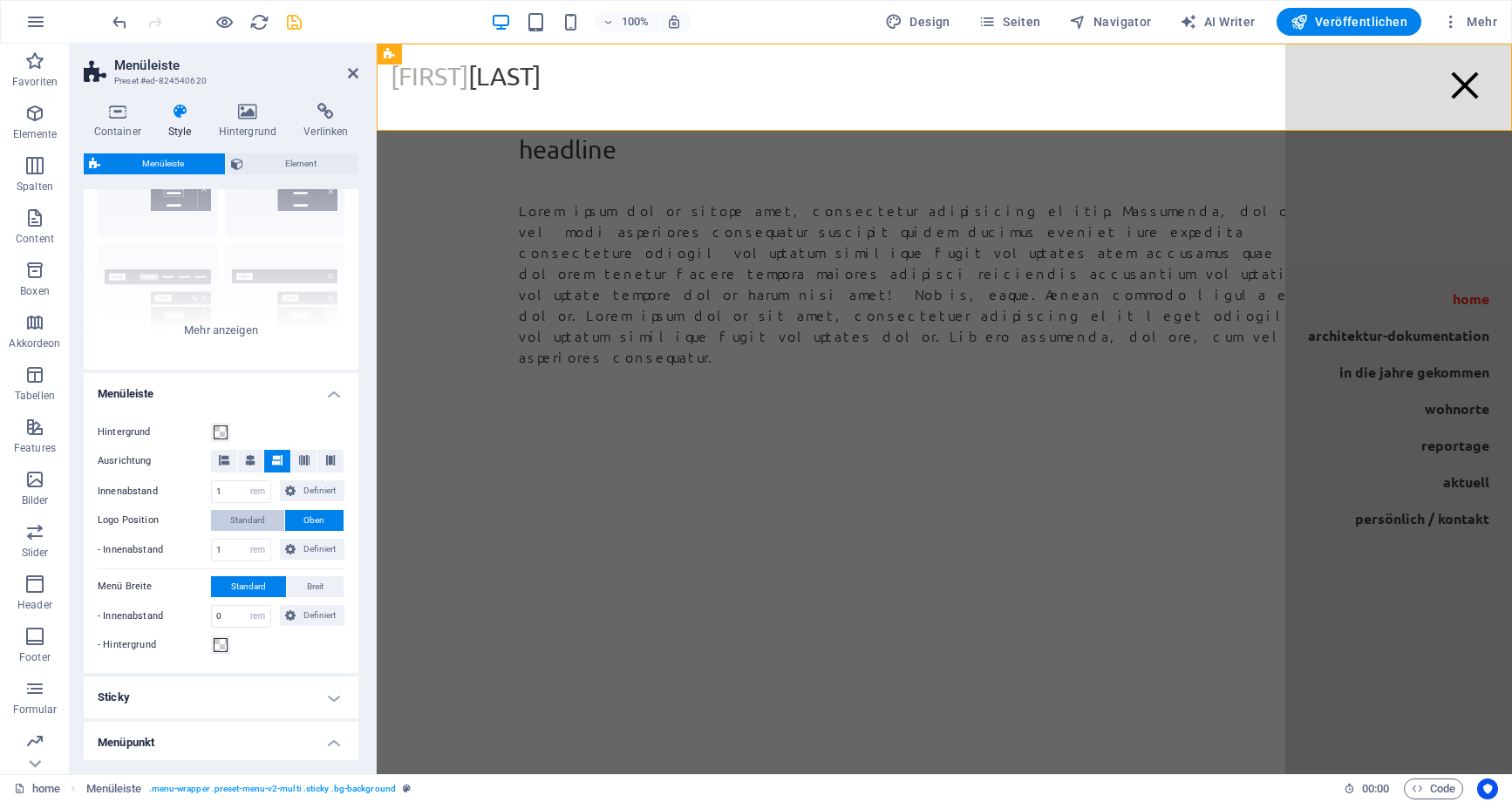 click on "Standard" at bounding box center [248, 520] 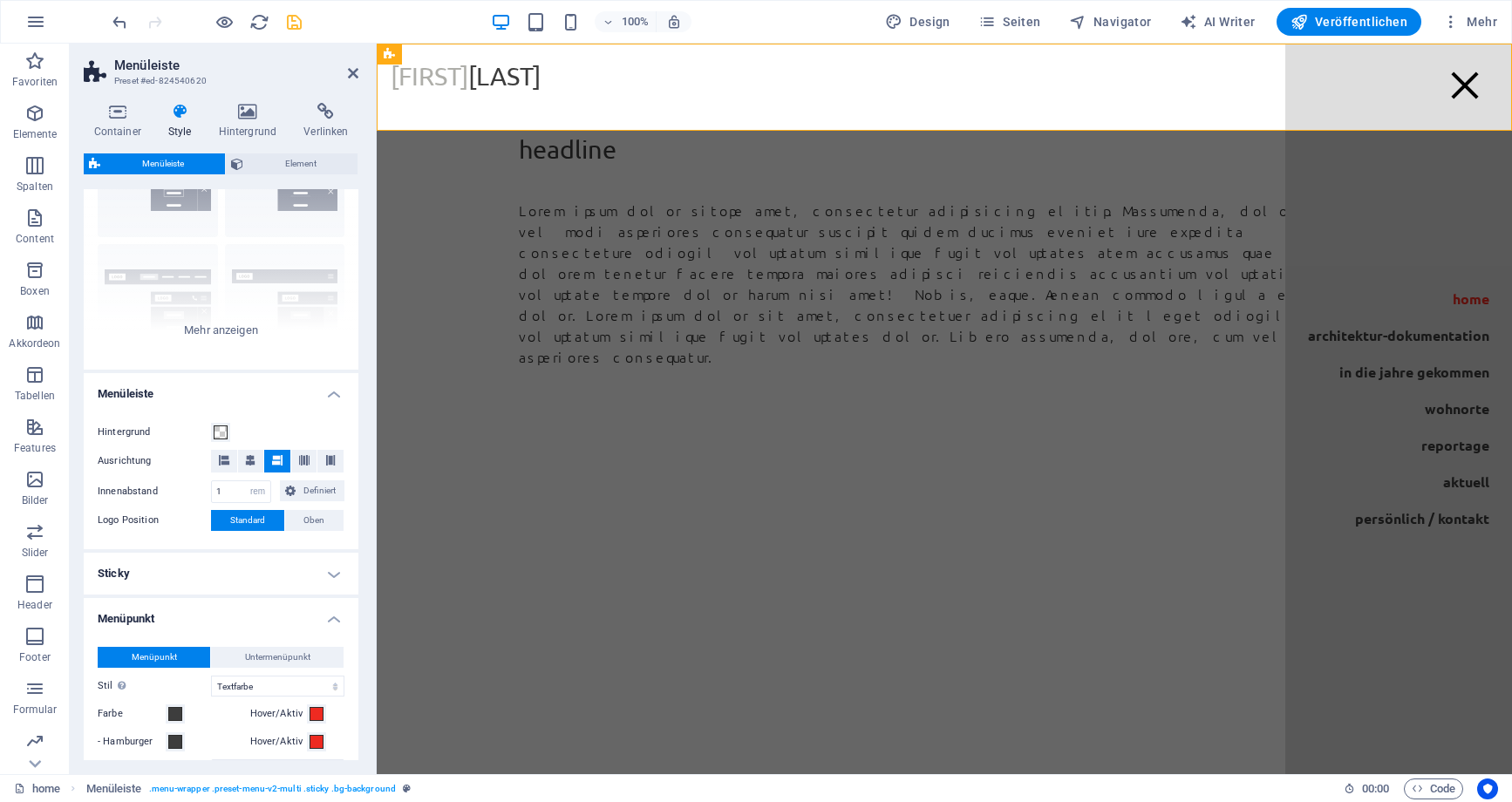 type 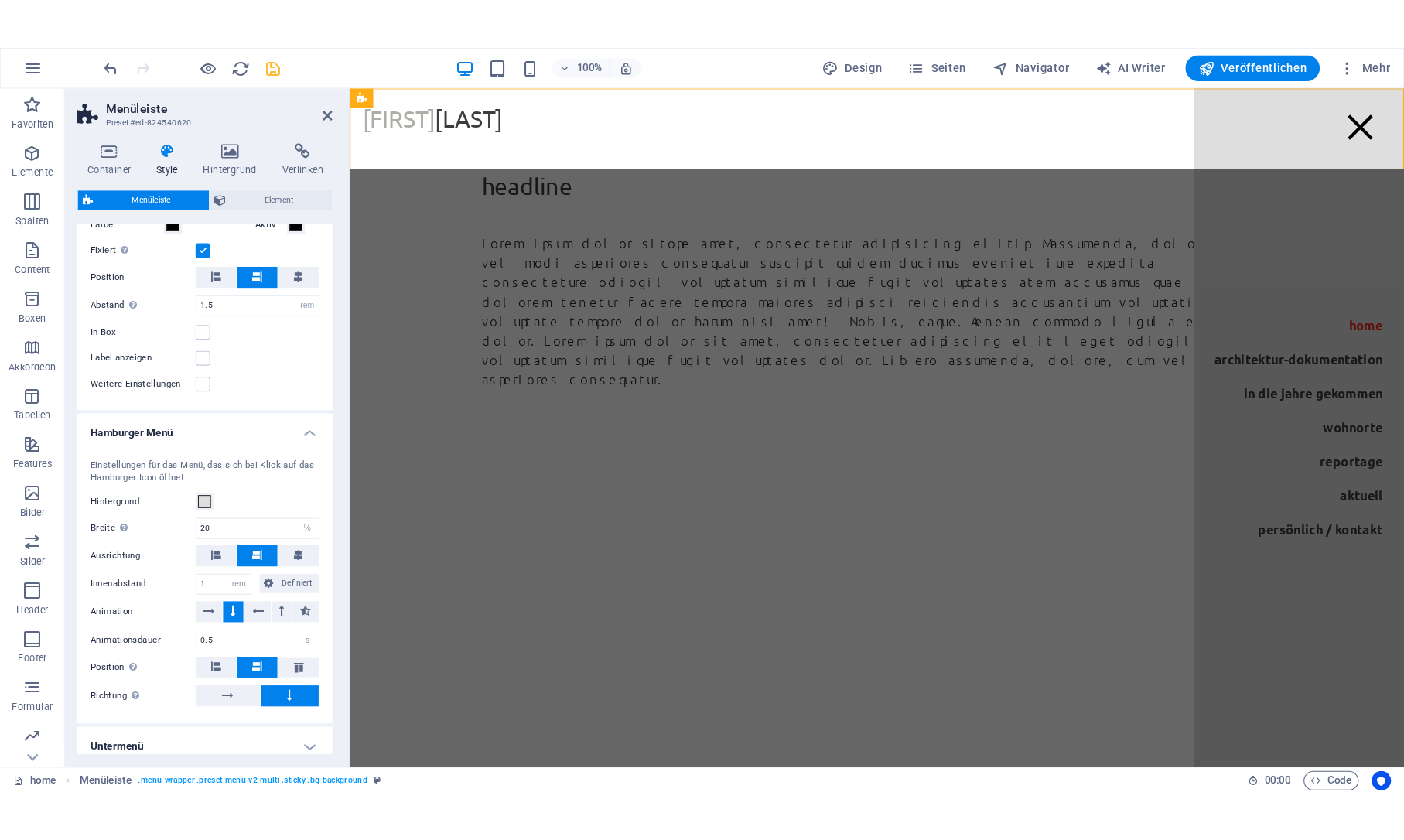 scroll, scrollTop: 1005, scrollLeft: 0, axis: vertical 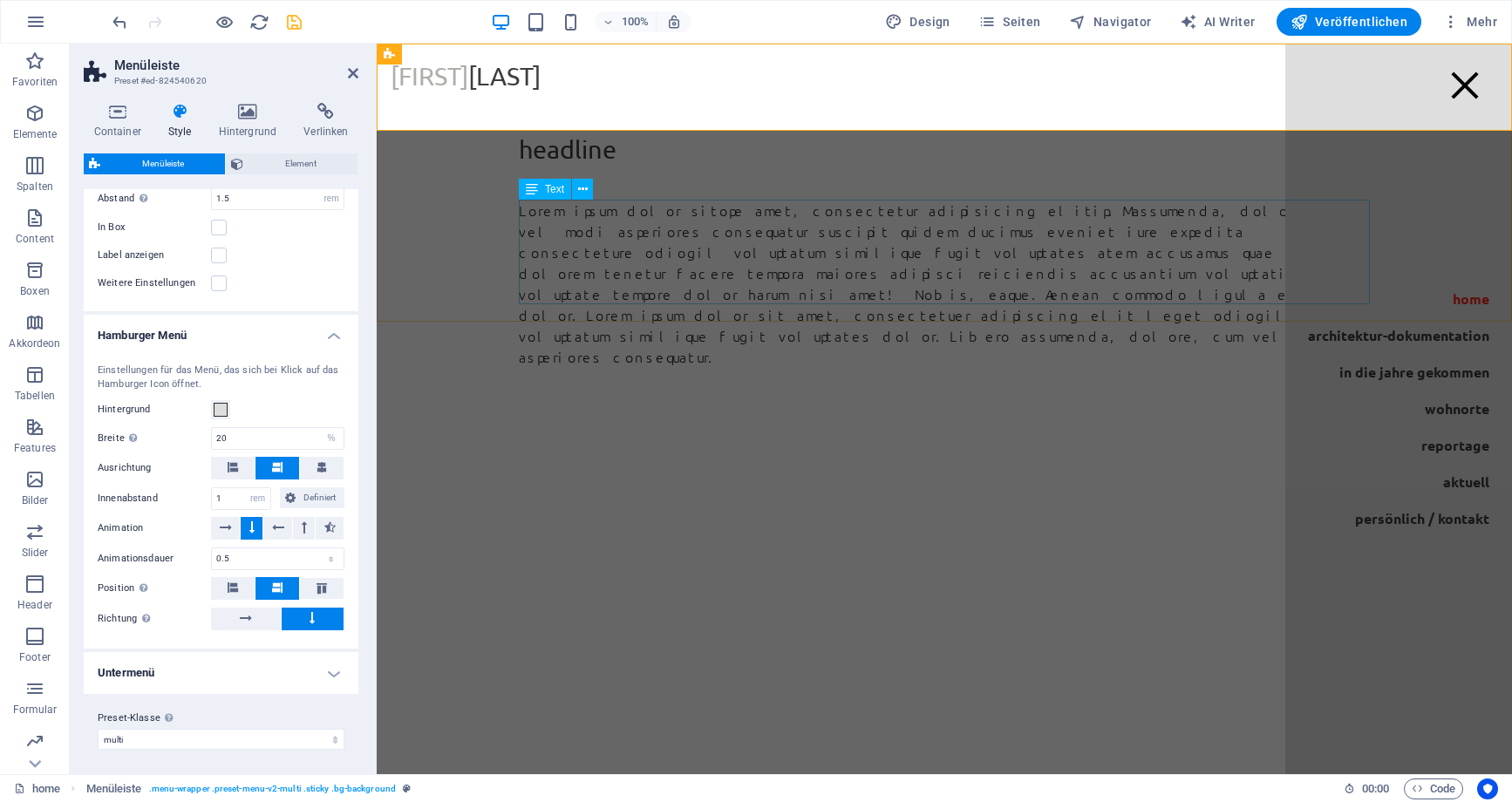 click on "Lorem ipsum dolor sitope amet, consectetur adipisicing elitip. Massumenda, dolore, cum vel modi asperiores consequatur suscipit quidem ducimus eveniet iure expedita consecteture odiogil voluptatum similique fugit voluptates atem accusamus quae quas dolorem tenetur facere tempora maiores adipisci reiciendis accusantium voluptatibus id voluptate tempore dolor harum nisi amet! Nobis, eaque. Aenean commodo ligula eget dolor. Lorem ipsum dolor sit amet, consectetuer adipiscing elit leget odiogil voluptatum similique fugit voluptates dolor. Libero assumenda, dolore, cum vel modi asperiores consequatur." at bounding box center (944, 283) 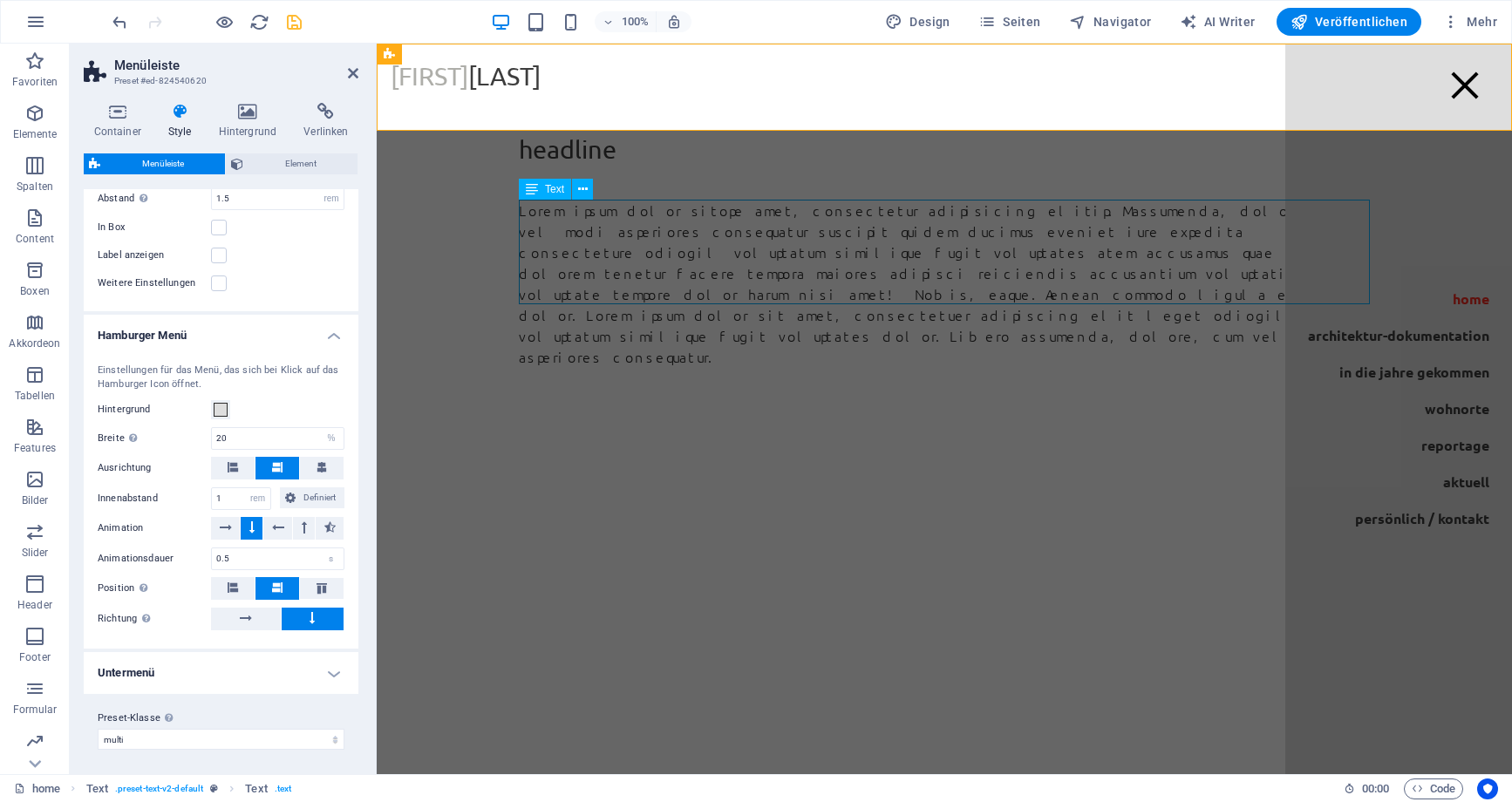 click on "Lorem ipsum dolor sitope amet, consectetur adipisicing elitip. Massumenda, dolore, cum vel modi asperiores consequatur suscipit quidem ducimus eveniet iure expedita consecteture odiogil voluptatum similique fugit voluptates atem accusamus quae quas dolorem tenetur facere tempora maiores adipisci reiciendis accusantium voluptatibus id voluptate tempore dolor harum nisi amet! Nobis, eaque. Aenean commodo ligula eget dolor. Lorem ipsum dolor sit amet, consectetuer adipiscing elit leget odiogil voluptatum similique fugit voluptates dolor. Libero assumenda, dolore, cum vel modi asperiores consequatur." at bounding box center [944, 283] 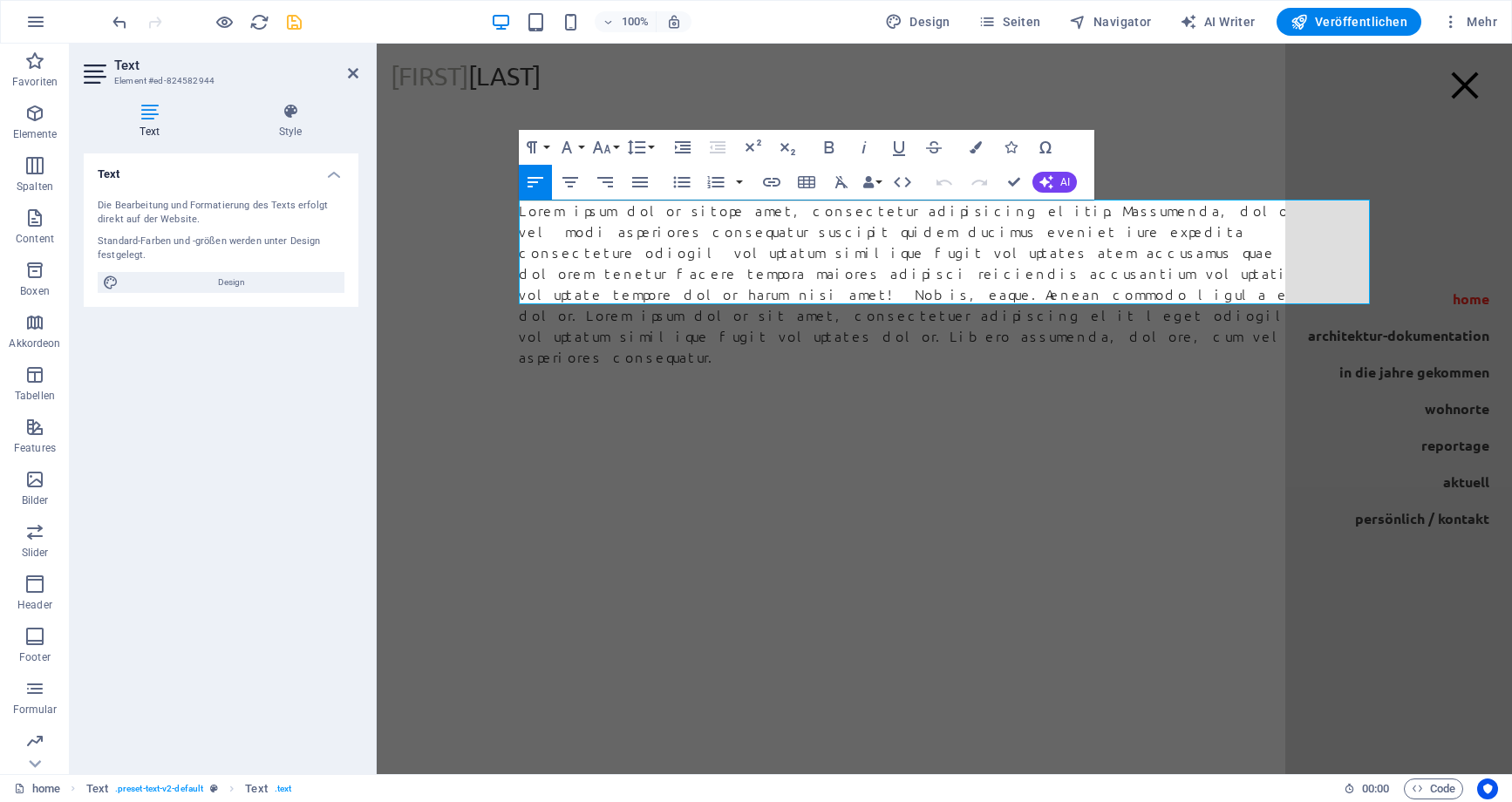 click on "Text" at bounding box center (236, 65) 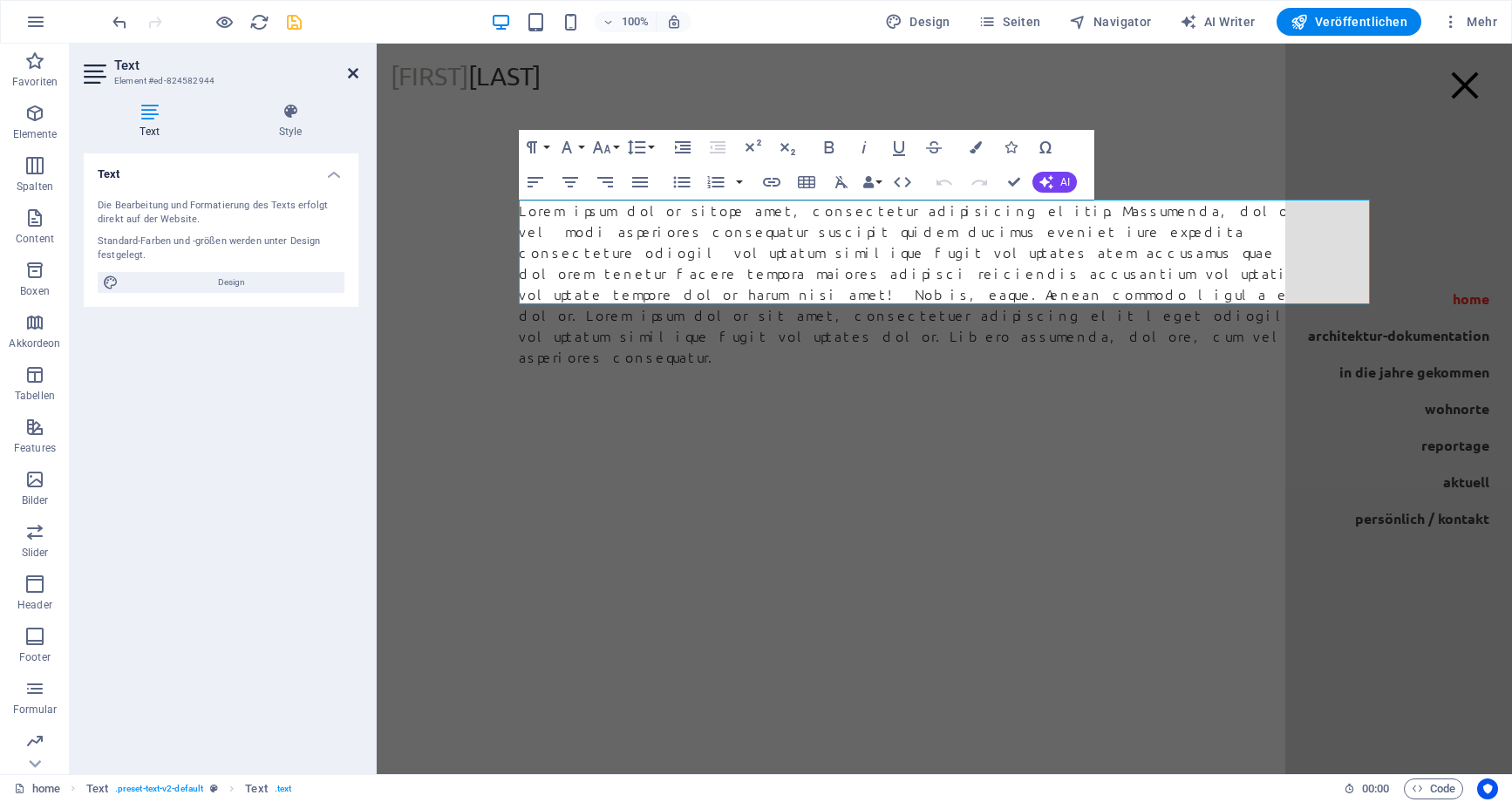 click at bounding box center (353, 73) 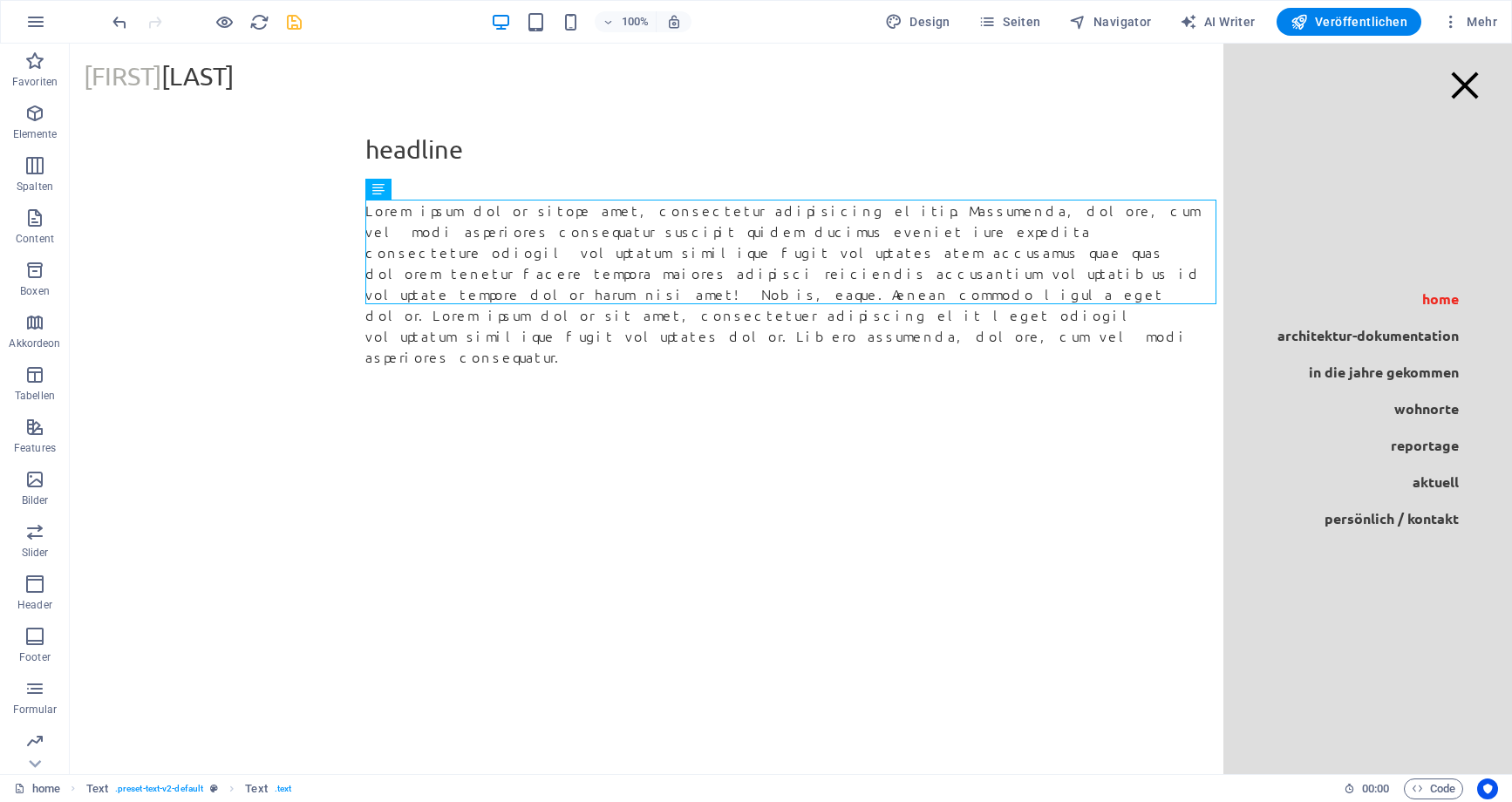drag, startPoint x: 1509, startPoint y: 797, endPoint x: 1587, endPoint y: 929, distance: 153.32319 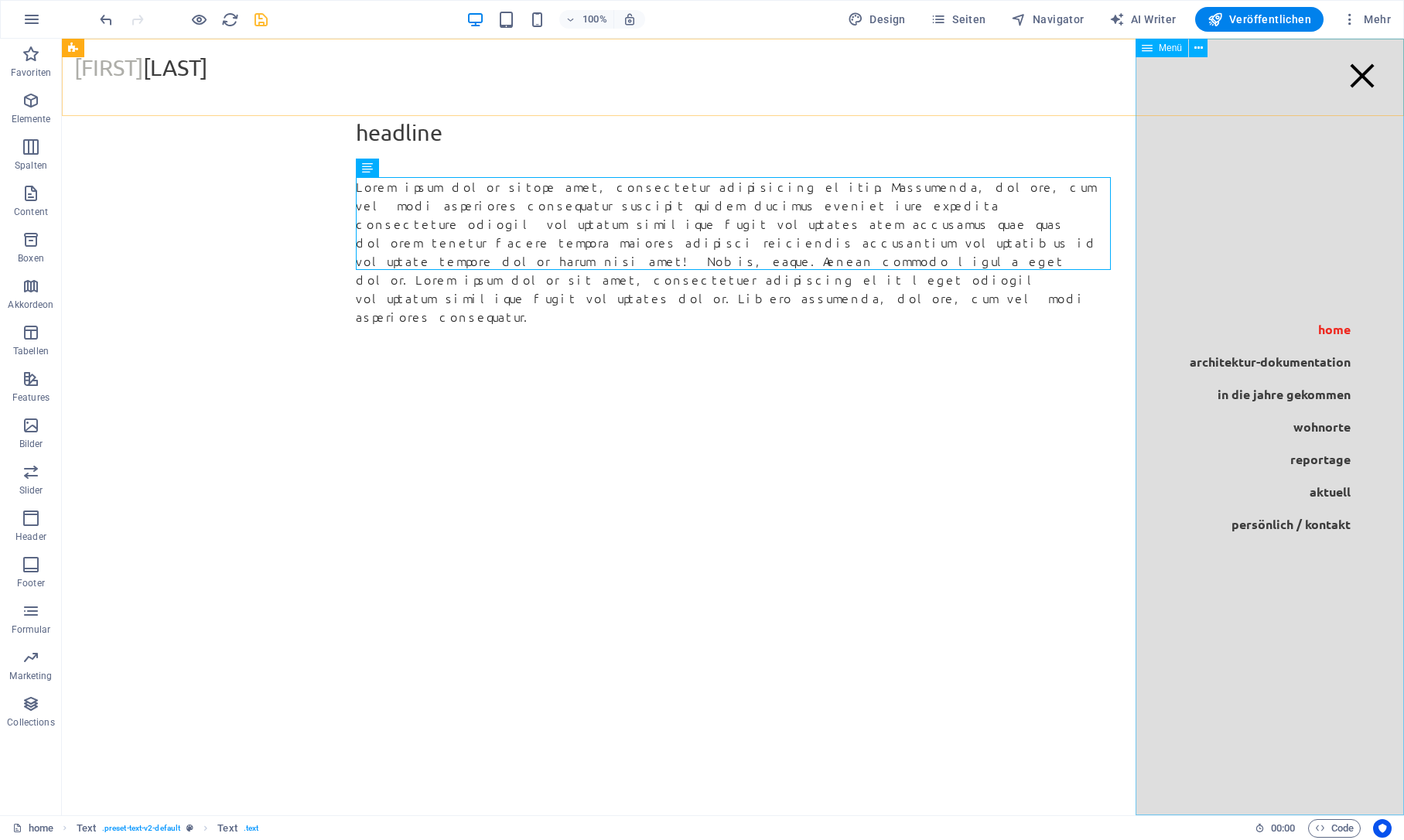 click on "home architektur-dokumentation in die jahre gekommen WohnOrte reportage aktuell persönlich / kontakt" at bounding box center [1269, 427] 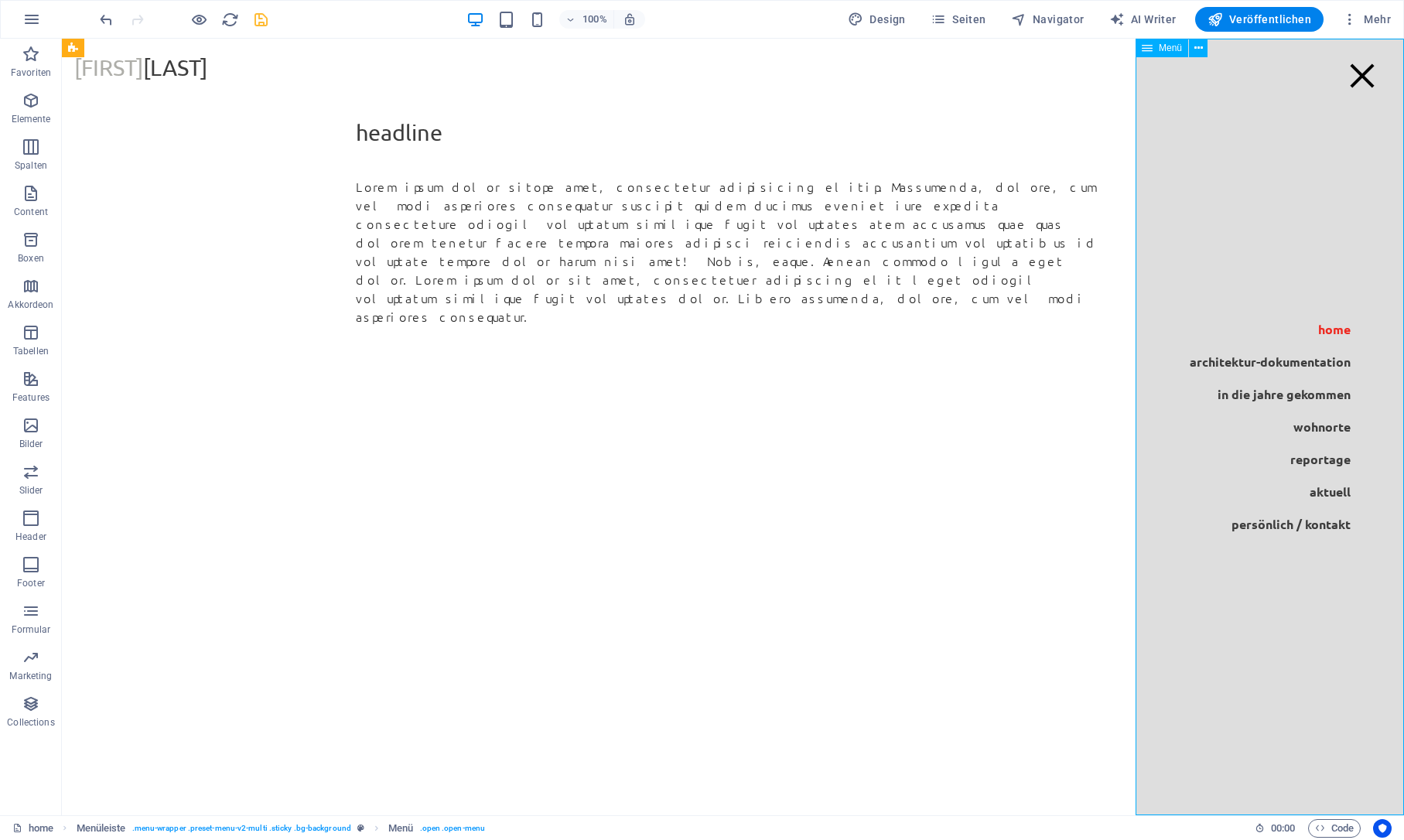 click on "home architektur-dokumentation in die jahre gekommen WohnOrte reportage aktuell persönlich / kontakt" at bounding box center [1269, 427] 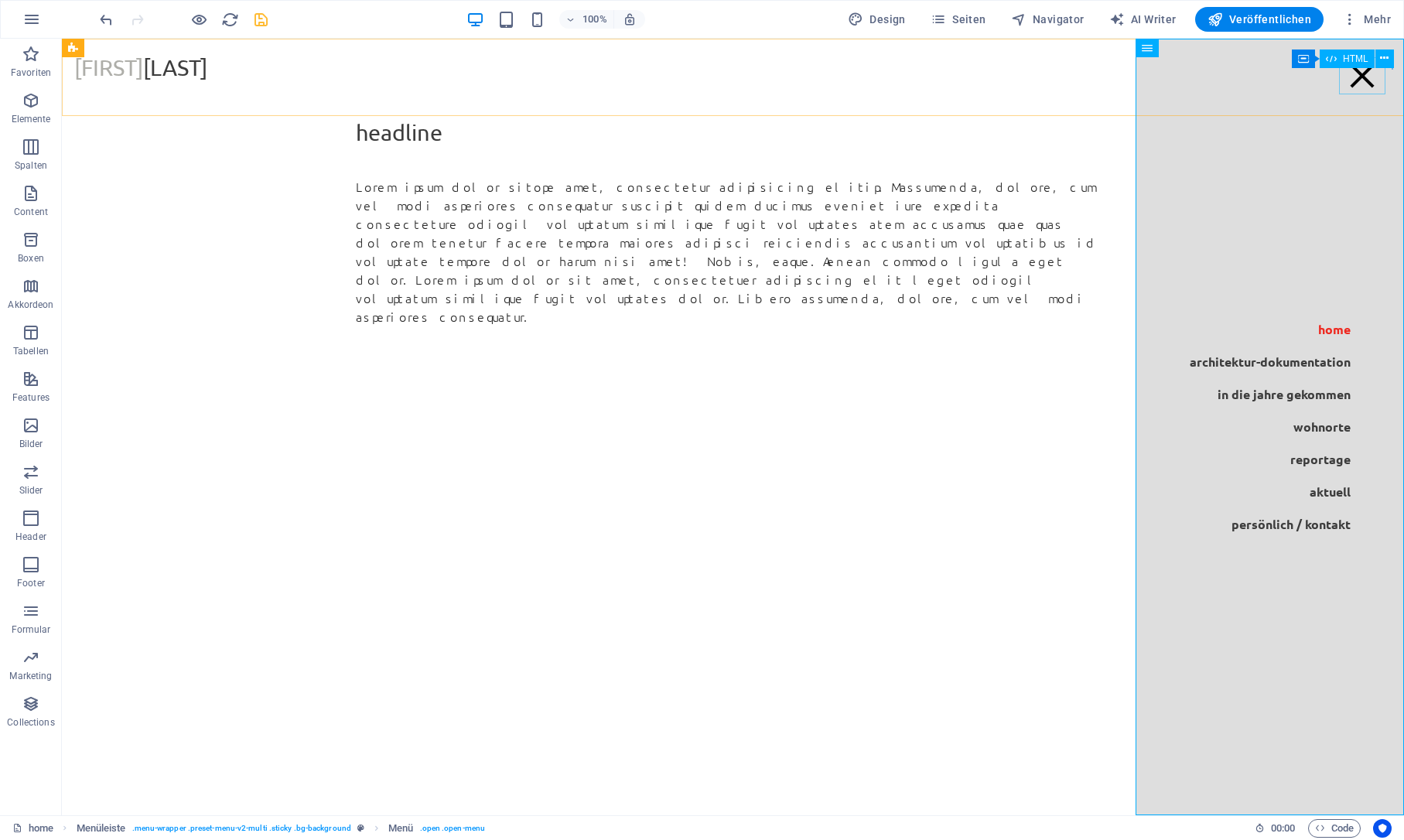 click at bounding box center (1362, 76) 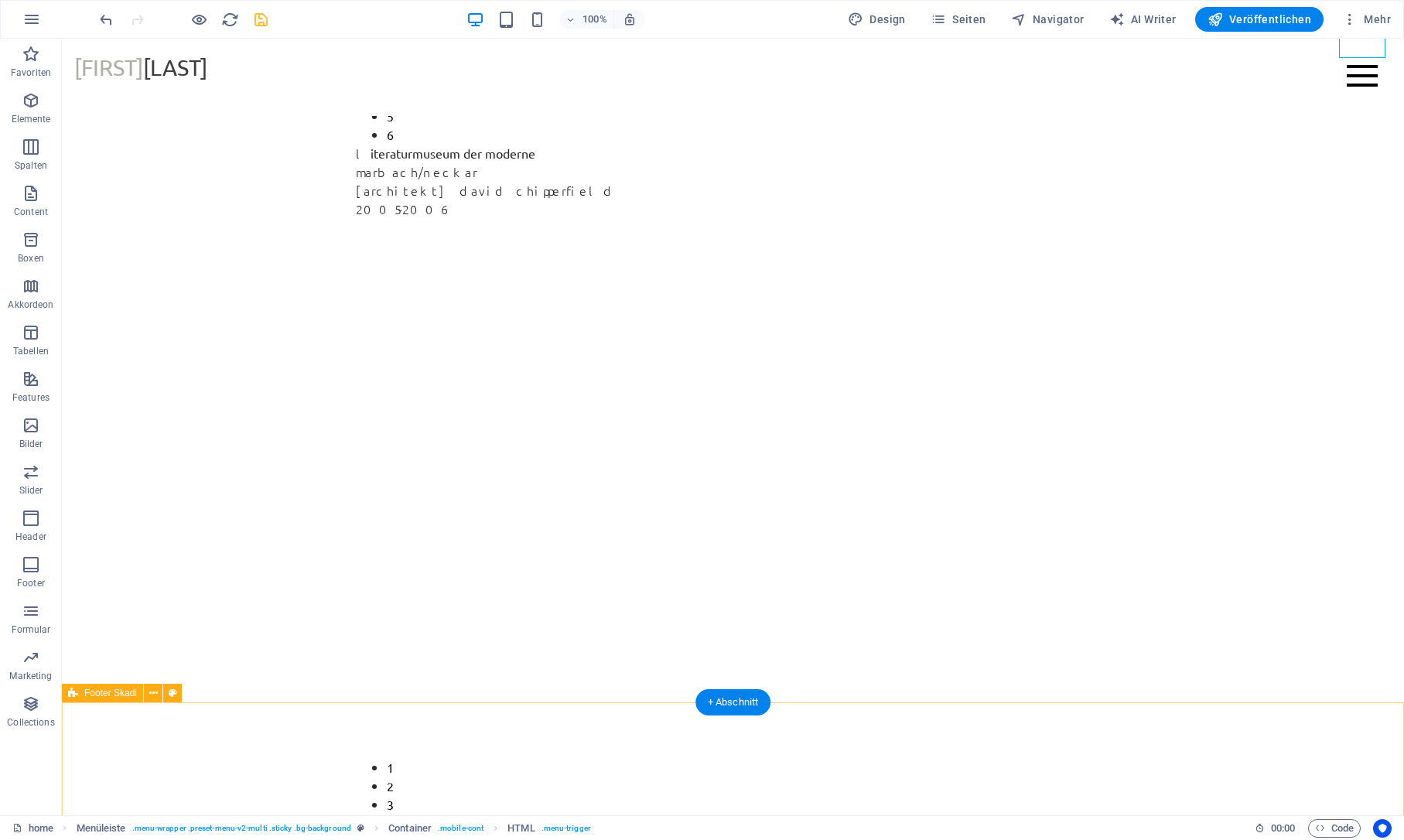 scroll, scrollTop: 849, scrollLeft: 0, axis: vertical 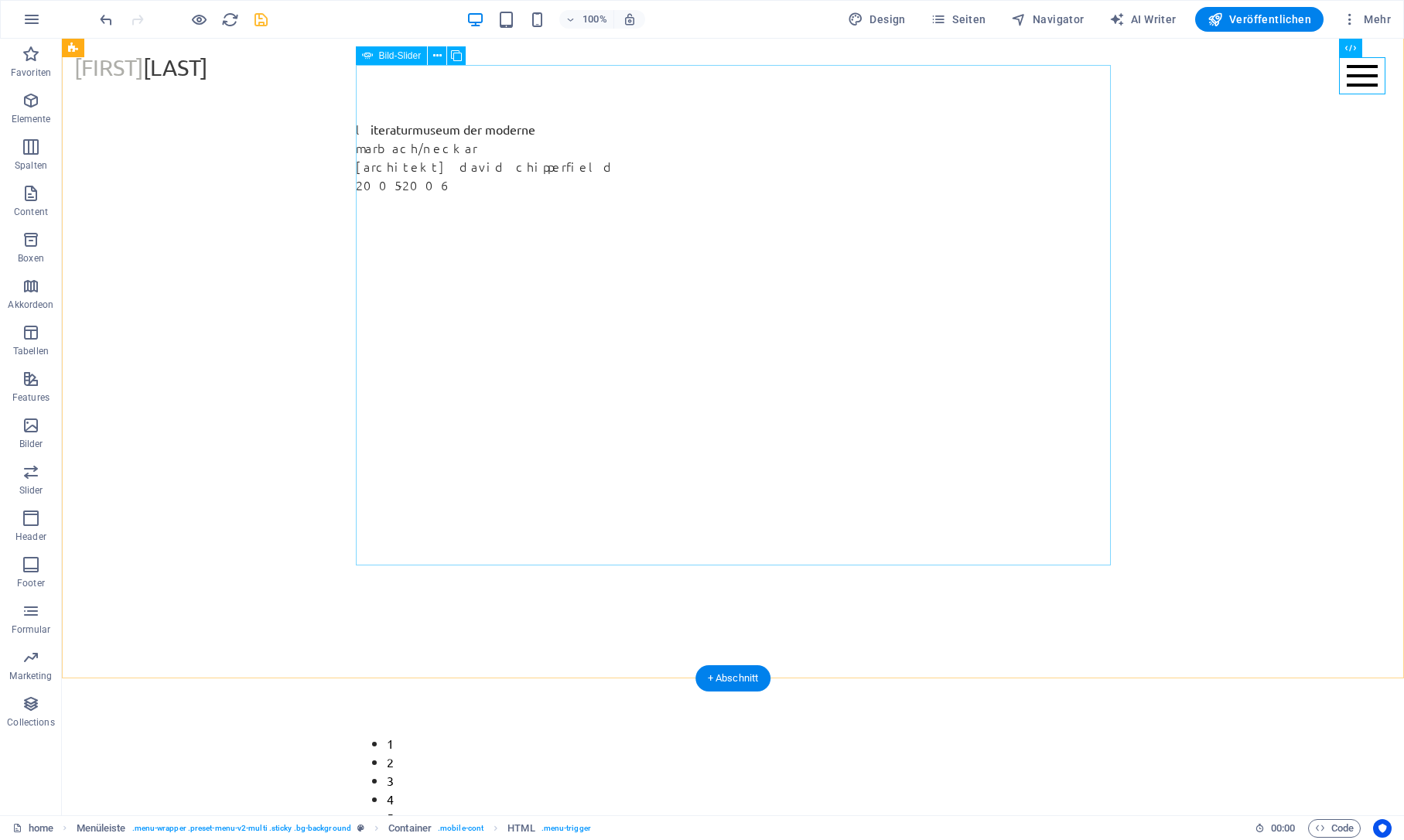 click at bounding box center (356, 730) 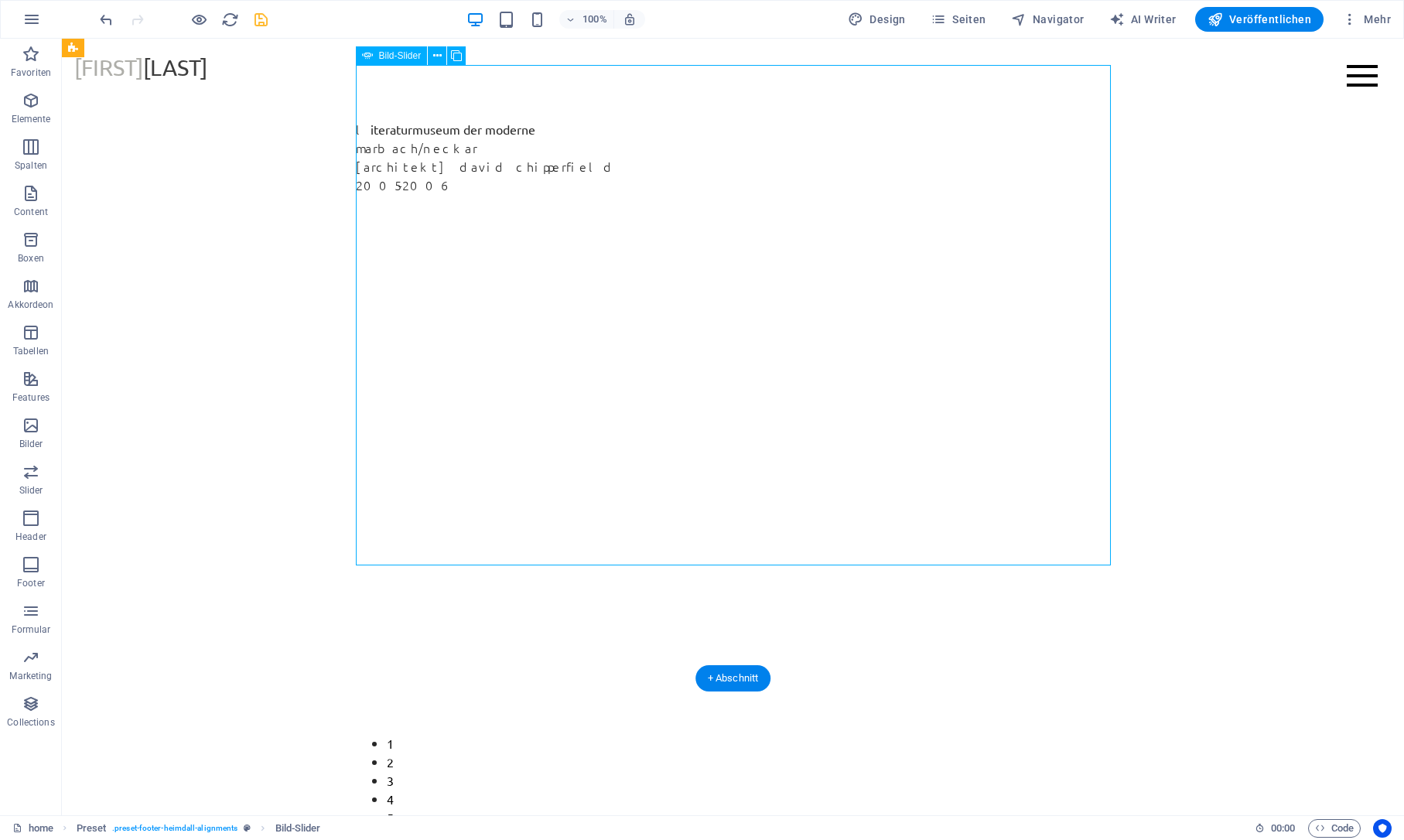 click at bounding box center [356, 730] 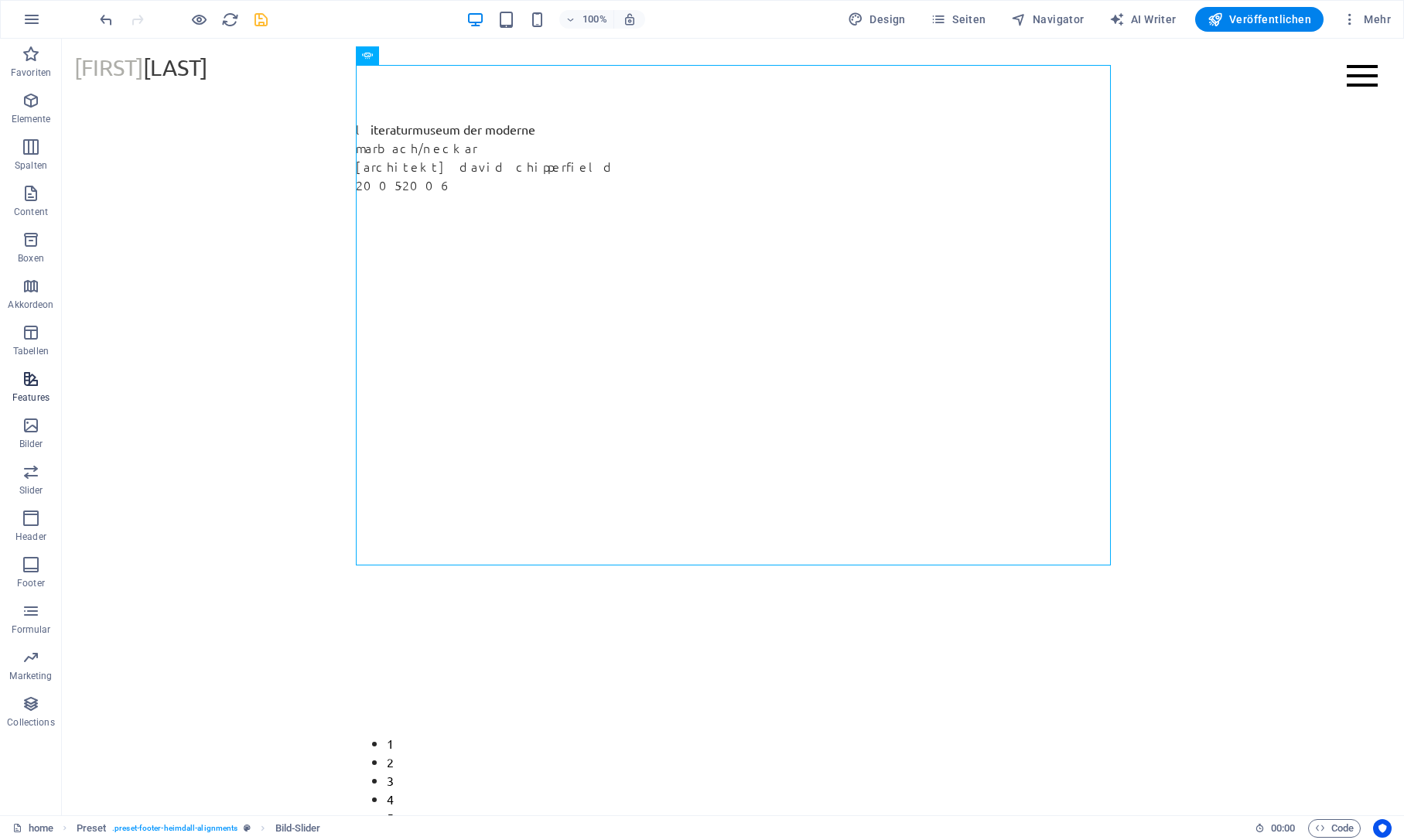 click at bounding box center (31, 379) 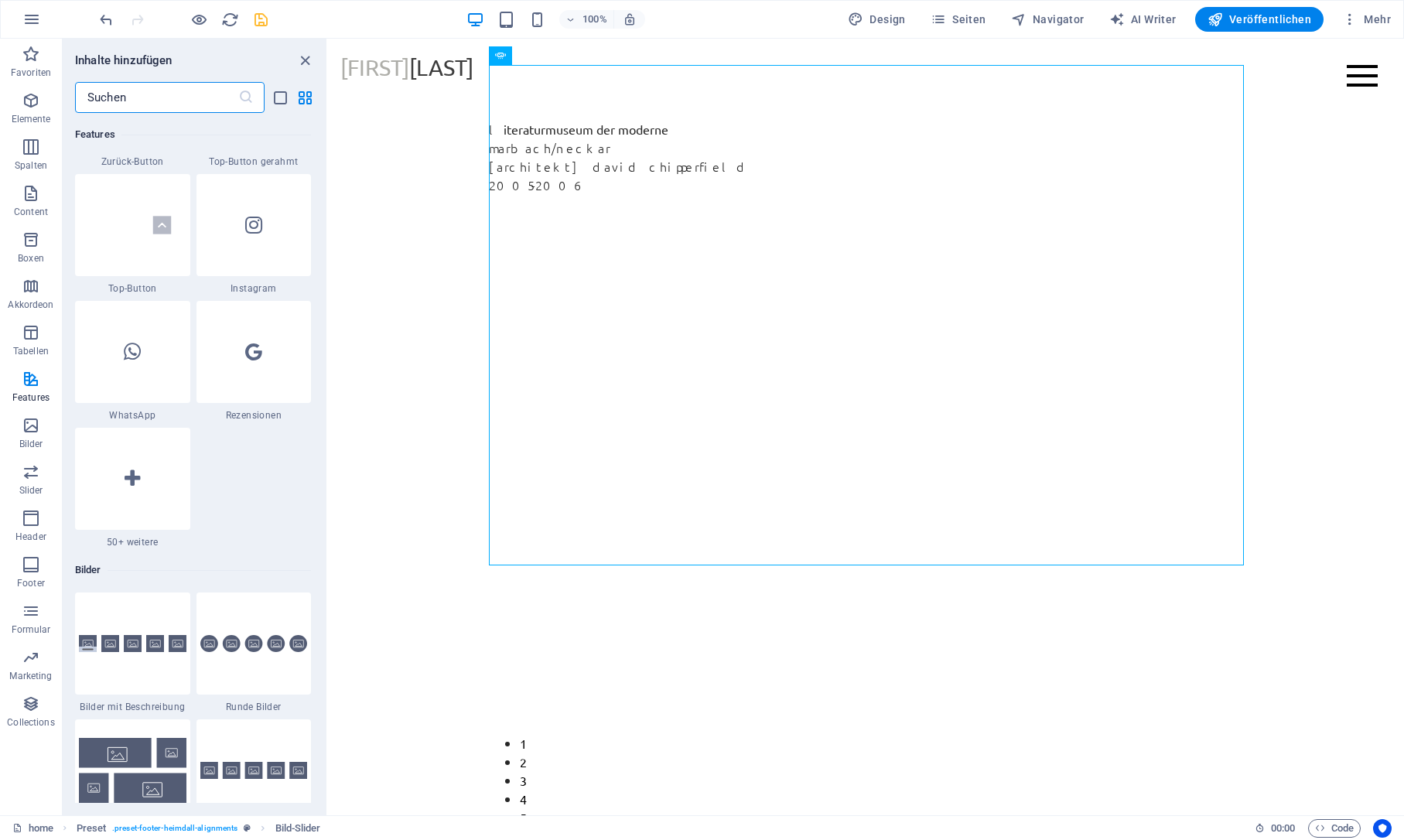 scroll, scrollTop: 7491, scrollLeft: 0, axis: vertical 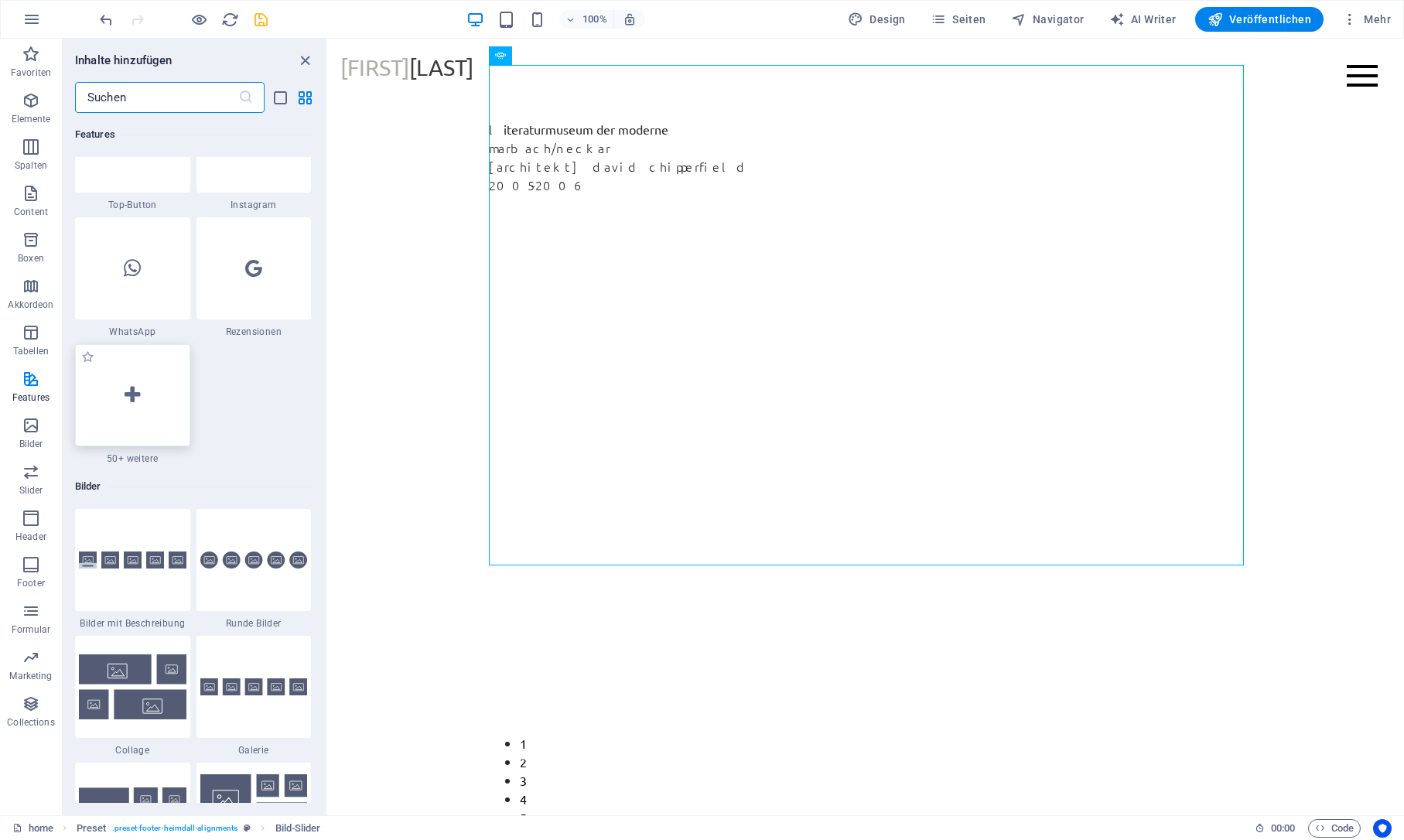 click at bounding box center (132, 395) 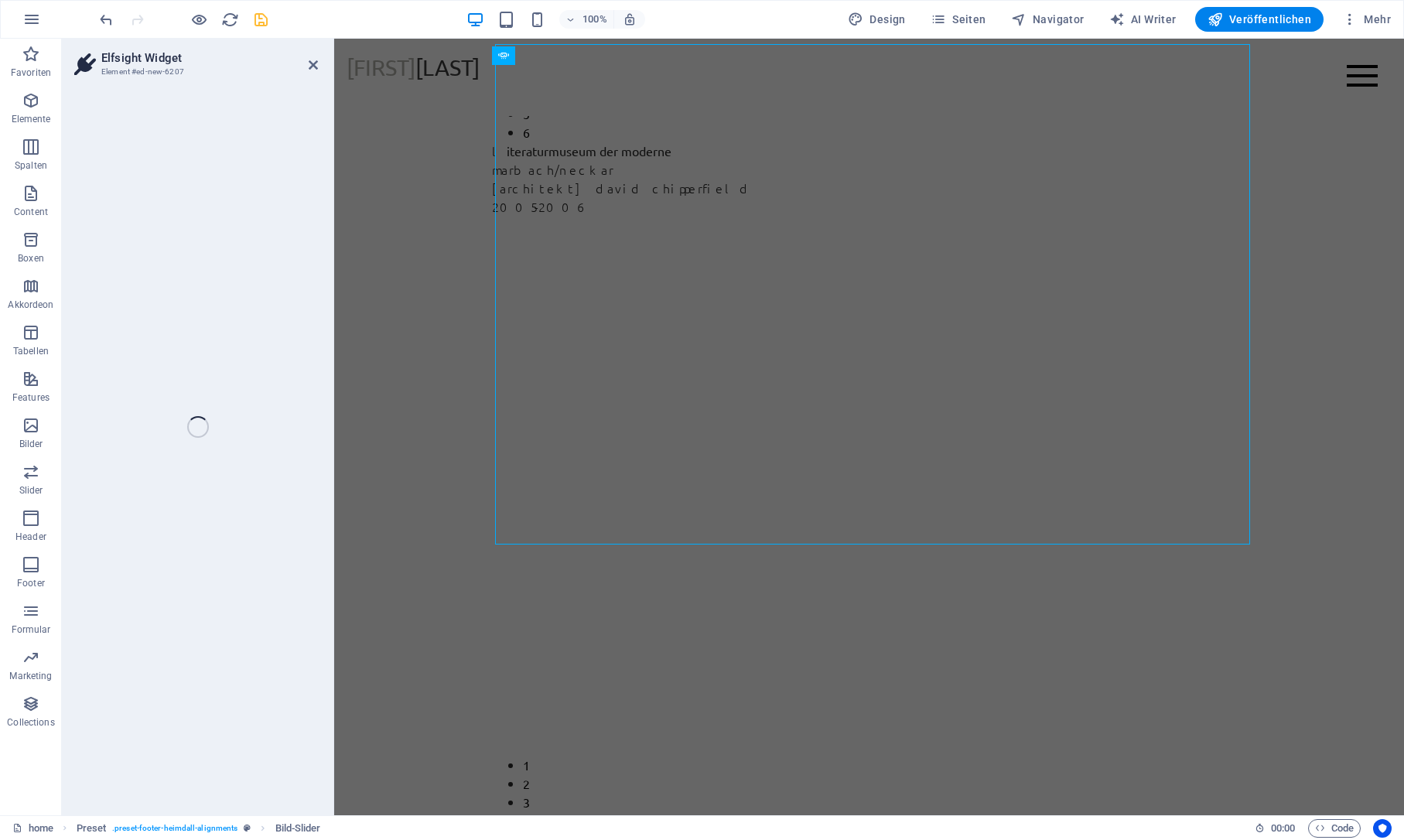 scroll, scrollTop: 0, scrollLeft: 0, axis: both 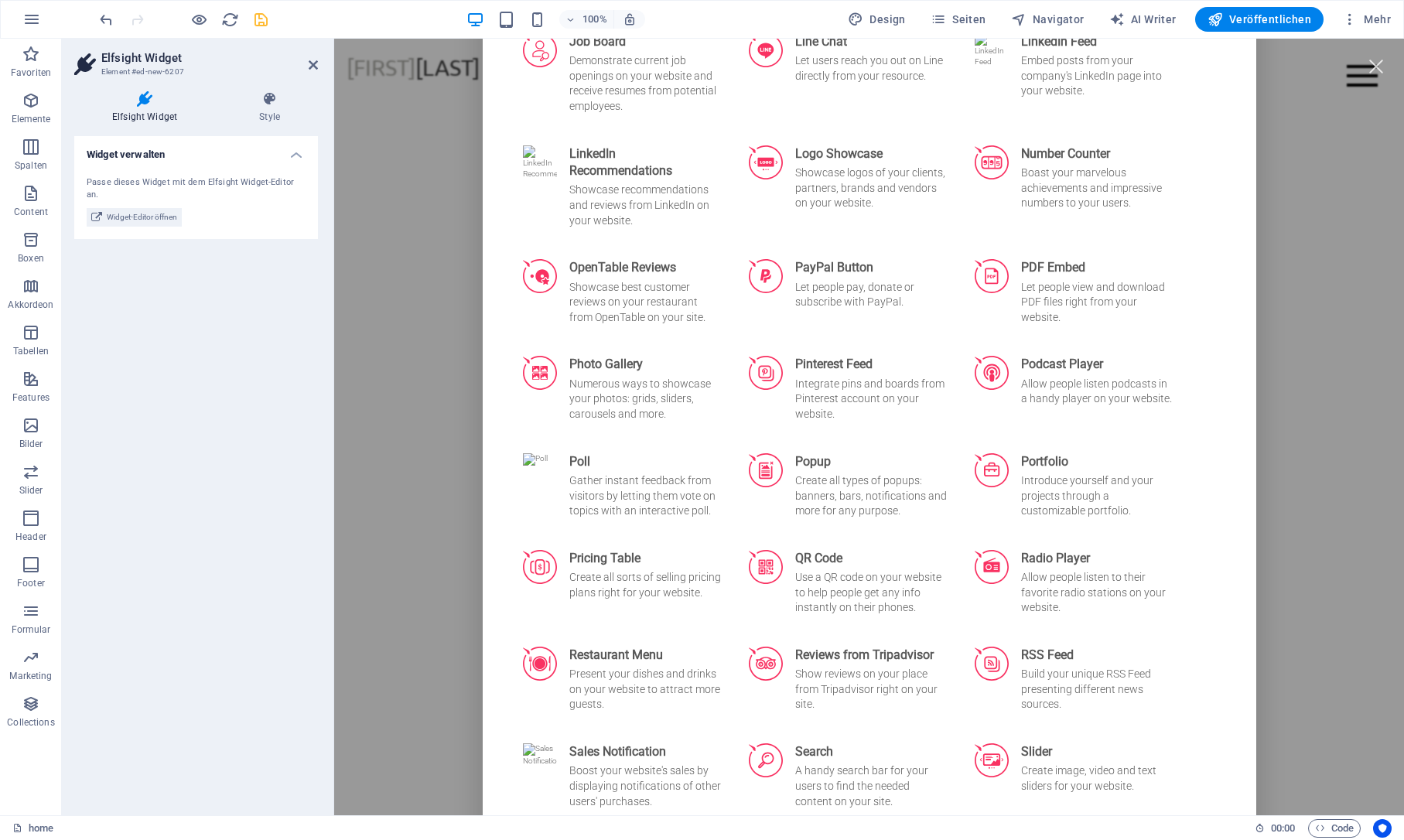 click on "Elfsight Widget Element #ed-new-6207  Elfsight Widget Style Widget verwalten Passe dieses Widget mit dem Elfsight Widget-Editor an. Widget-Editor öffnen Preset Element Layout Wie sich dieses Element innerhalb des Layouts ausdehnt (Flexbox). Größe Standard auto px % 1/1 1/2 1/3 1/4 1/5 1/6 1/7 1/8 1/9 1/10 Wachsen Schrumpfen Ordnung Container-Layout Sichtbar Sichtbar Deckkraft: 100 % Überlauf Abstände Außenabstand Standard auto px % rem vw vh Definiert Definiert auto px % rem vw vh auto px % rem vw vh auto px % rem vw vh auto px % rem vw vh Innenabstand Standard px rem % vh vw Definiert Definiert px rem % vh vw px rem % vh vw px rem % vh vw px rem % vh vw Rahmen Stil              - Breite 1 auto px rem % vh vw Definiert Definiert 1 auto px rem % vh vw 1 auto px rem % vh vw 1 auto px rem % vh vw 1 auto px rem % vh vw  - Farbe Runde Ecken Standard px rem % vh vw Definiert Definiert px rem % vh vw px rem % vh vw px rem % vh vw px rem % vh vw Schatten Standard Ohne Außen Innen Farbe X-Versatz 0 px" at bounding box center [198, 427] 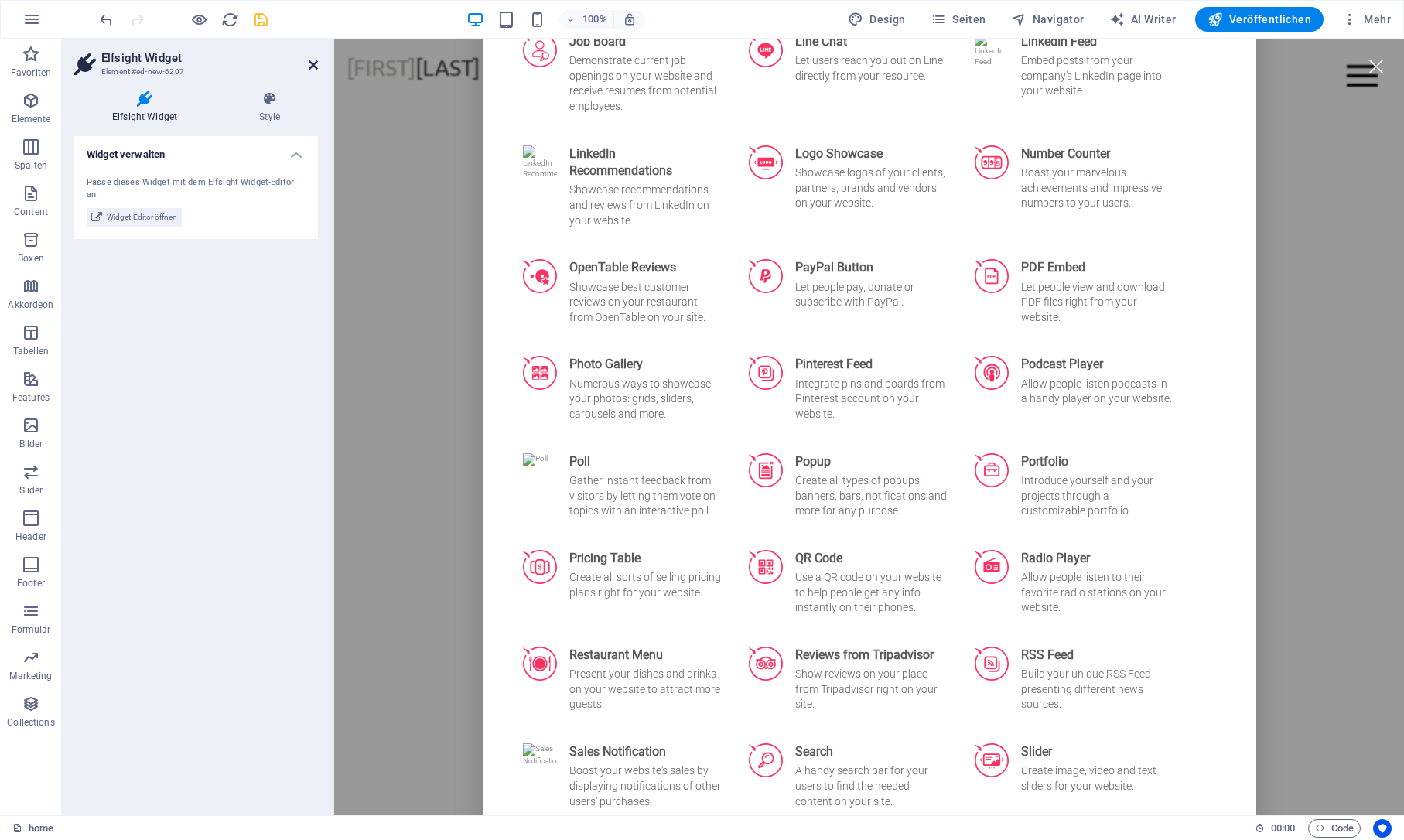 click at bounding box center (313, 65) 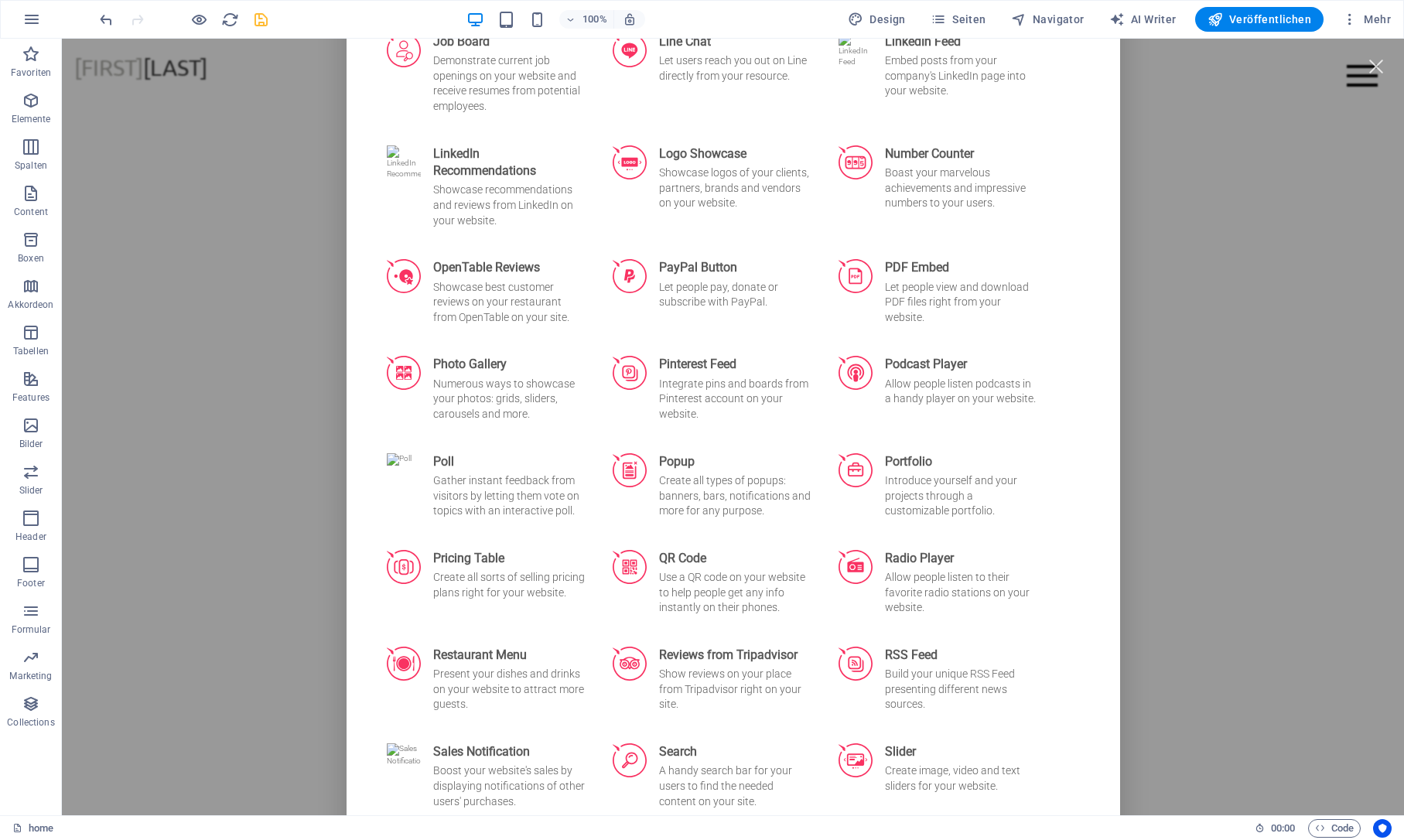 click on "Add Widget All Social Reviews E-Commerce Chats Forms Video Audio Tools Files Accessibility Improve your website’s accessibility with an automatic audit and a full set of assistive features for your visitors. ADD Age Verification Verify age to restrict underage users from access to your website. ADD AI Chatbot Create a virtual assistant trained on your data to answer your customers’ questions 24/7. ADD Airbnb Reviews Share the best reviews about your apartments from Airbnb on your site. ADD AliExpress Reviews Reveal reviews on your products from AliExpress on your site. ADD All-in-One Chat Let users chat with you on Facebook Messenger, WhatsApp, Telegram, etc. ADD All-in-One Reviews Show reviews from Google, FB, Amazon, Yelp and from 20+ other reviews platforms on your site. ADD Amazon Reviews Share reviews about your products or store from Amazon on your site. ADD Announcement Bar Instantly inform visitors on your website with key updates, sales, news via a sleek bar. ADD Apple App Store Reviews ADD ADD" at bounding box center (733, 427) 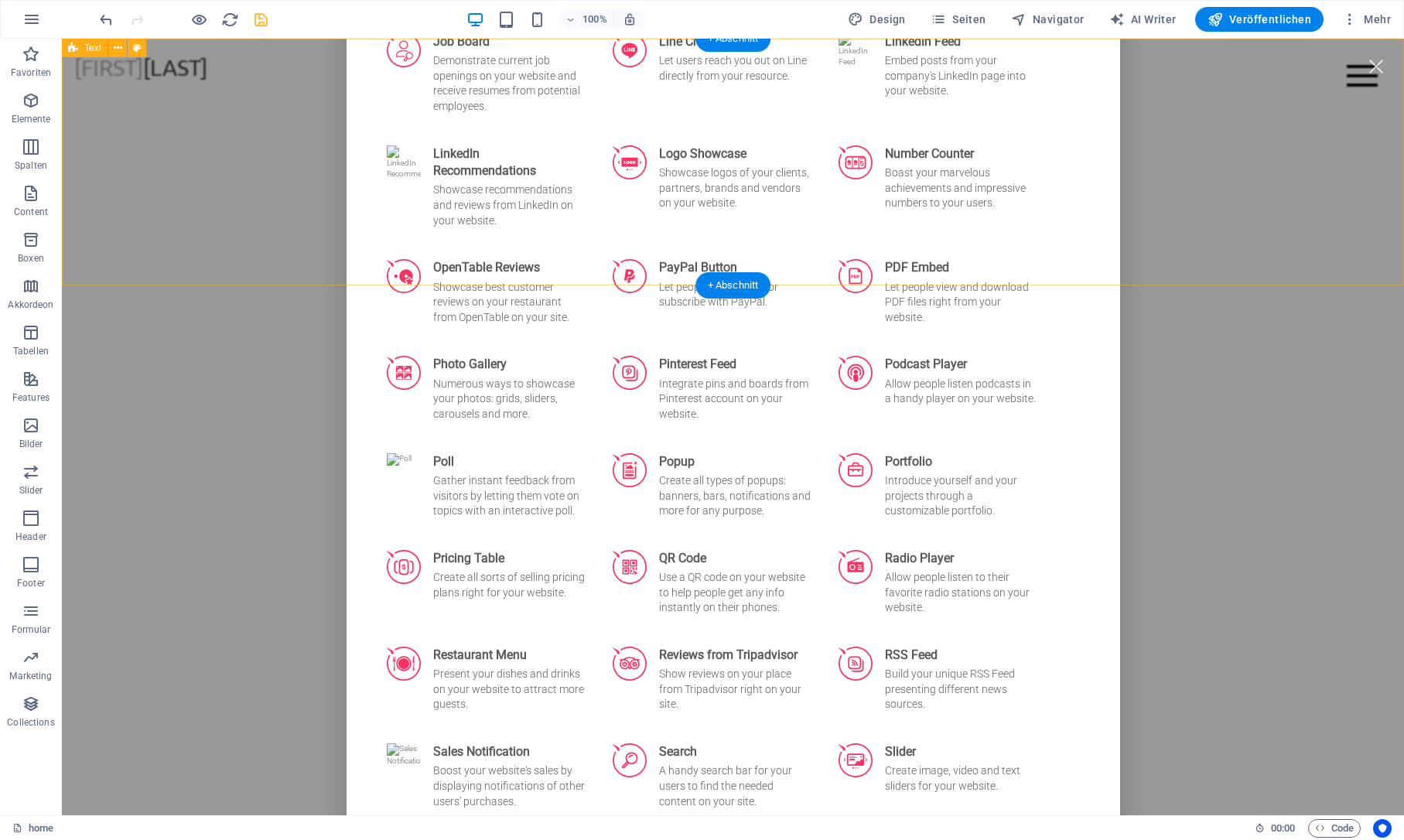 click on "headline Lorem ipsum dolor sitope amet, consectetur adipisicing elitip. Massumenda, dolore, cum vel modi asperiores consequatur suscipit quidem ducimus eveniet iure expedita consecteture odiogil voluptatum similique fugit voluptates atem accusamus quae quas dolorem tenetur facere tempora maiores adipisci reiciendis accusantium voluptatibus id voluptate tempore dolor harum nisi amet! Nobis, eaque. Aenean commodo ligula eget dolor. Lorem ipsum dolor sit amet, consectetuer adipiscing elit leget odiogil voluptatum similique fugit voluptates dolor. Libero assumenda, dolore, cum vel modi asperiores consequatur." at bounding box center [733, 190] 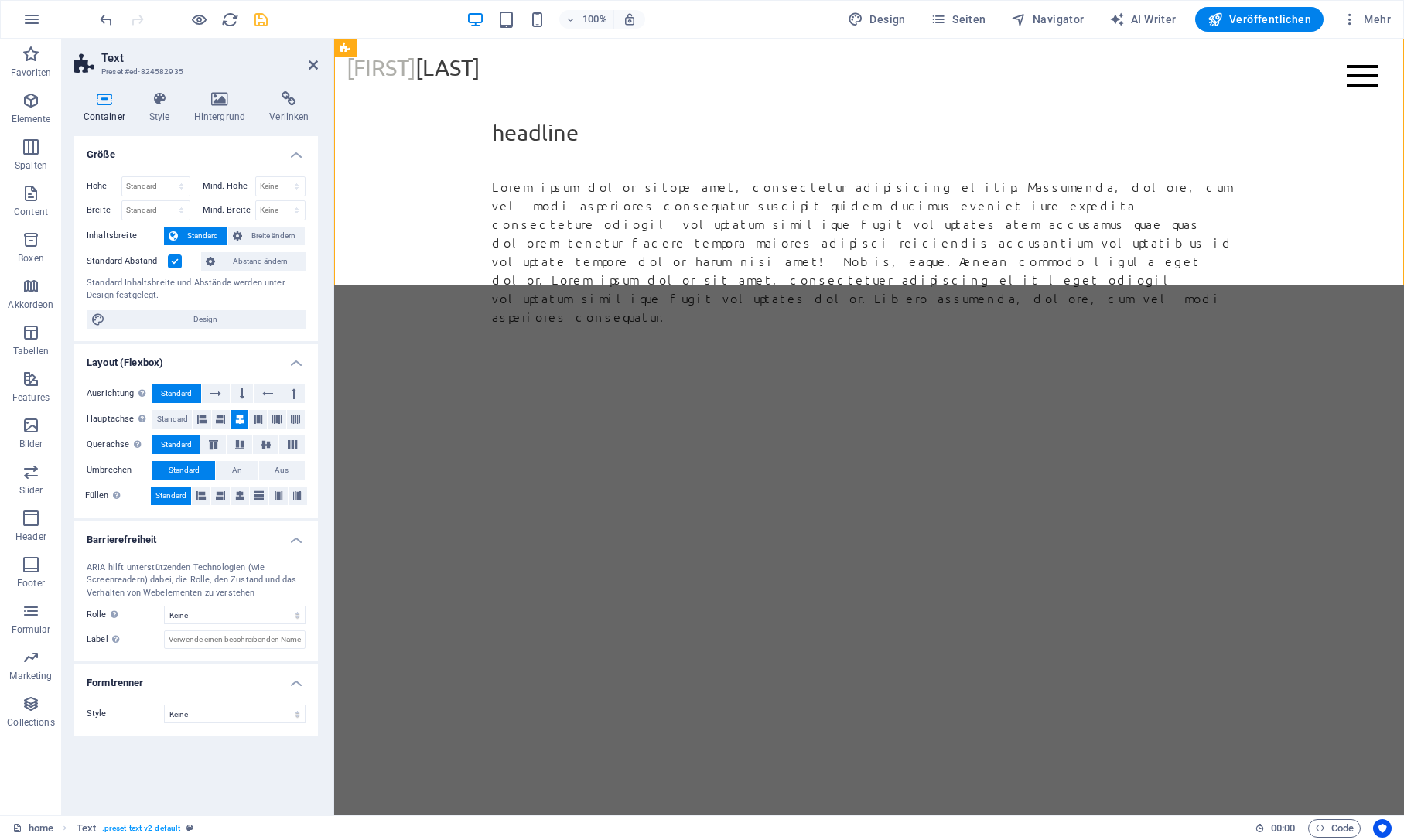 click on "Text" at bounding box center [210, 58] 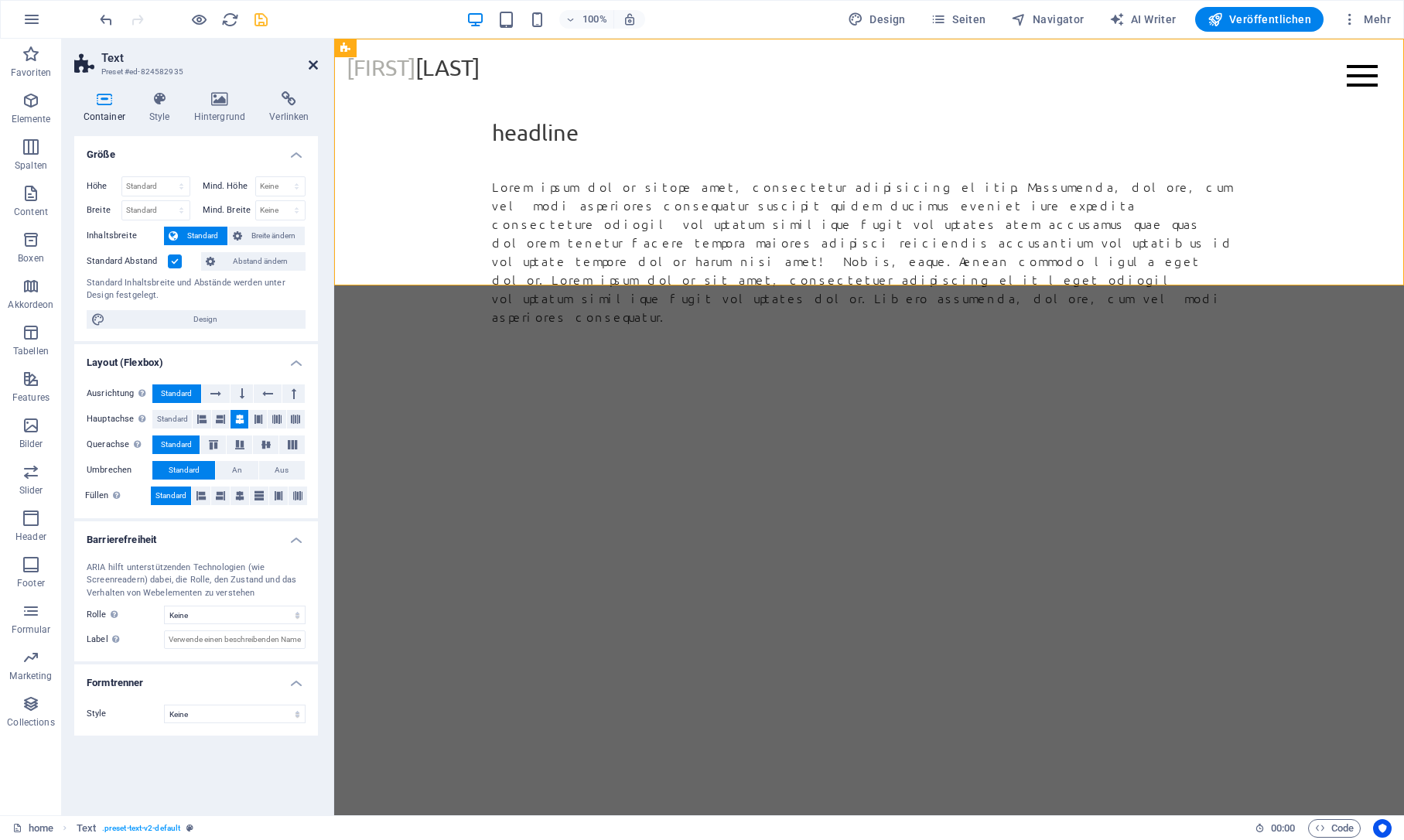 click at bounding box center [313, 65] 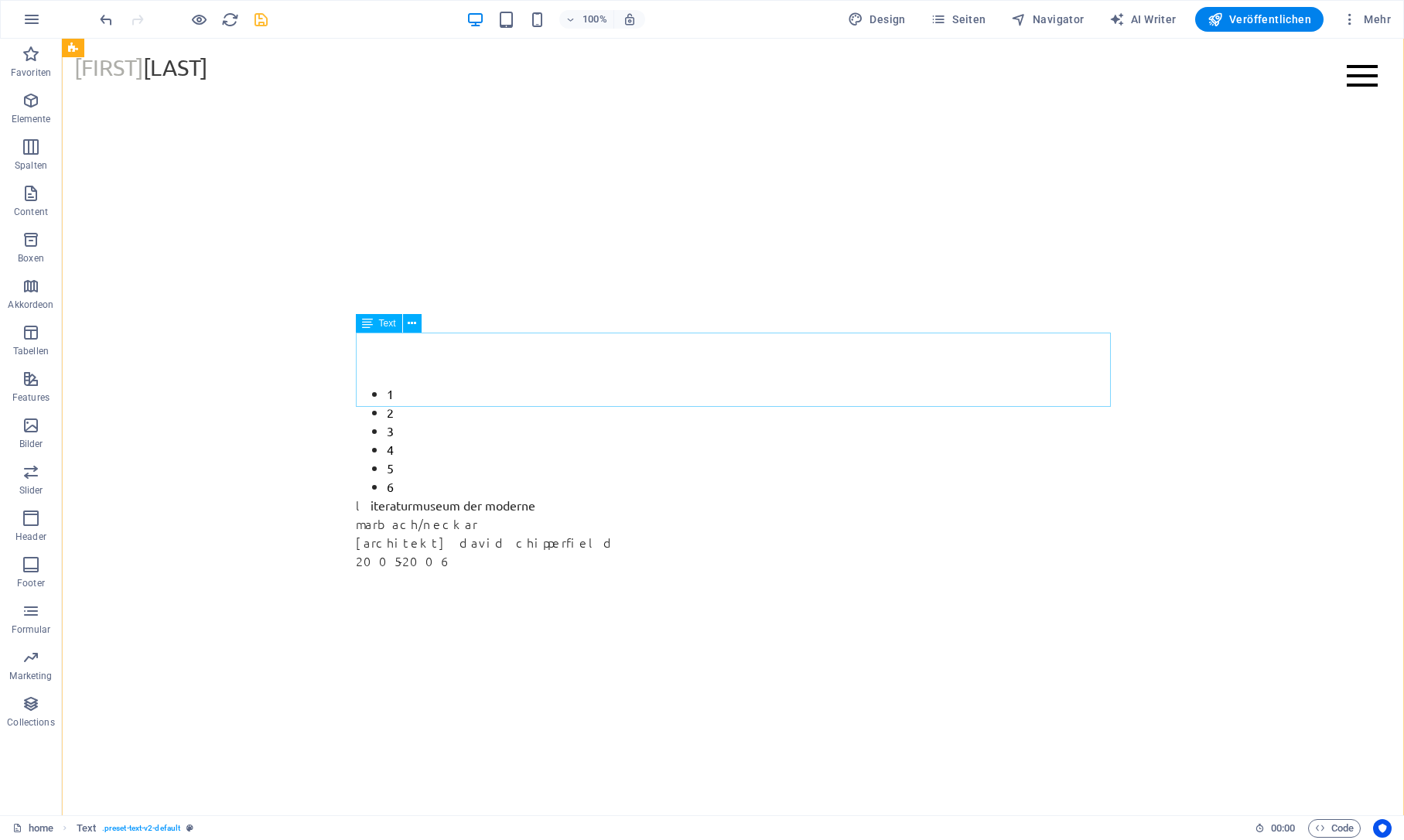 scroll, scrollTop: 0, scrollLeft: 0, axis: both 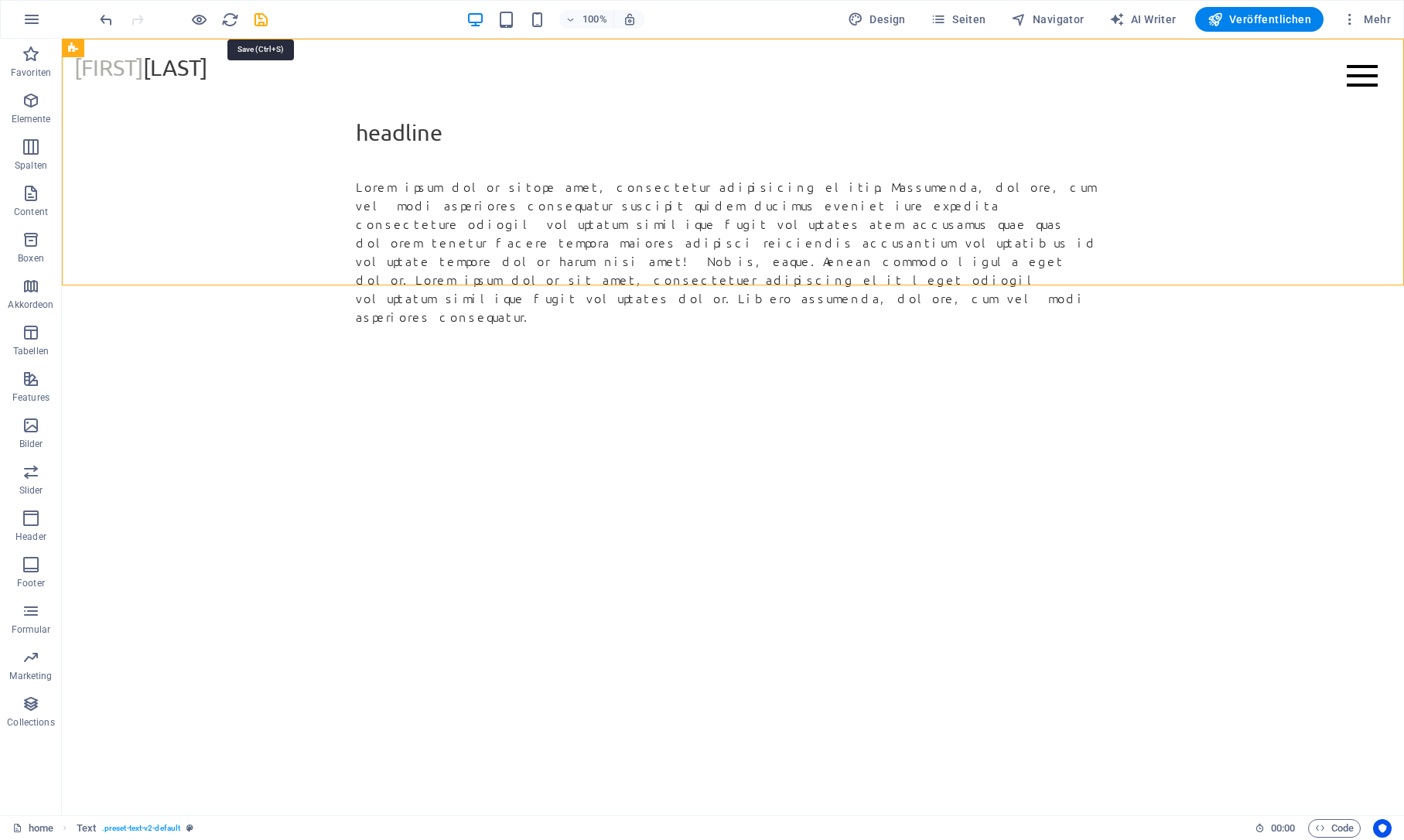 click at bounding box center (261, 19) 